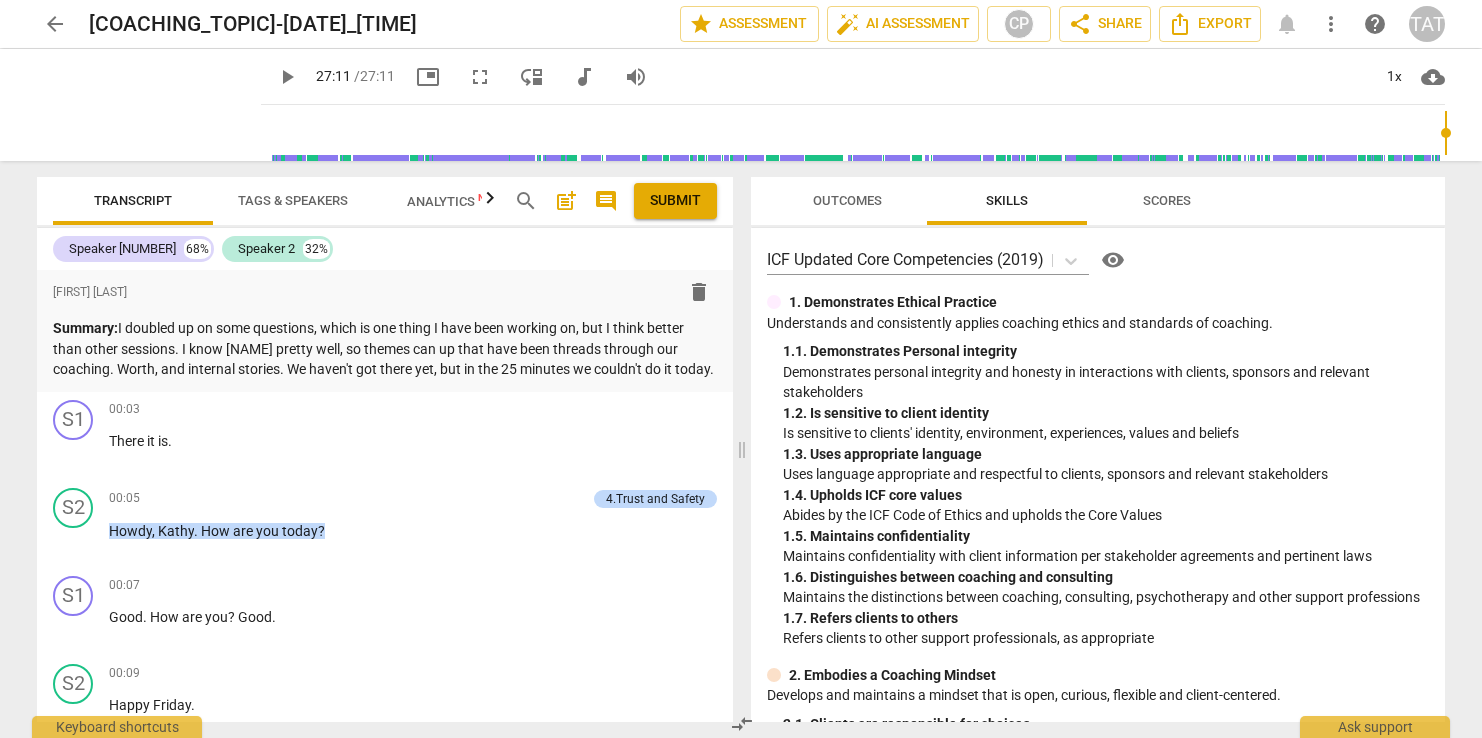 scroll, scrollTop: 0, scrollLeft: 0, axis: both 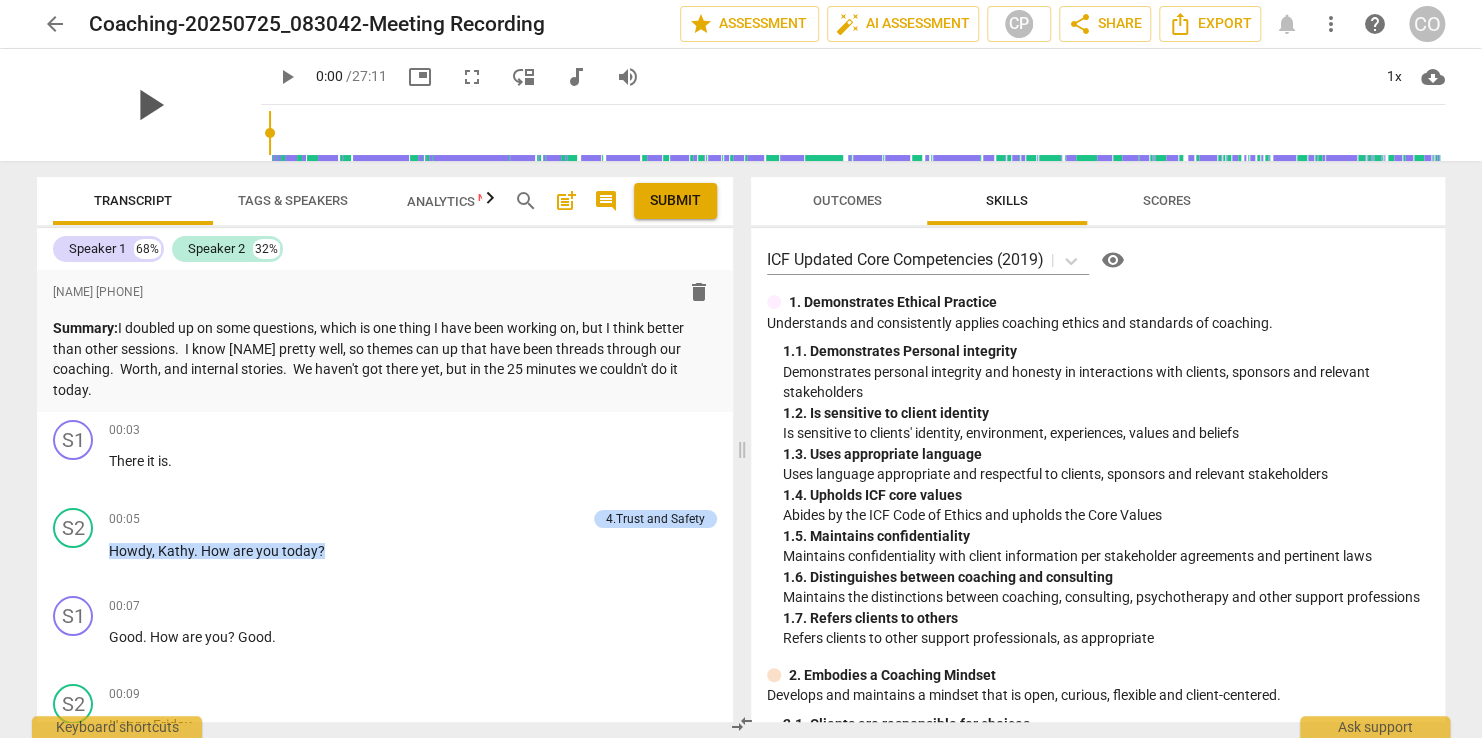 click on "play_arrow" at bounding box center [149, 105] 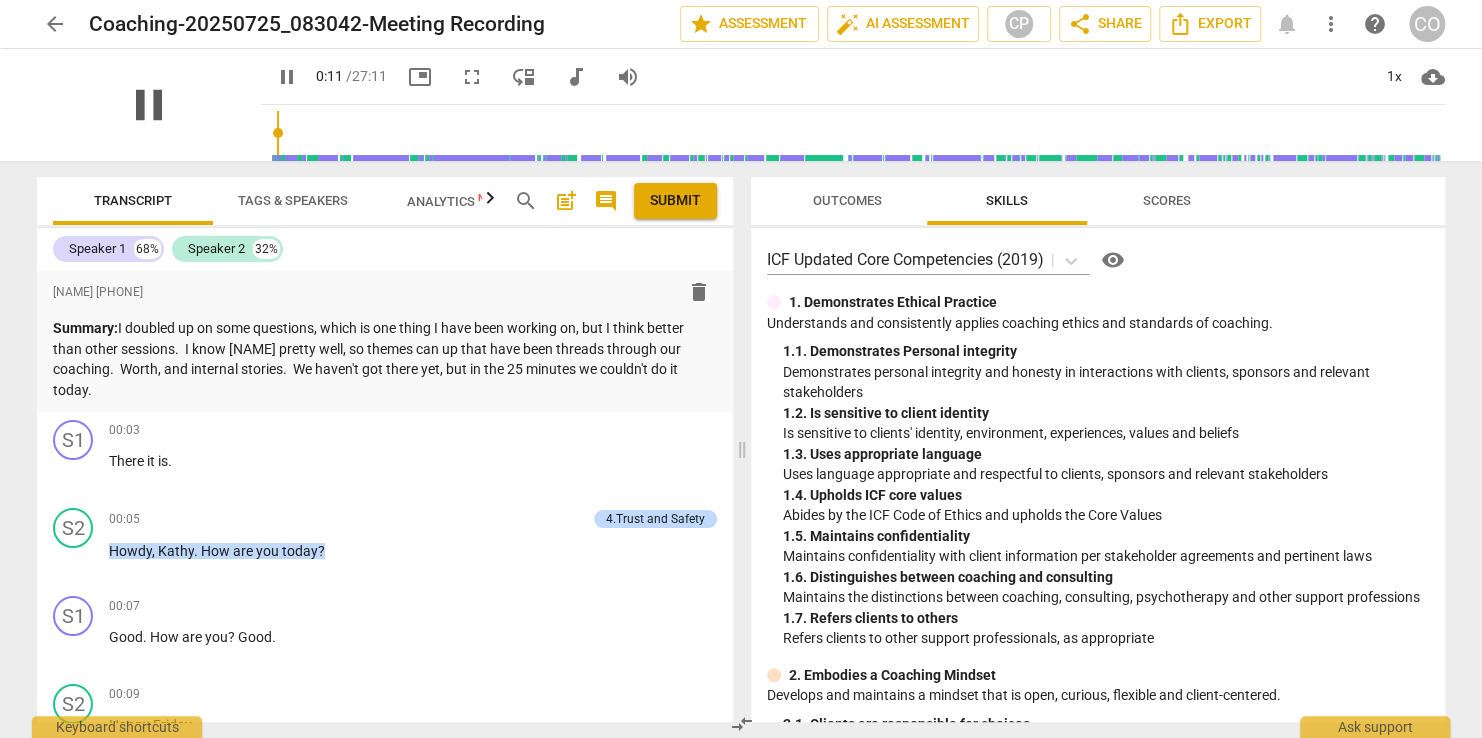 scroll, scrollTop: 531, scrollLeft: 0, axis: vertical 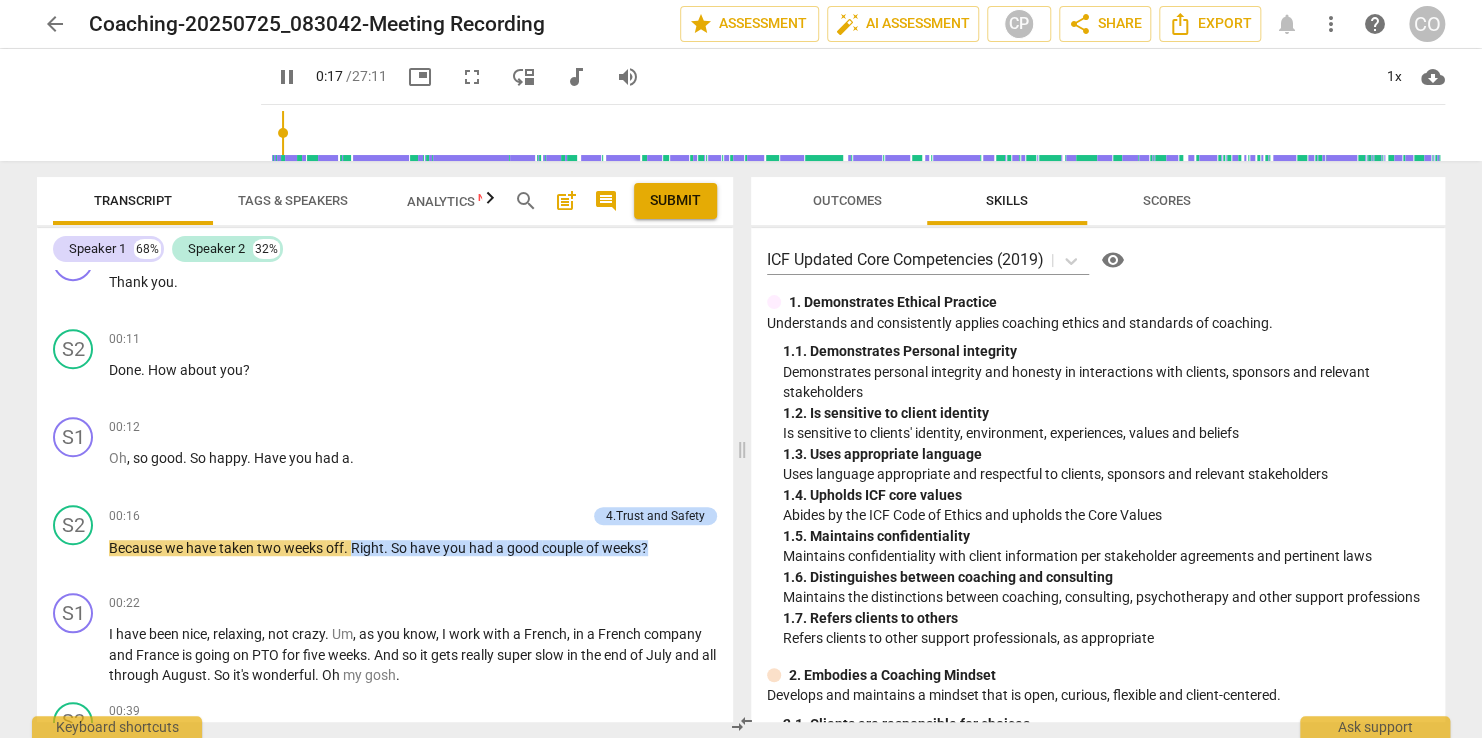 click on "Outcomes" at bounding box center (847, 201) 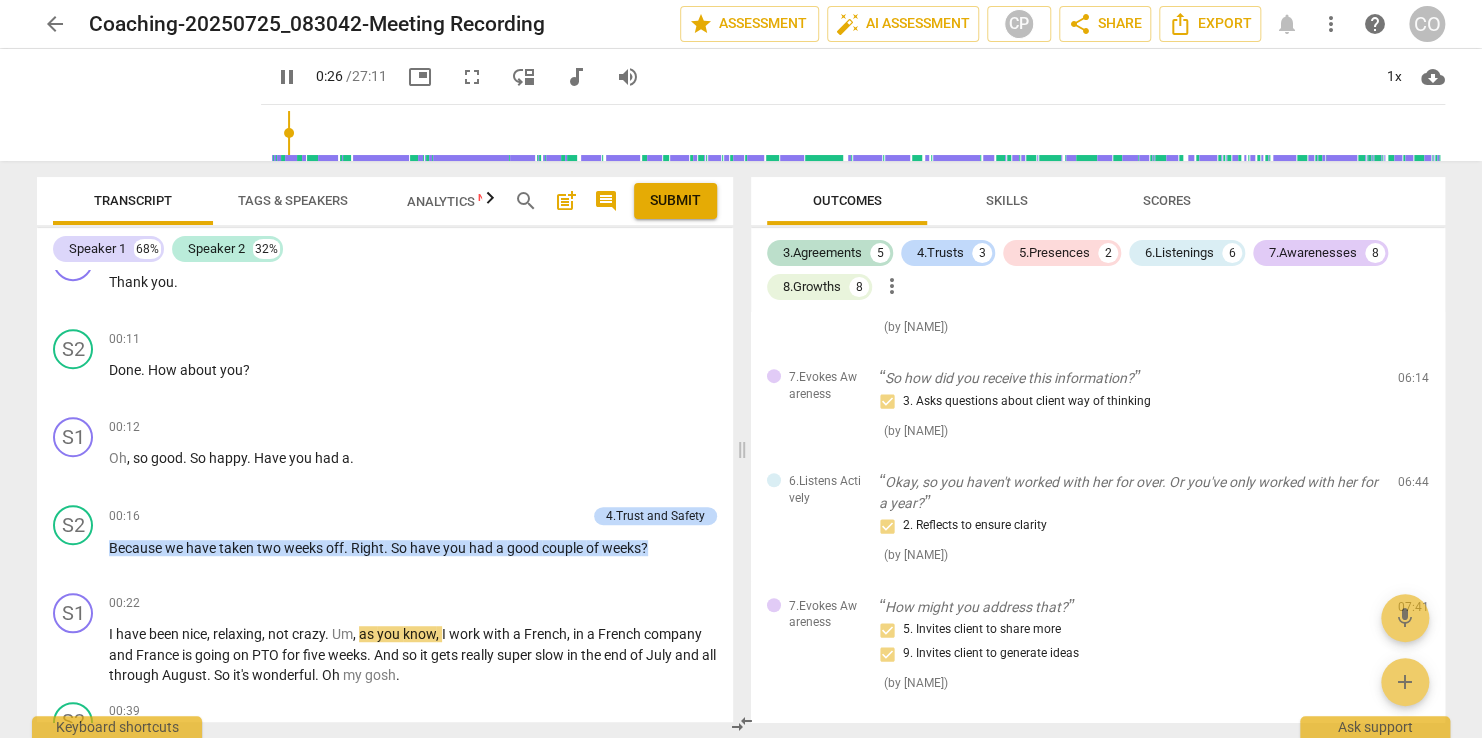 scroll, scrollTop: 0, scrollLeft: 0, axis: both 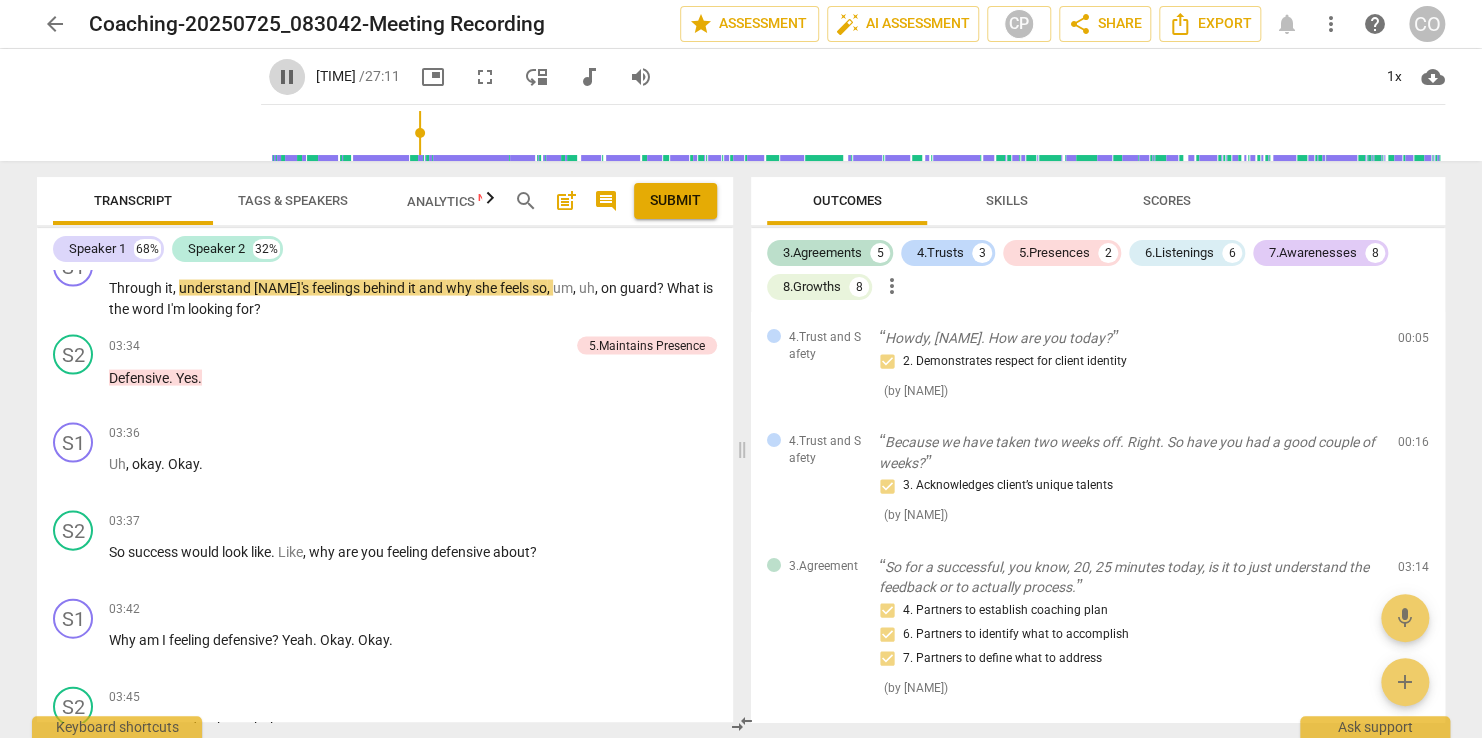 click on "pause" at bounding box center [287, 77] 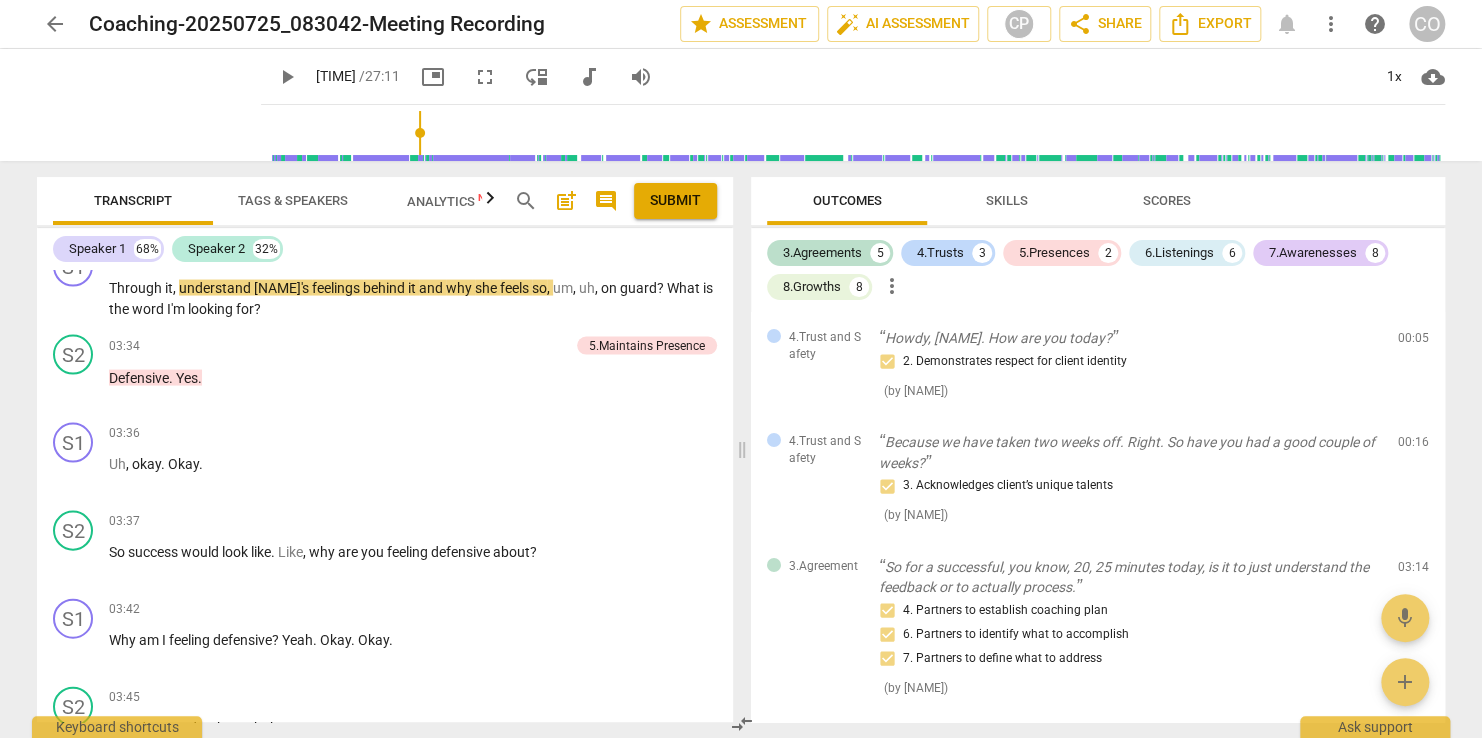 click on "format_bold format_list_bulleted [FIRST] [LAST] delete Summary:   I doubled up on some questions, which is one thing I have been working on, but I think better than other sessions.  I know [PERSON] pretty well, so themes can up that have been threads through our coaching.  Worth, and internal stories.  We haven't got there yet, but in the 25 minutes we couldn't do it today.   S1 play_arrow pause 00:03 + Add competency keyboard_arrow_right There   it   is . S2 play_arrow pause 00:05 + Add competency 4.Trust and Safety keyboard_arrow_right Howdy ,   [PERSON] .   How   are   you   today ? 4.Trust and Safety [FIRST] [LAST] 12:08 07-29-2025 2. Demonstrates respect for client identity S1 play_arrow pause 00:07 + Add competency keyboard_arrow_right Good .   How   are   you ?   Good . S2 play_arrow pause 00:09 + Add competency keyboard_arrow_right Happy   Friday . S1 play_arrow pause 00:11 + Add competency keyboard_arrow_right Thank   you . S2 play_arrow pause 00:11 + Add competency keyboard_arrow_right Done .   How   about" at bounding box center (385, 496) 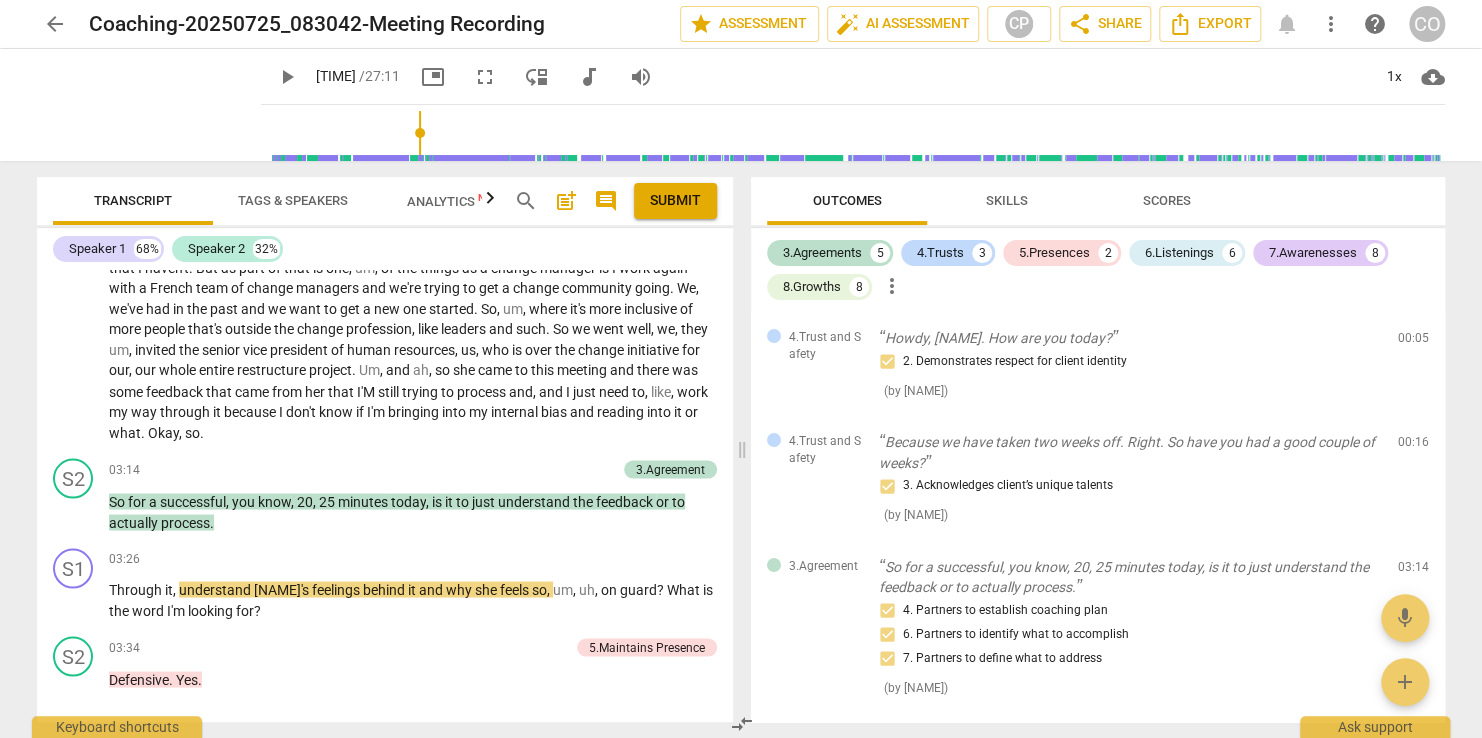 scroll, scrollTop: 1718, scrollLeft: 0, axis: vertical 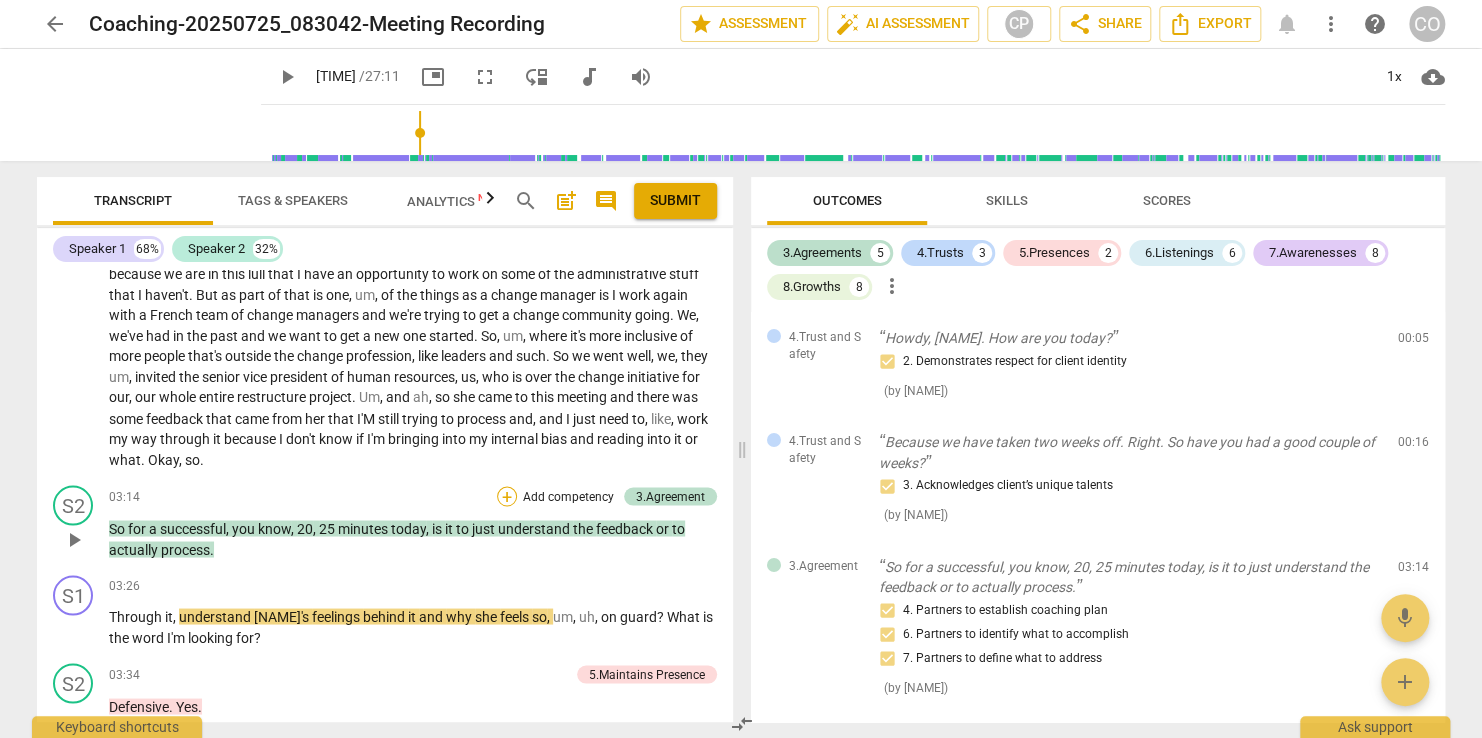 click on "+" at bounding box center (507, 496) 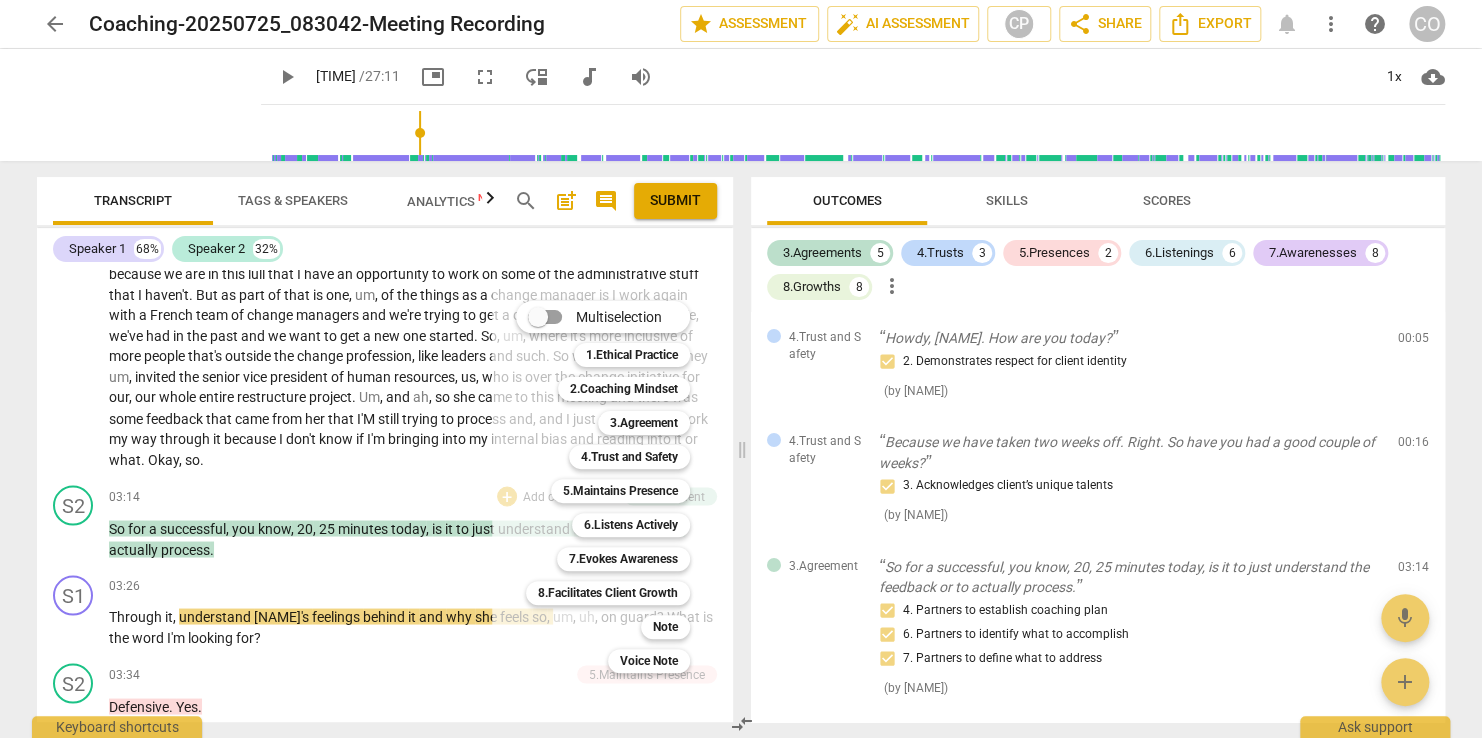 click at bounding box center (741, 369) 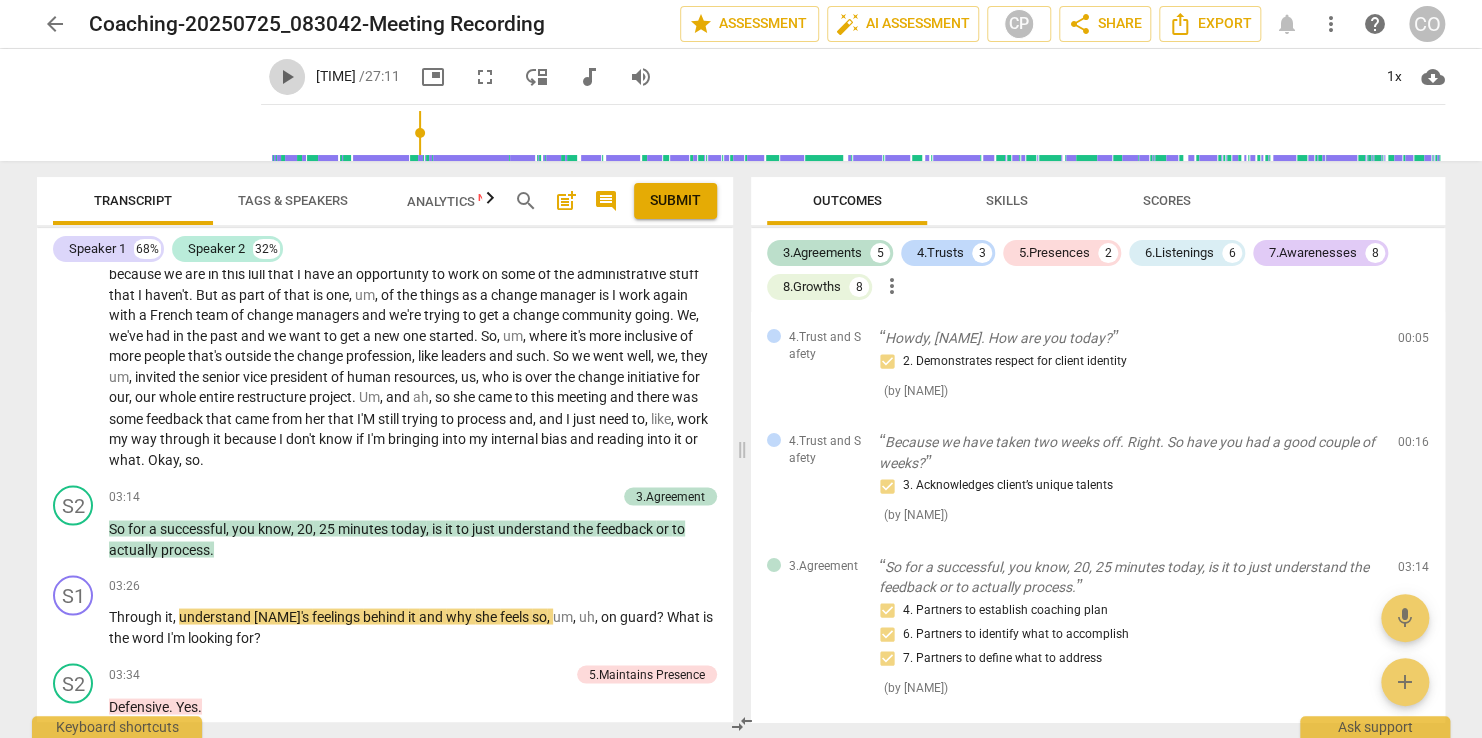 click on "play_arrow" at bounding box center [287, 77] 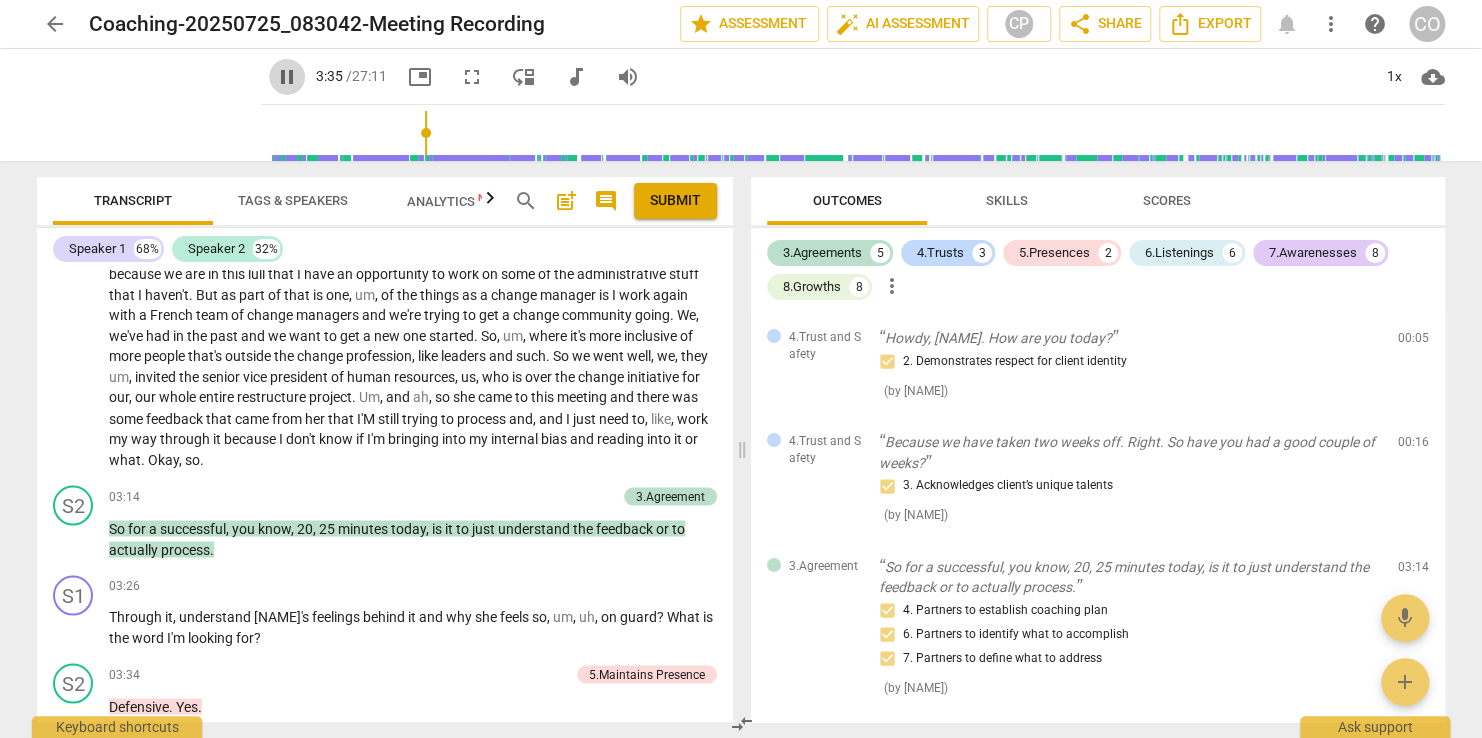 click on "pause" at bounding box center [287, 77] 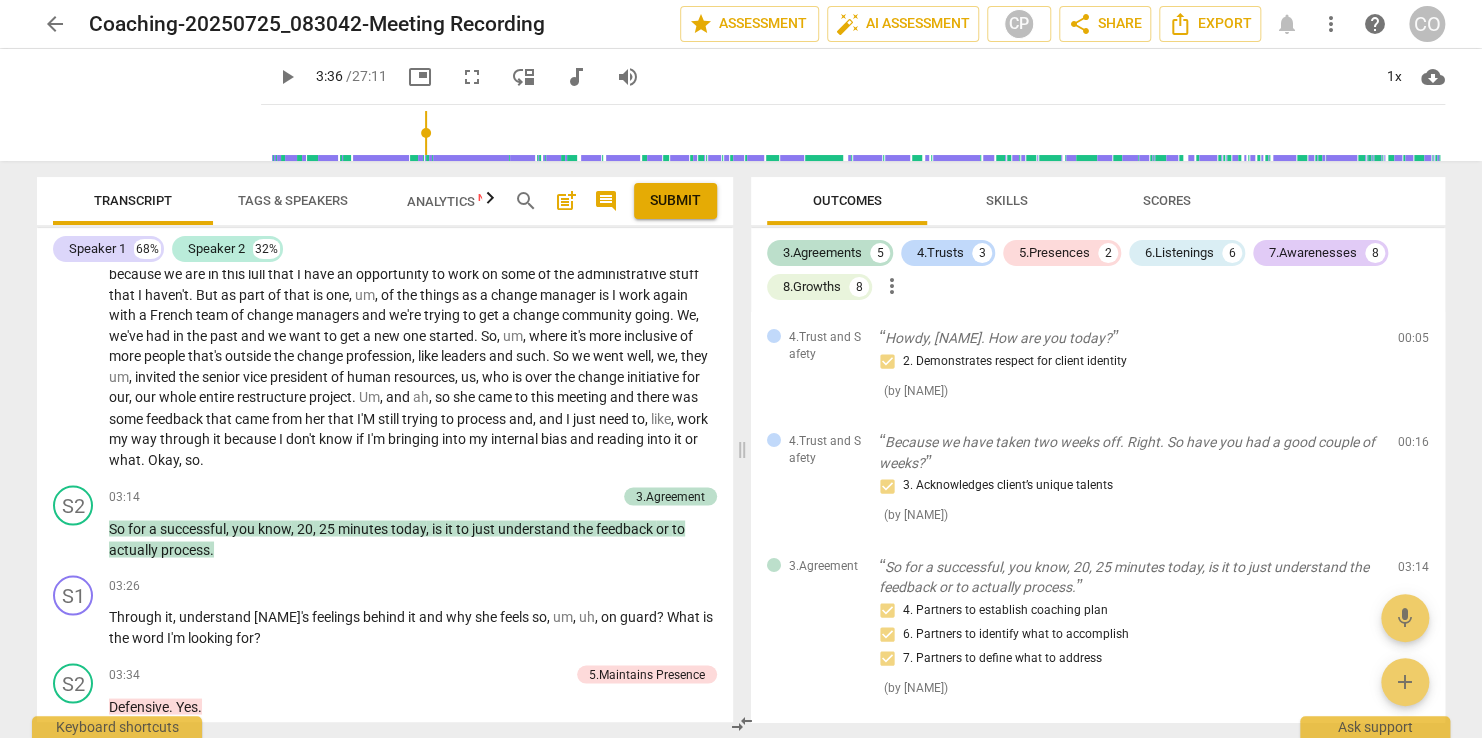 type on "216" 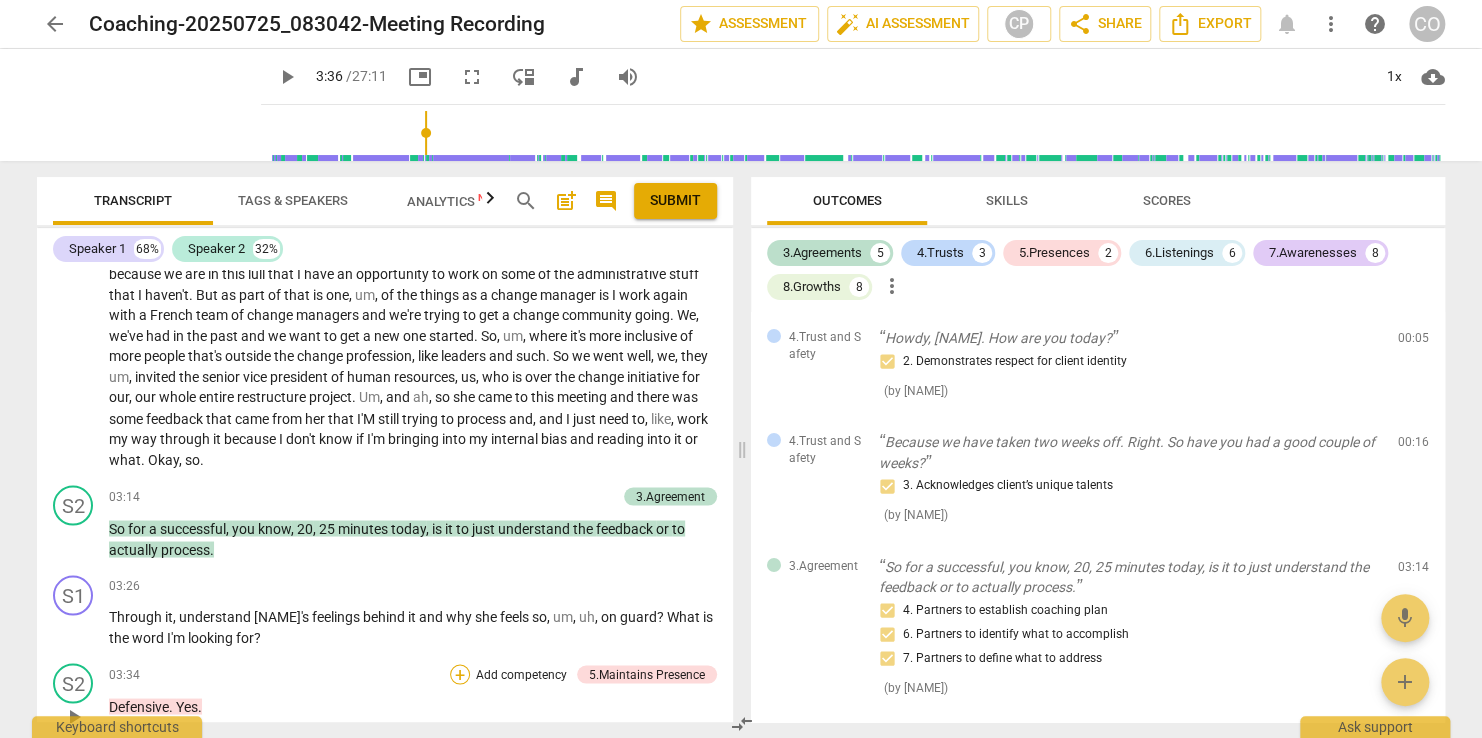click on "+" at bounding box center (460, 674) 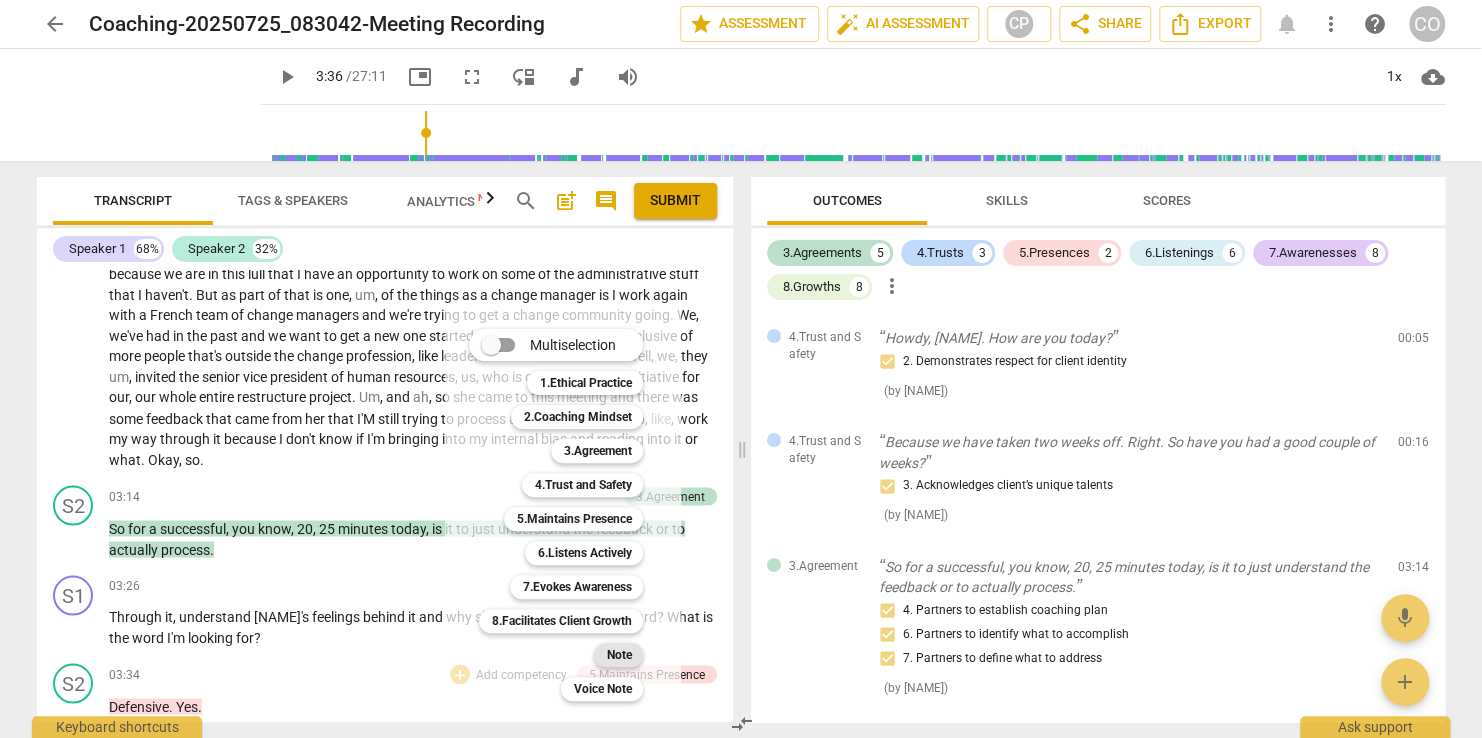 click on "Note" at bounding box center [618, 655] 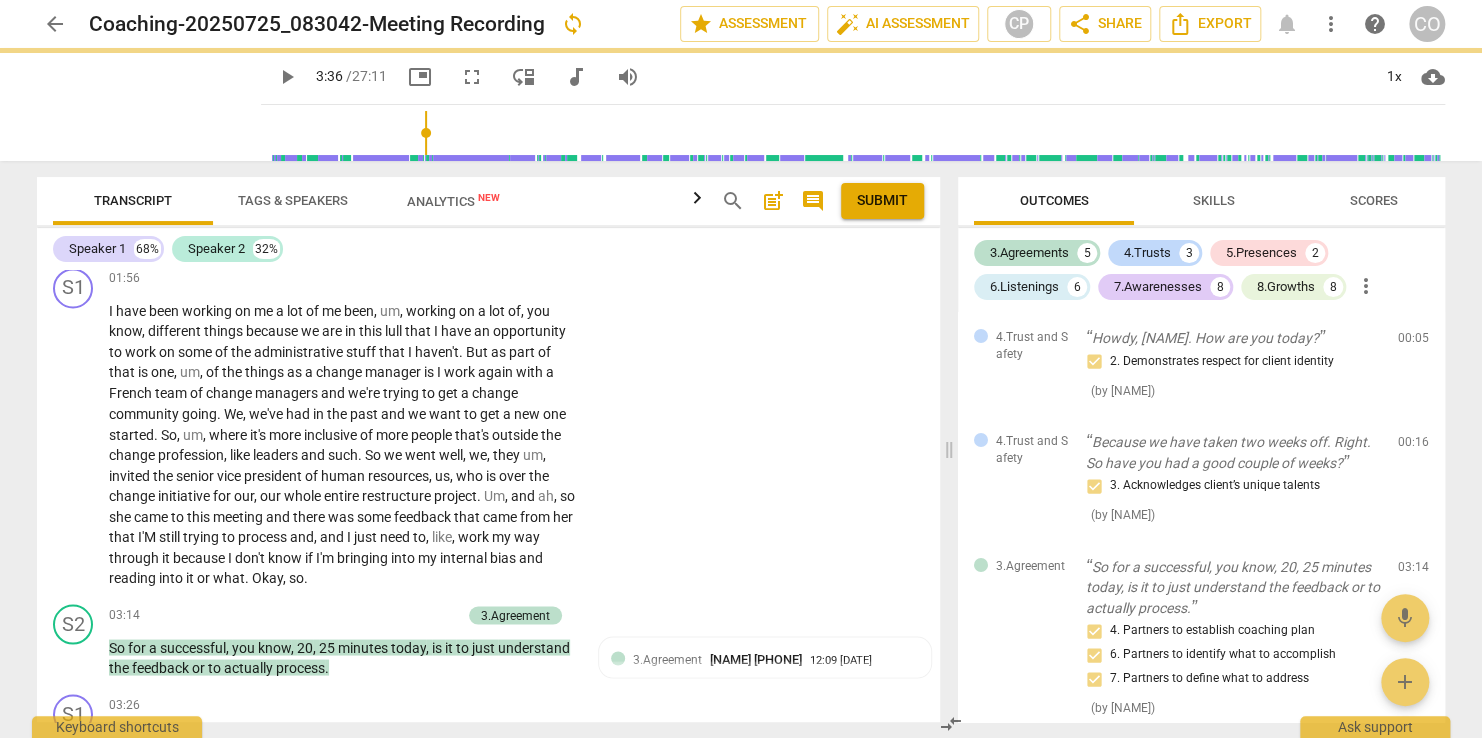 scroll, scrollTop: 1774, scrollLeft: 0, axis: vertical 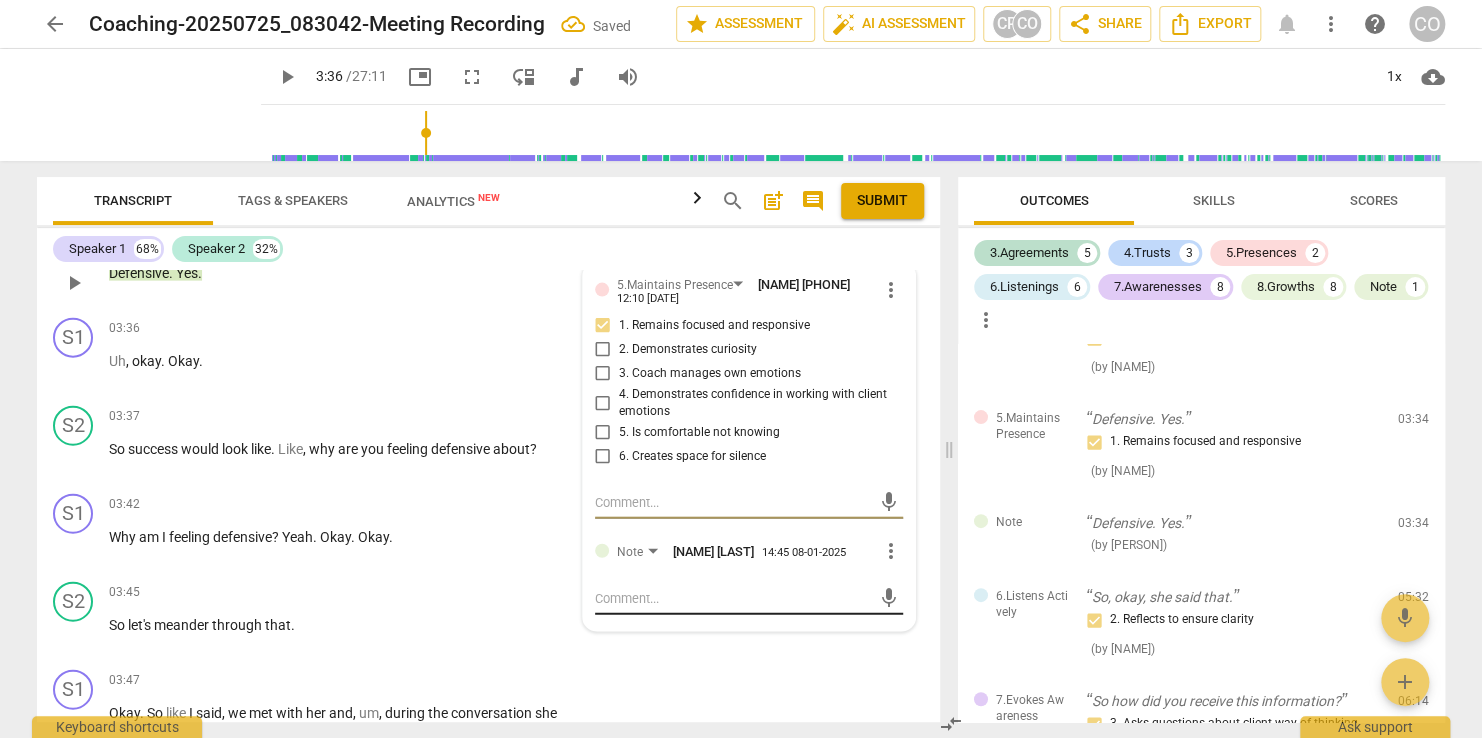 click at bounding box center [733, 598] 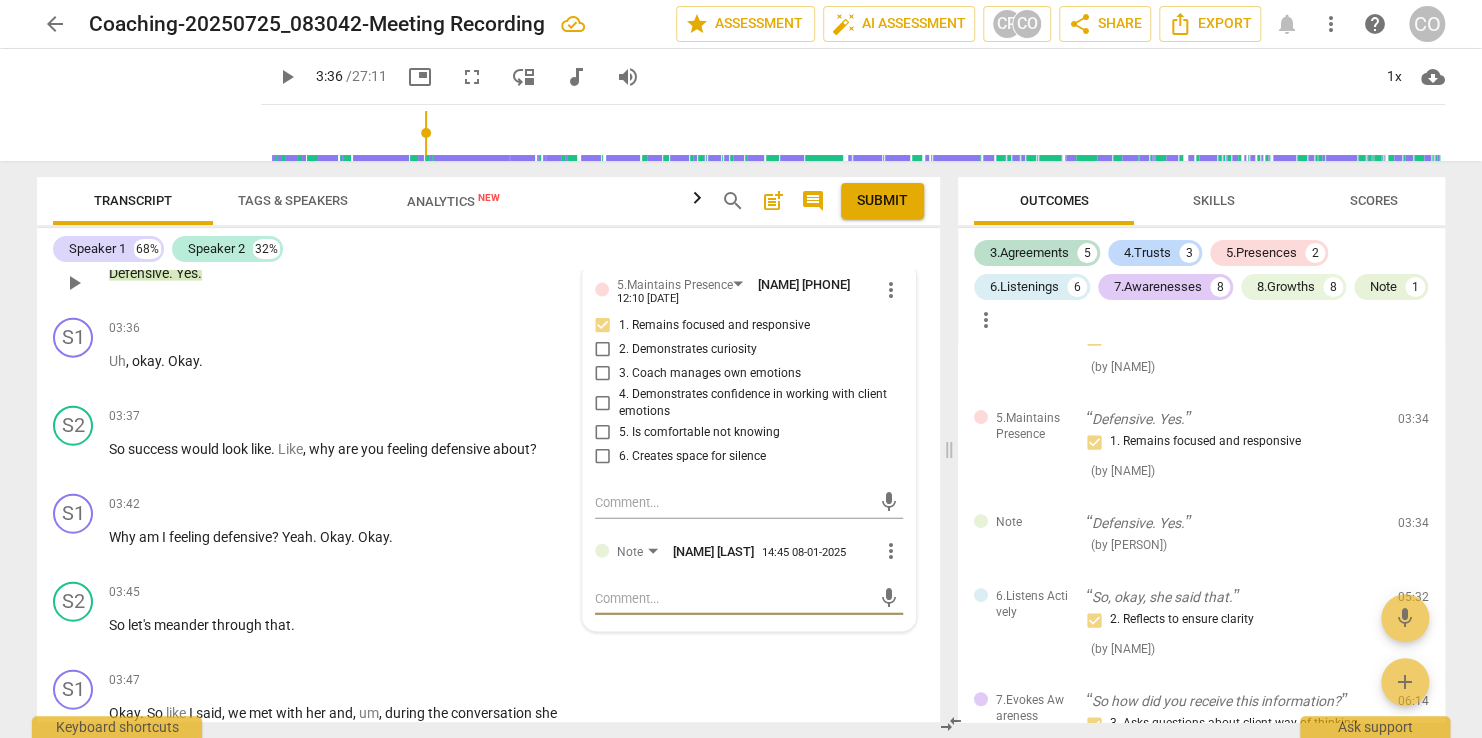 type on "D" 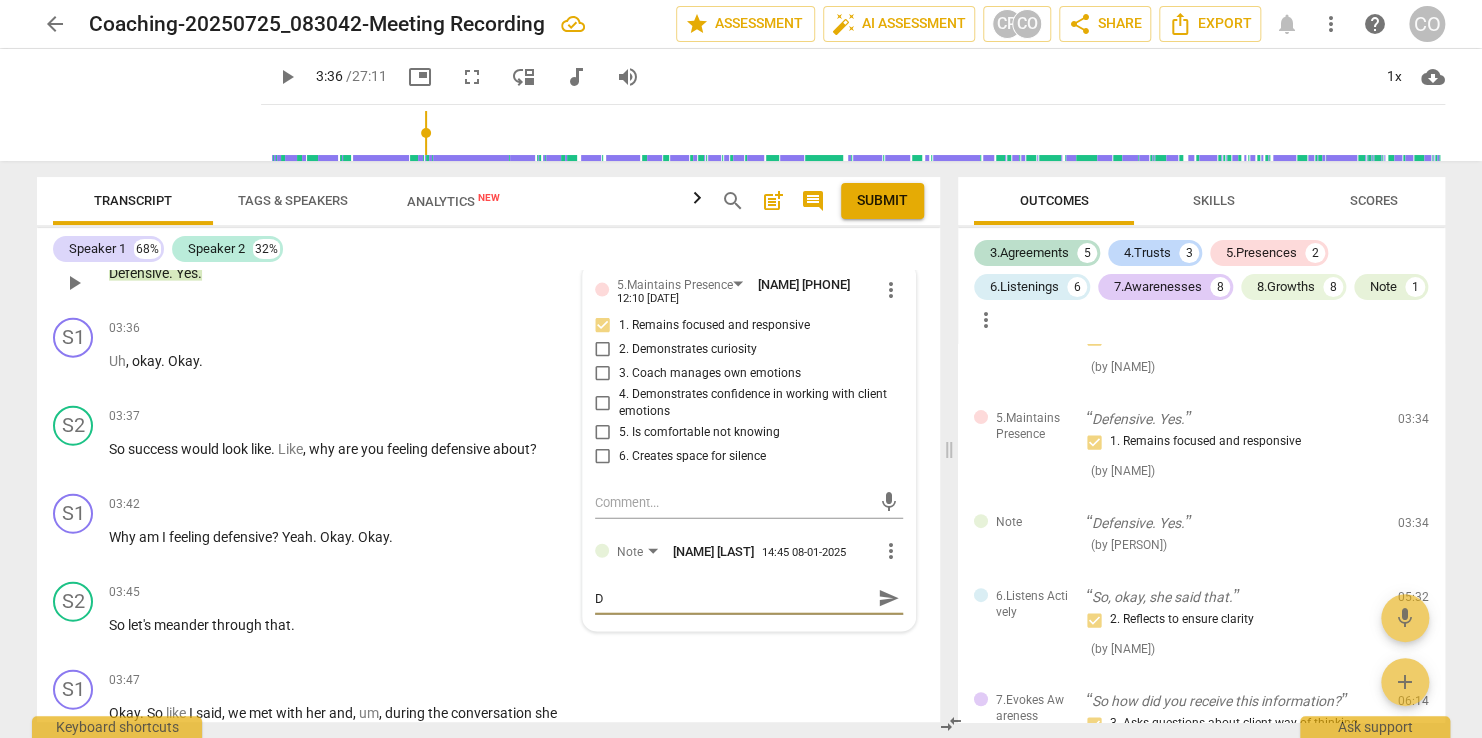 type on "Df" 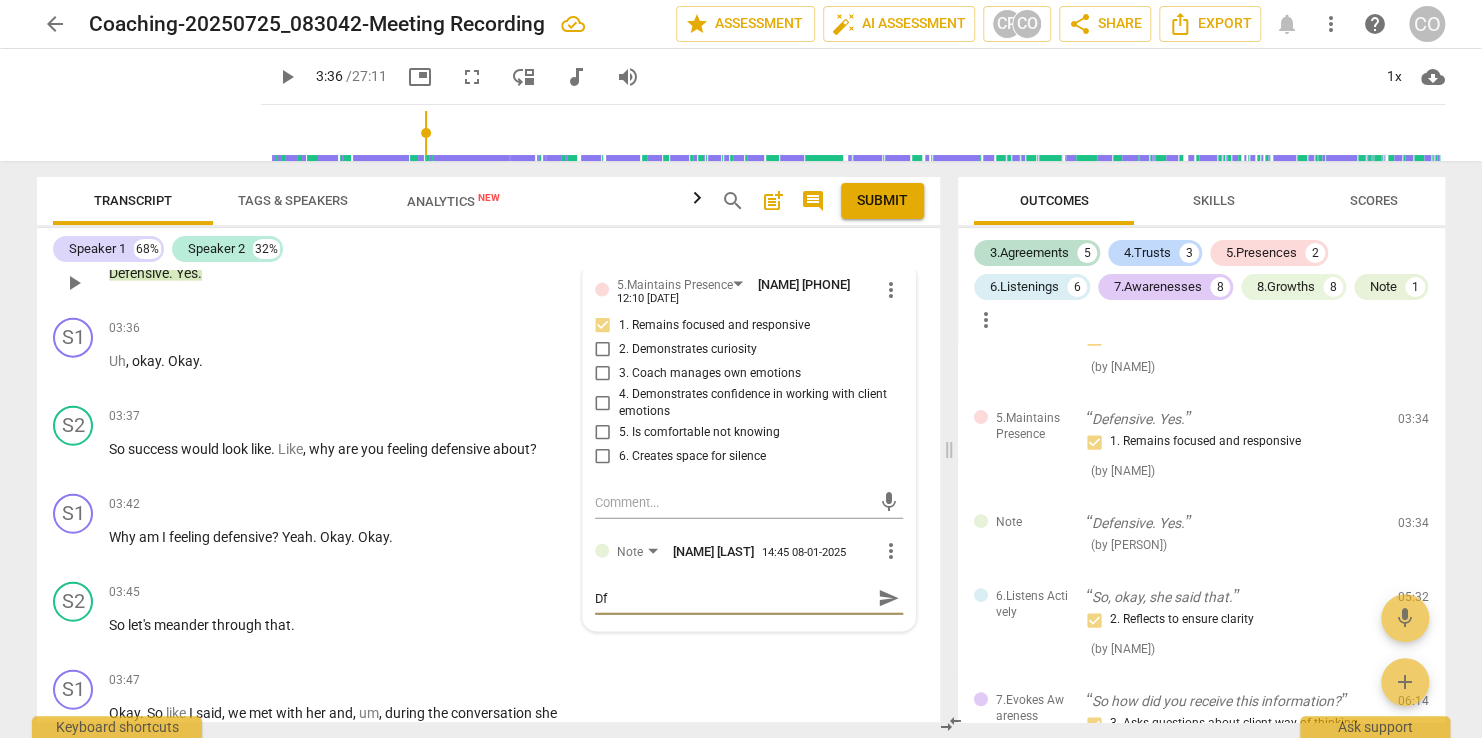 type on "D" 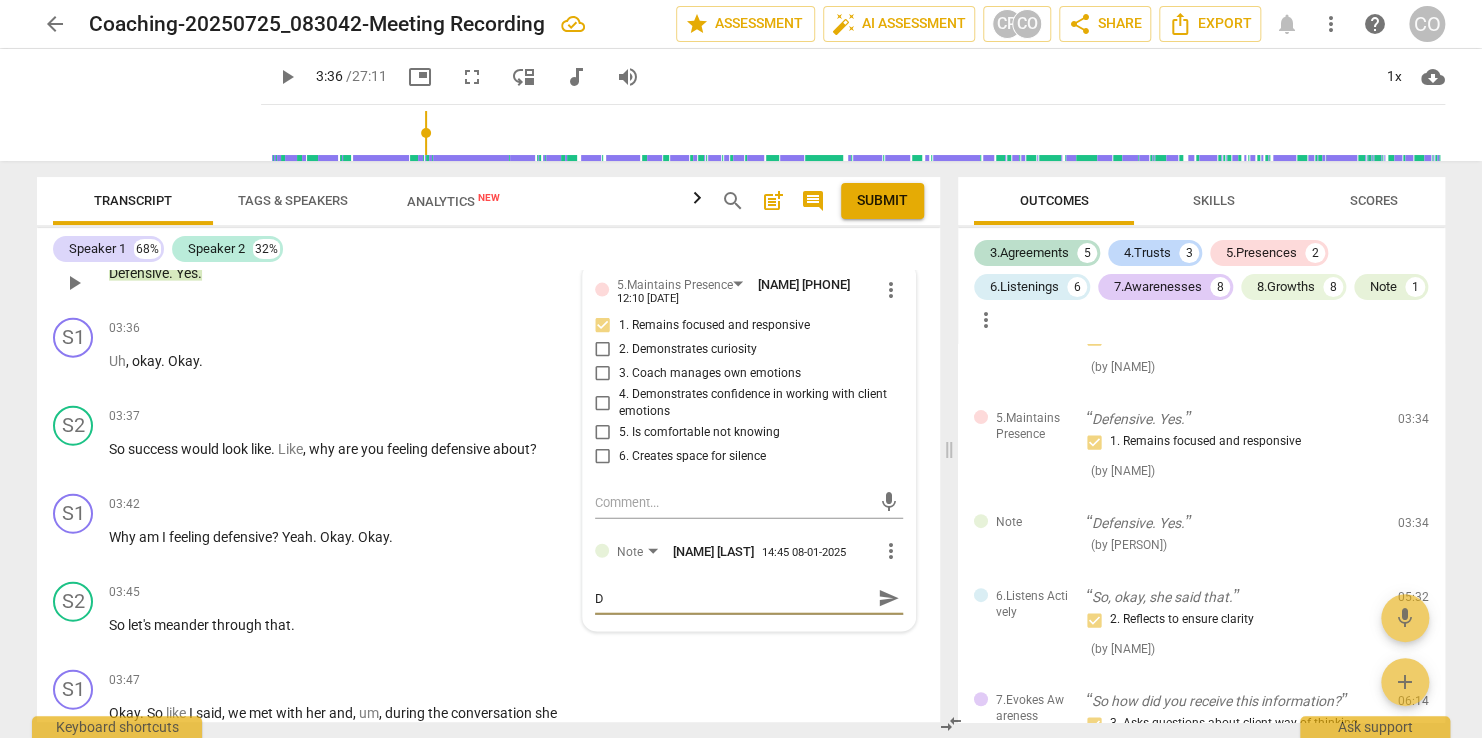 type on "De" 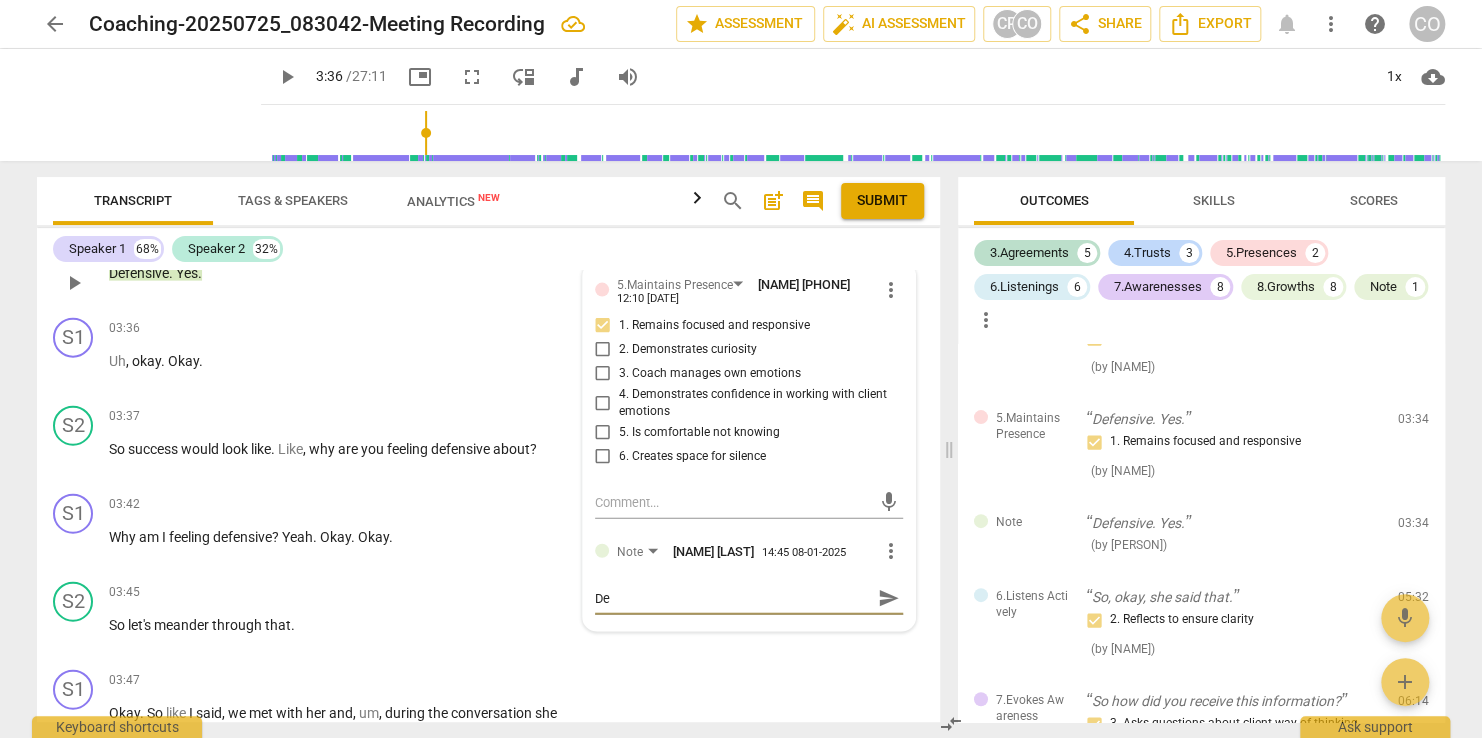 type on "Def" 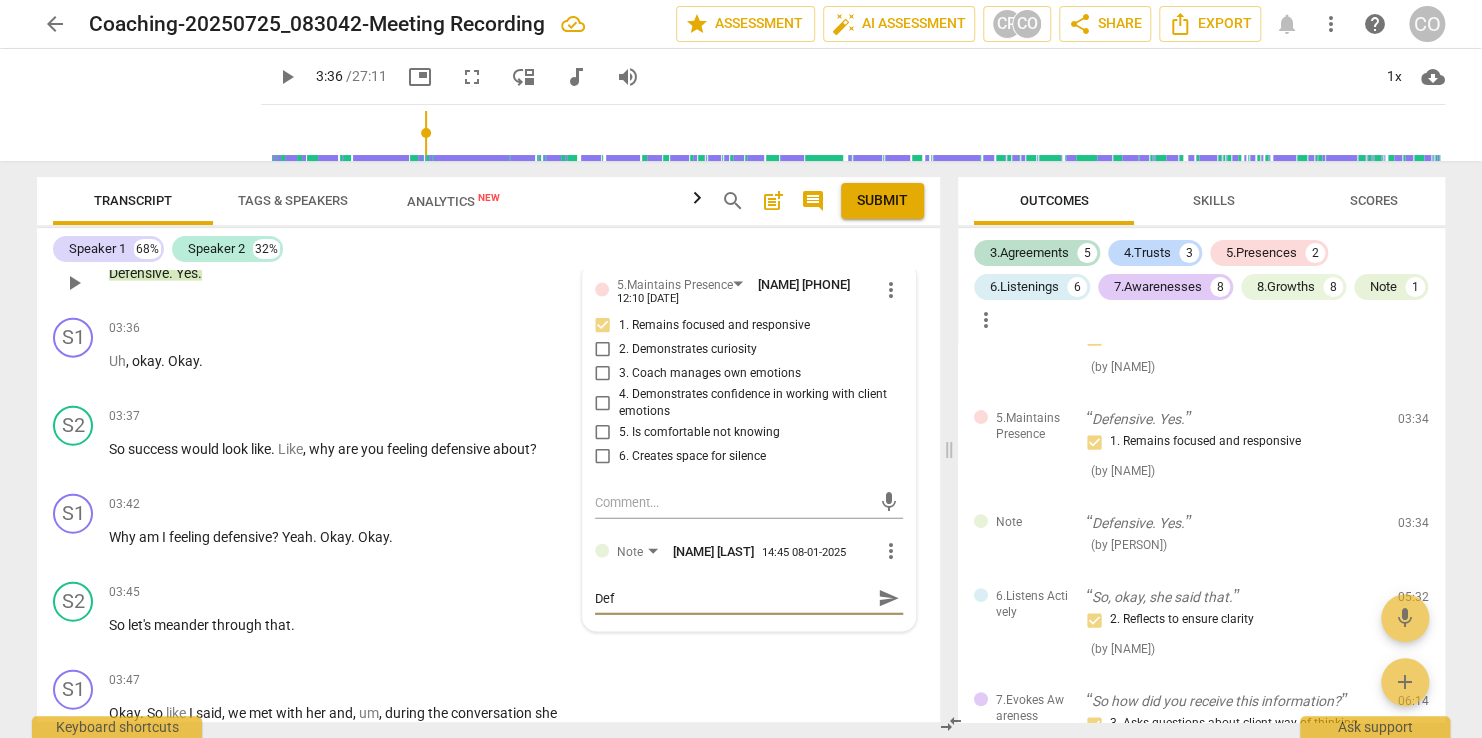 type on "Defi" 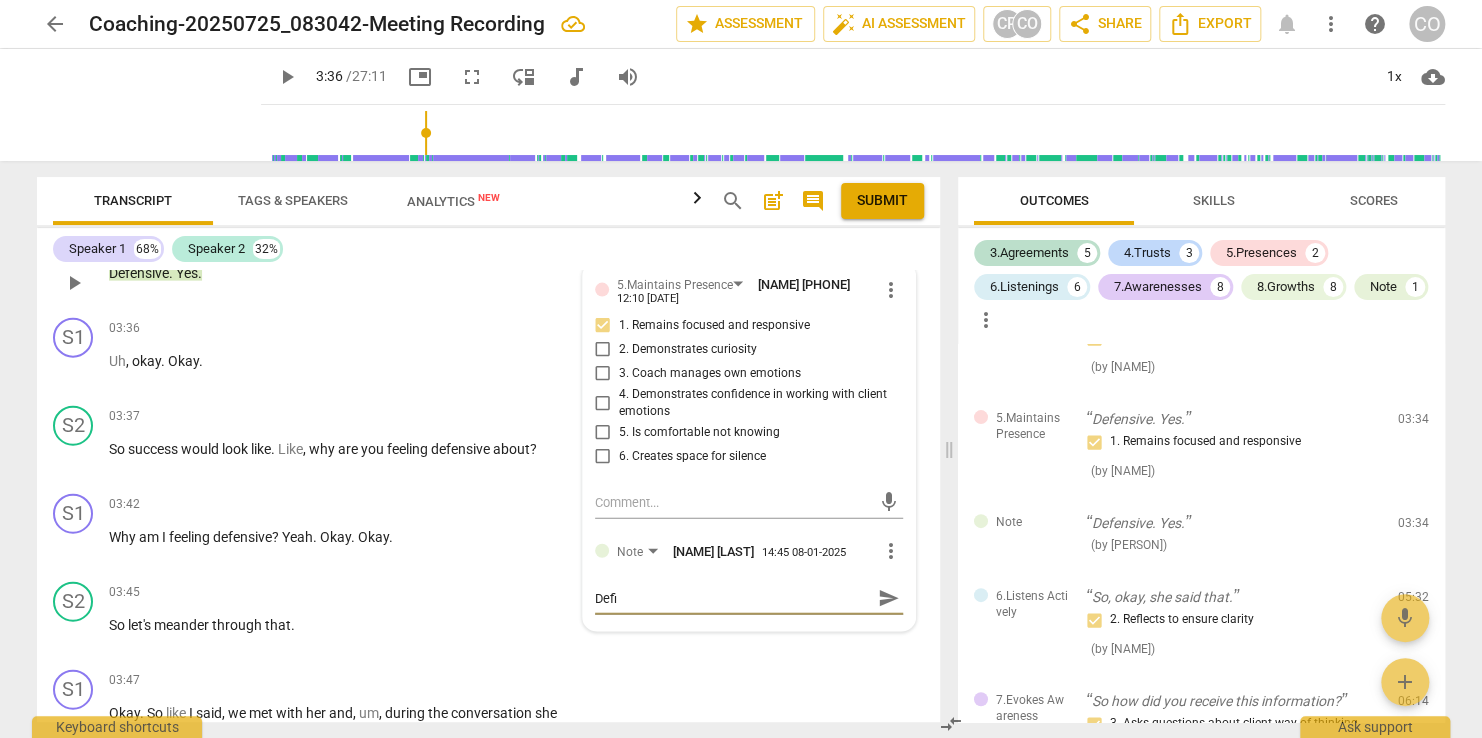 type on "Defin" 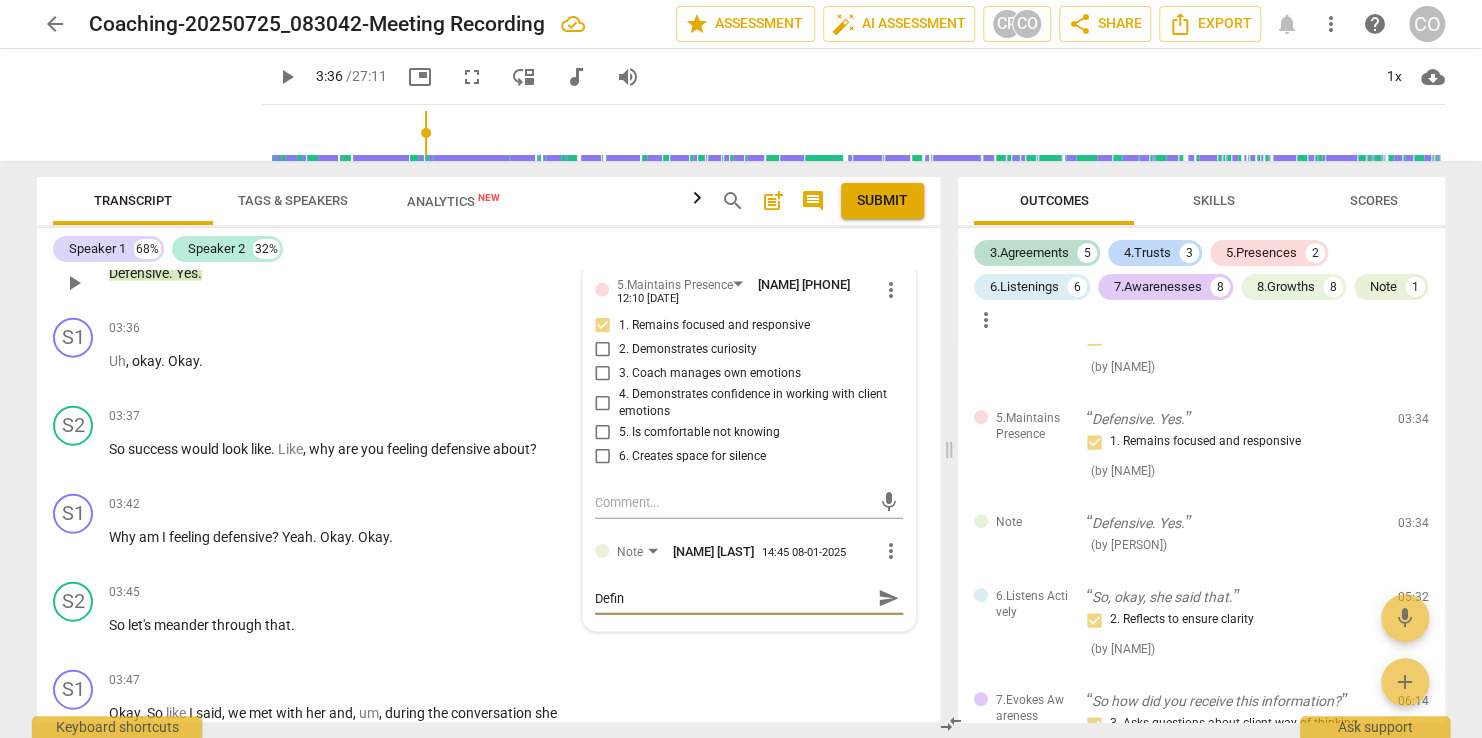 type on "Defini" 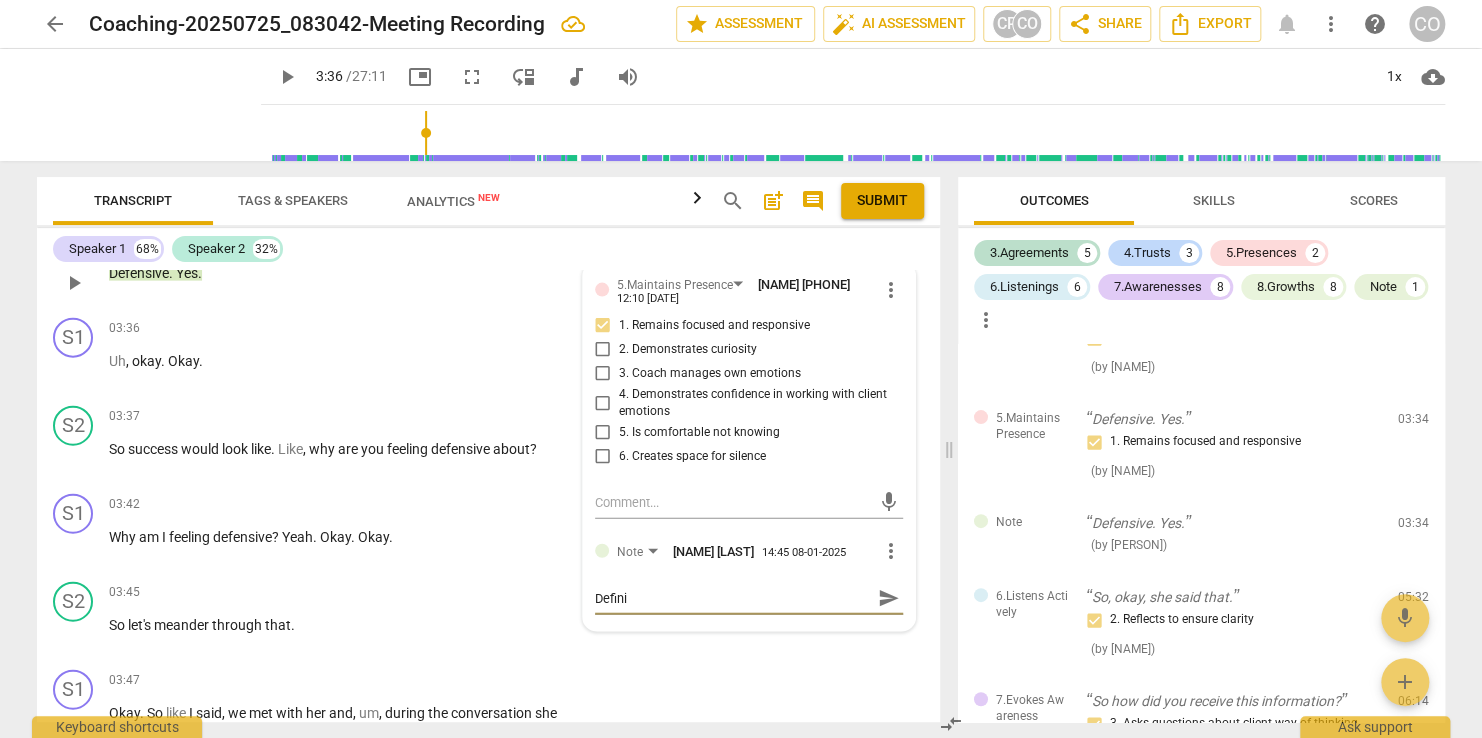 type on "Definin" 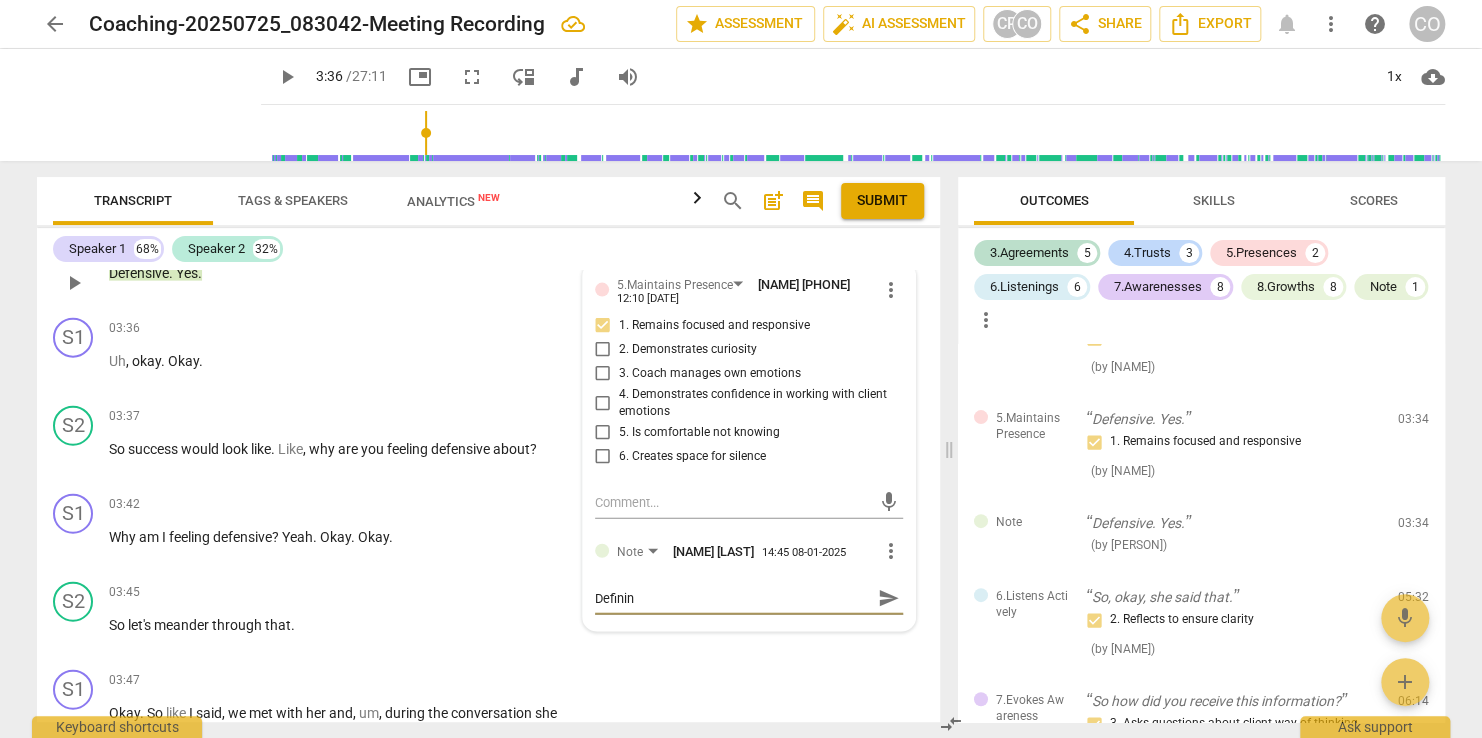 type on "Defining" 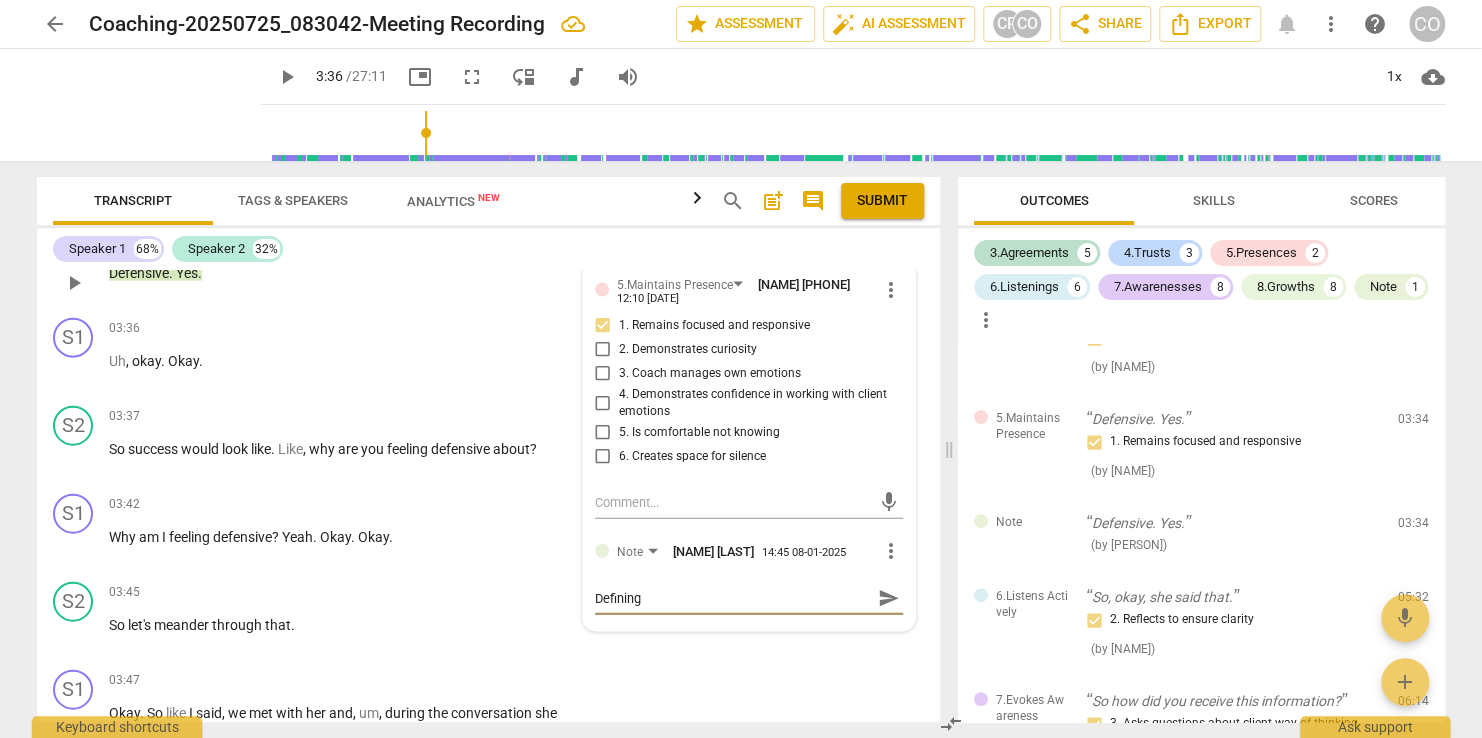 type on "Defining" 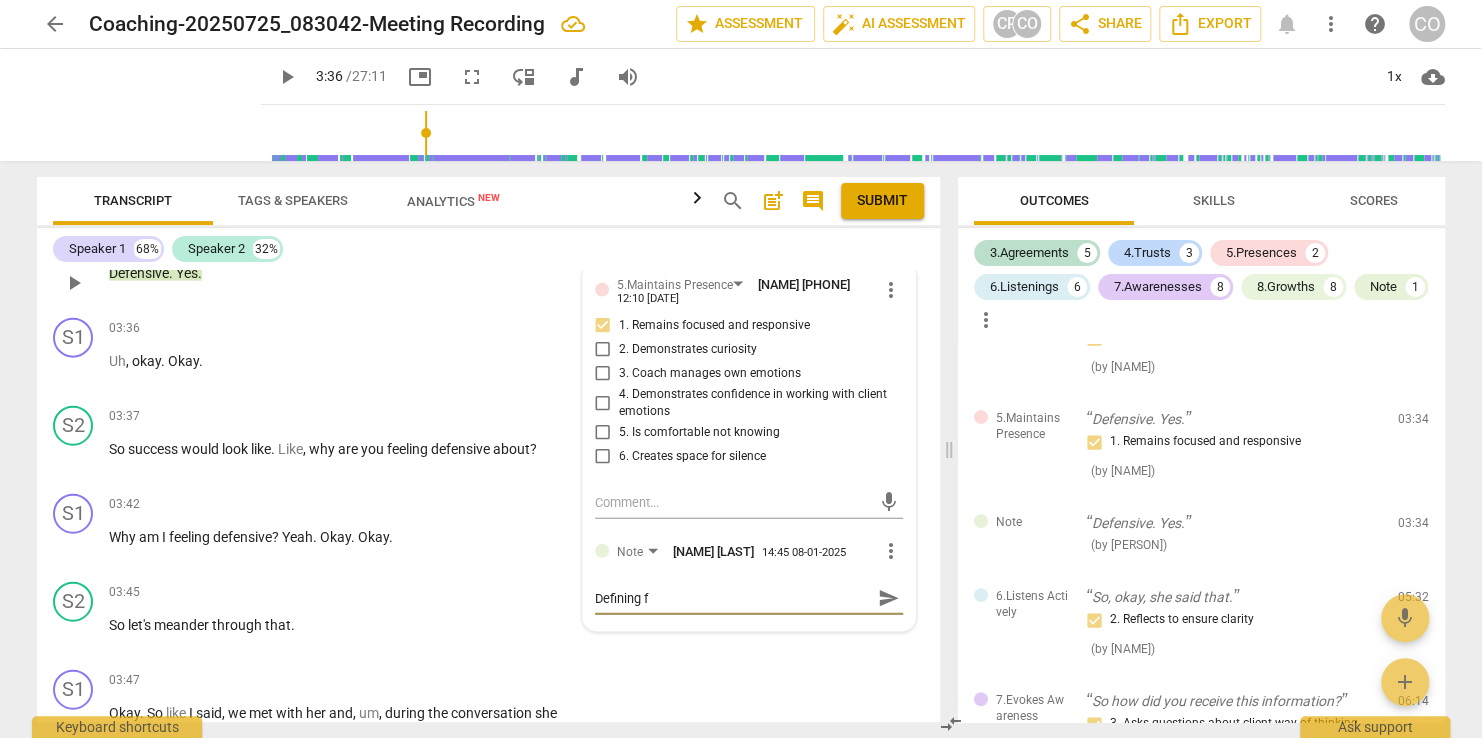 type on "Defining fo" 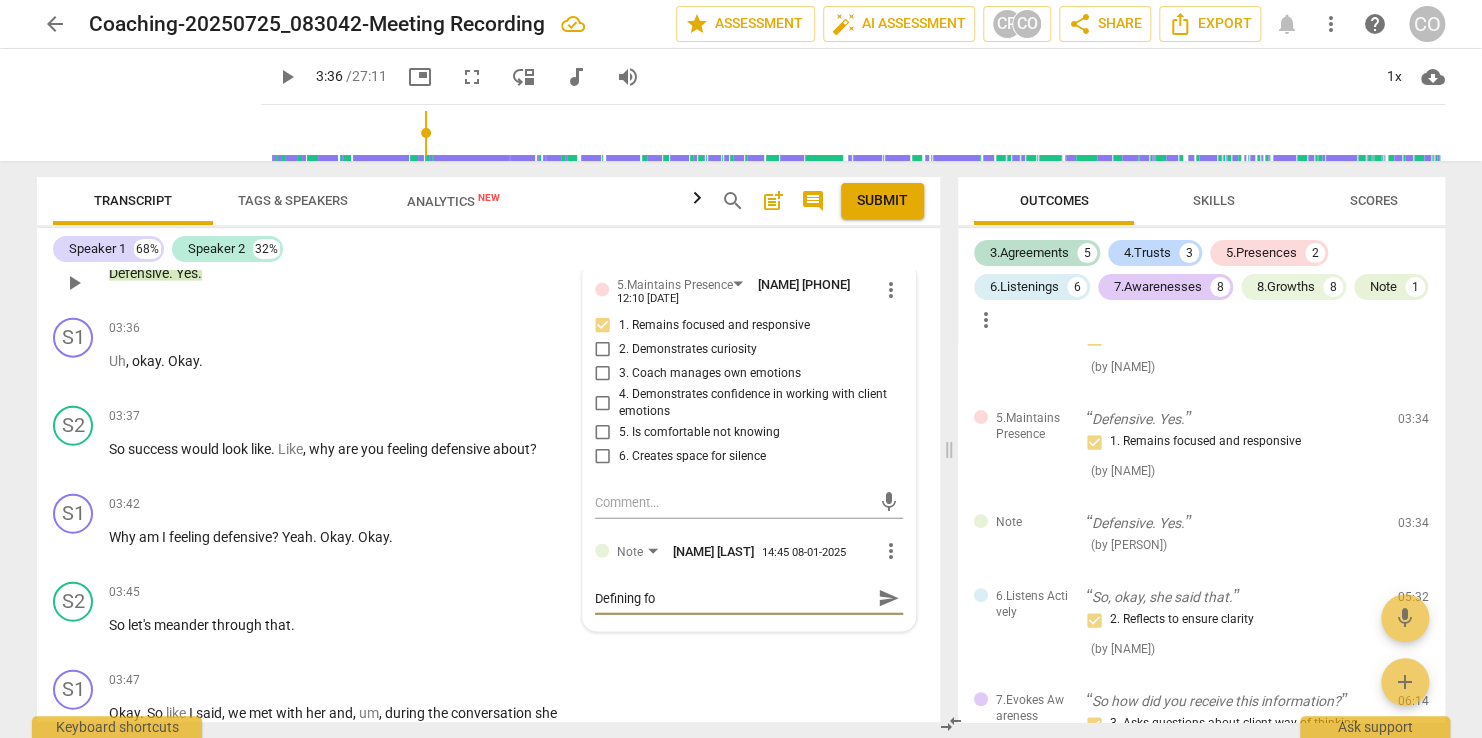 type on "Defining for" 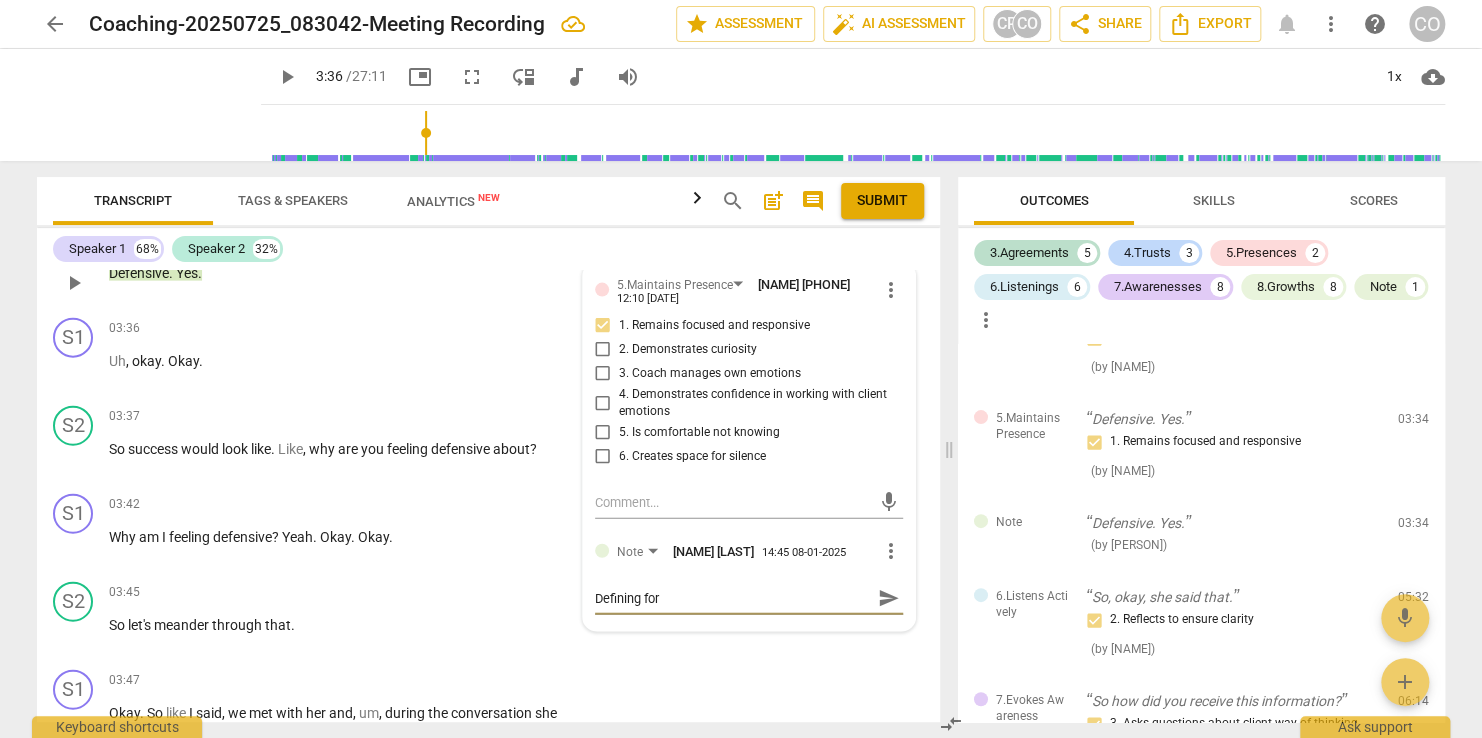 type on "Defining for" 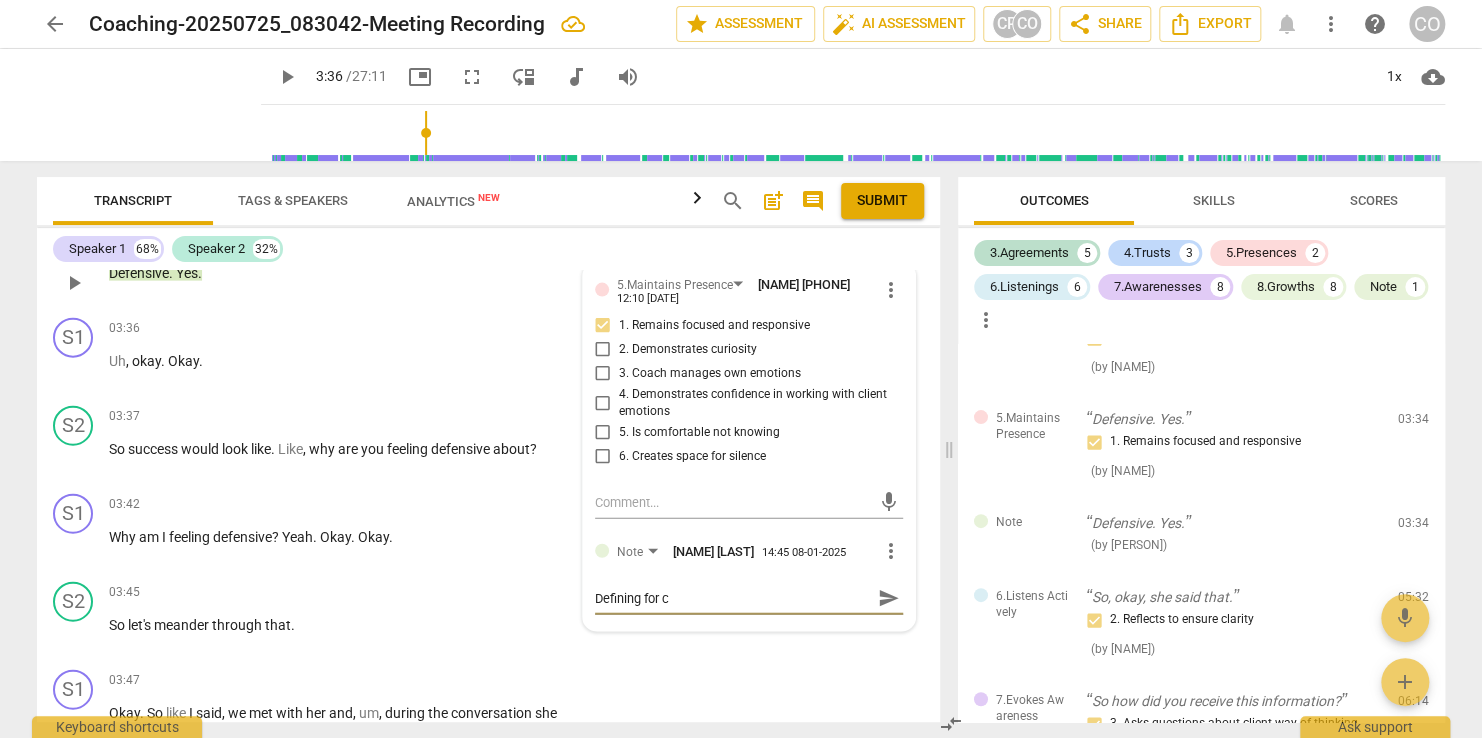 type on "Defining for cl" 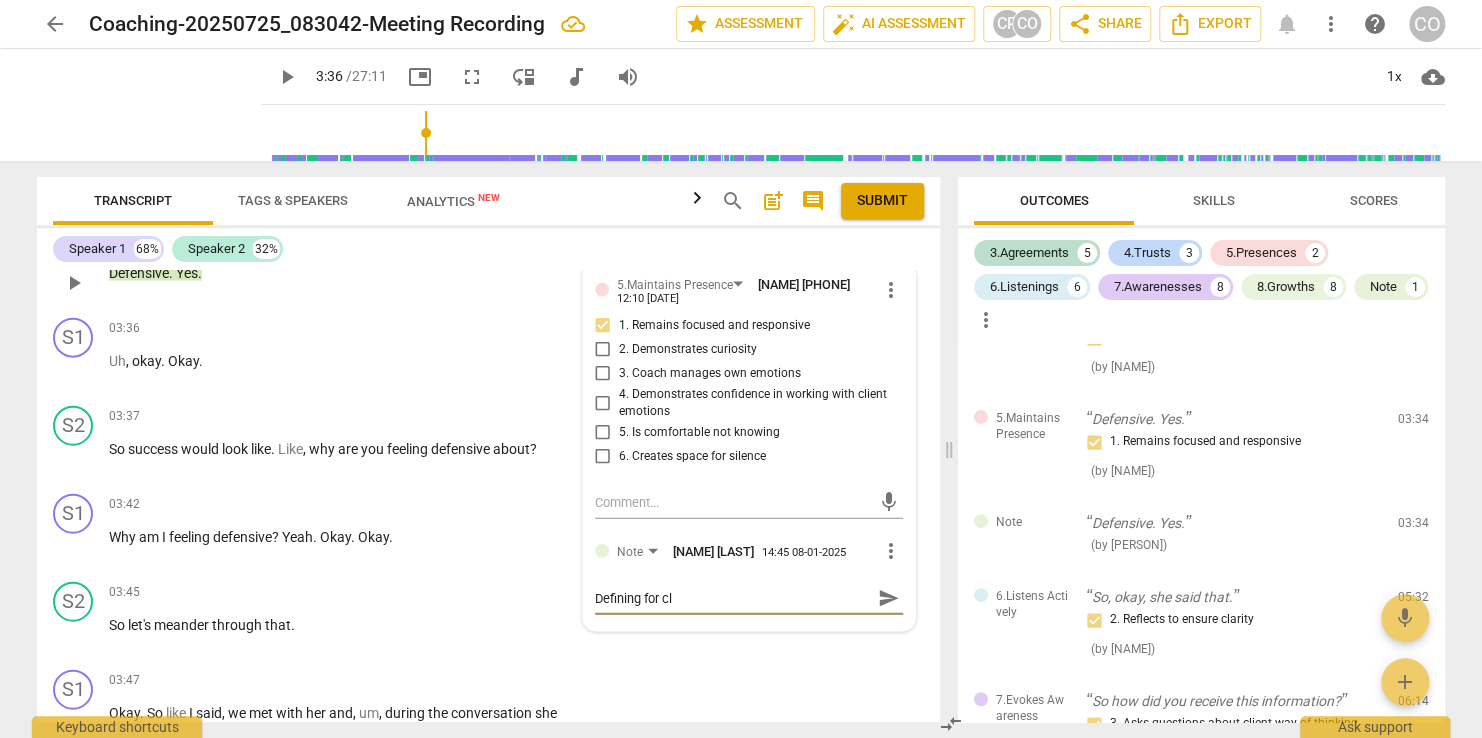 type on "Defining for cli" 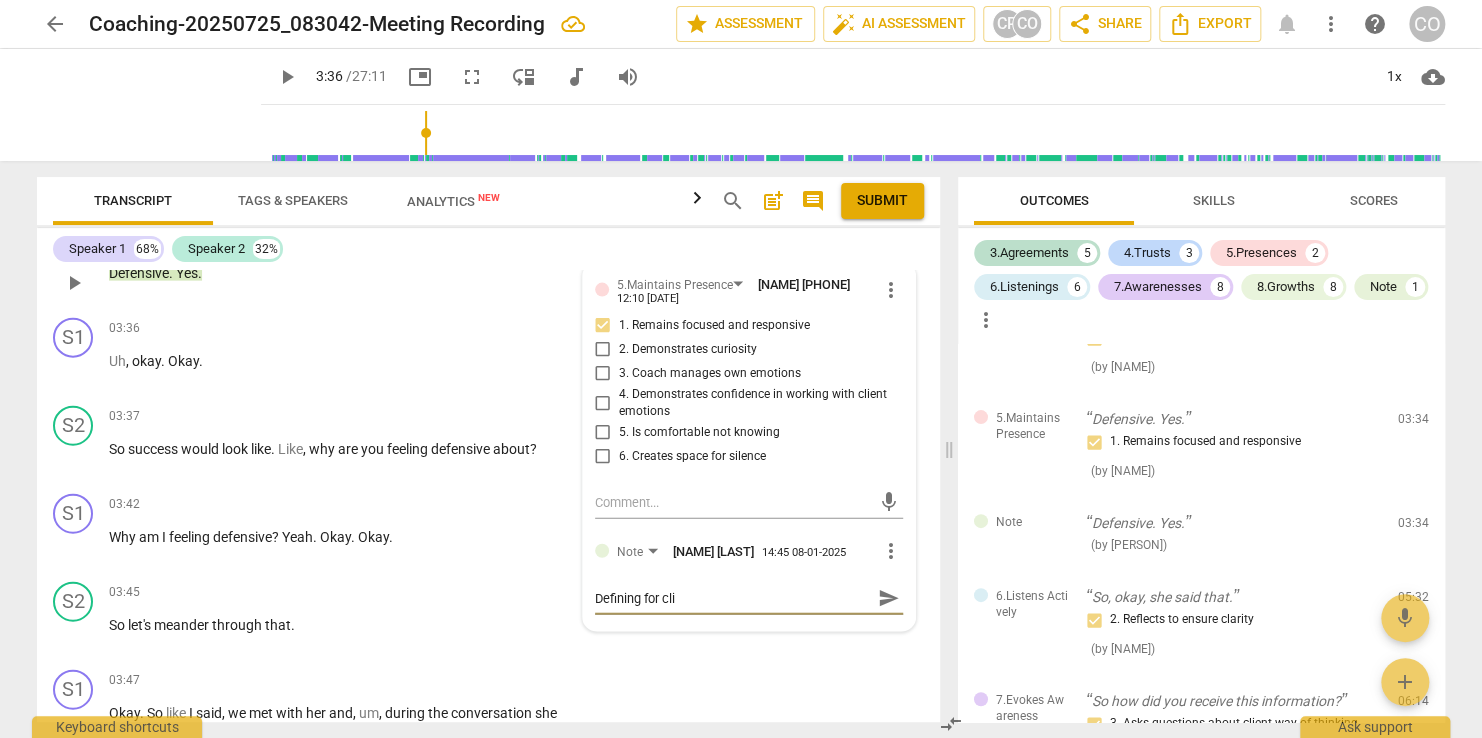 type on "Defining for clie" 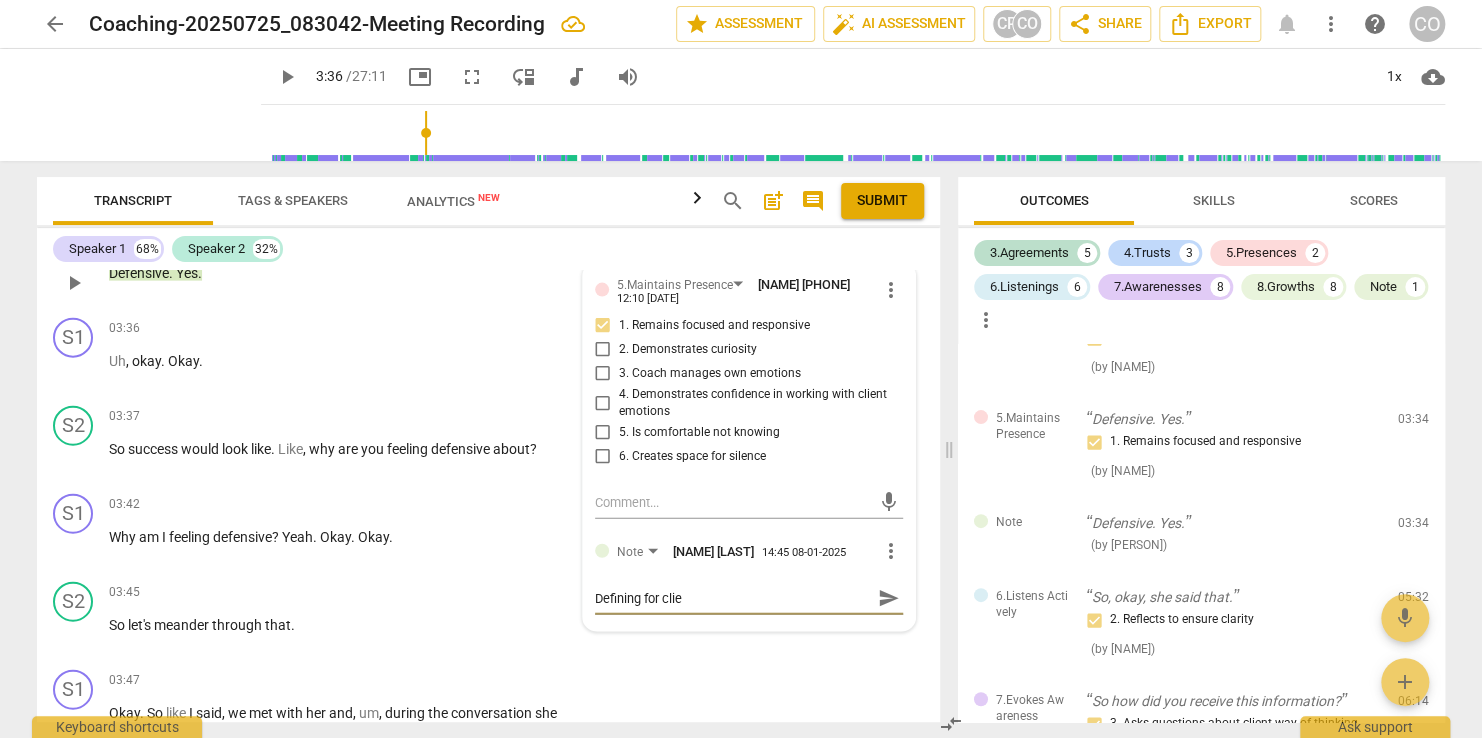 type on "Defining for clien" 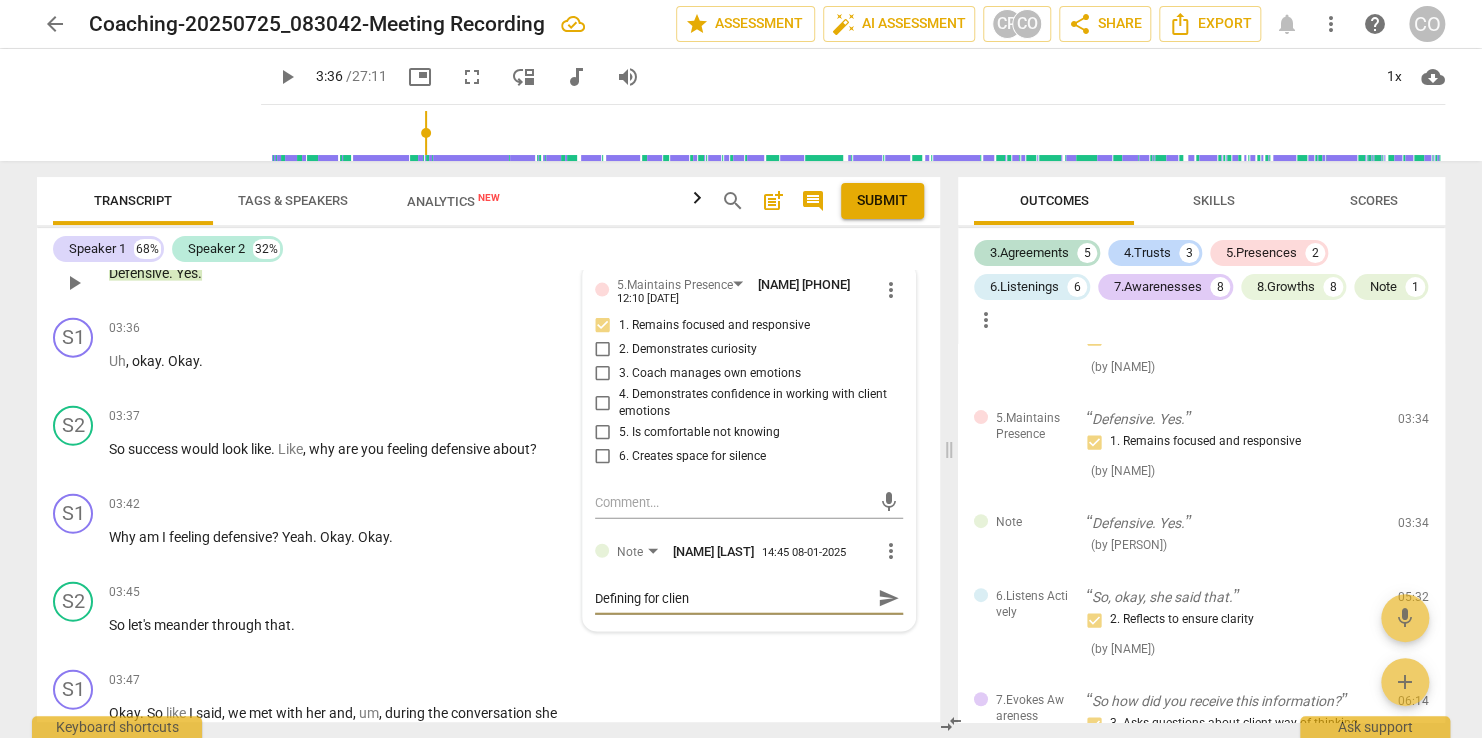 type on "Defining for client" 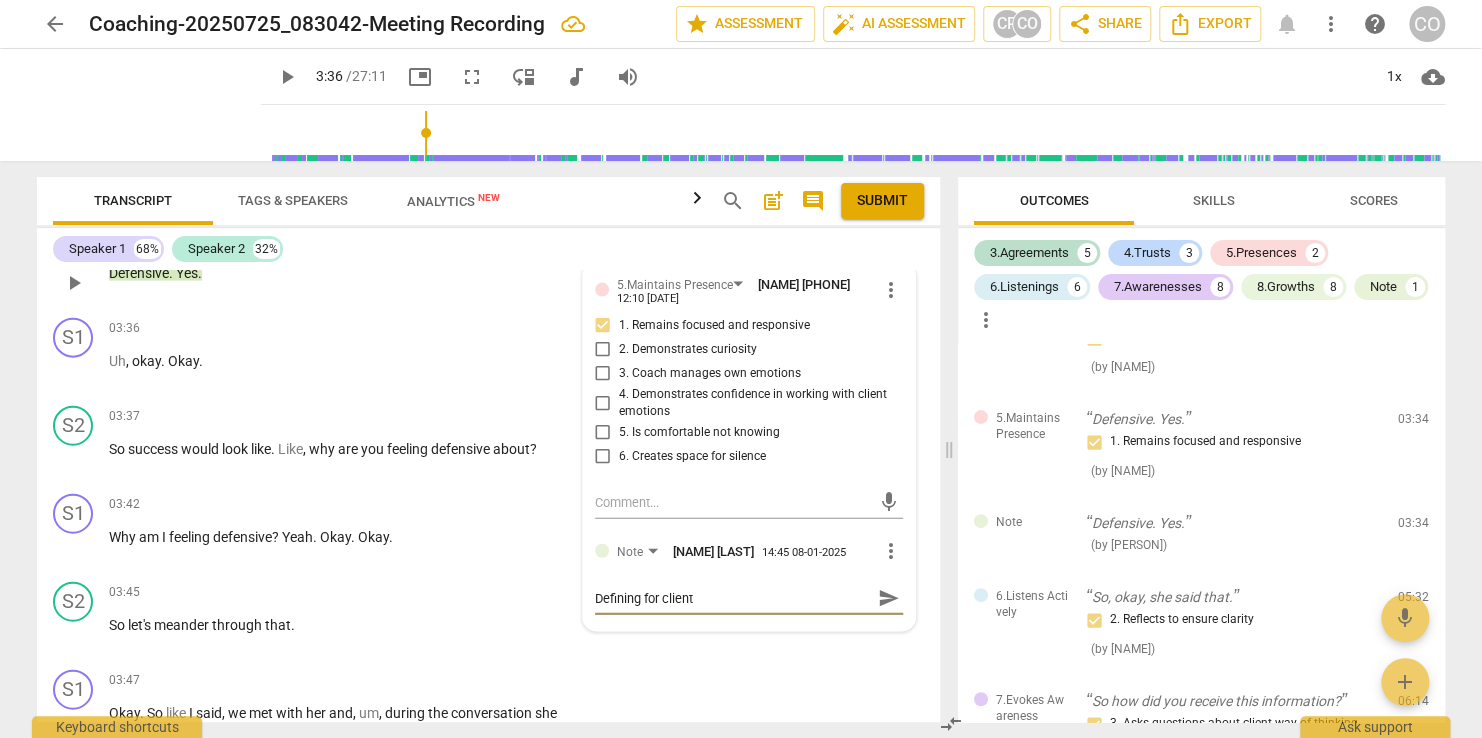 type on "Defining for client" 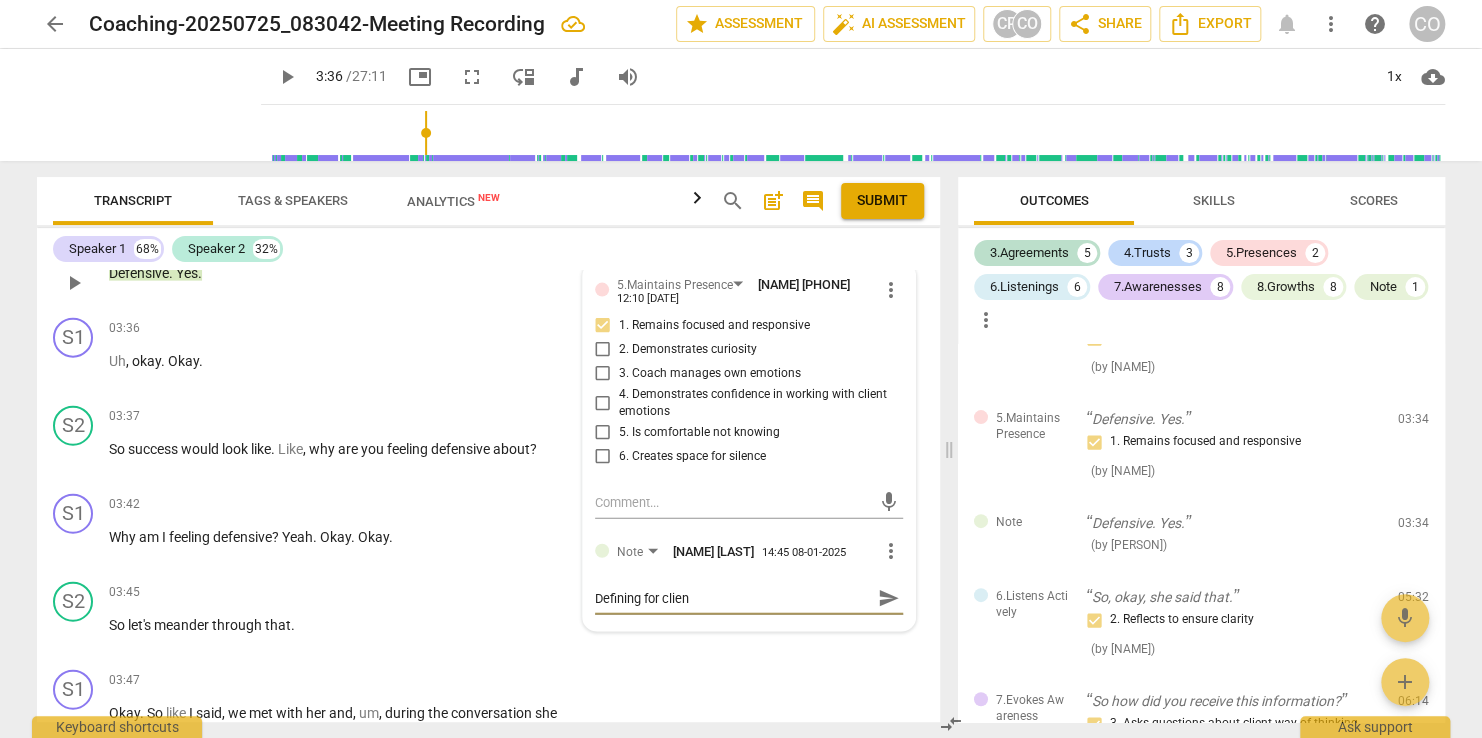 type on "Defining for clie" 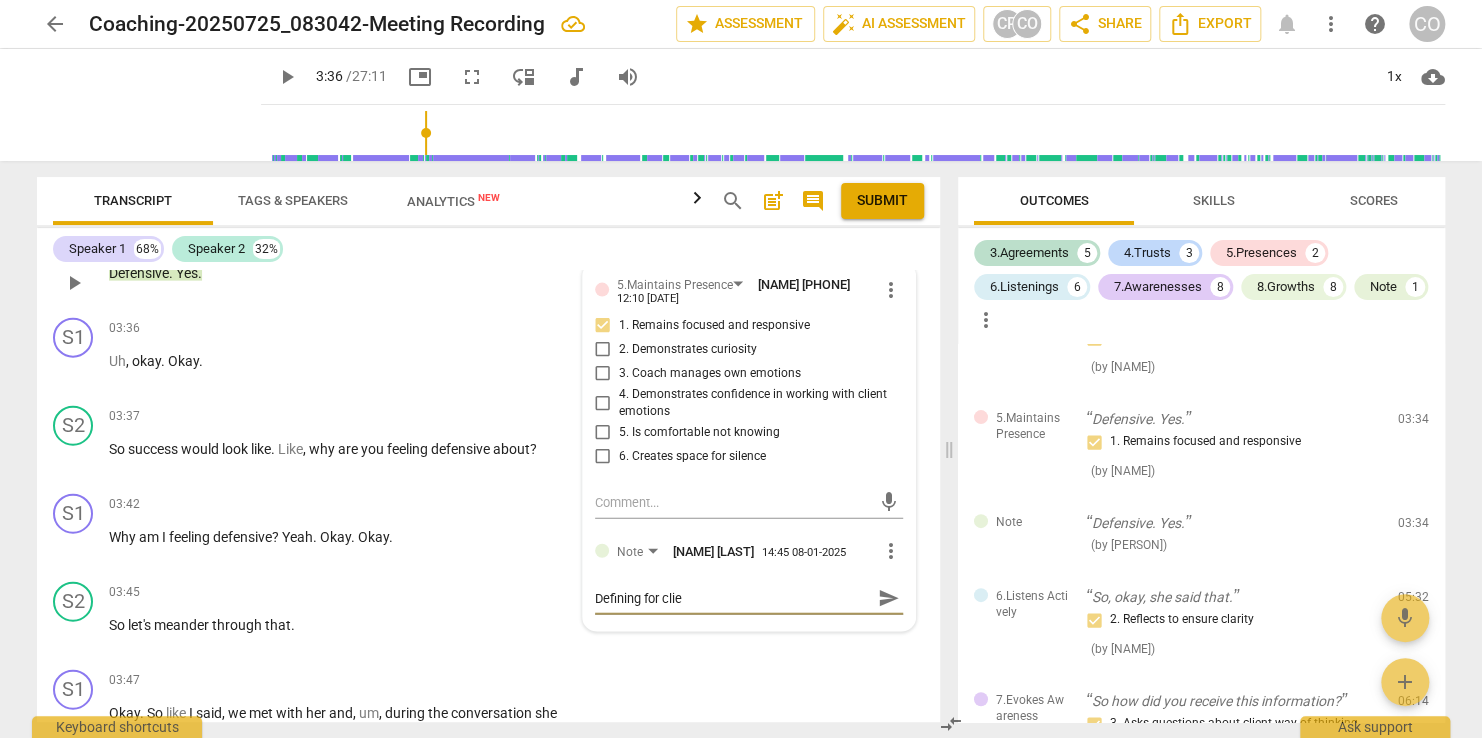 type on "Defining for cli" 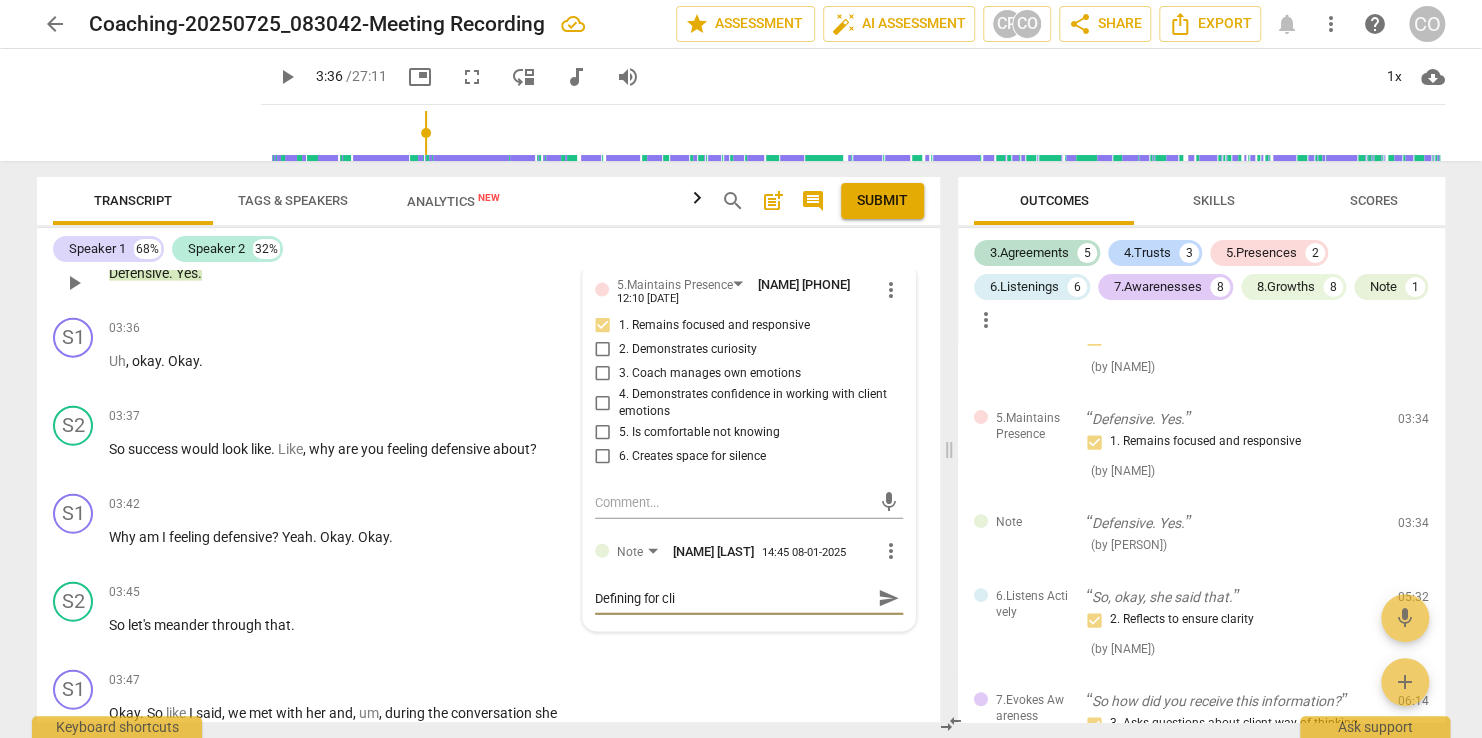 type on "Defining for cl" 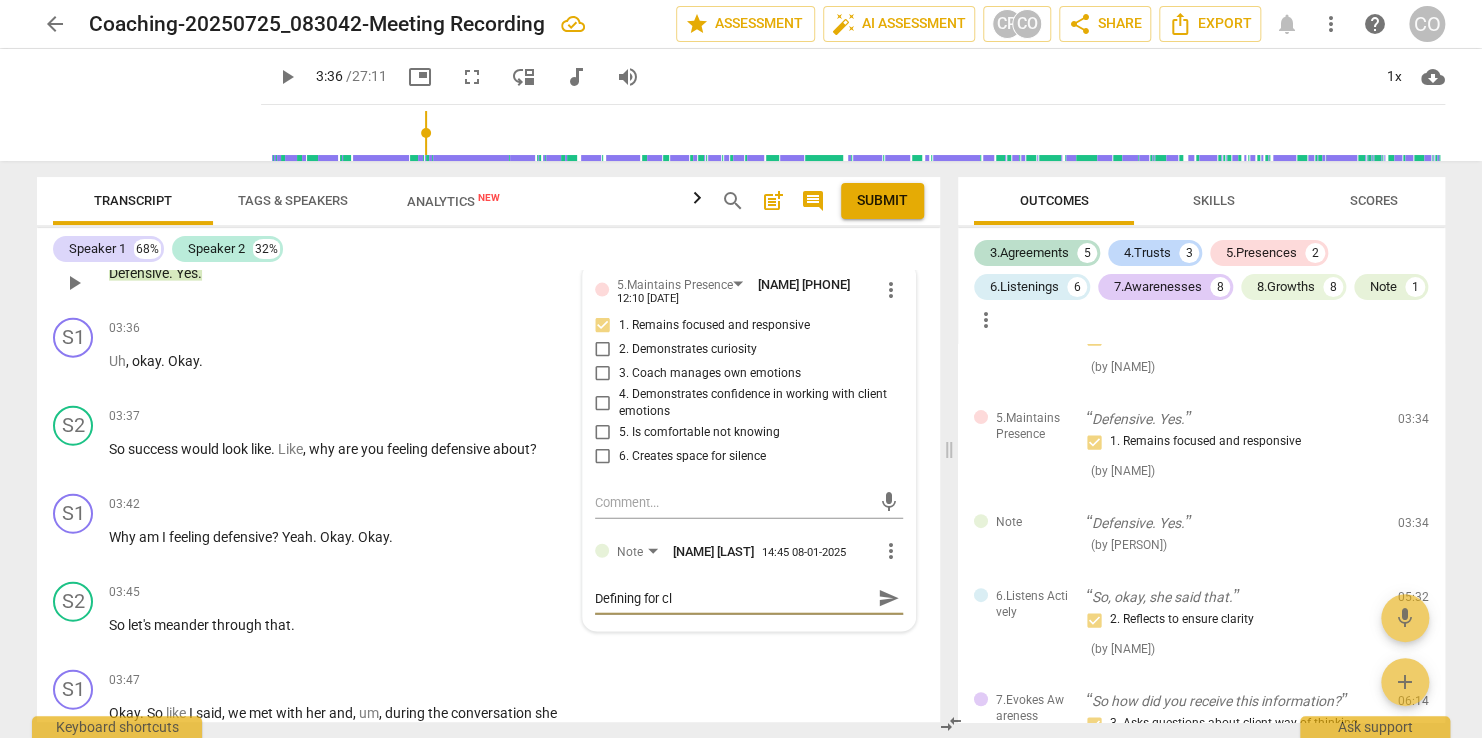 type on "Defining for c" 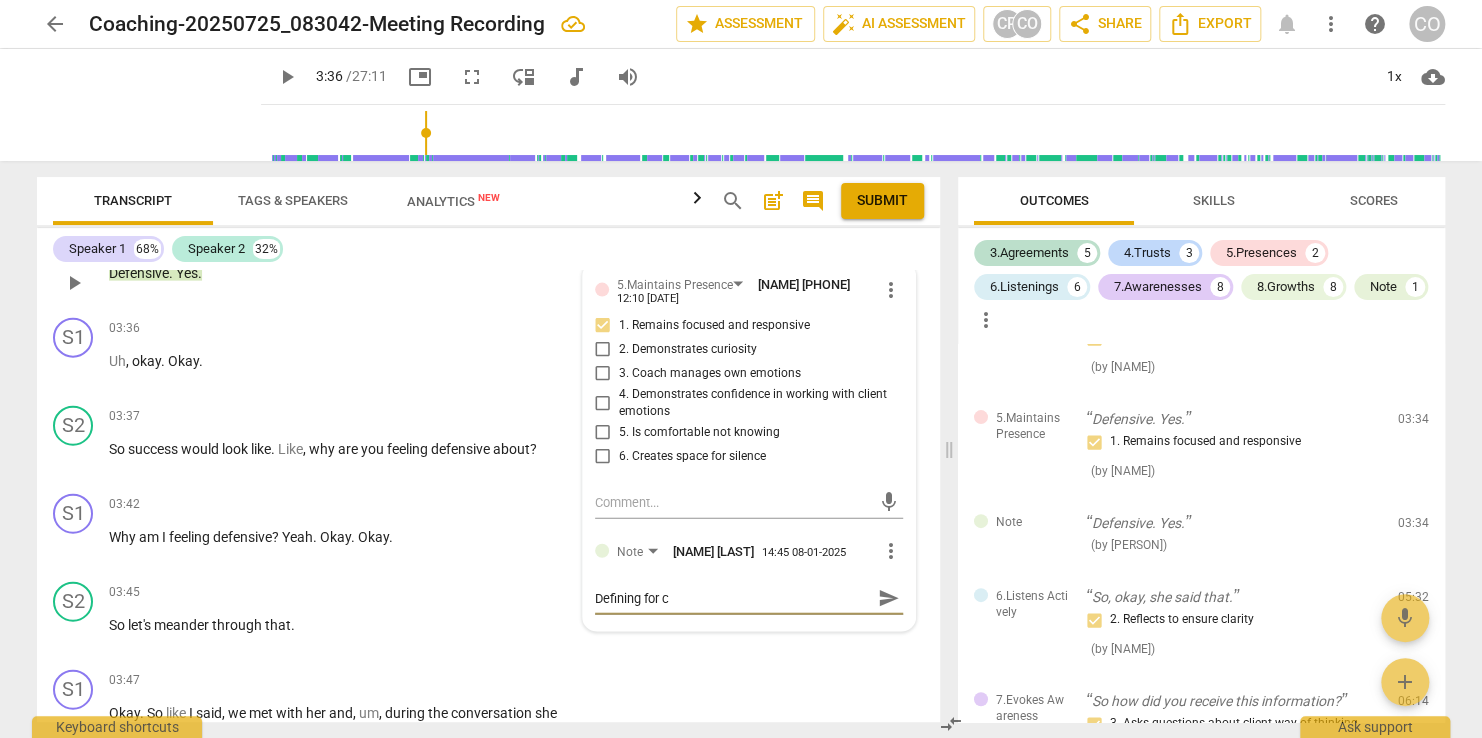 type on "Defining for" 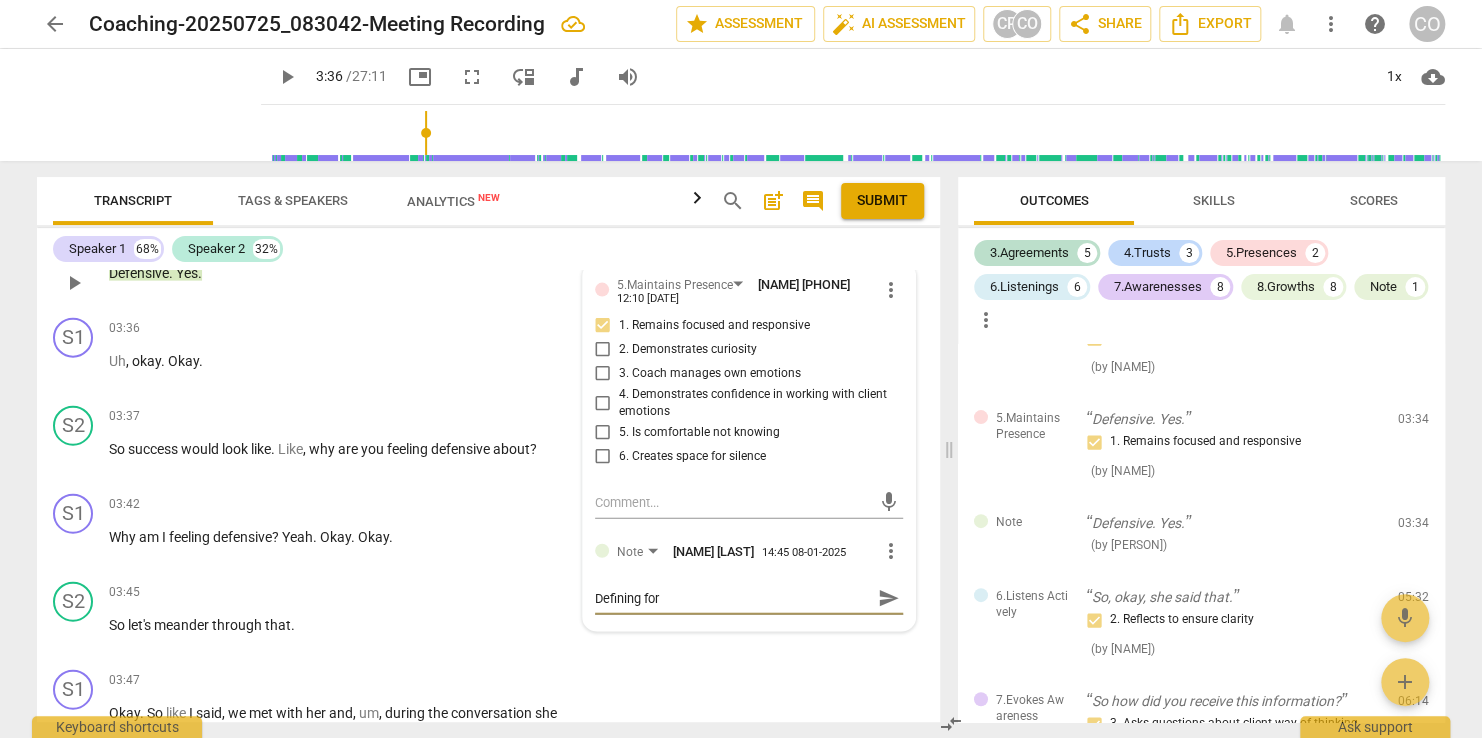 type on "Defining for" 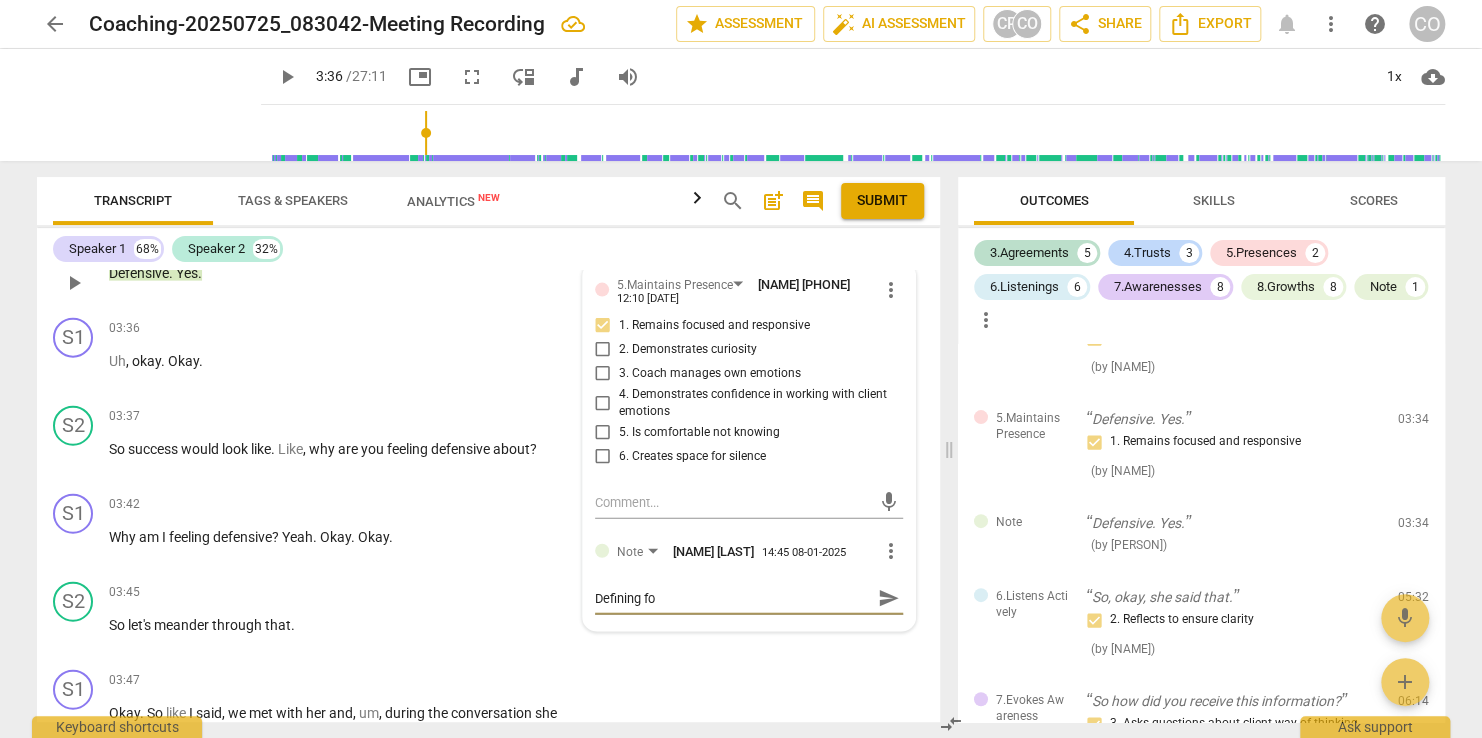 type on "Defining f" 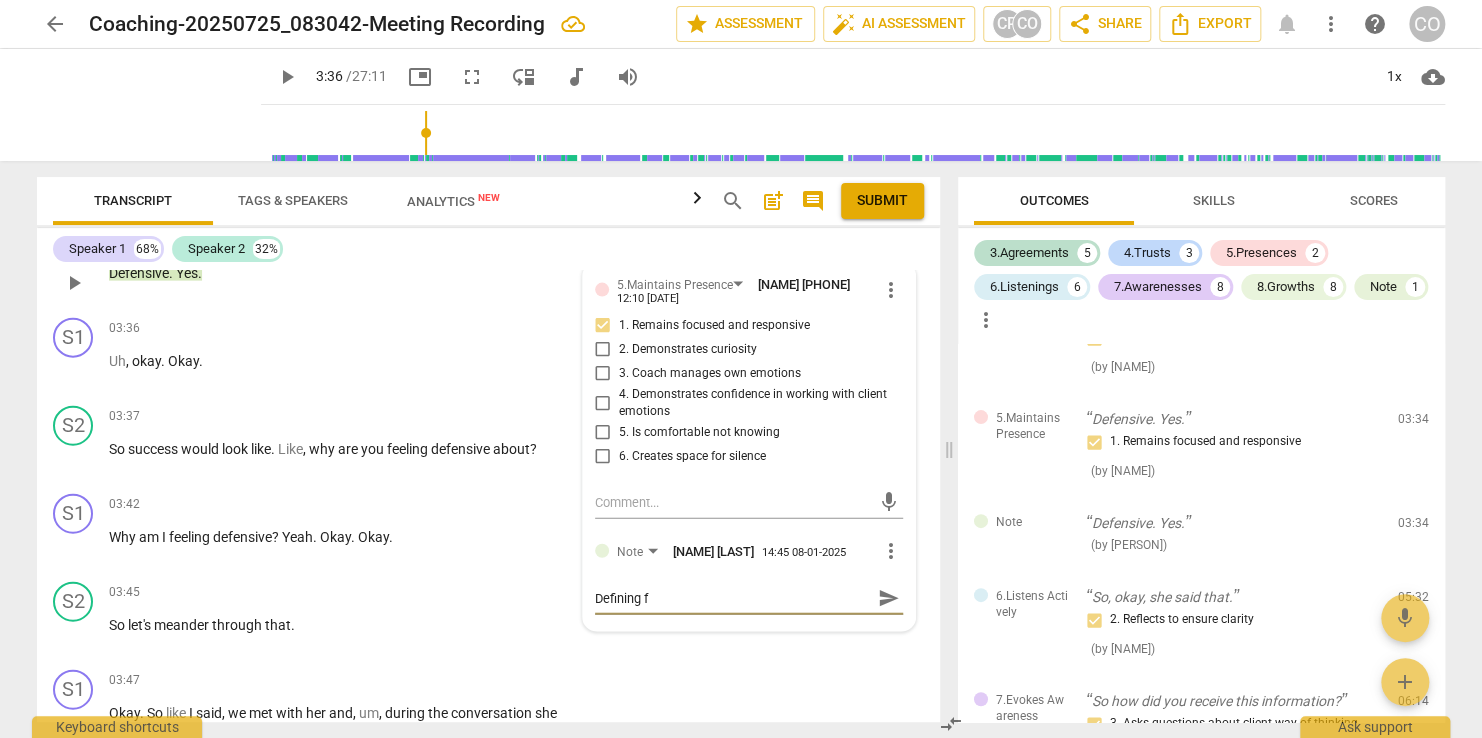 type on "Defining" 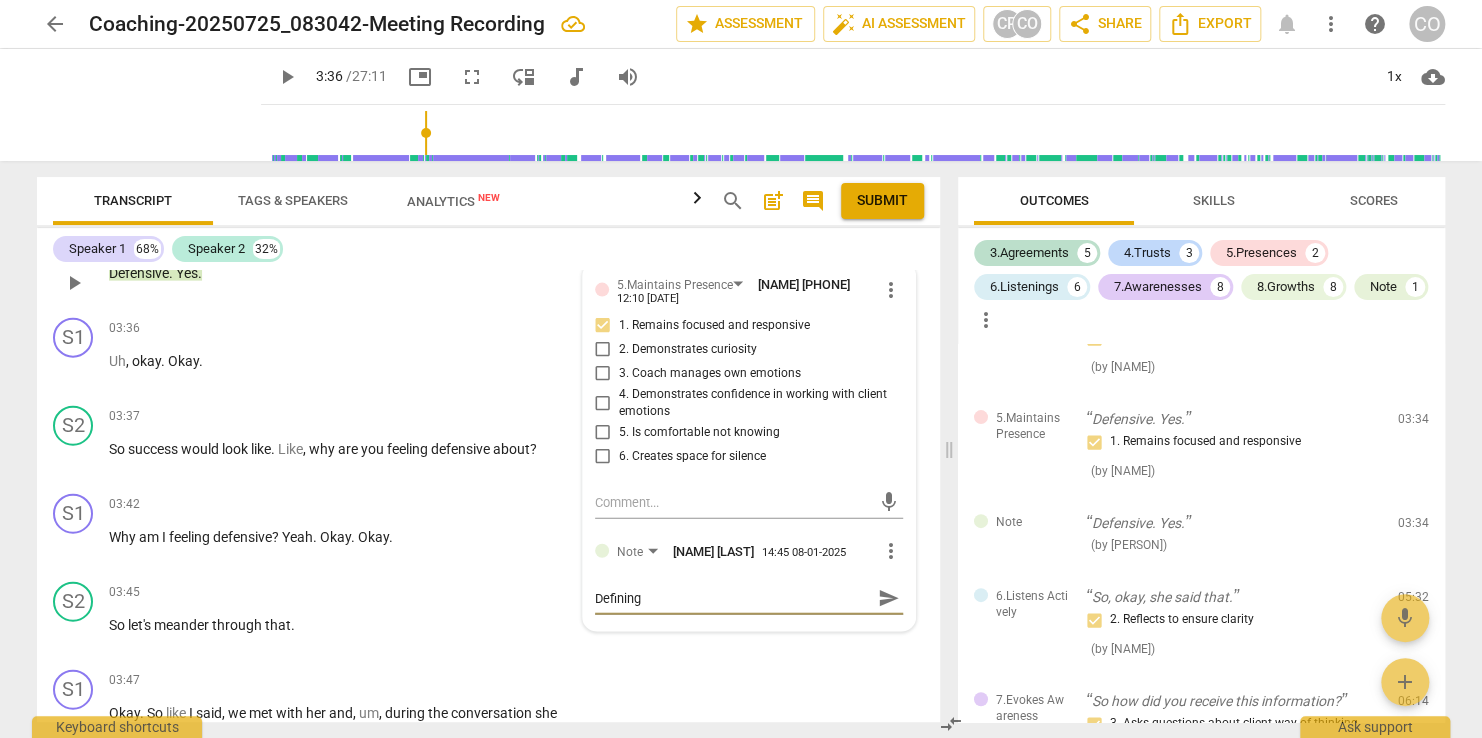 type on "Defining" 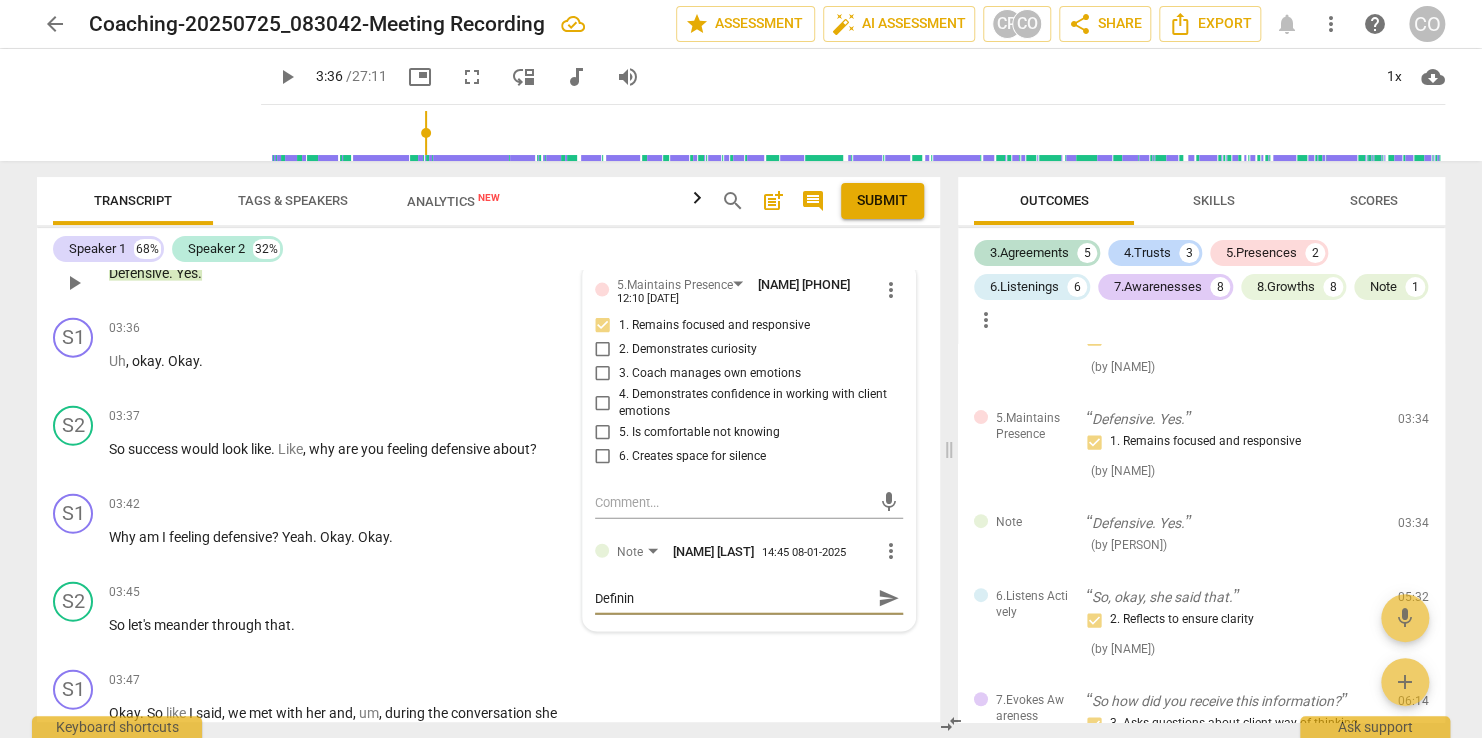 type on "Defini" 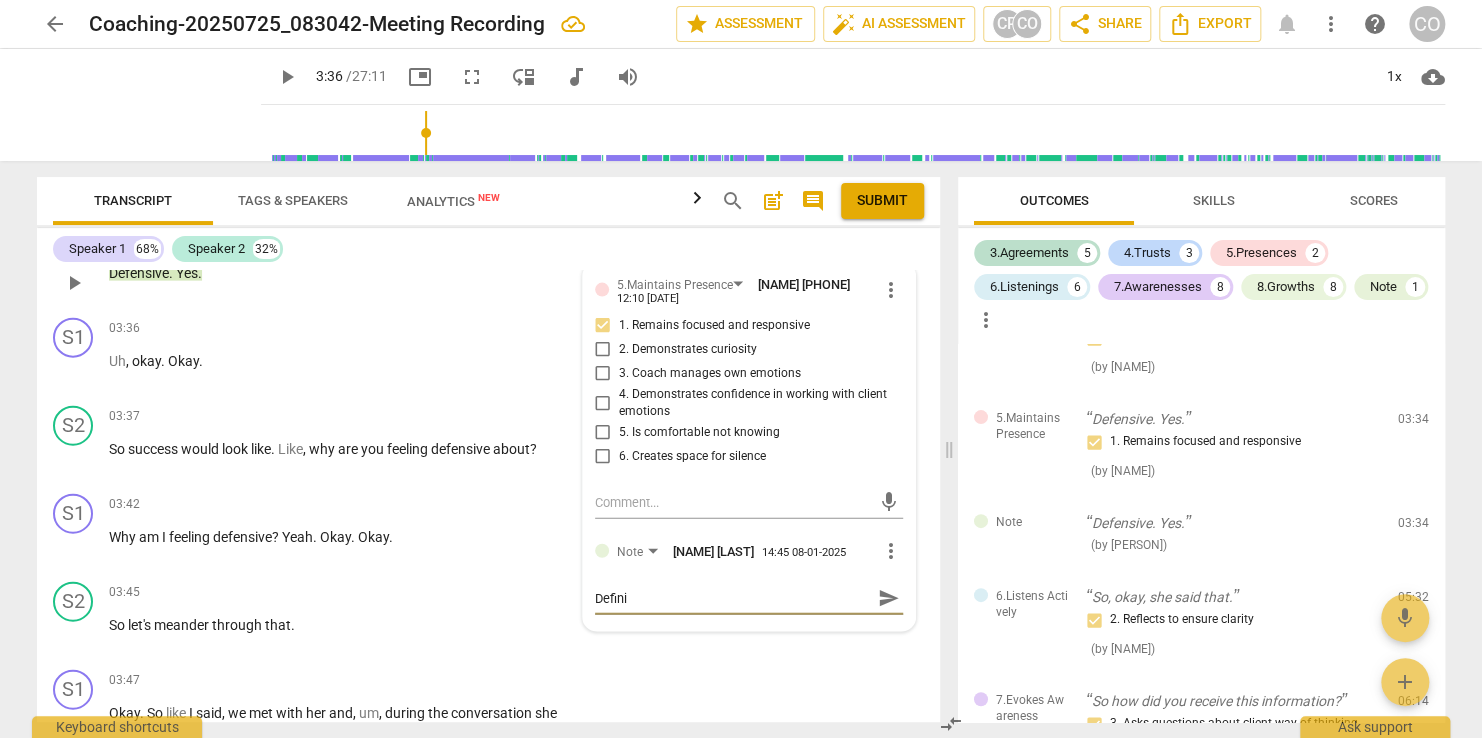 type on "Defin" 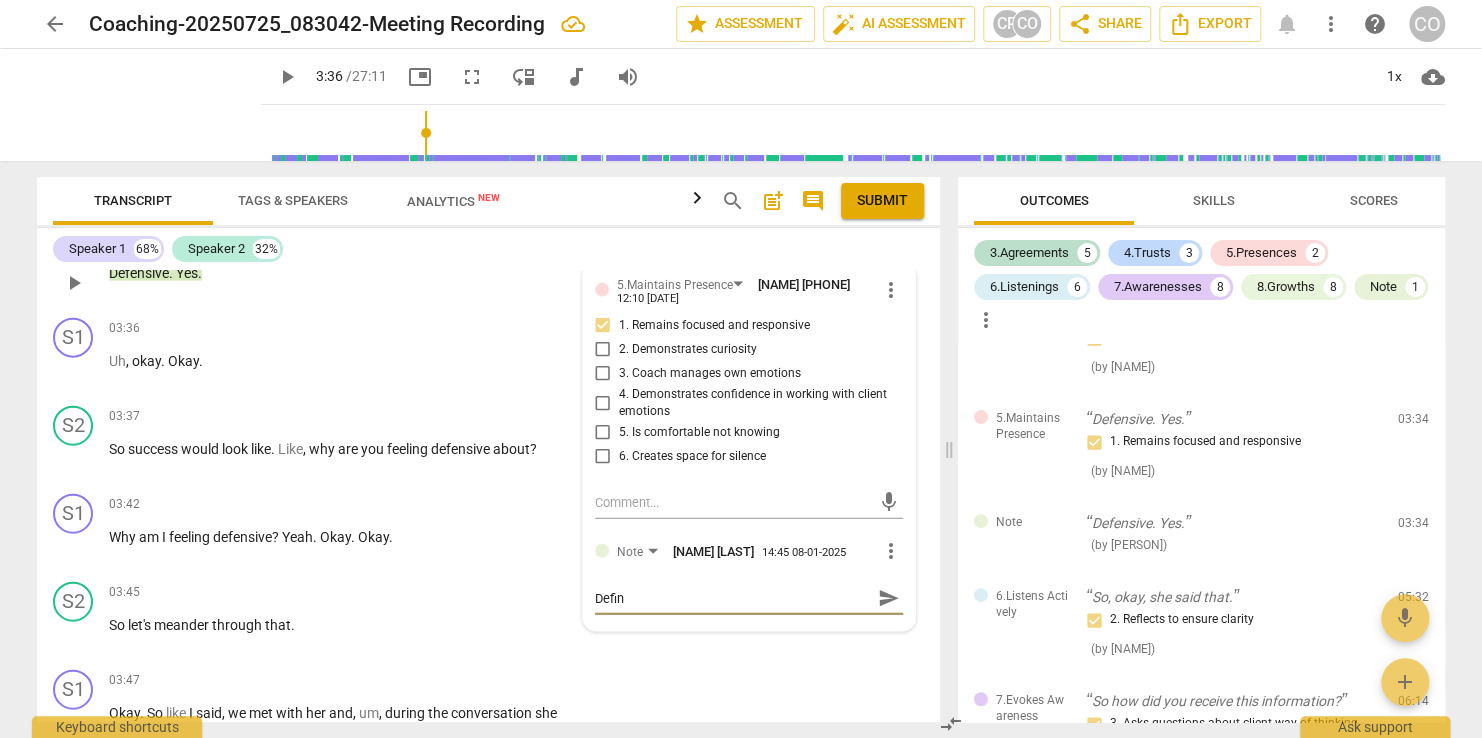type on "Defi" 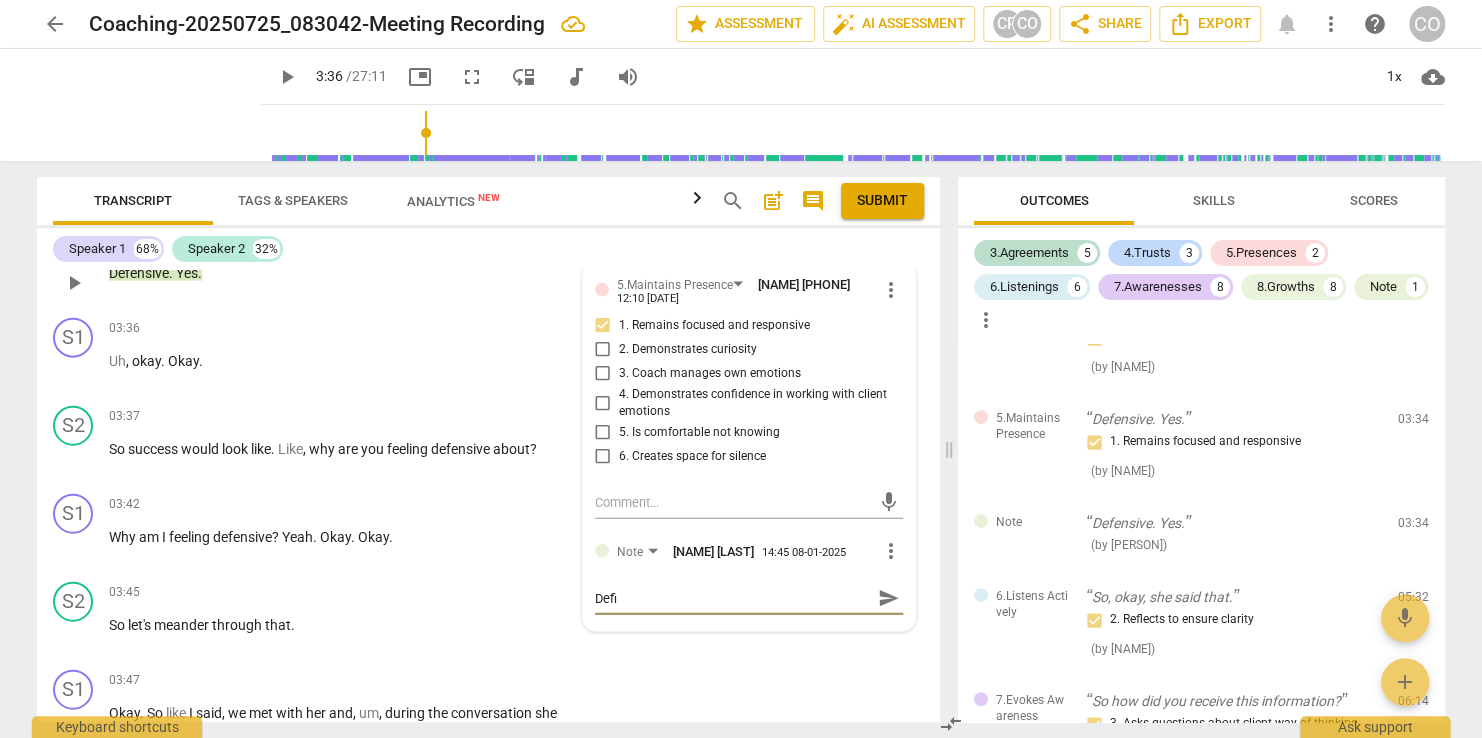 type on "Def" 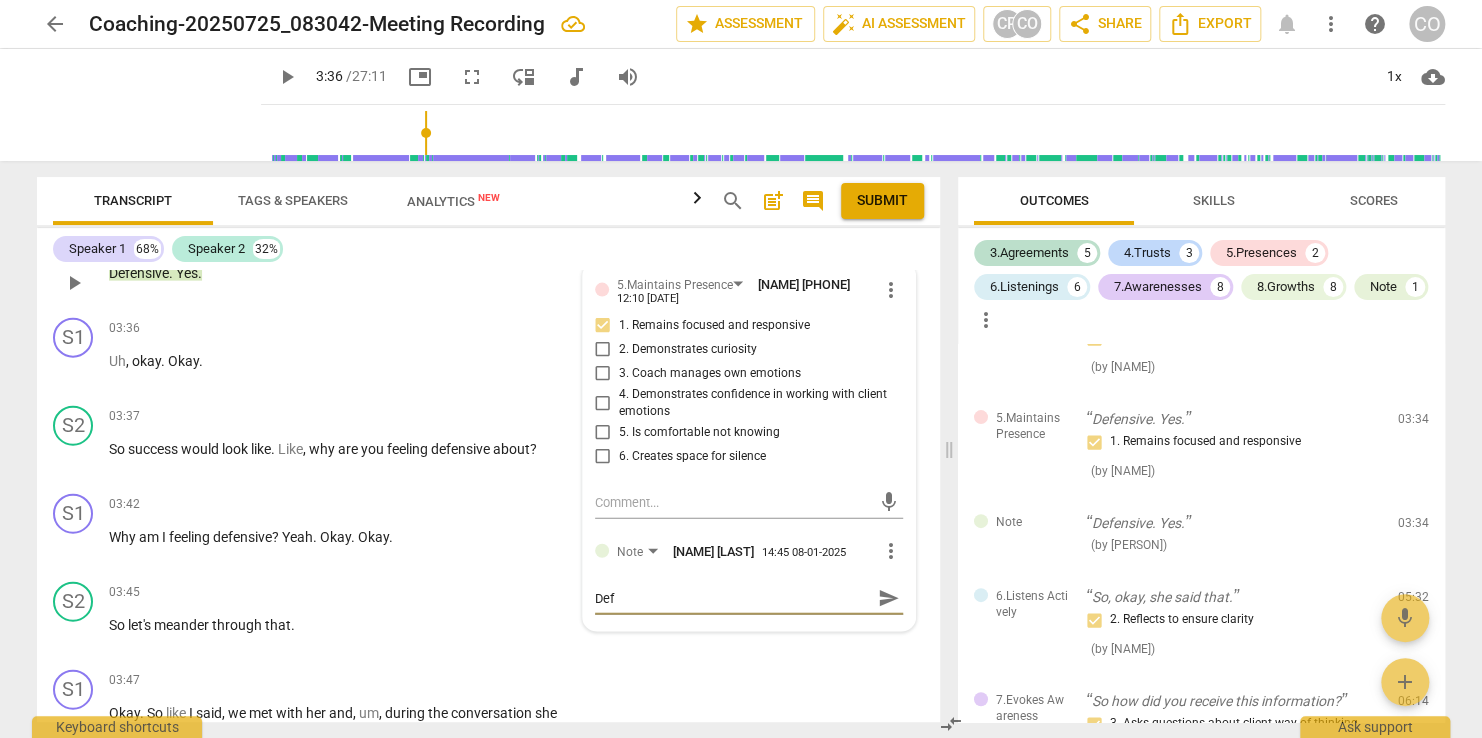 type on "De" 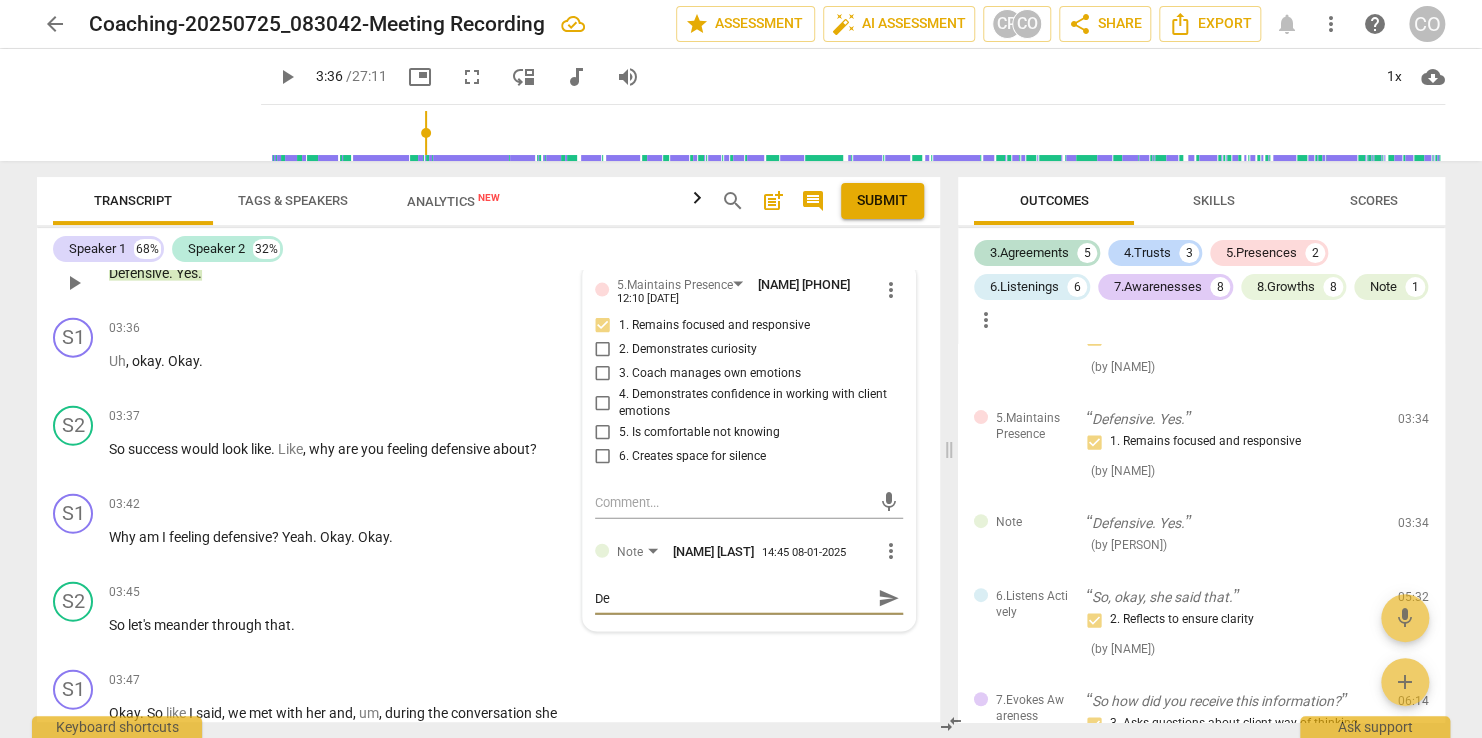 type on "D" 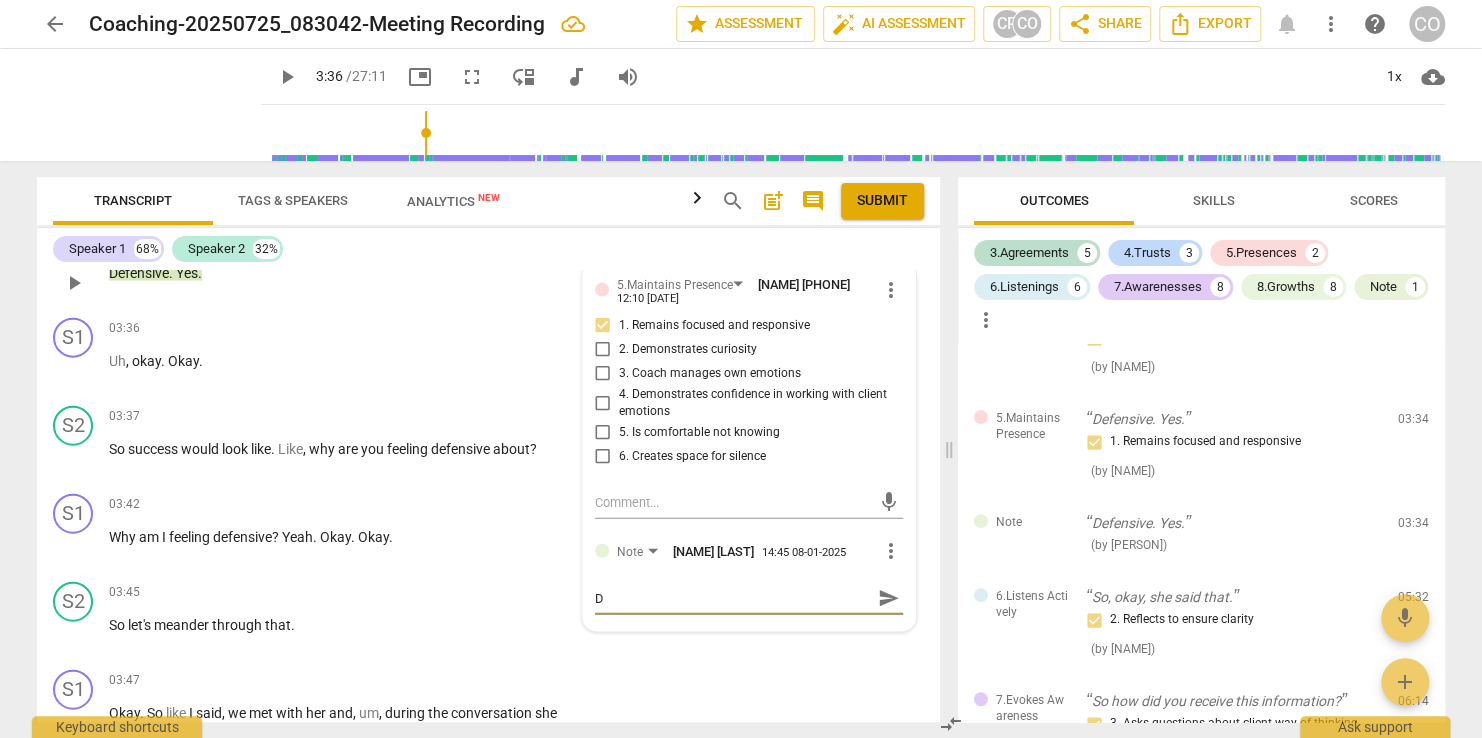 type on "De" 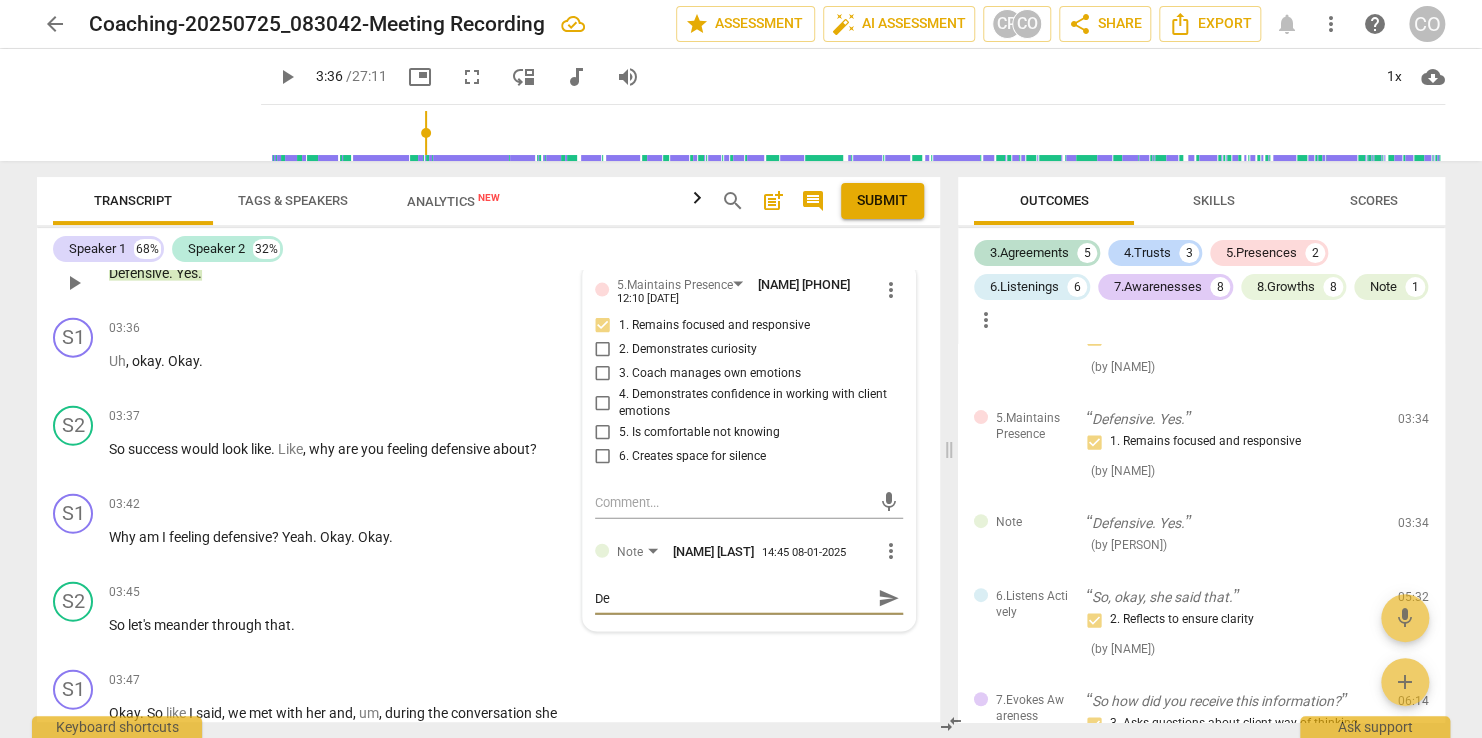type on "Def" 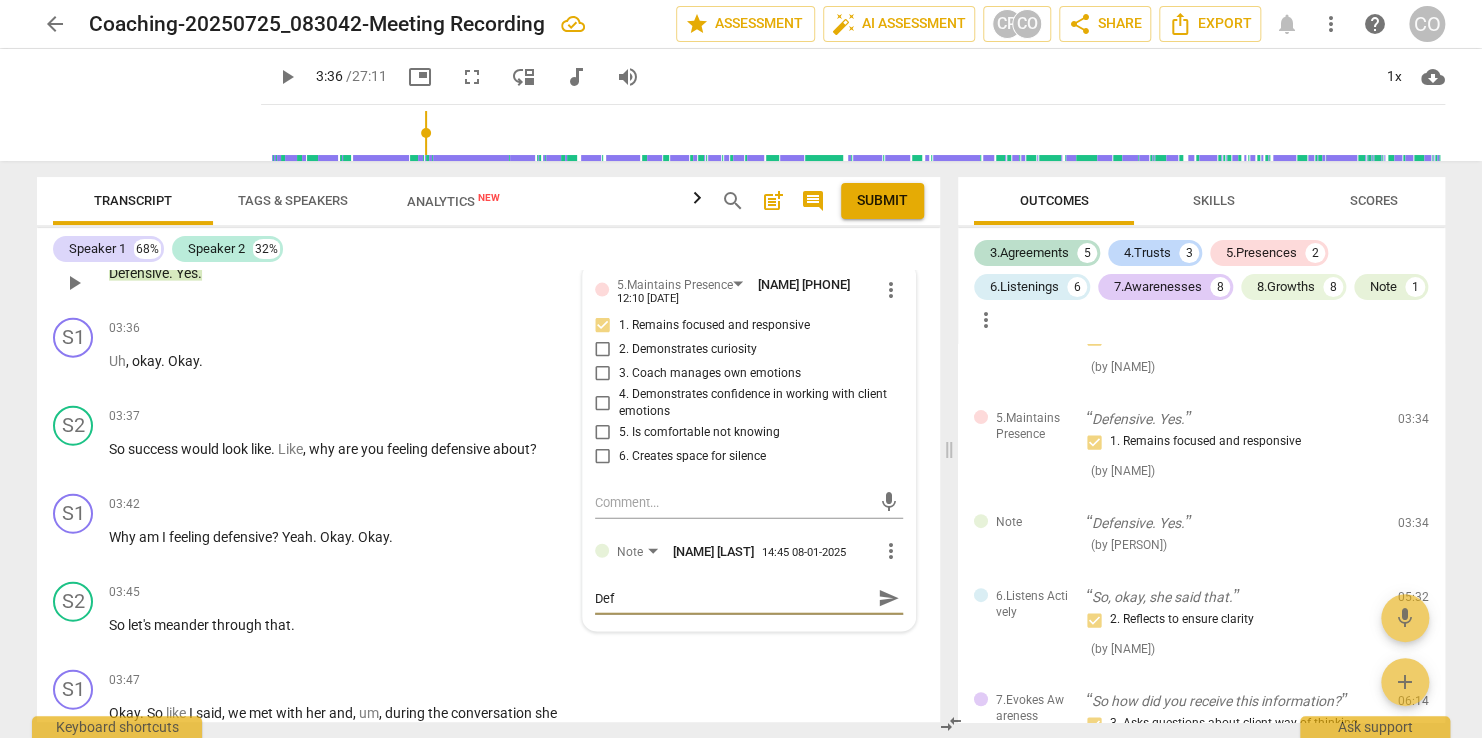 type on "Defe" 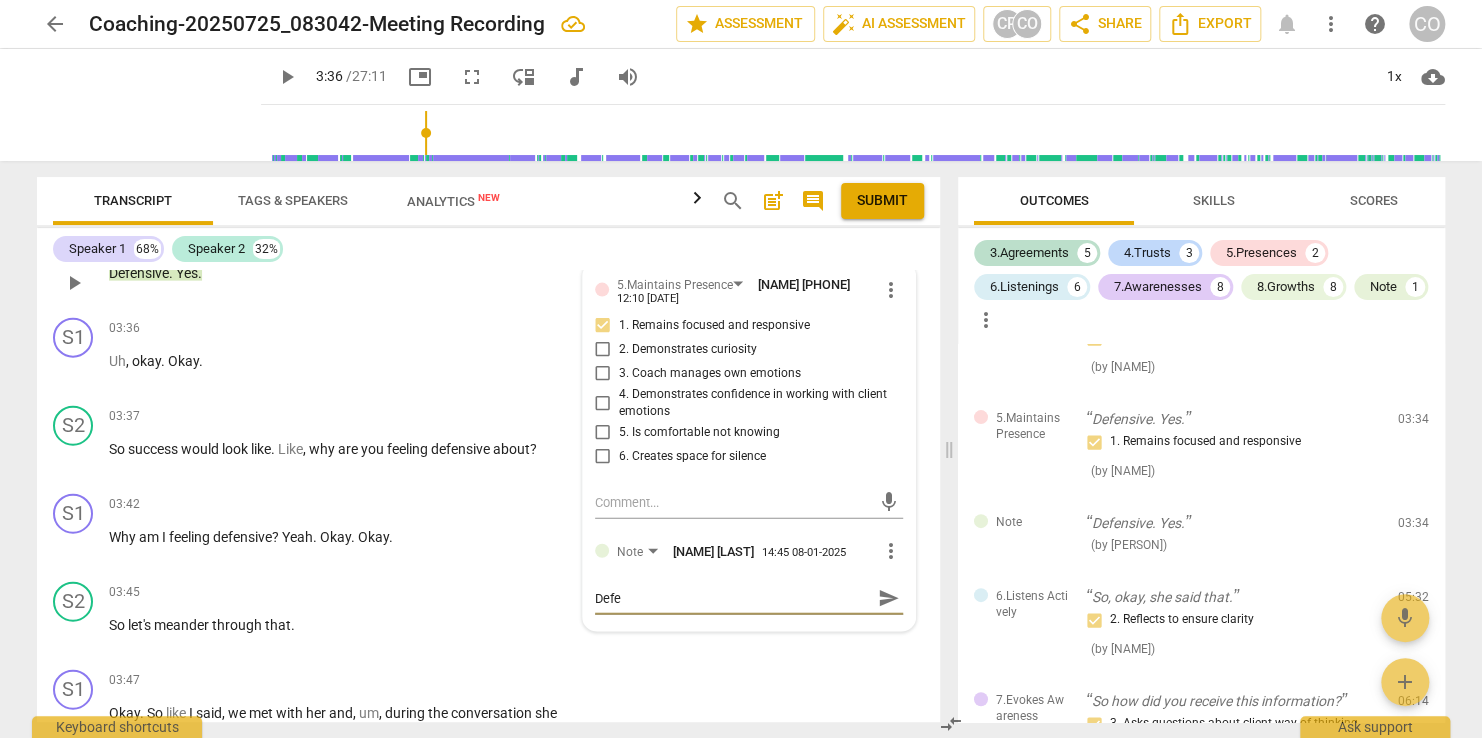 type on "Defen" 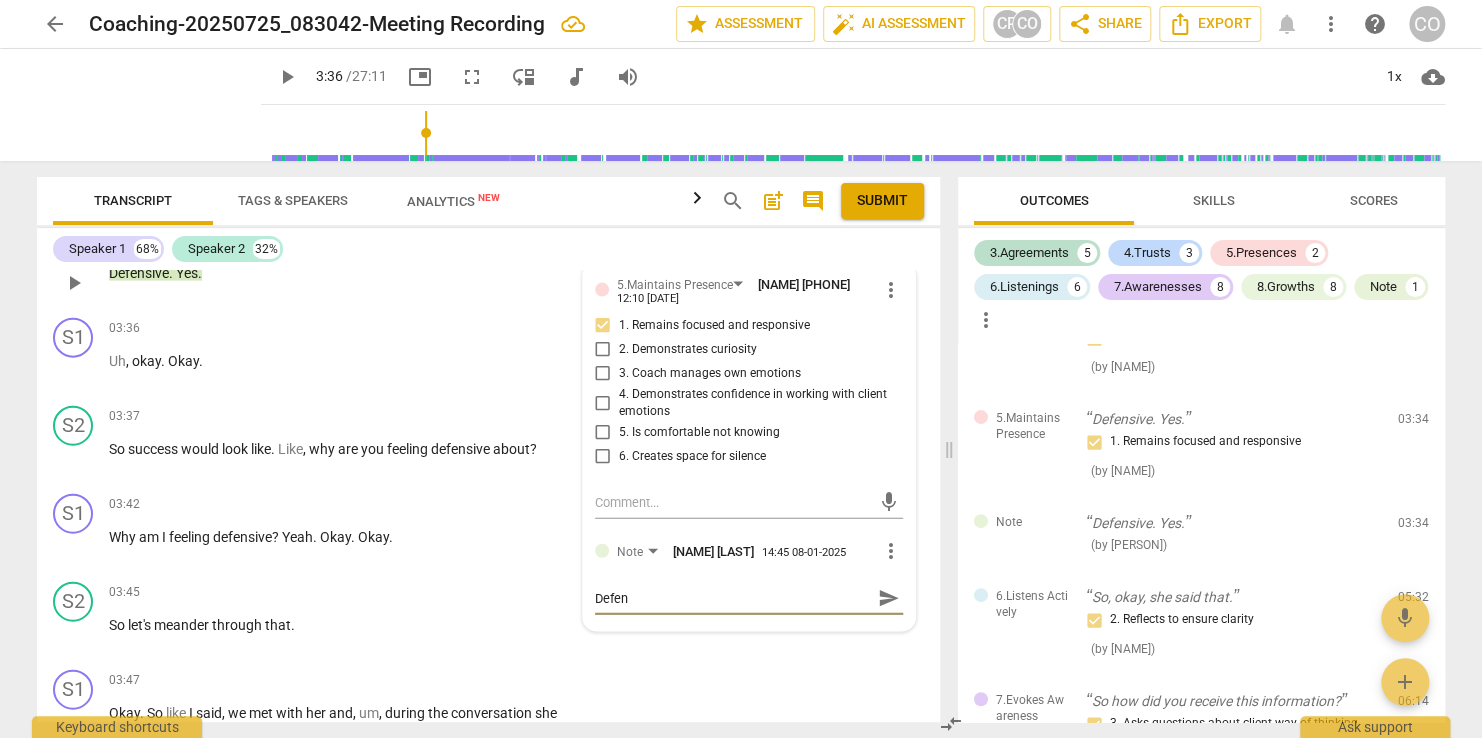 type on "Defens" 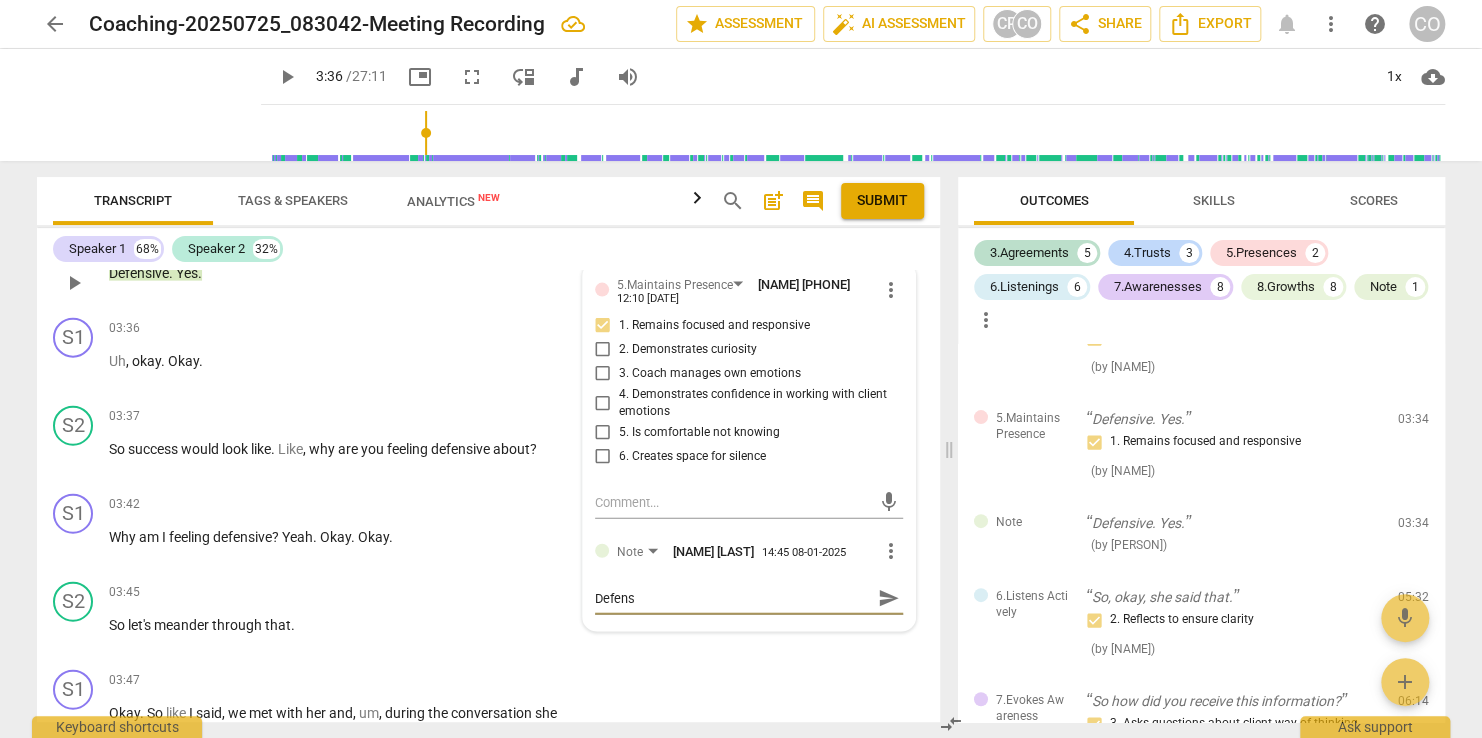 type on "Defense" 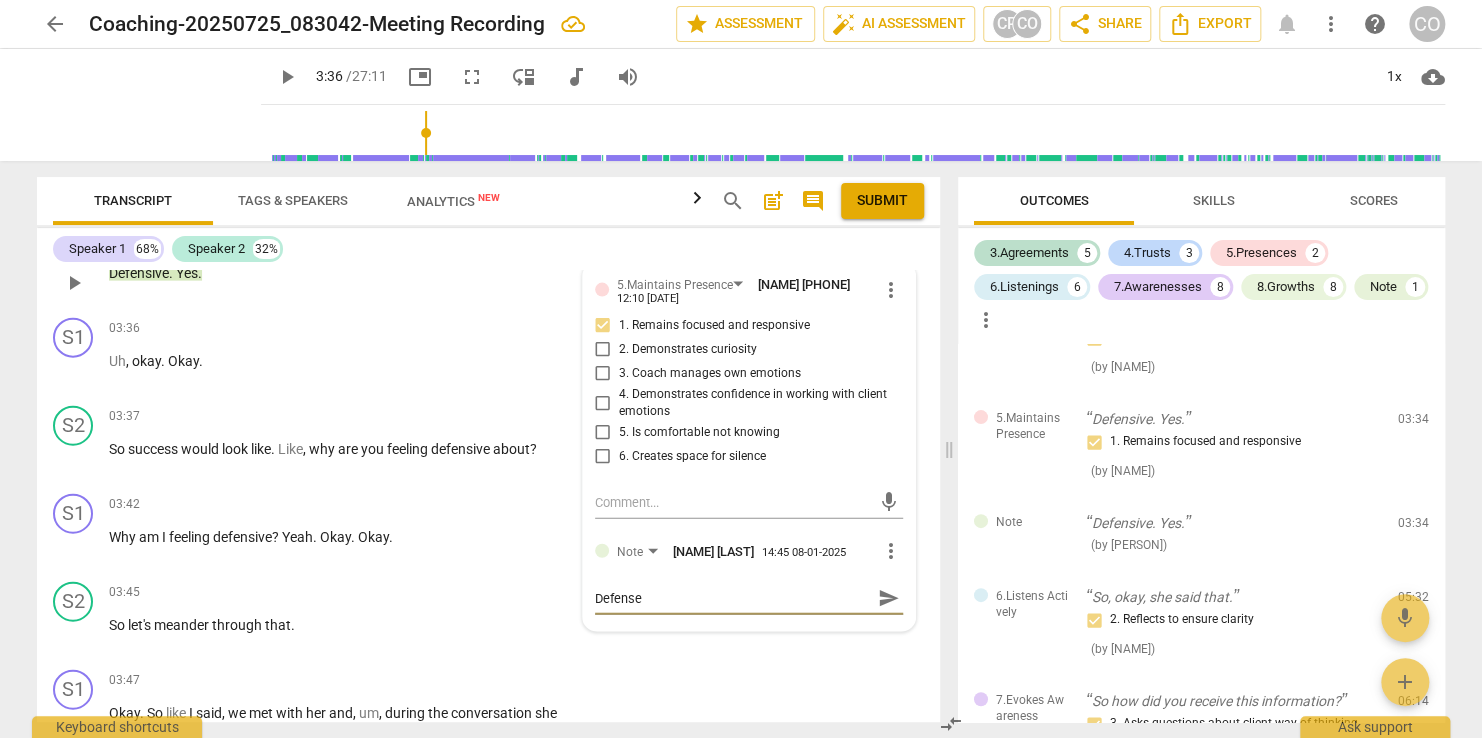 type on "Defensei" 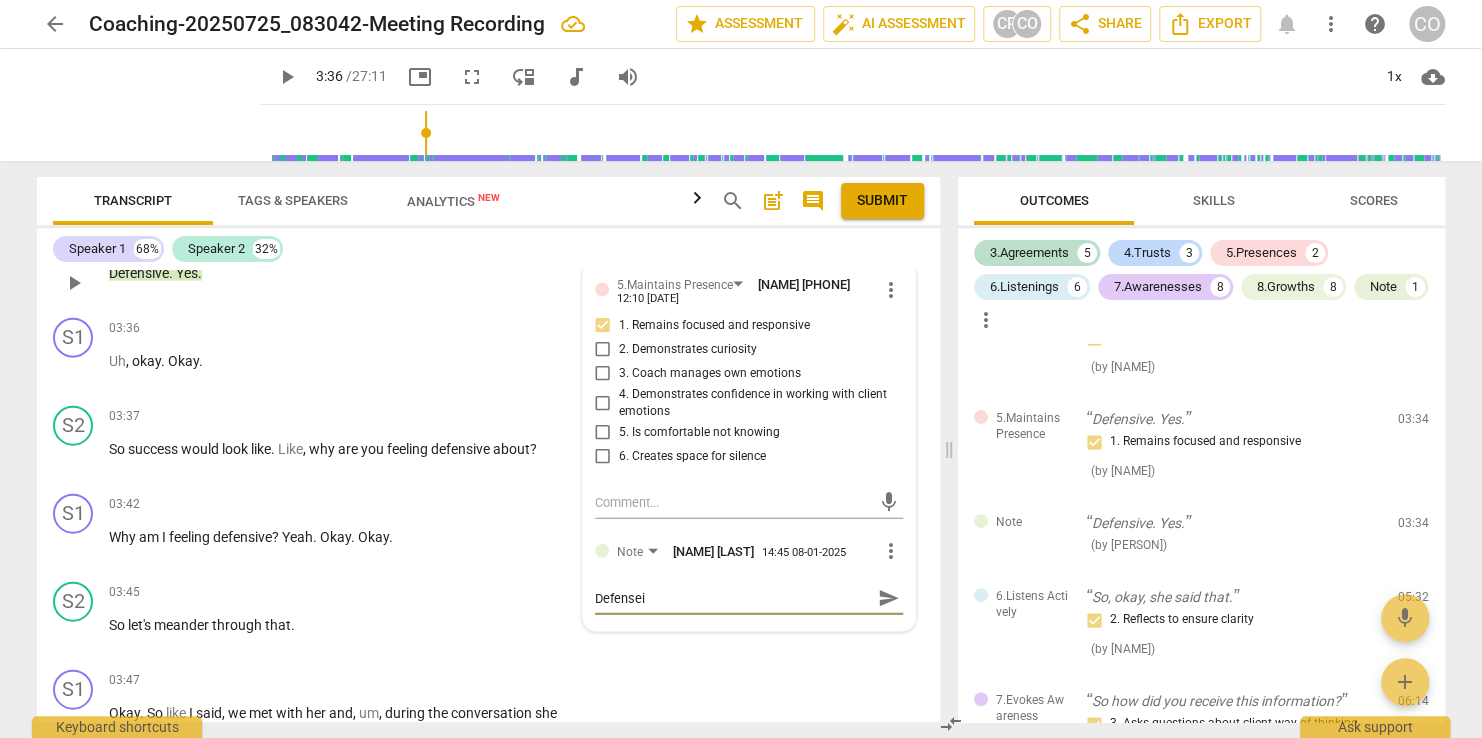 type on "Defenseiv" 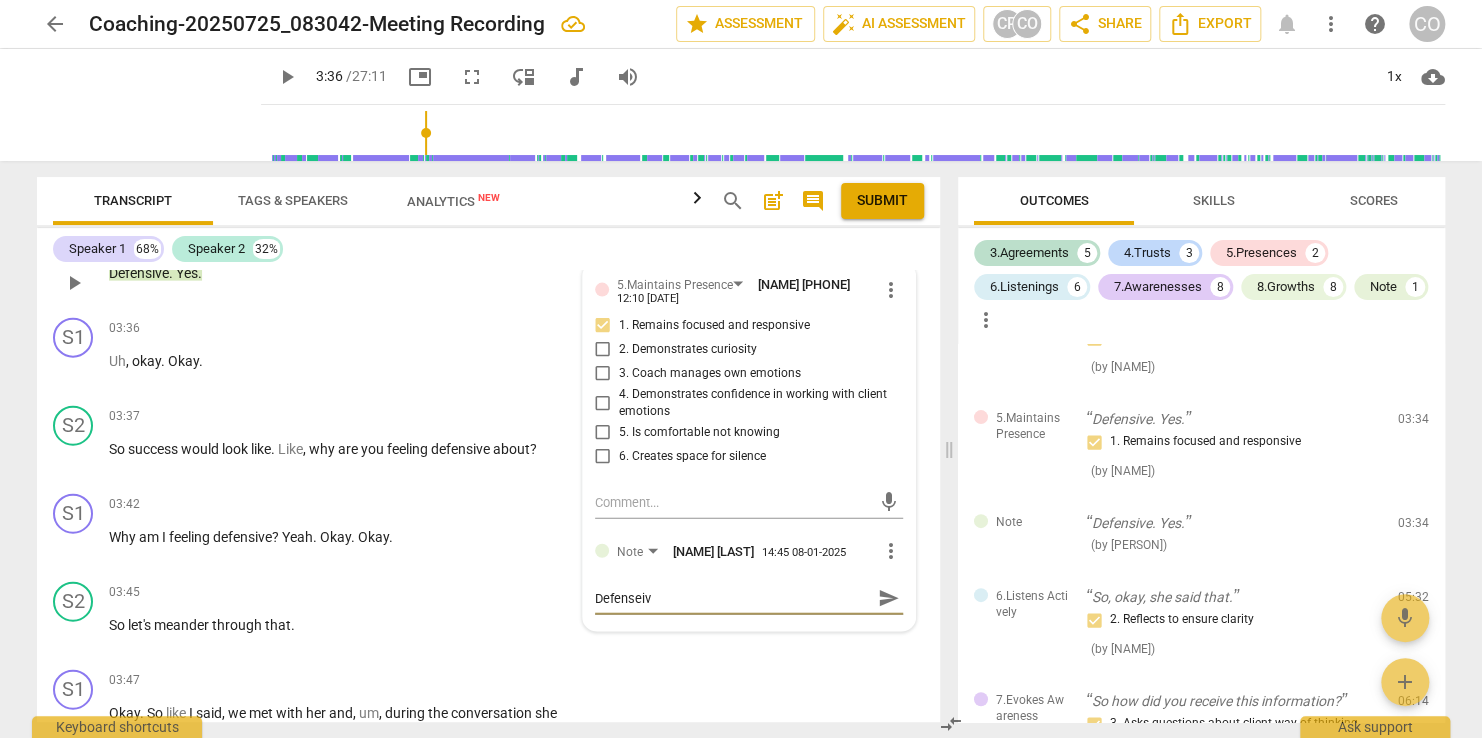 type on "Defenseive" 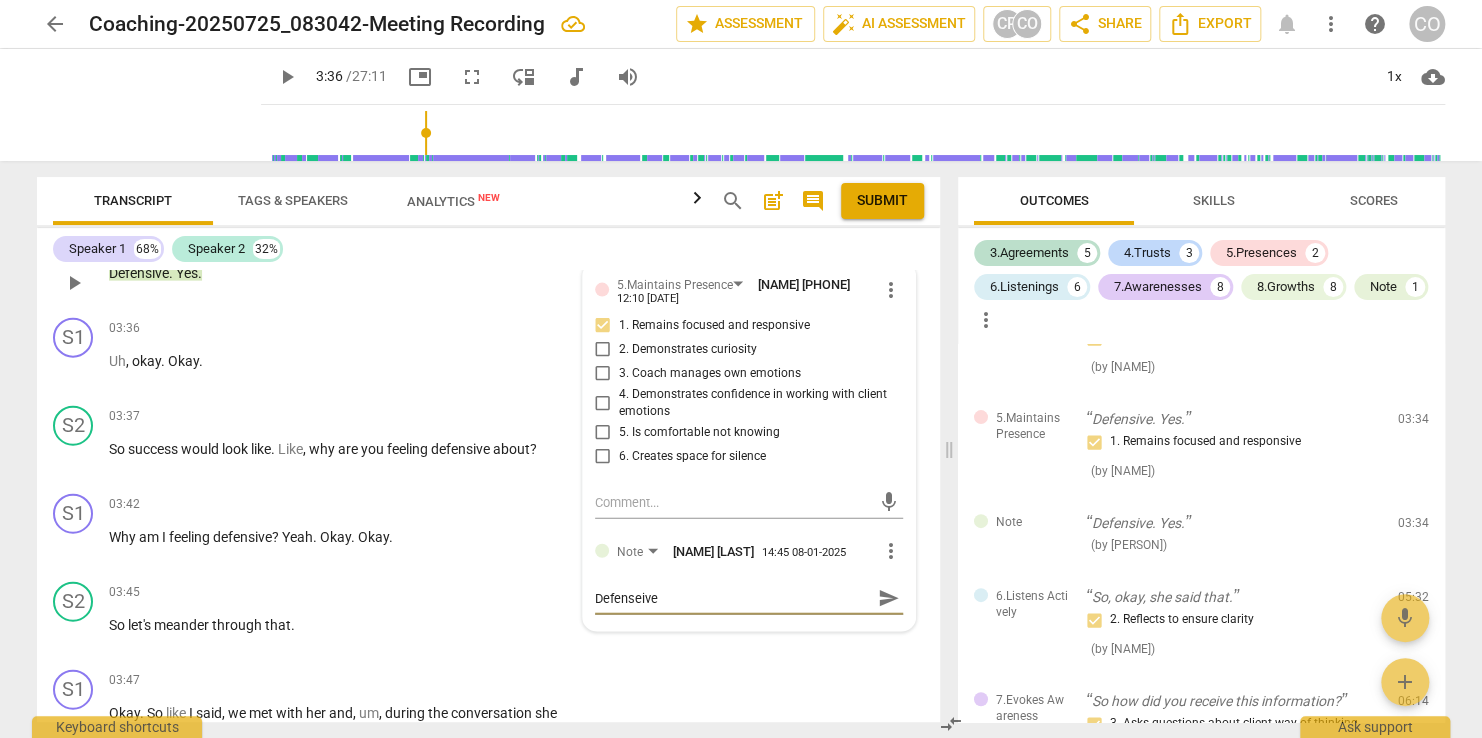 type on "Defenseive" 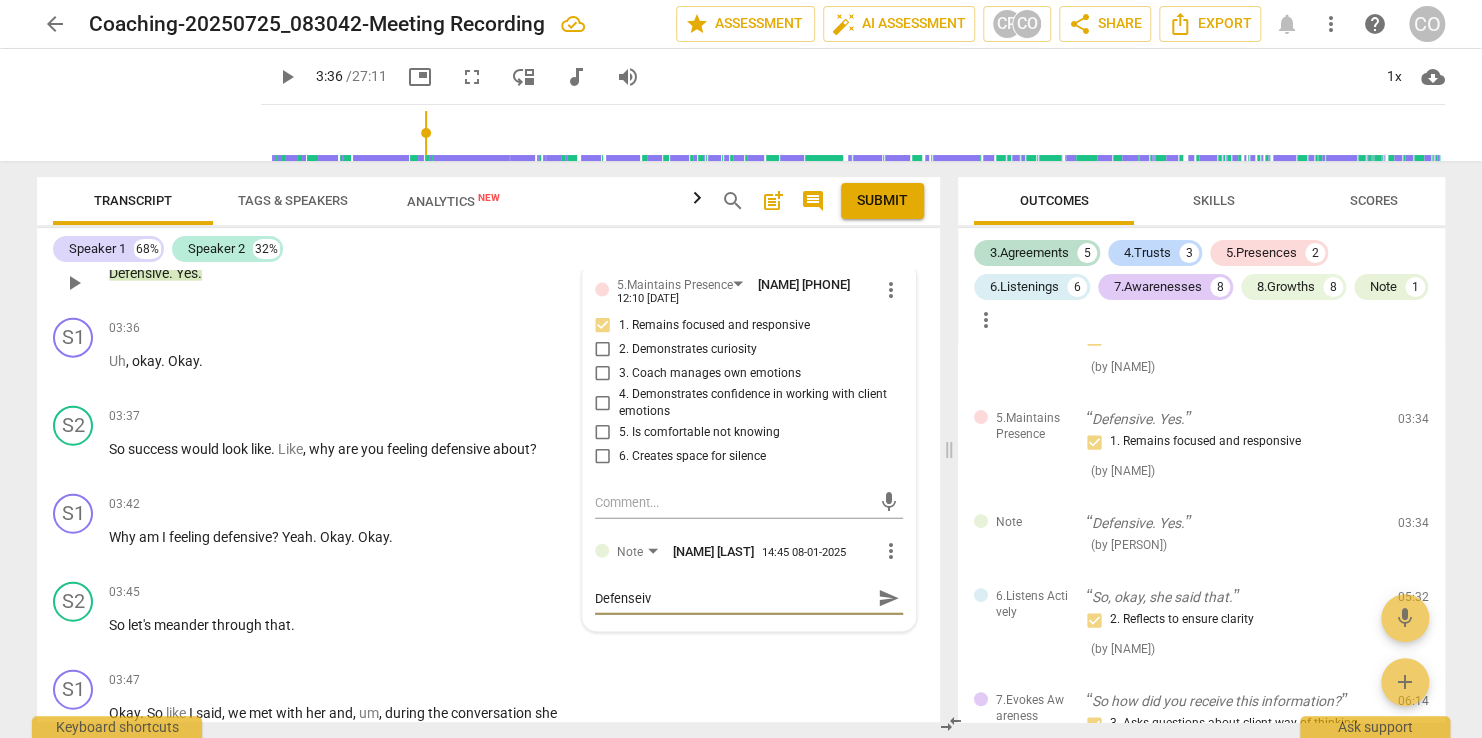 type on "Defensei" 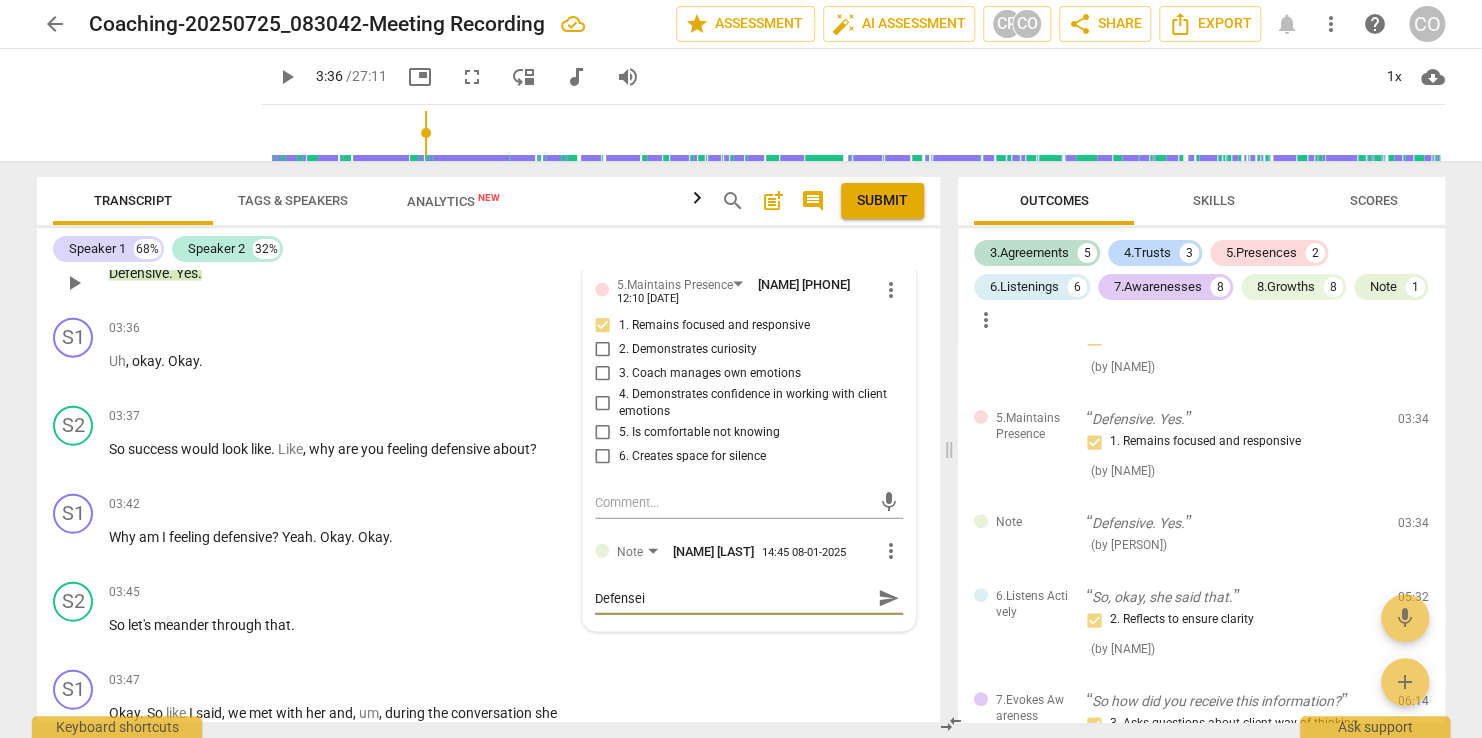 type on "Defense" 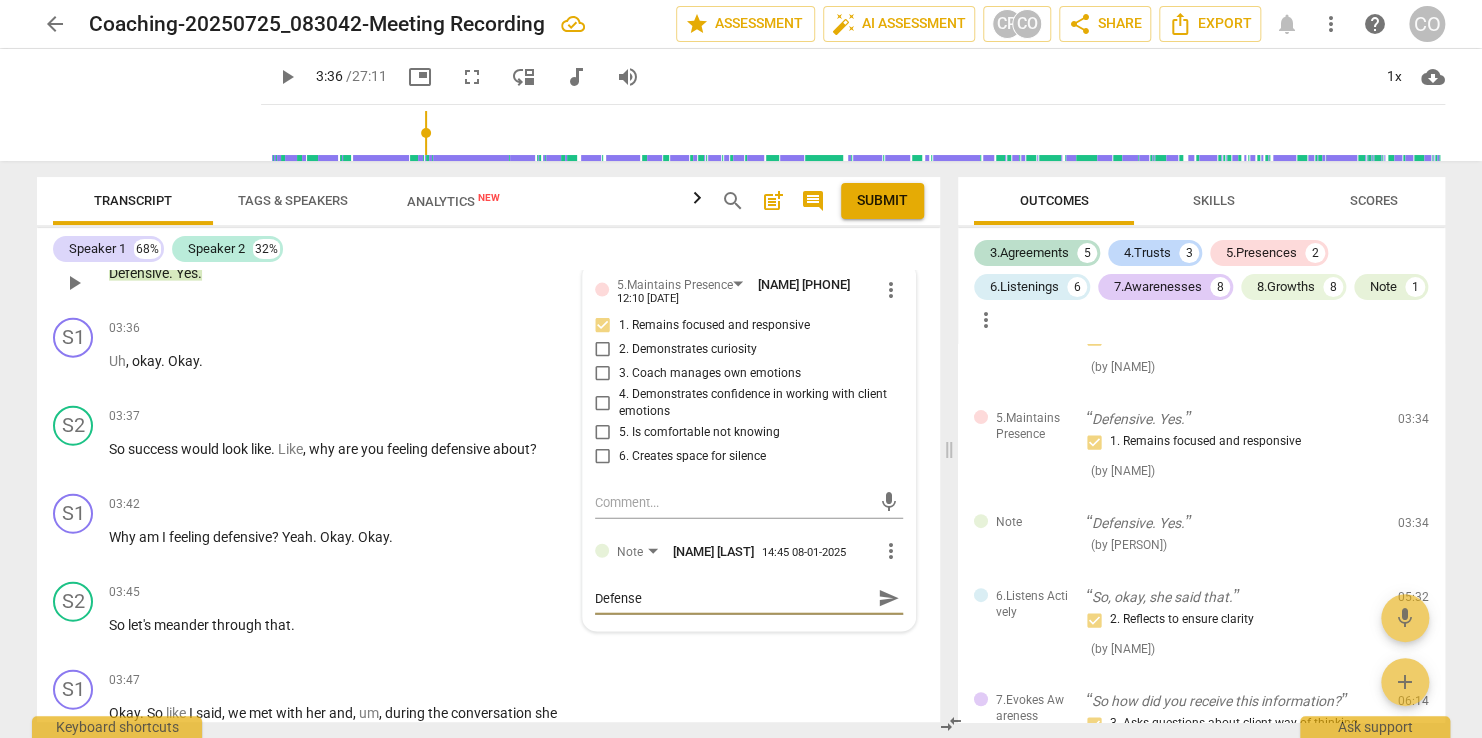 type on "Defens" 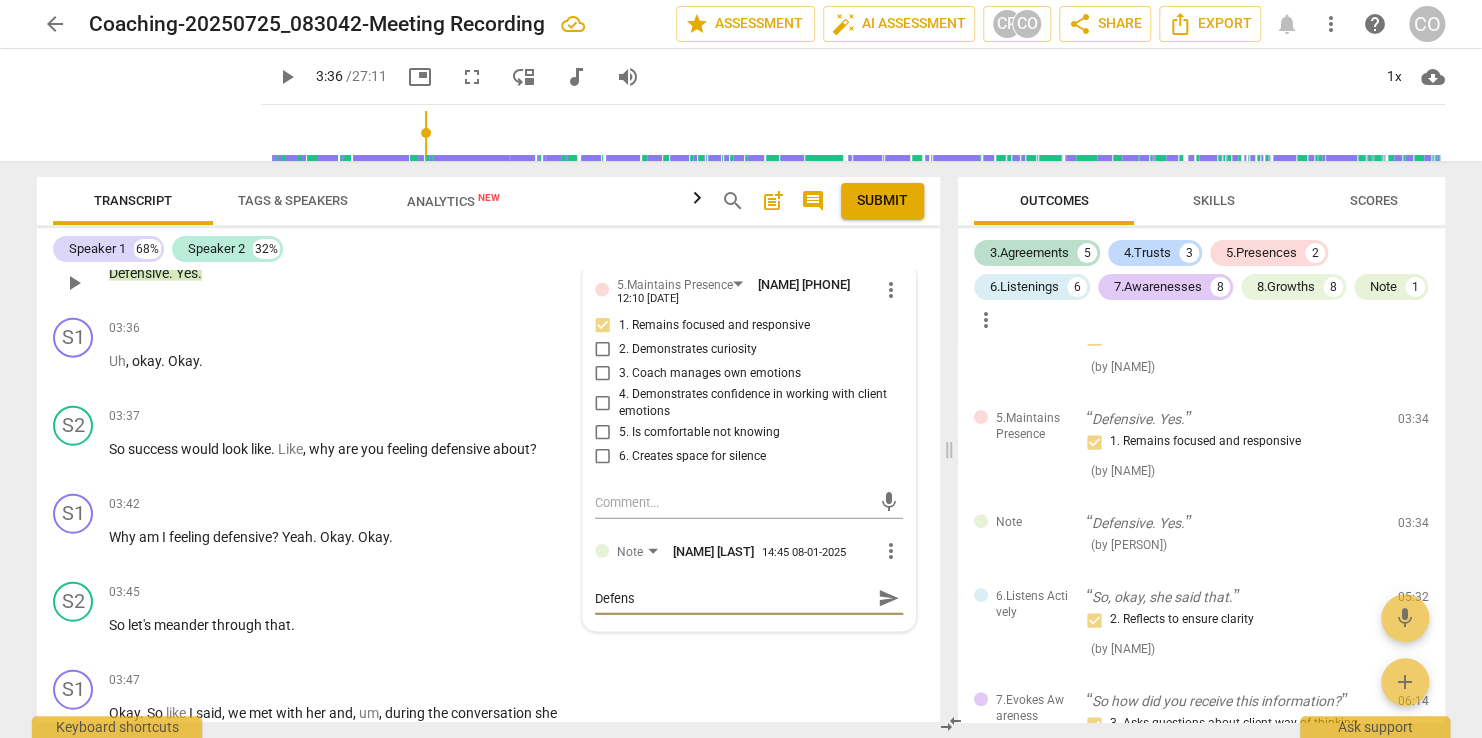 type on "Defen" 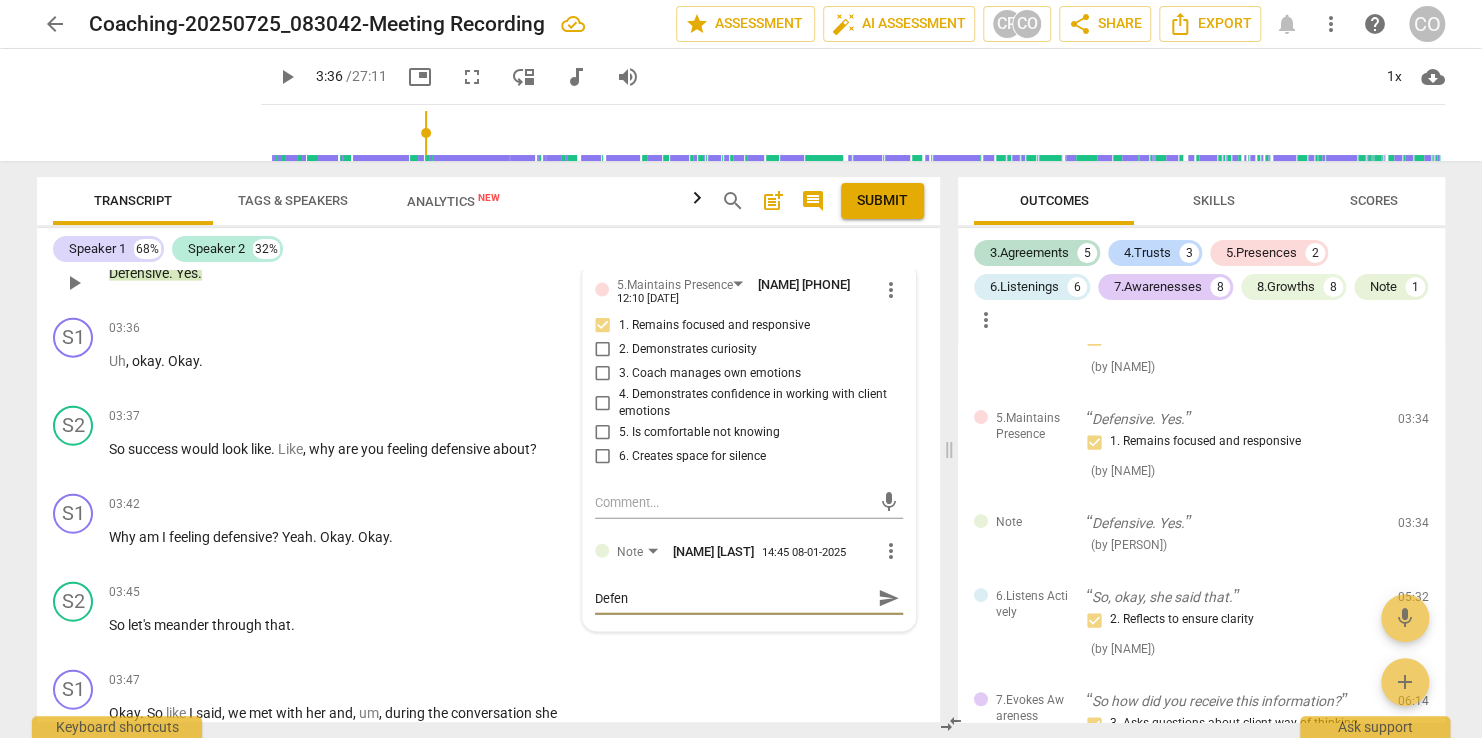 type on "Defeni" 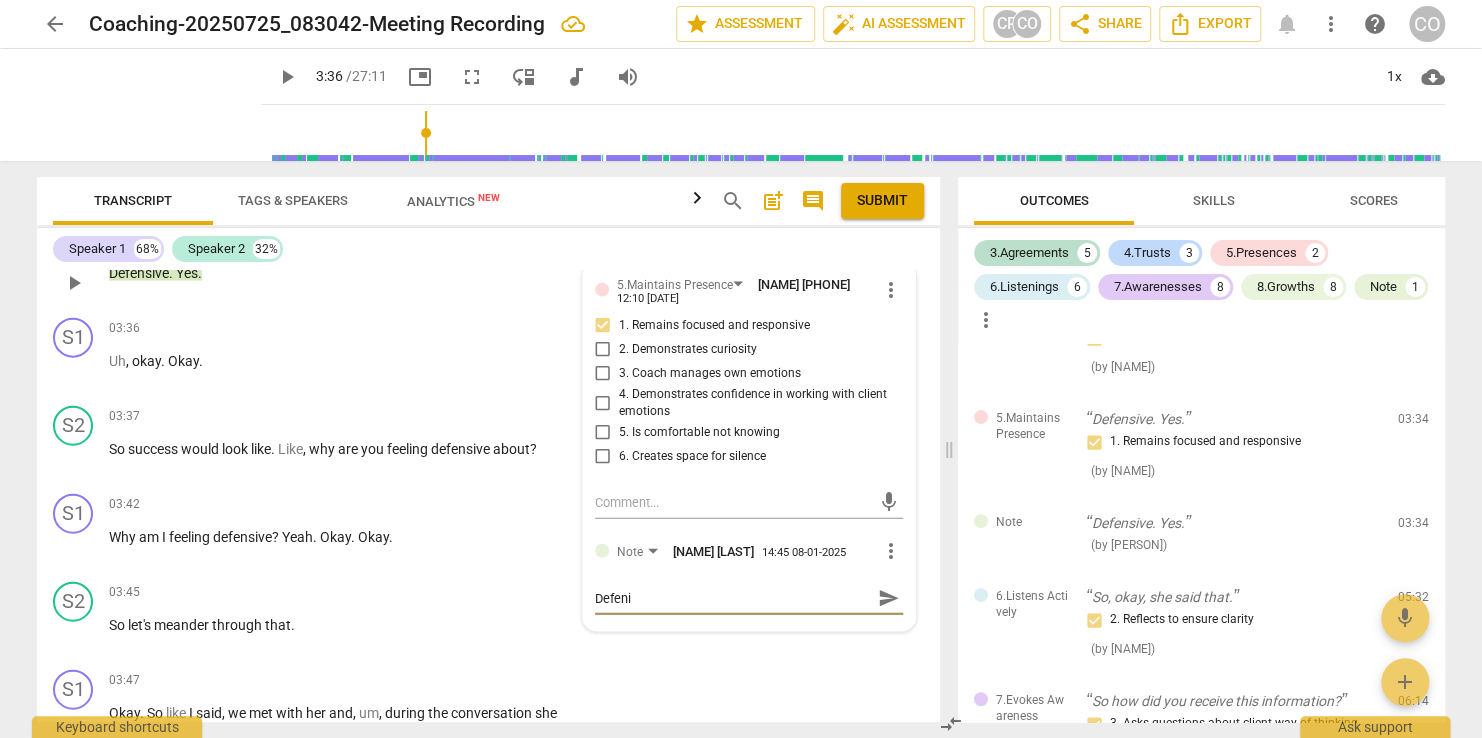 type on "Defeniv" 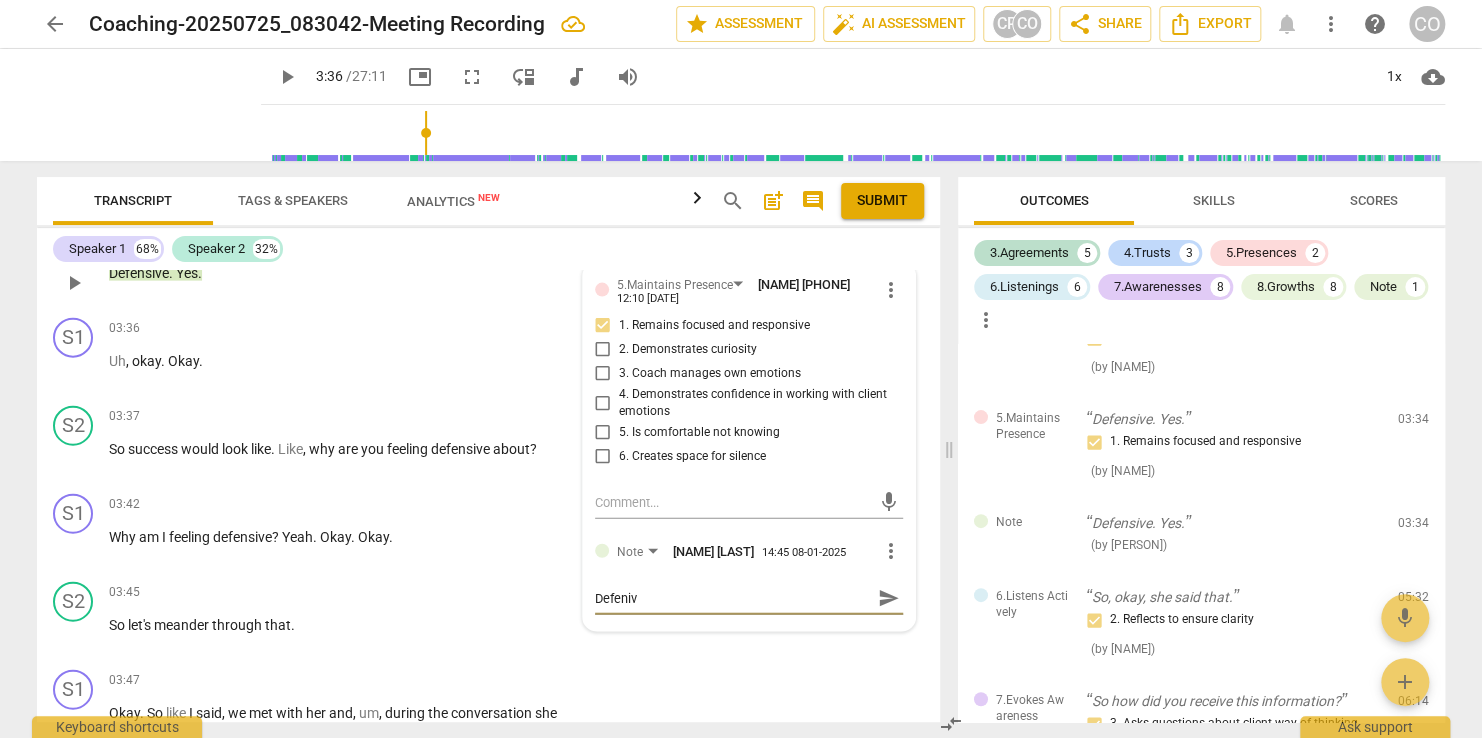 type on "Defenive" 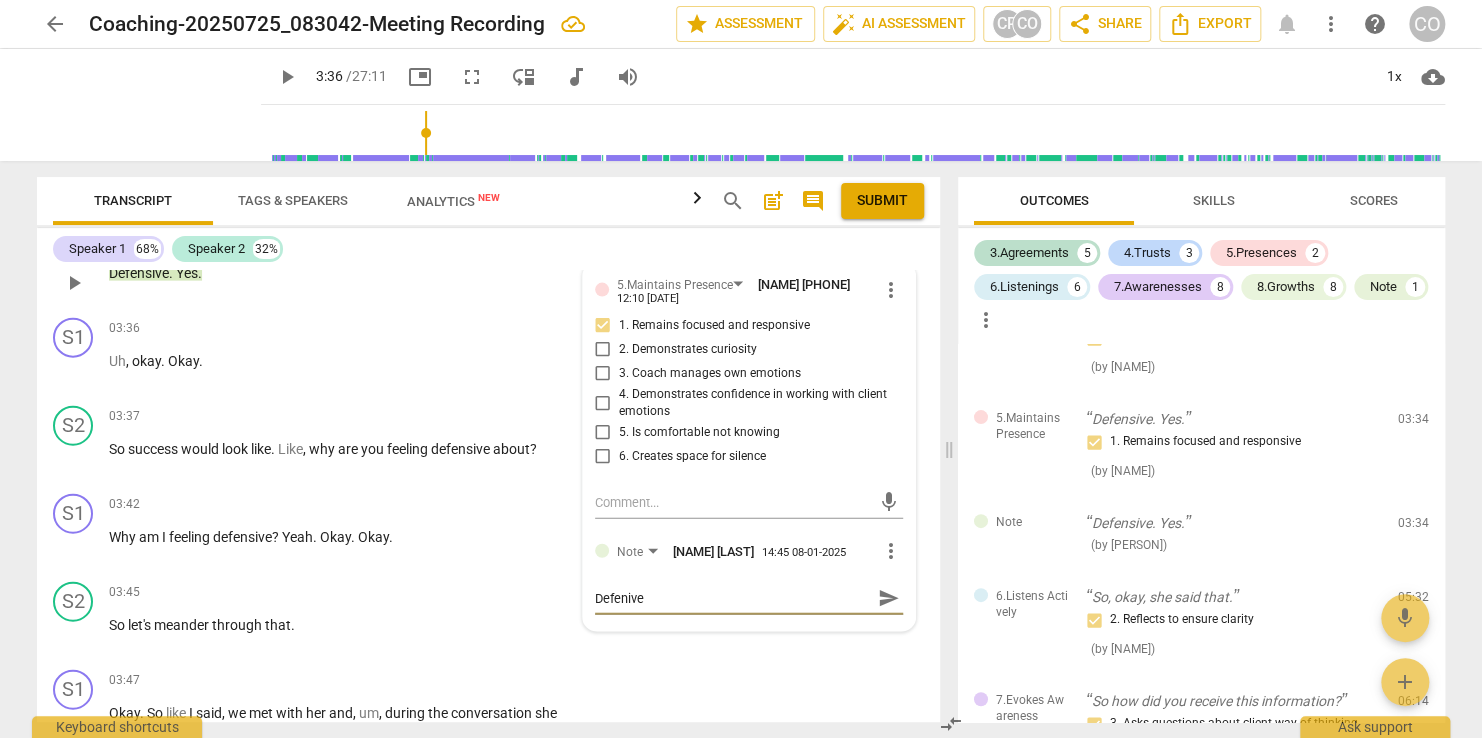 type on "Defeniv" 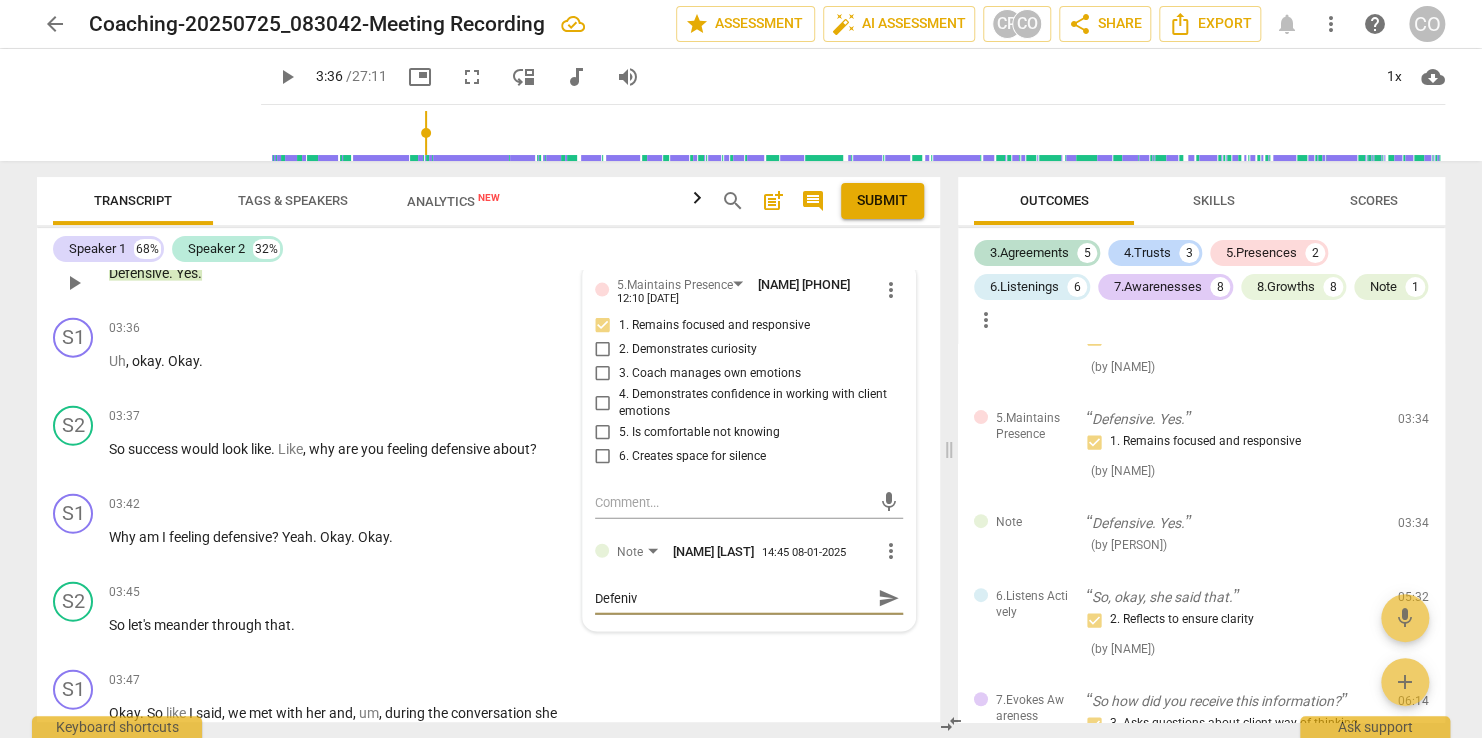 type on "Defeni" 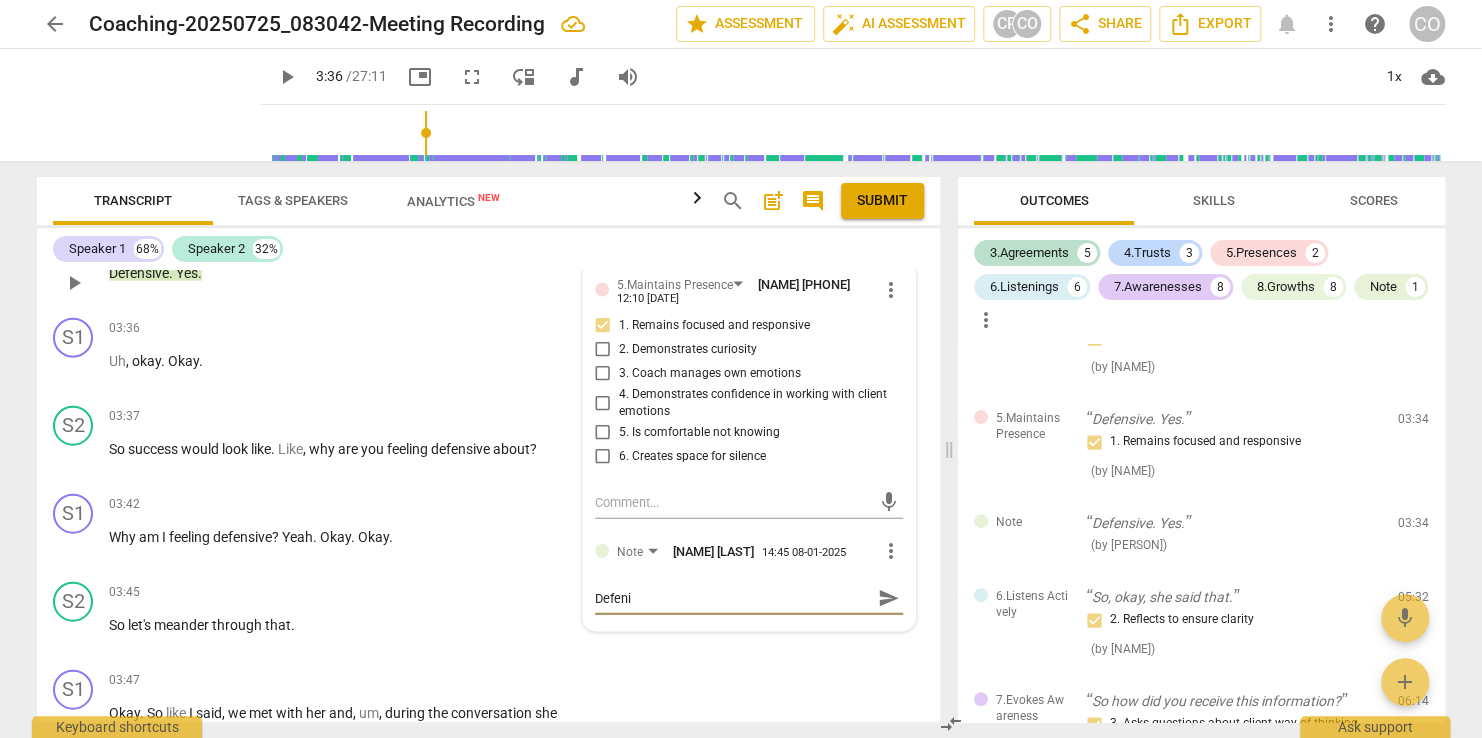 type on "Defen" 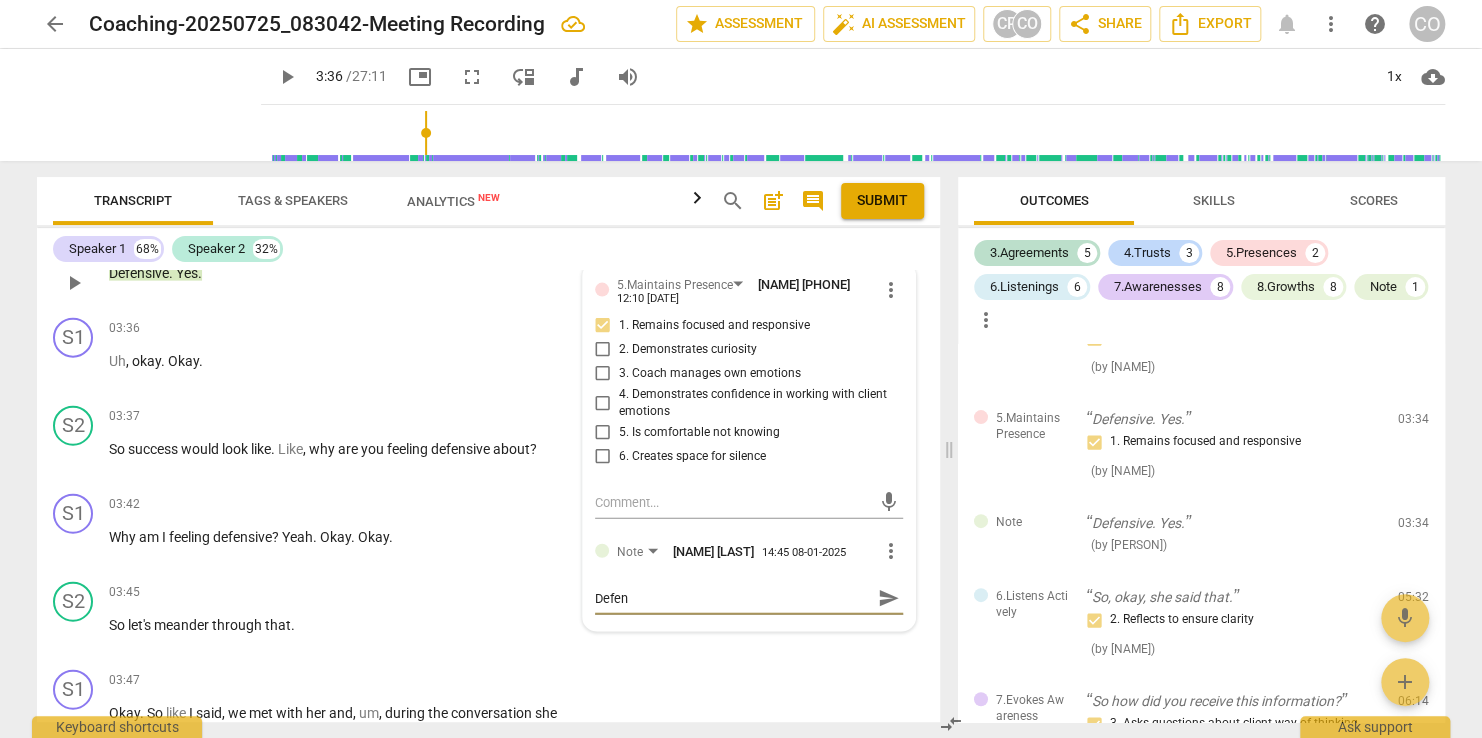 type on "Defens" 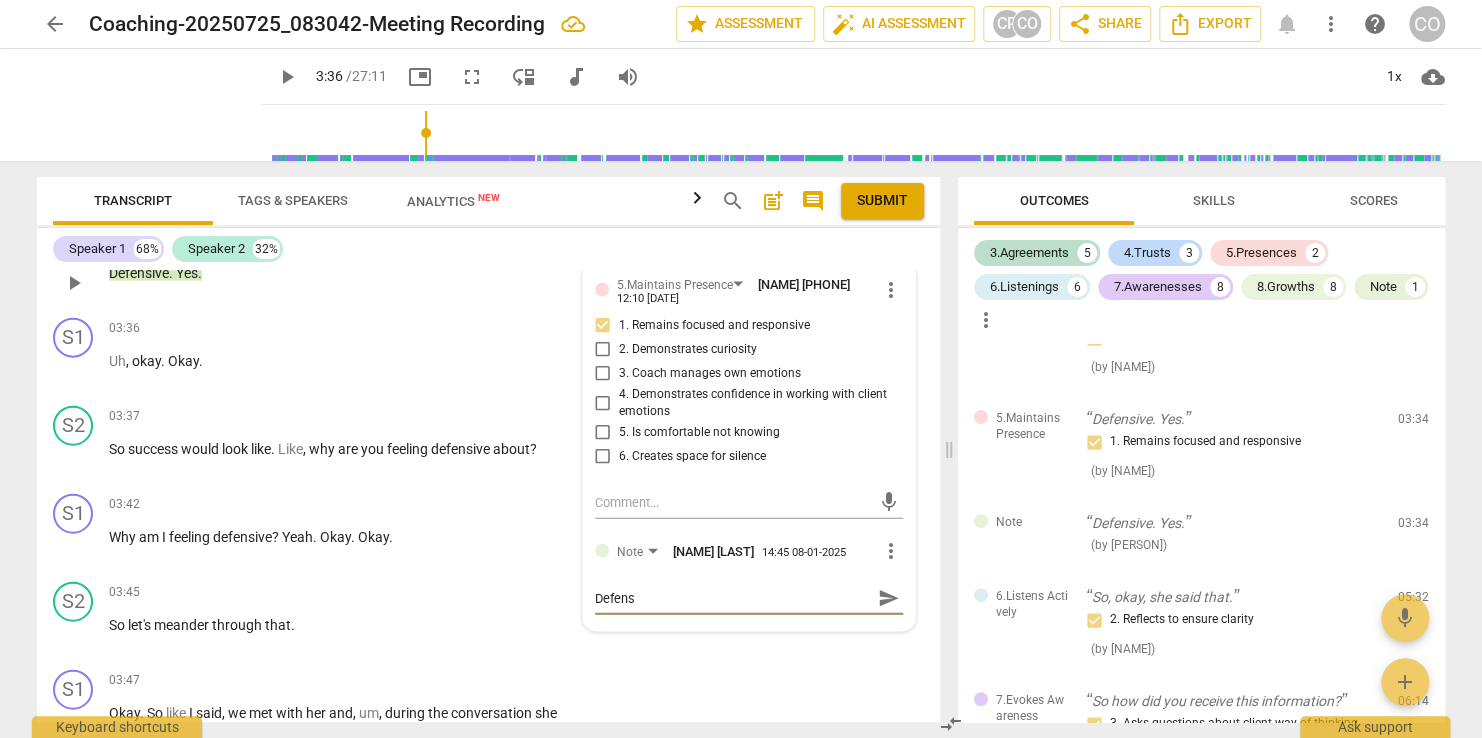 type on "Defensi" 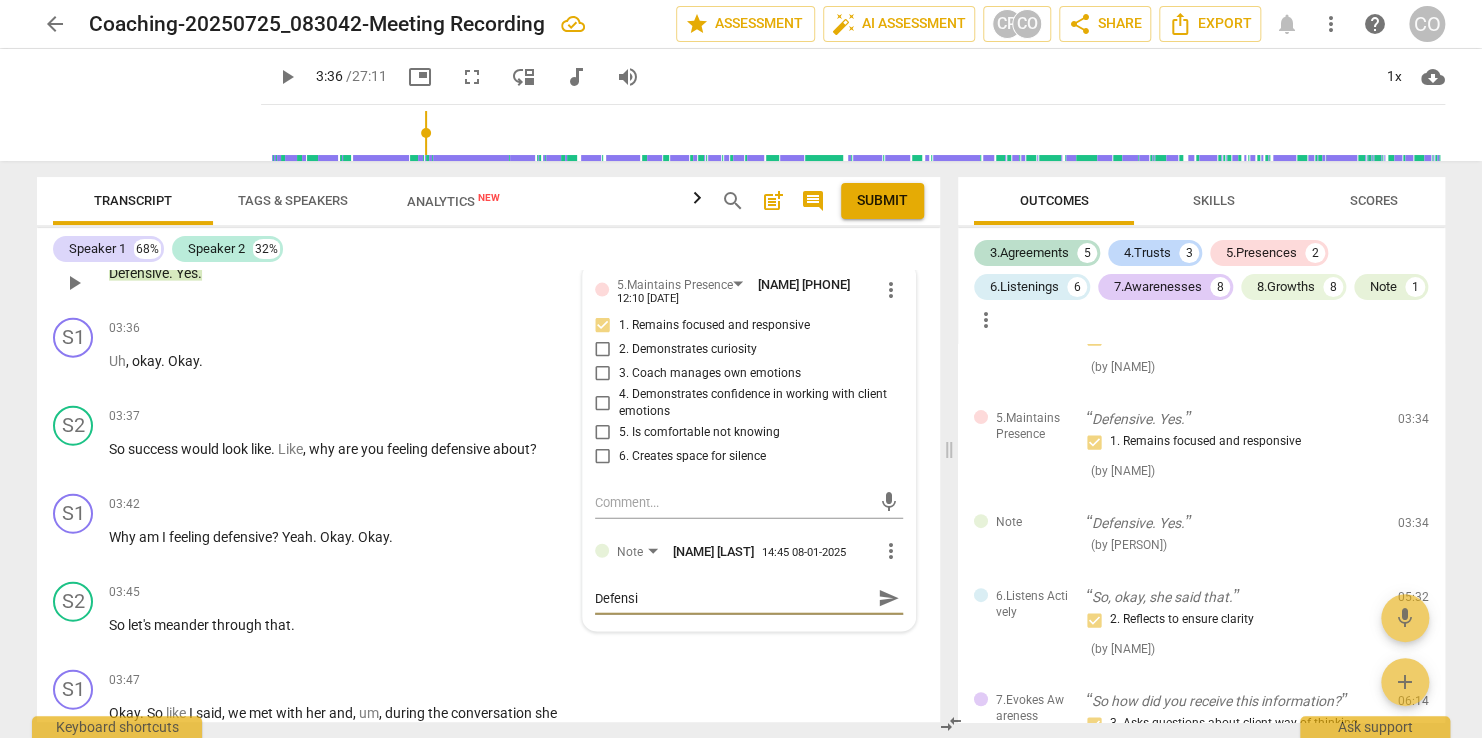 type on "Defensiv" 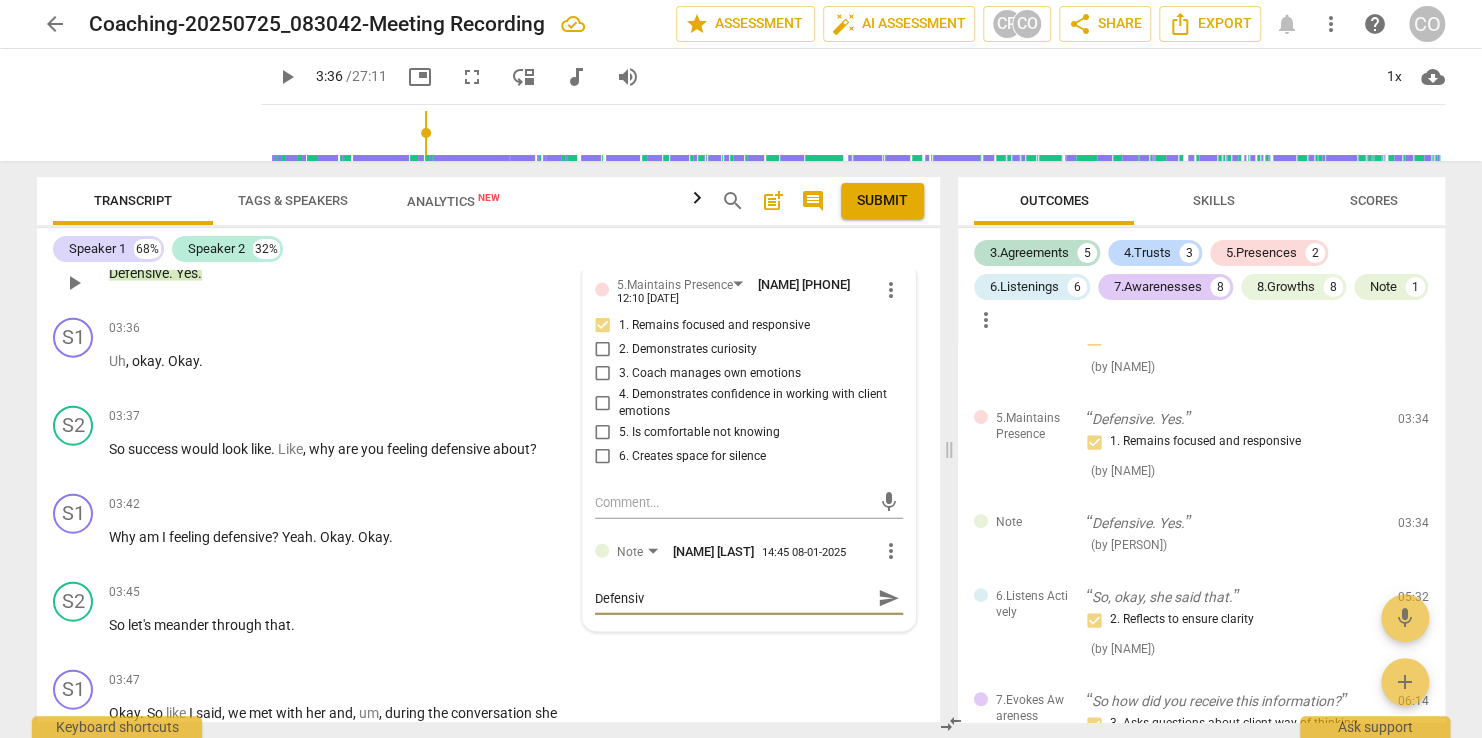 type on "Defensiv" 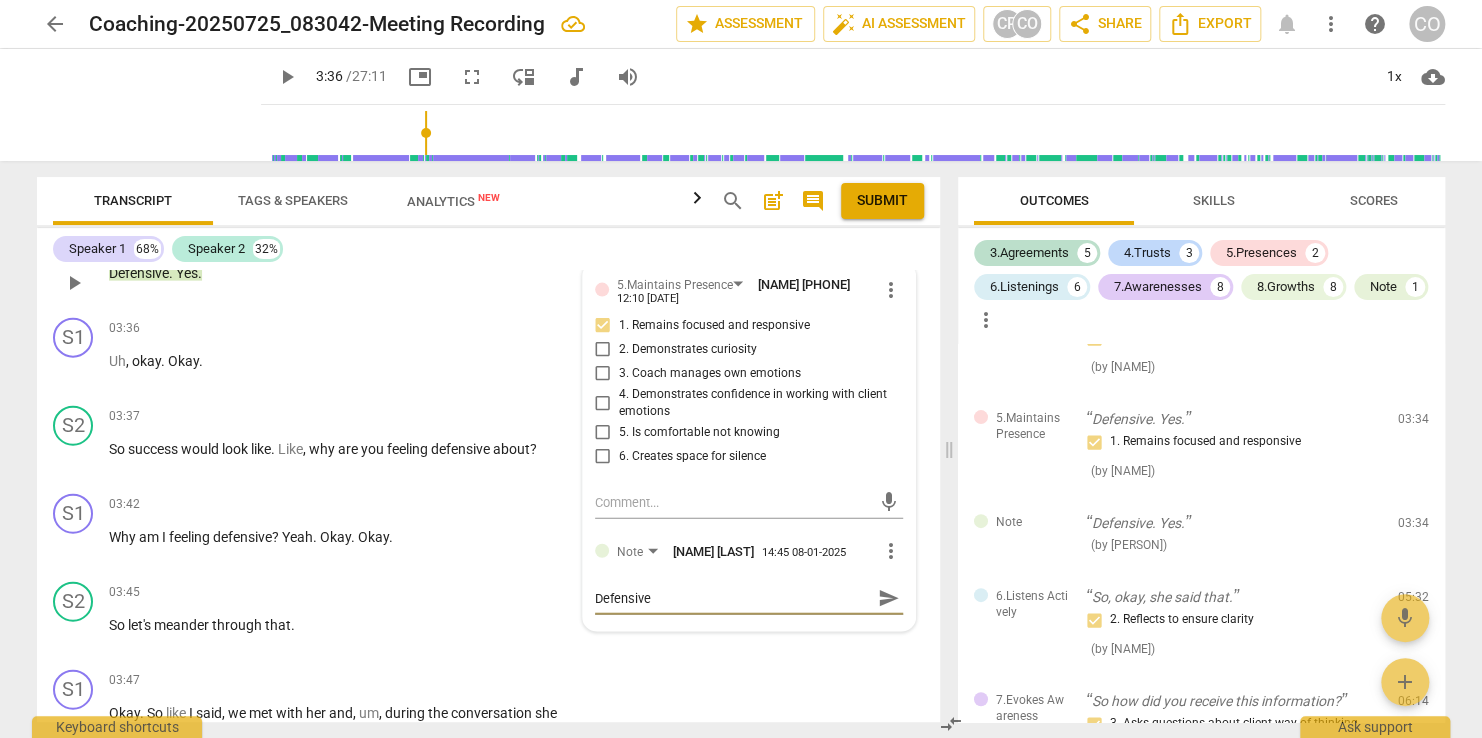 type on "Defensive" 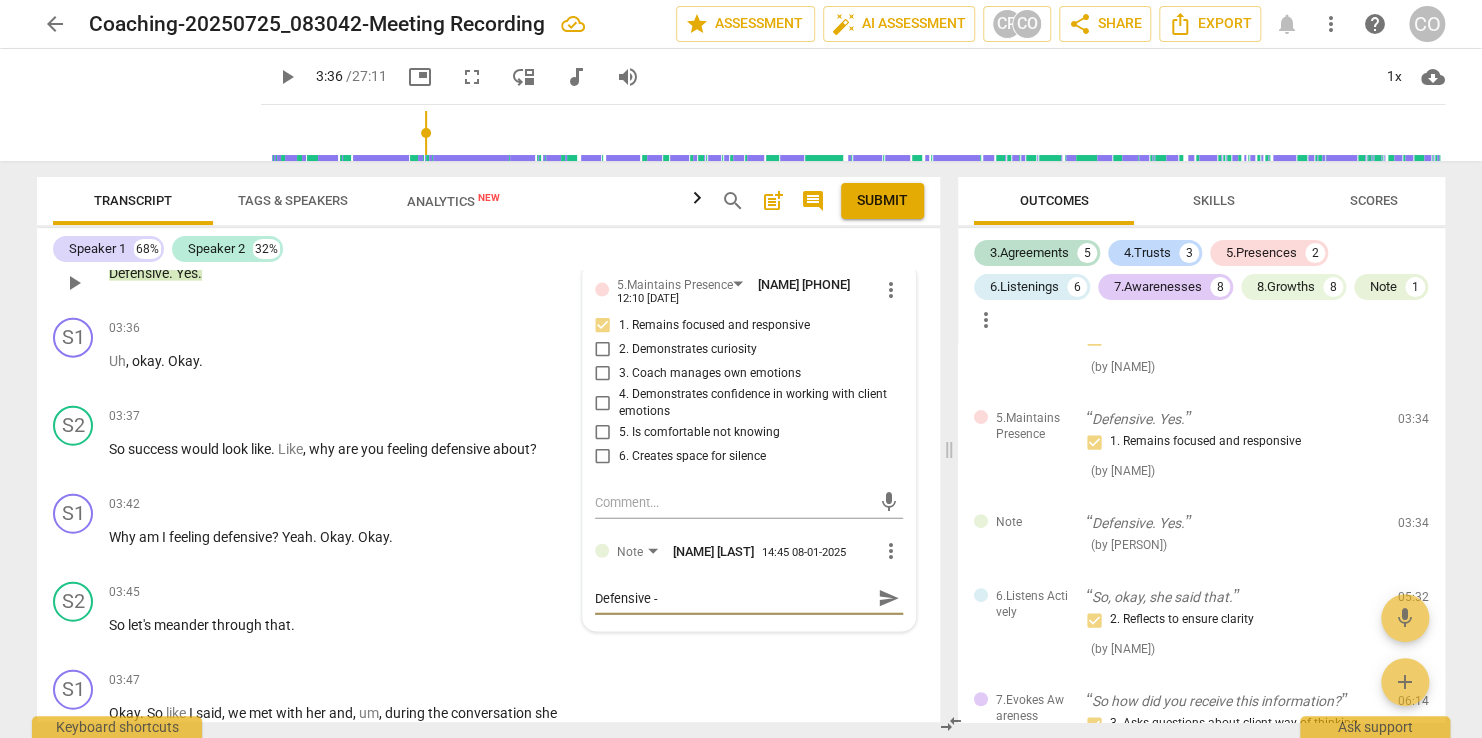 type on "Defensive -" 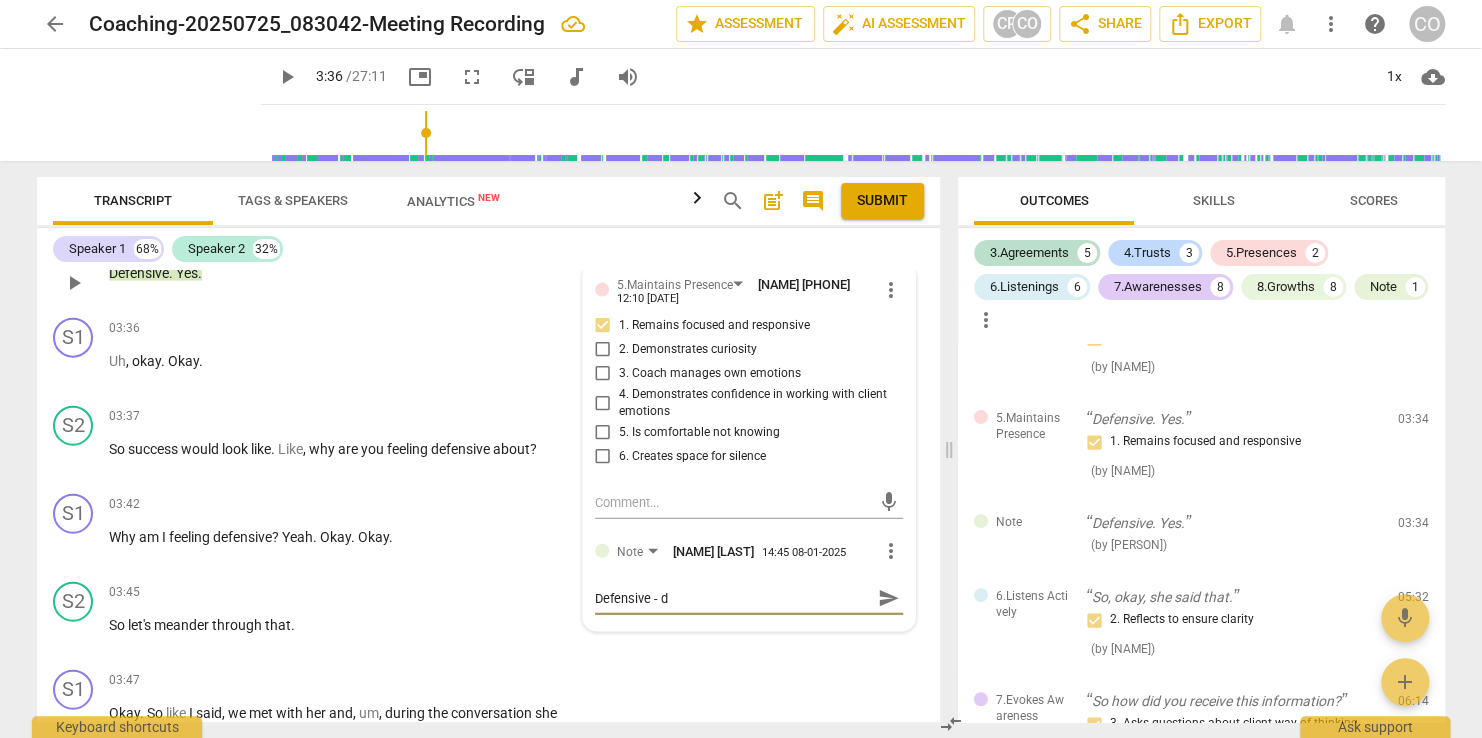 type on "Defensive - de" 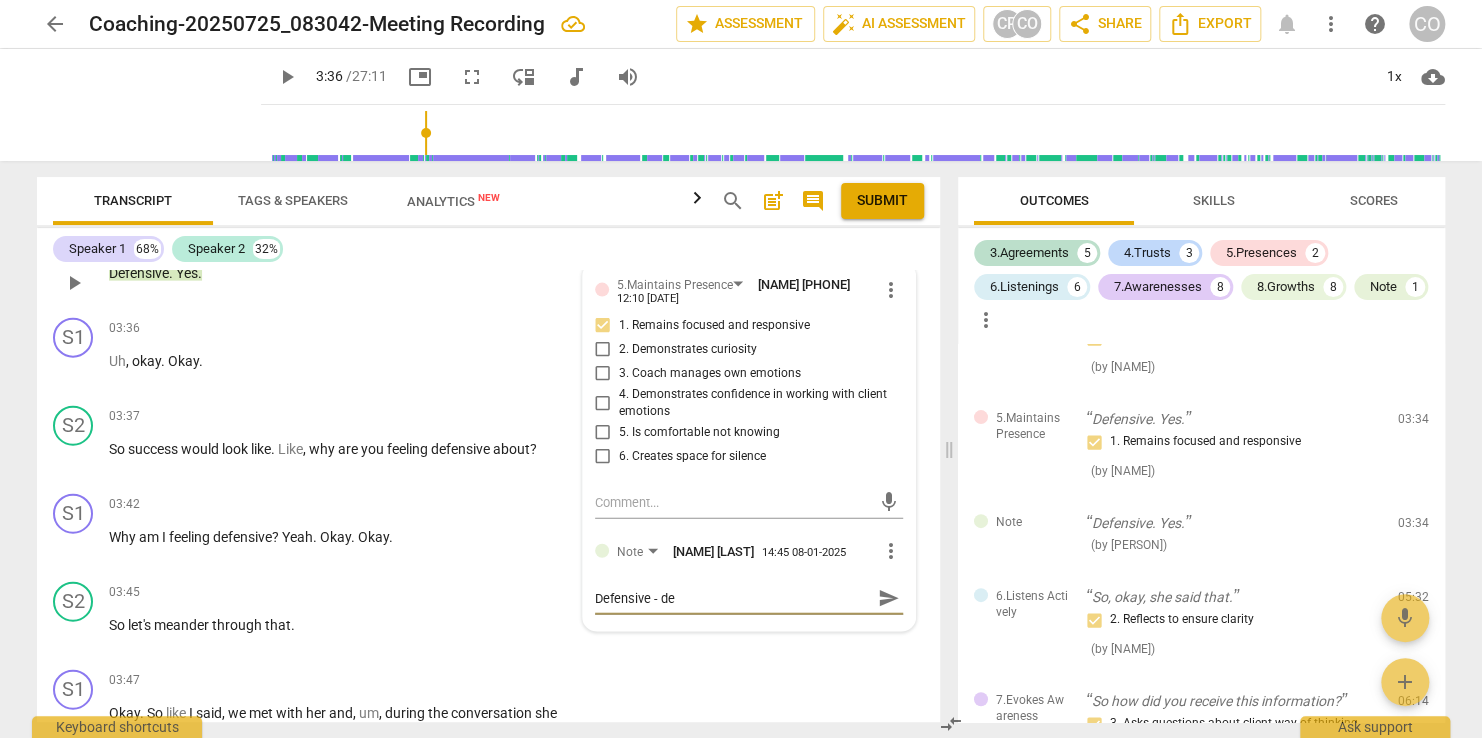 type on "Defensive - def" 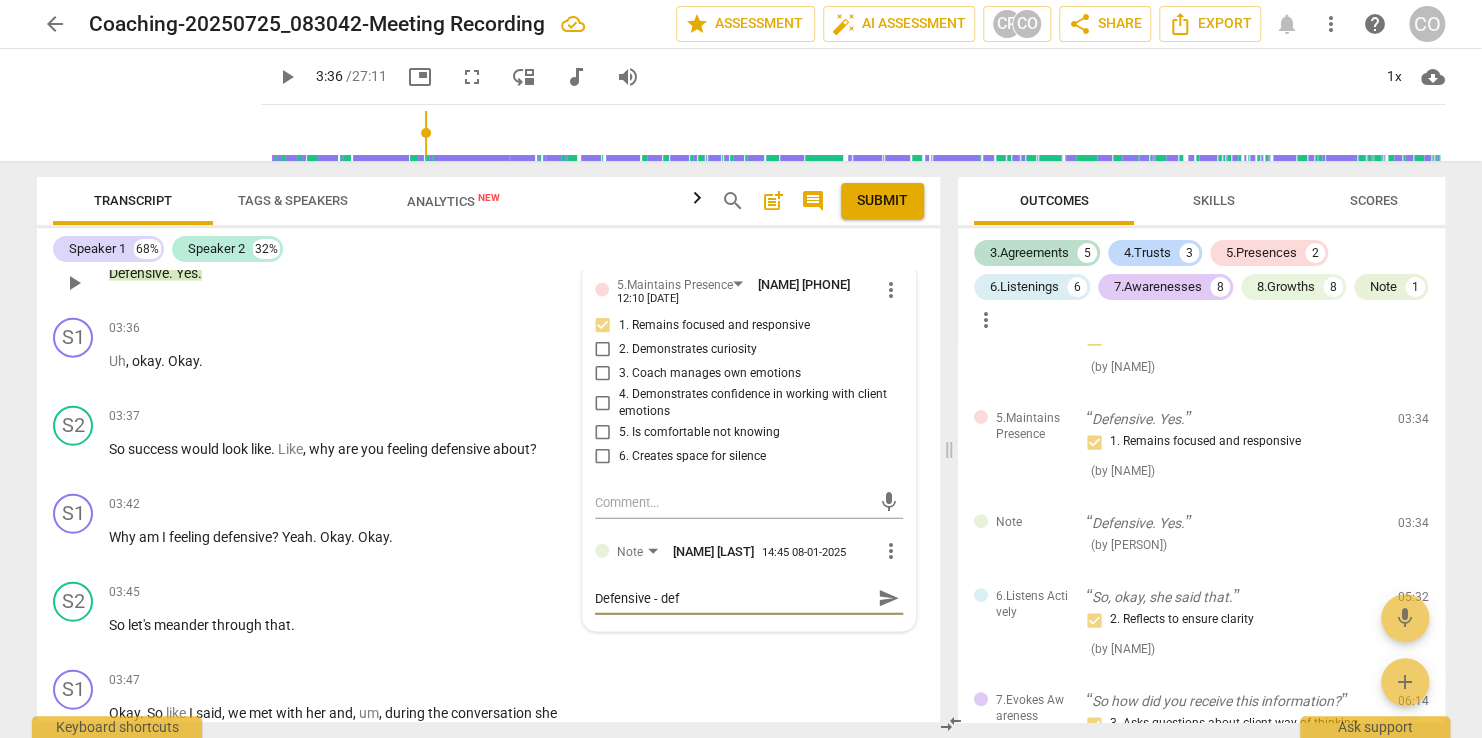 type on "Defensive - defi" 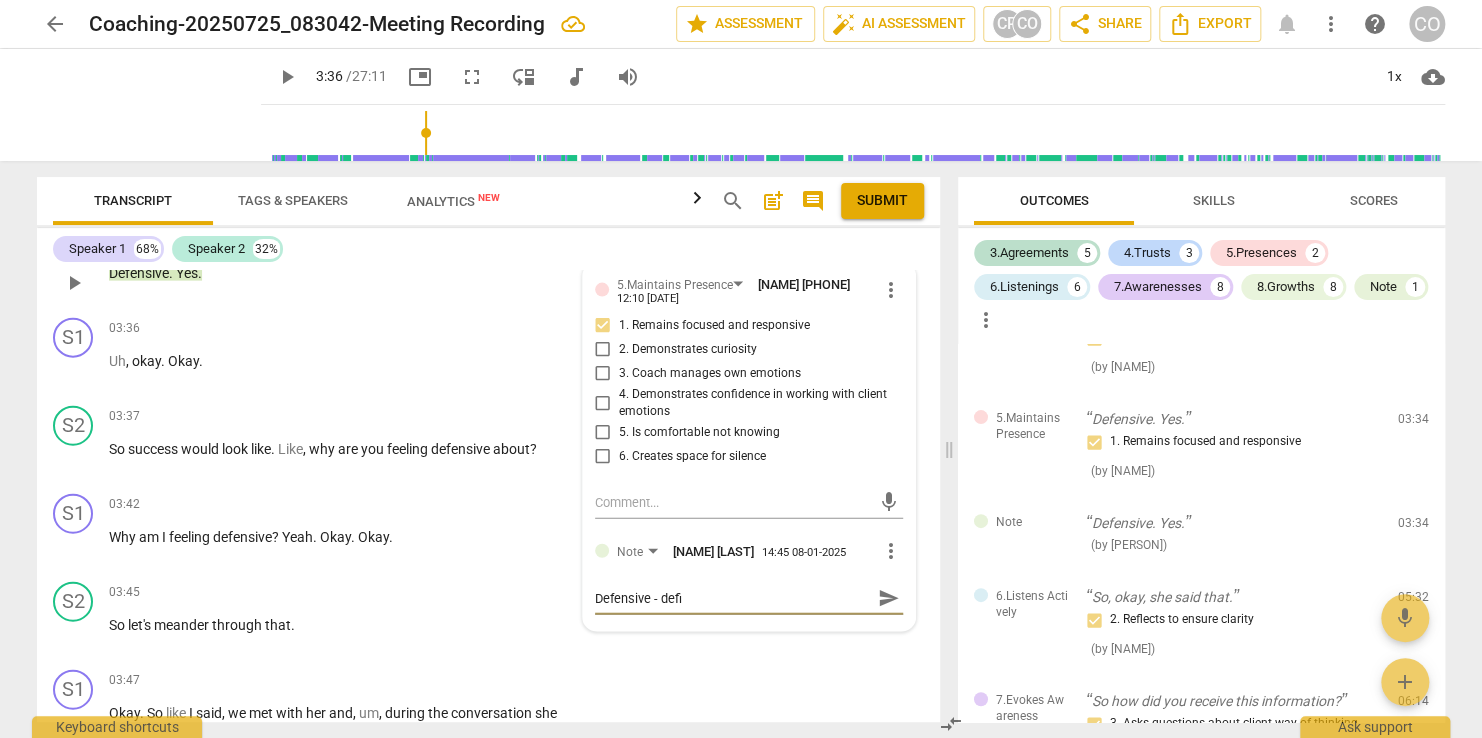 type on "Defensive - defin" 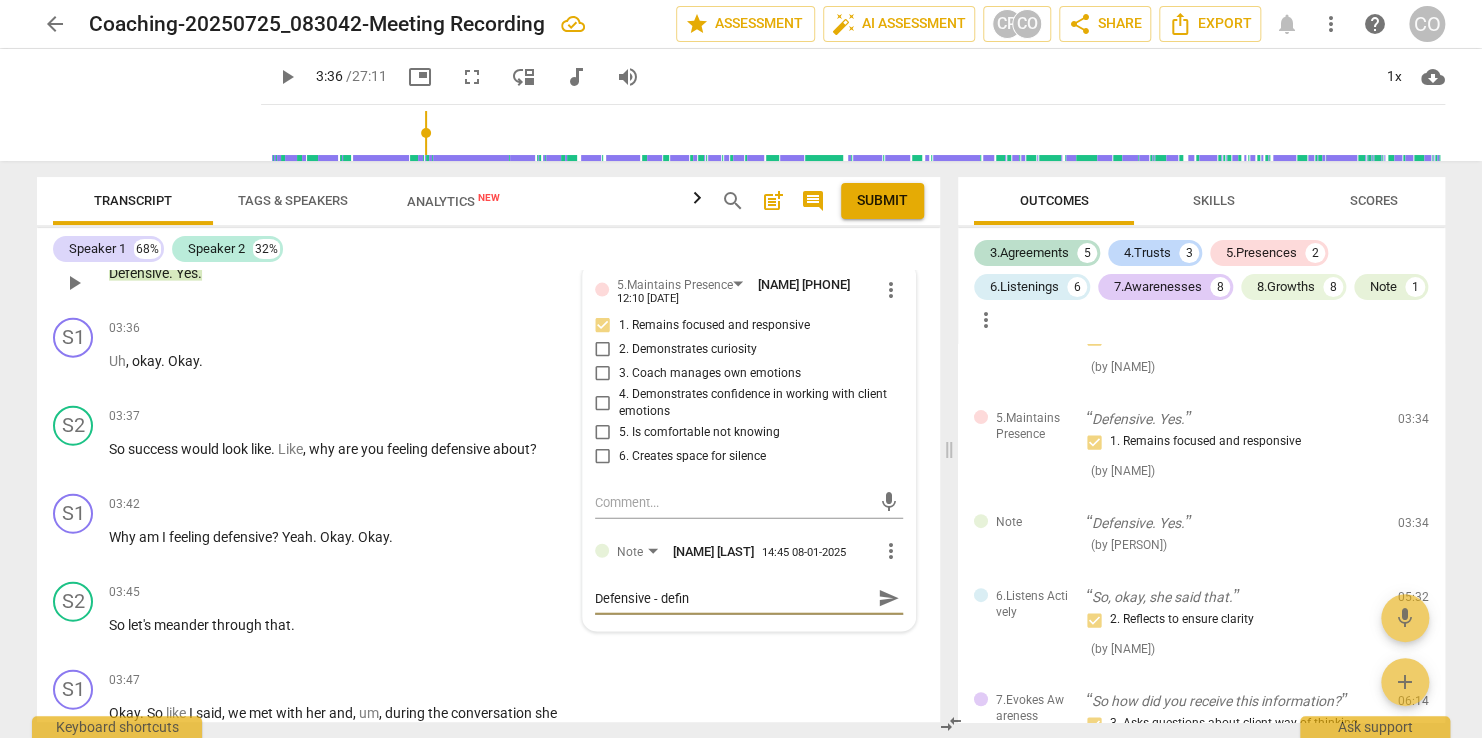type on "Defensive - defini" 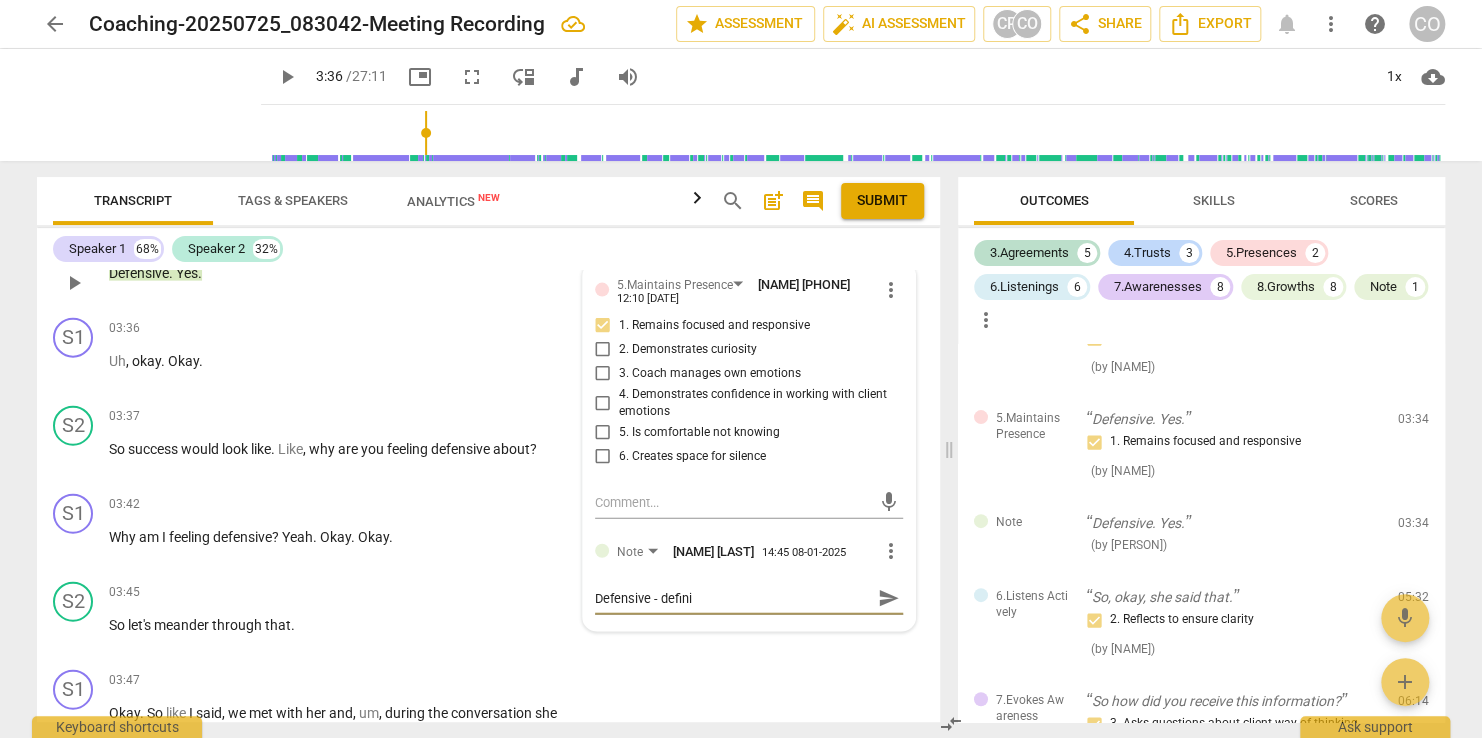 type on "Defensive - definin" 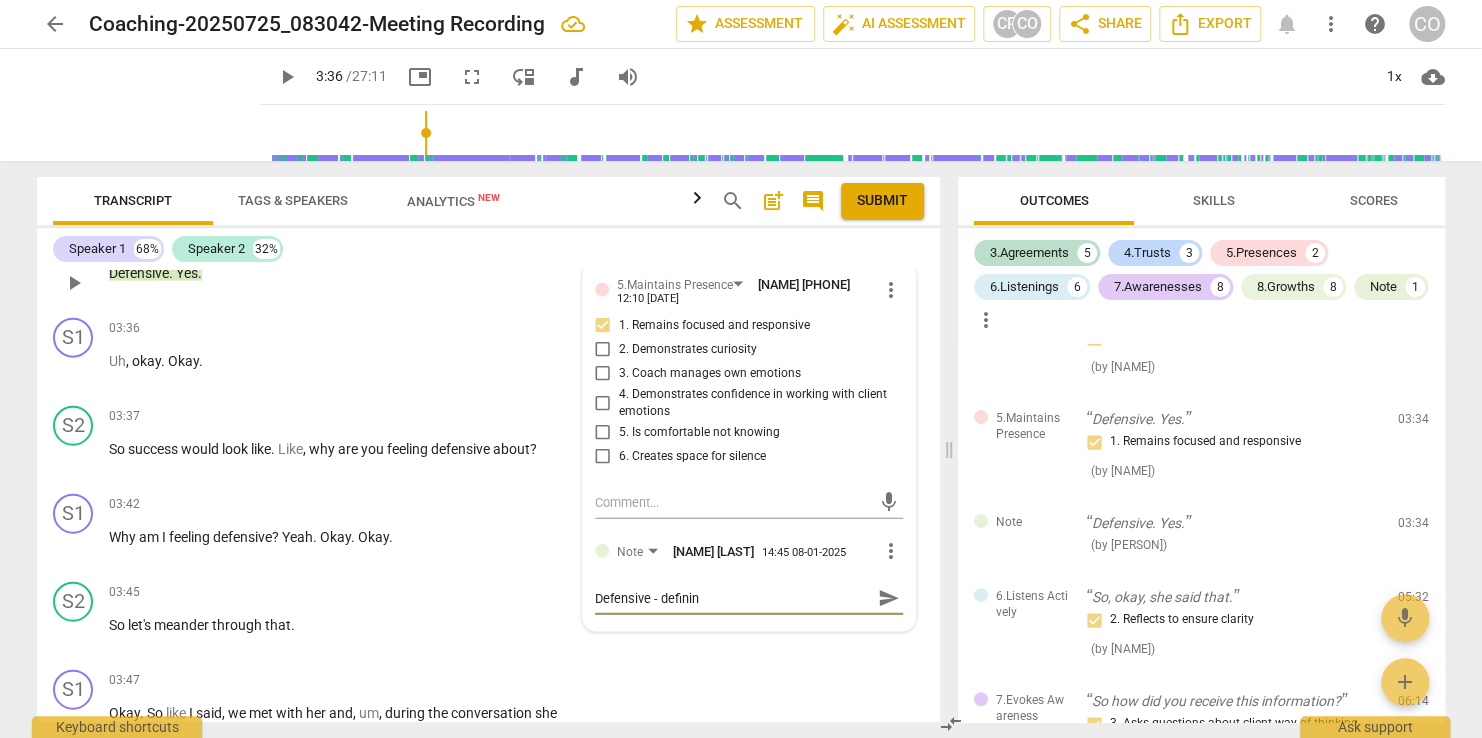 type on "Defensive - defining" 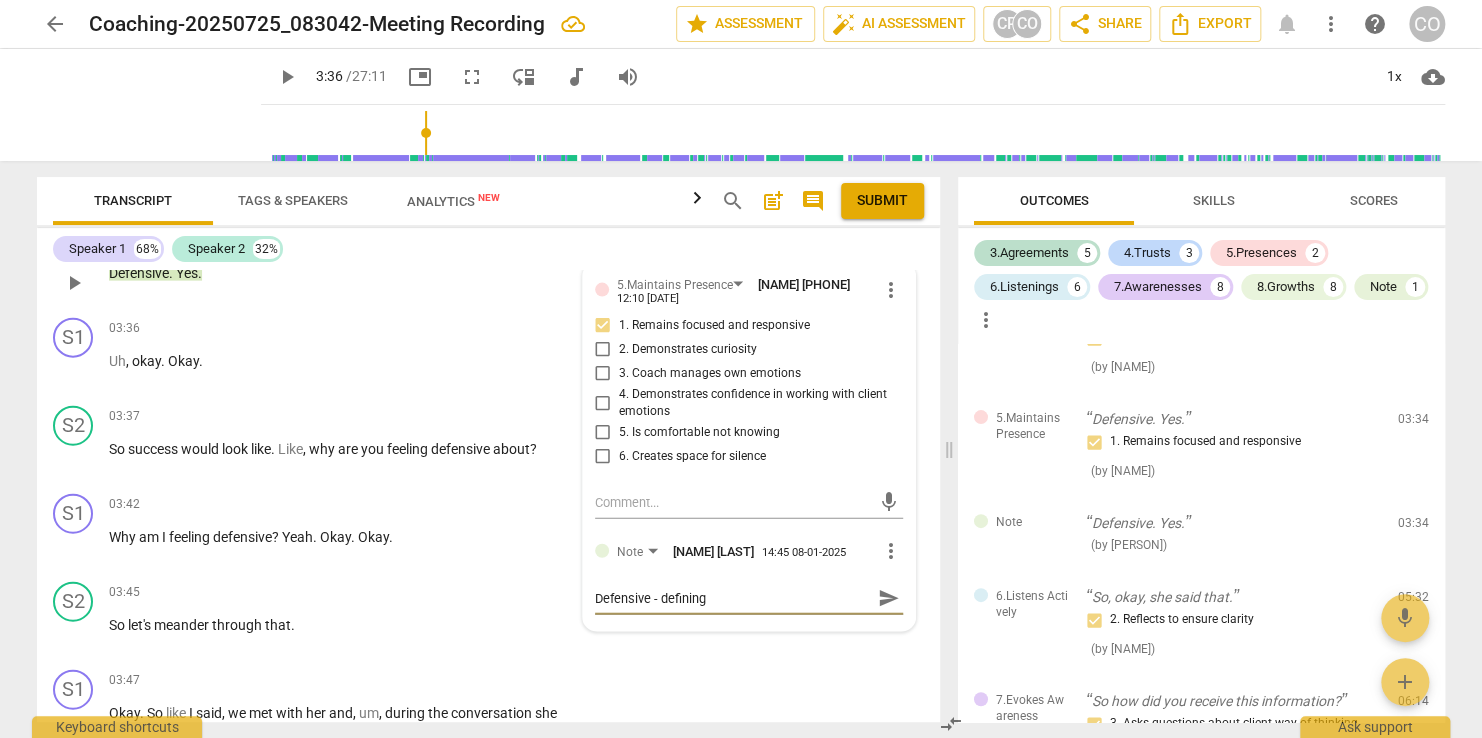 type on "Defensive - defining" 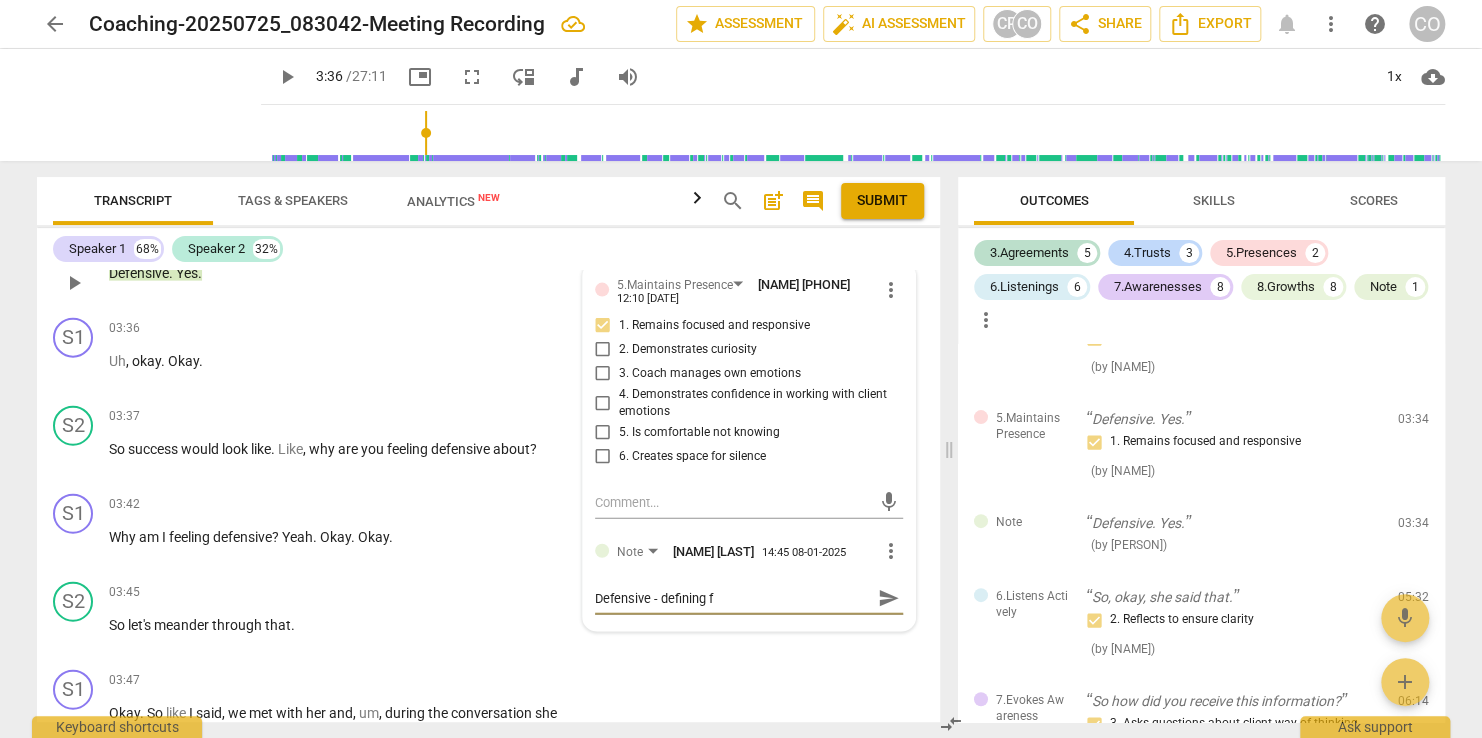 type on "Defensive - defining fo" 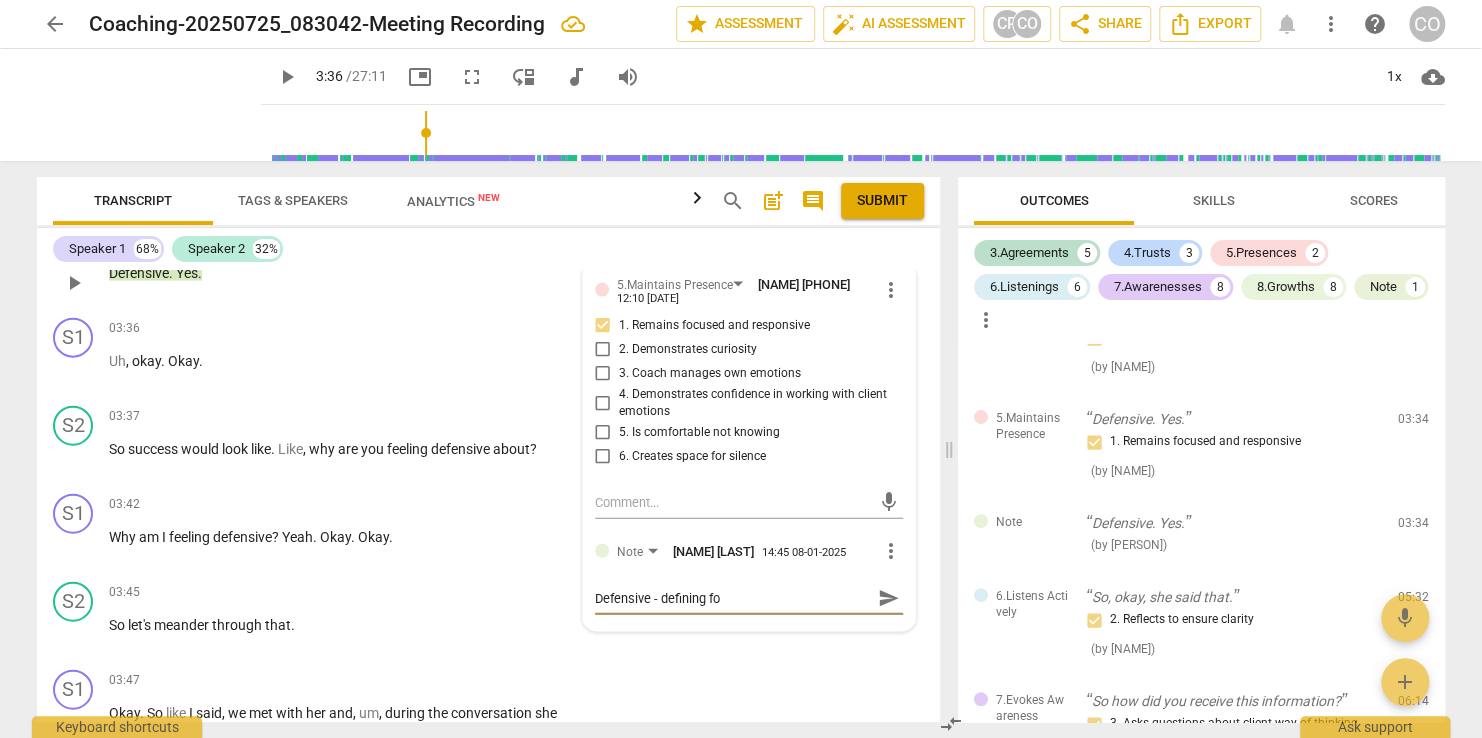 type on "Defensive - defining for" 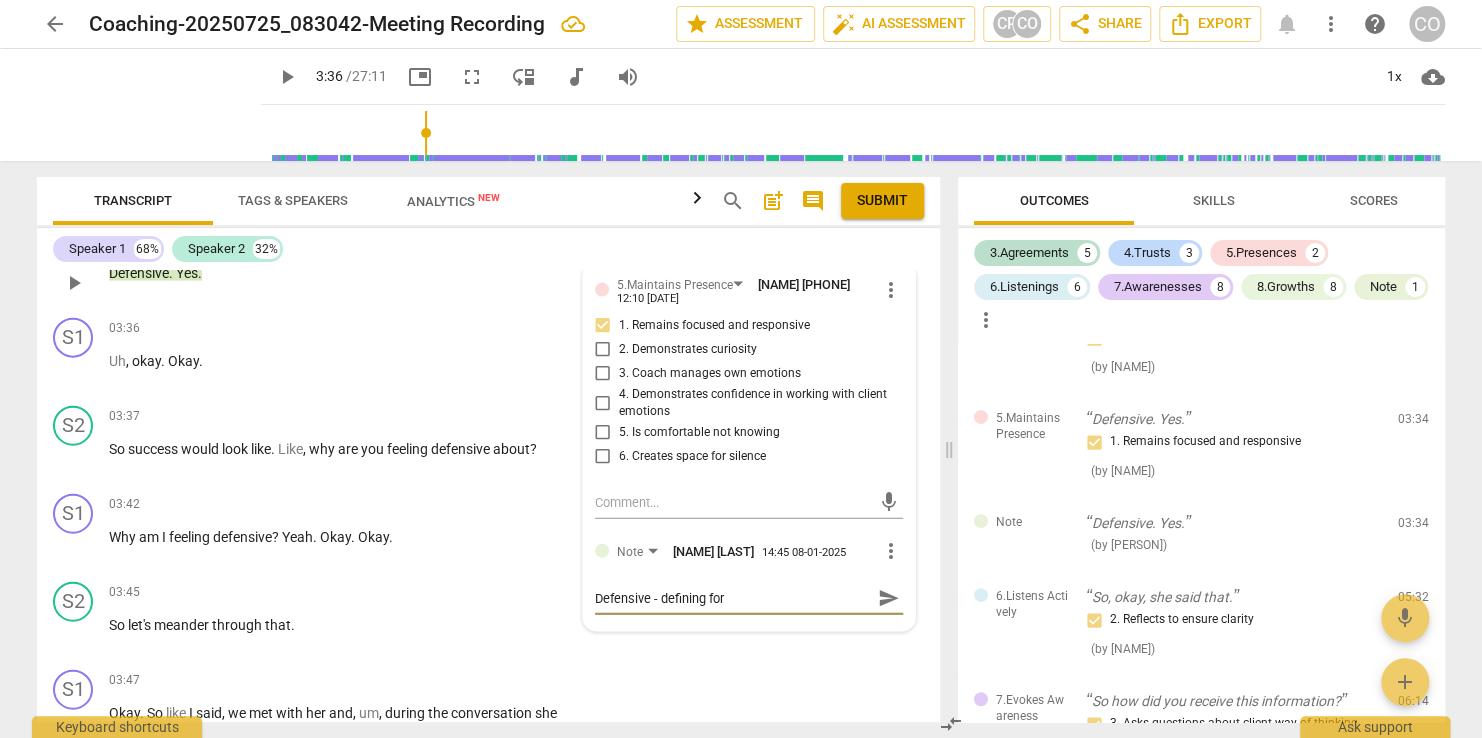 type on "Defensive - defining for" 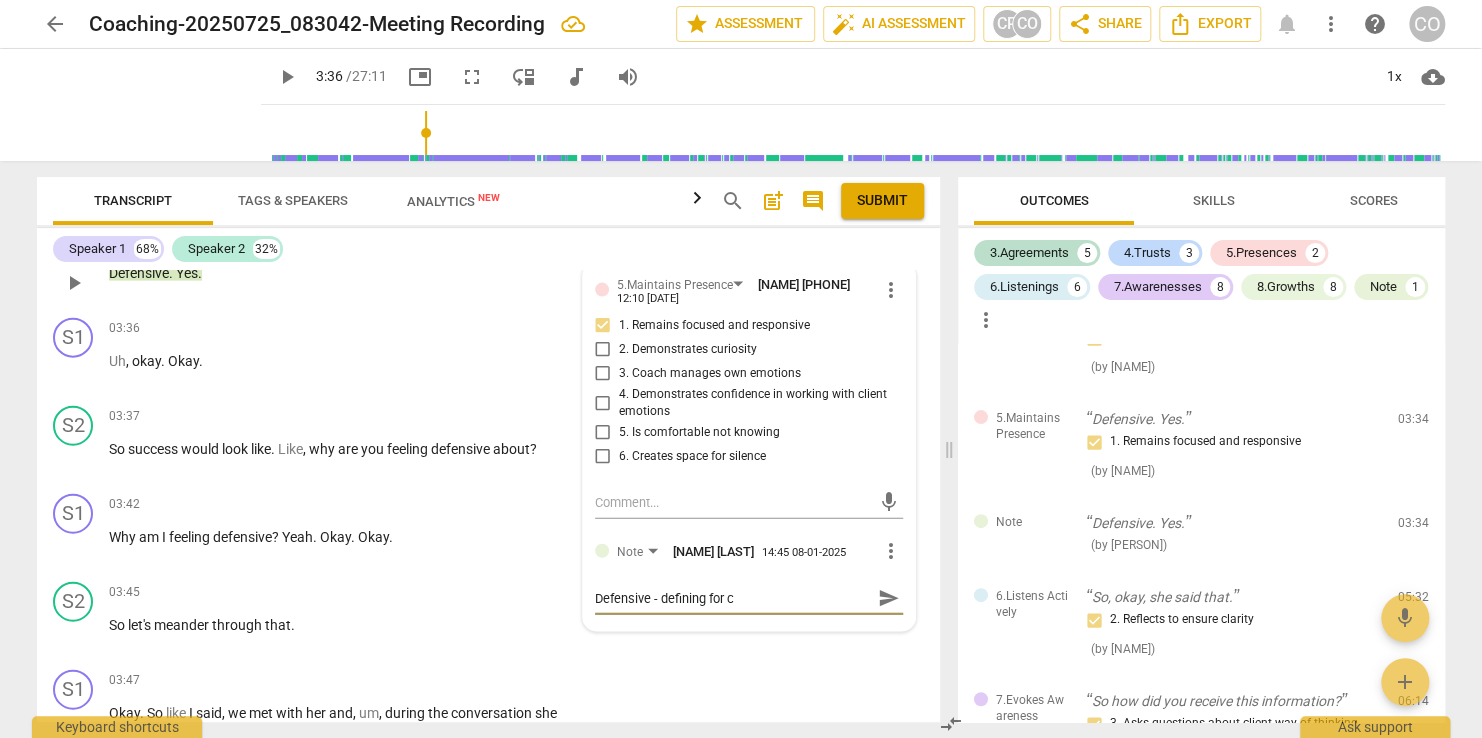 type on "Defensive - defining for cl" 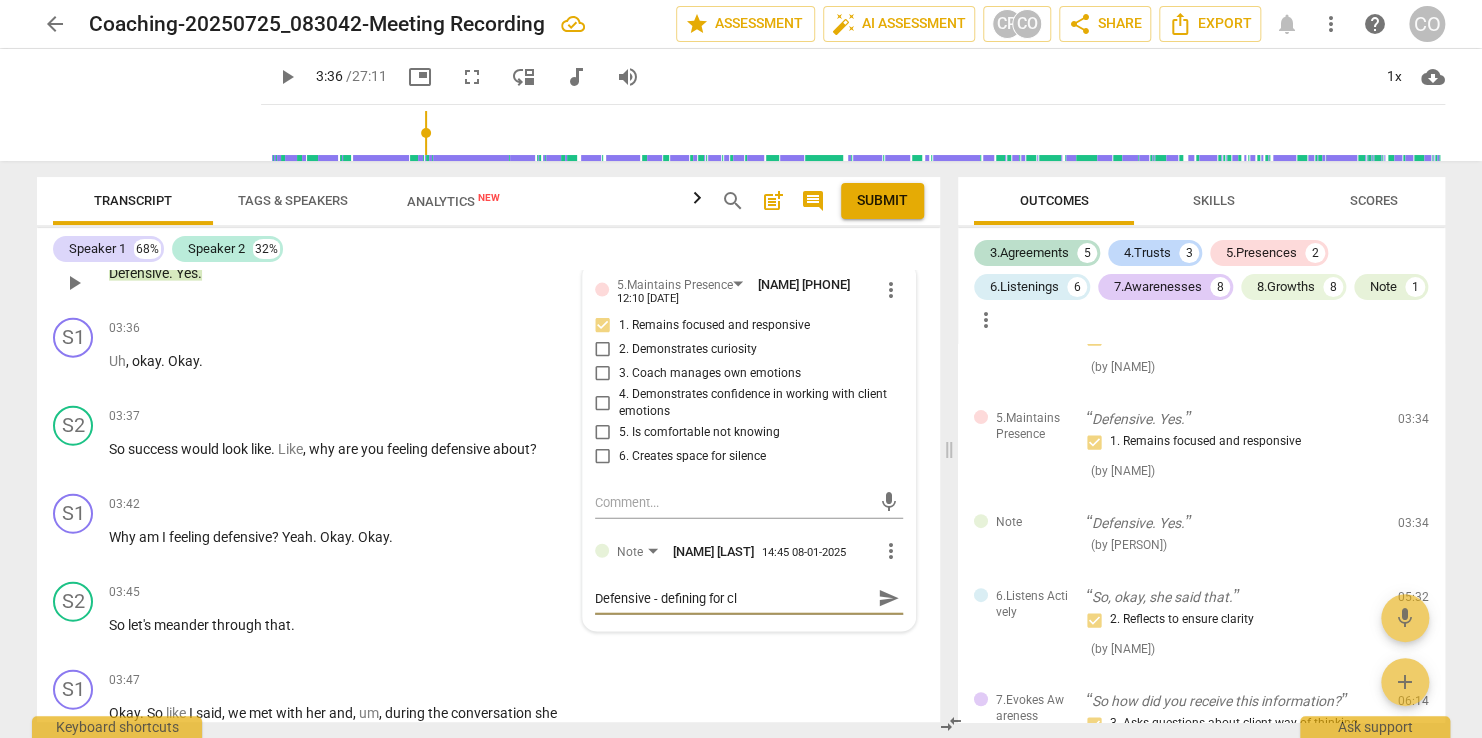 type on "Defensive - defining for cli" 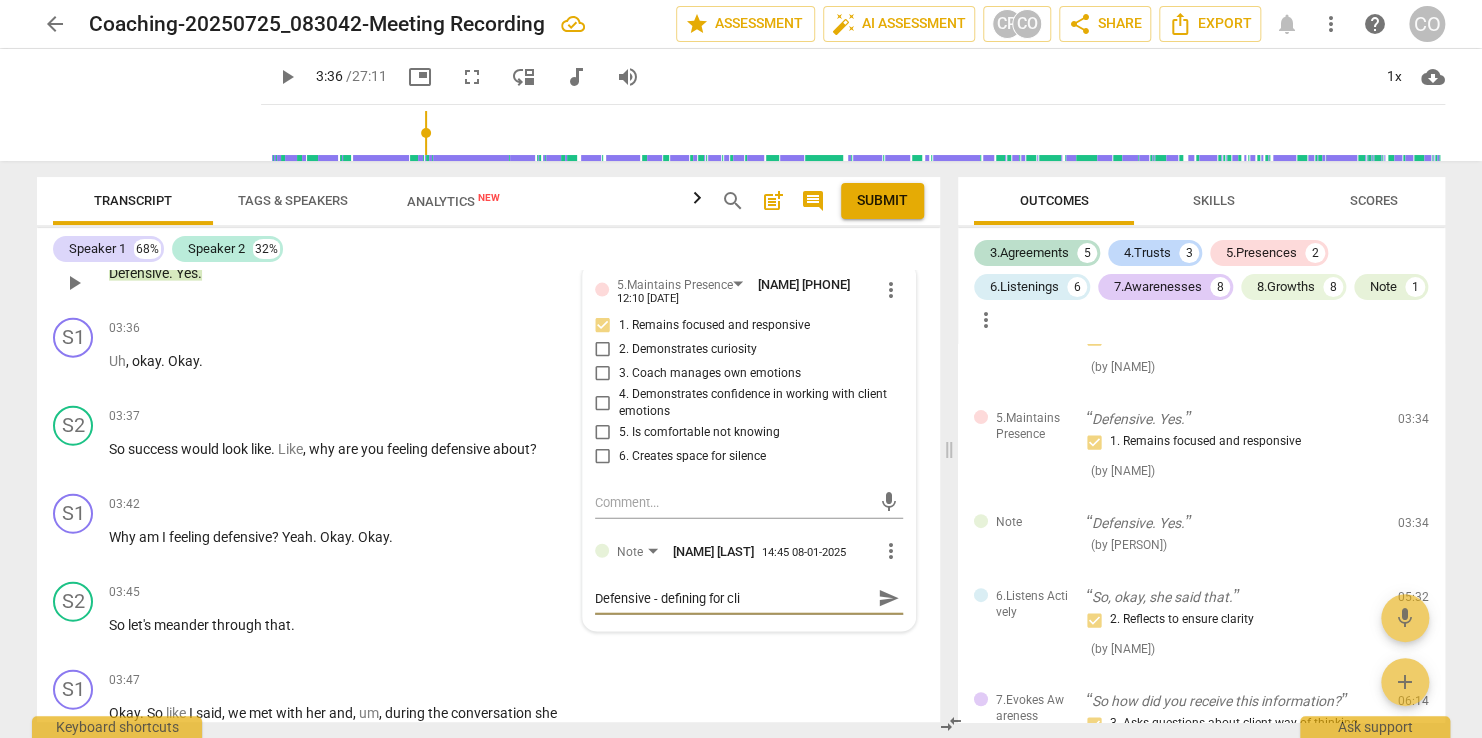 type on "Defensive - defining for clie" 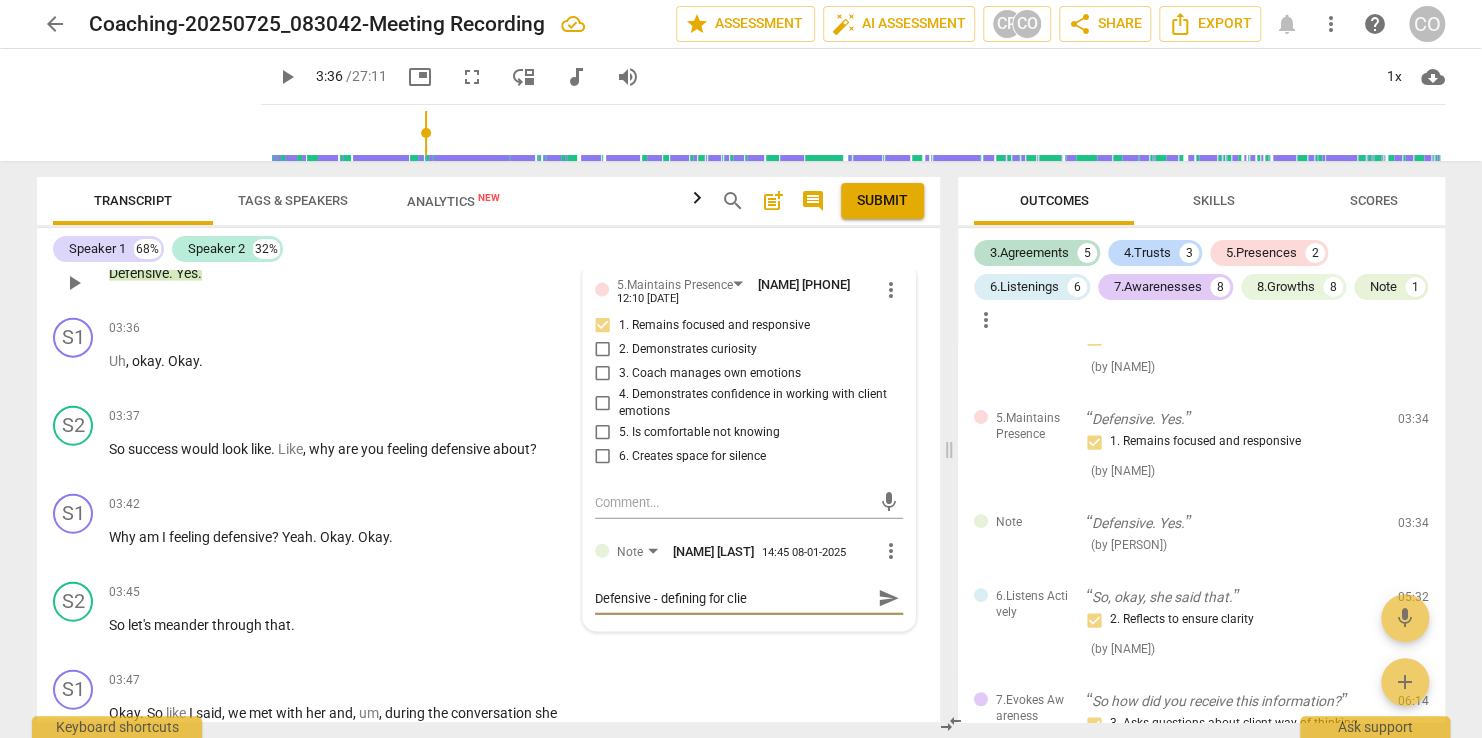 type on "Defensive - defining for clien" 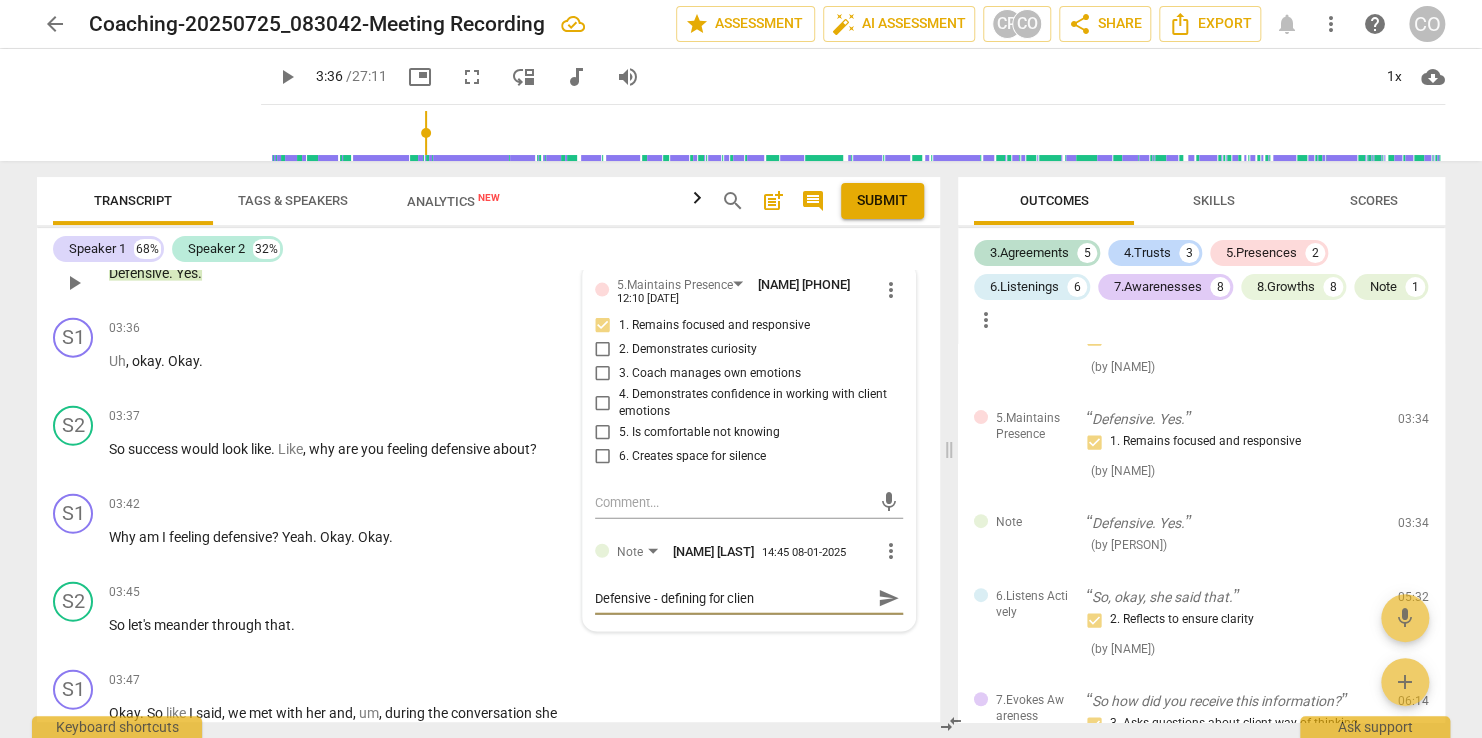 type on "Defensive - defining for client" 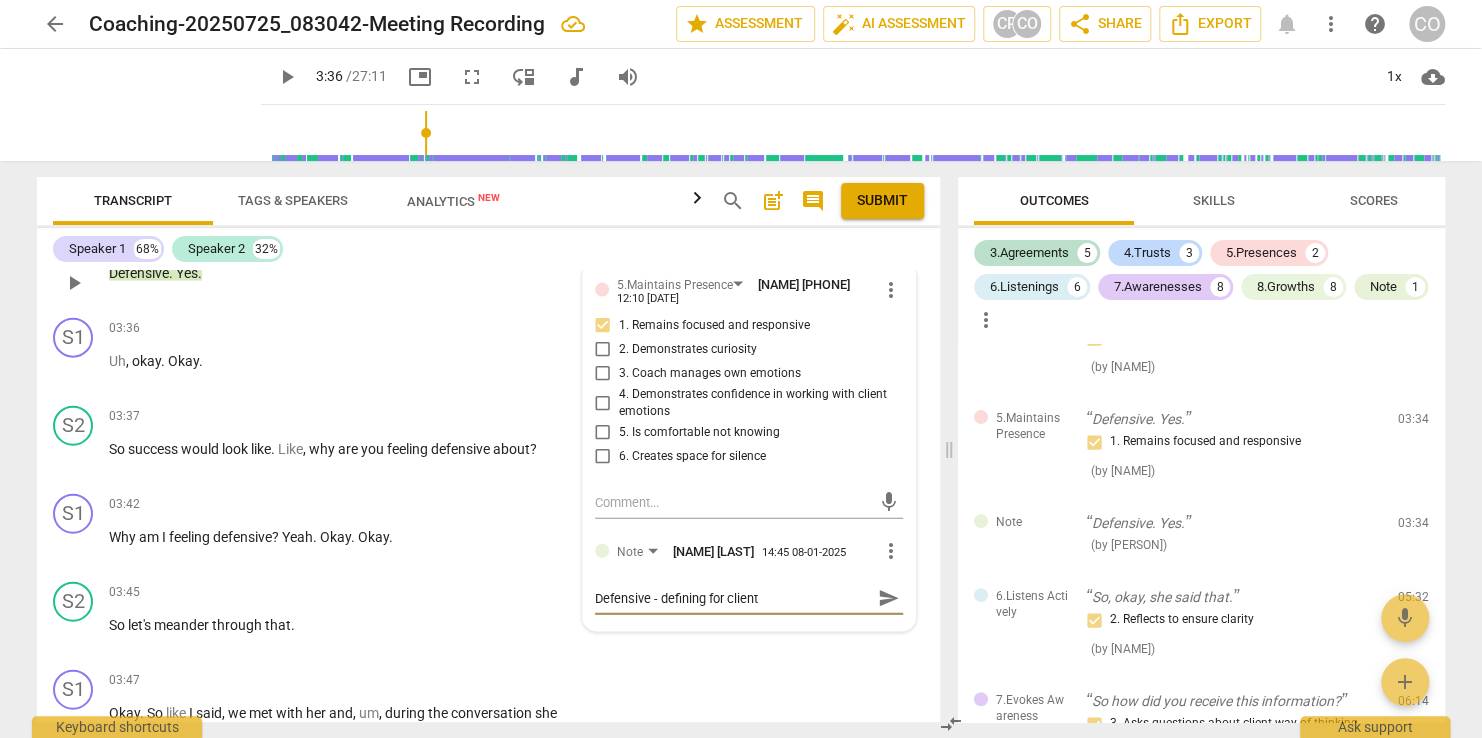 type on "Defensive - defining for client" 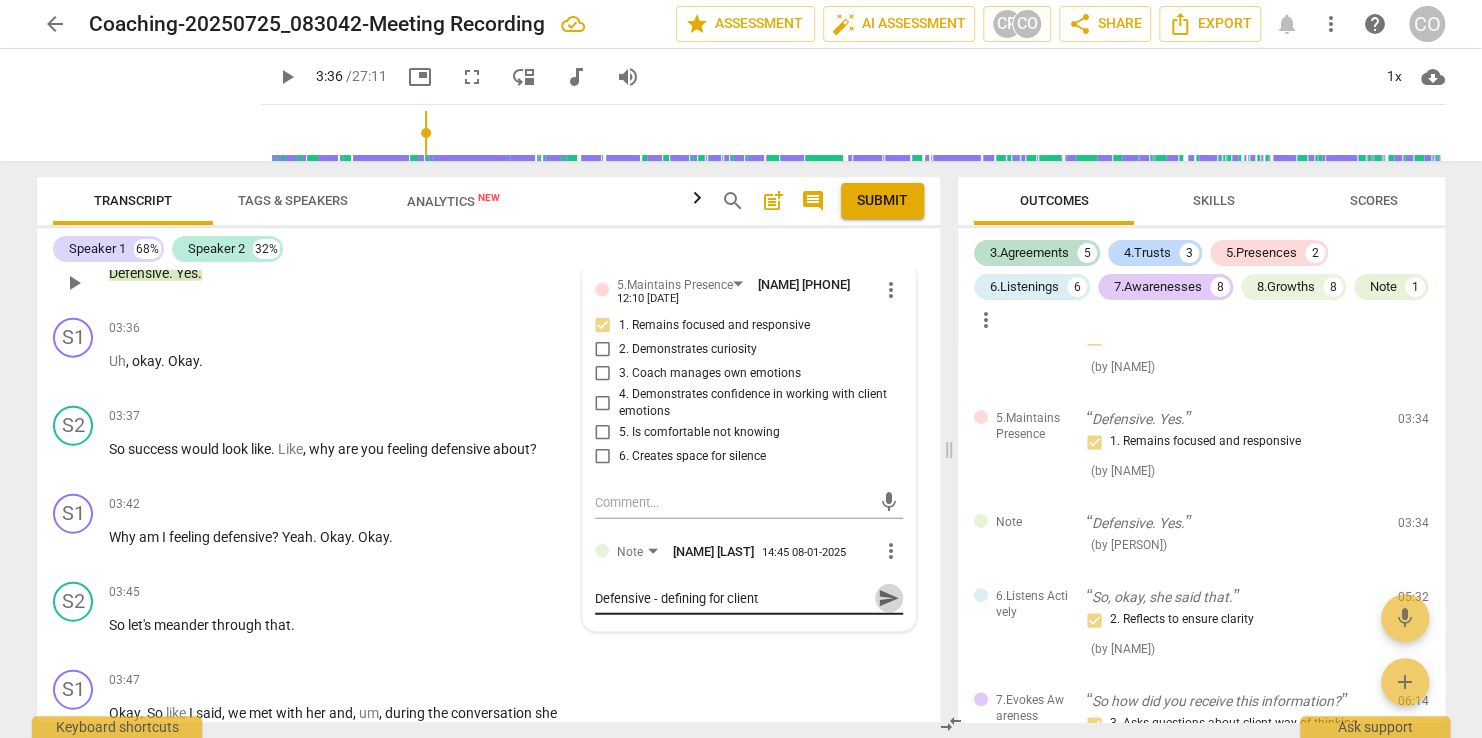click on "send" at bounding box center (888, 598) 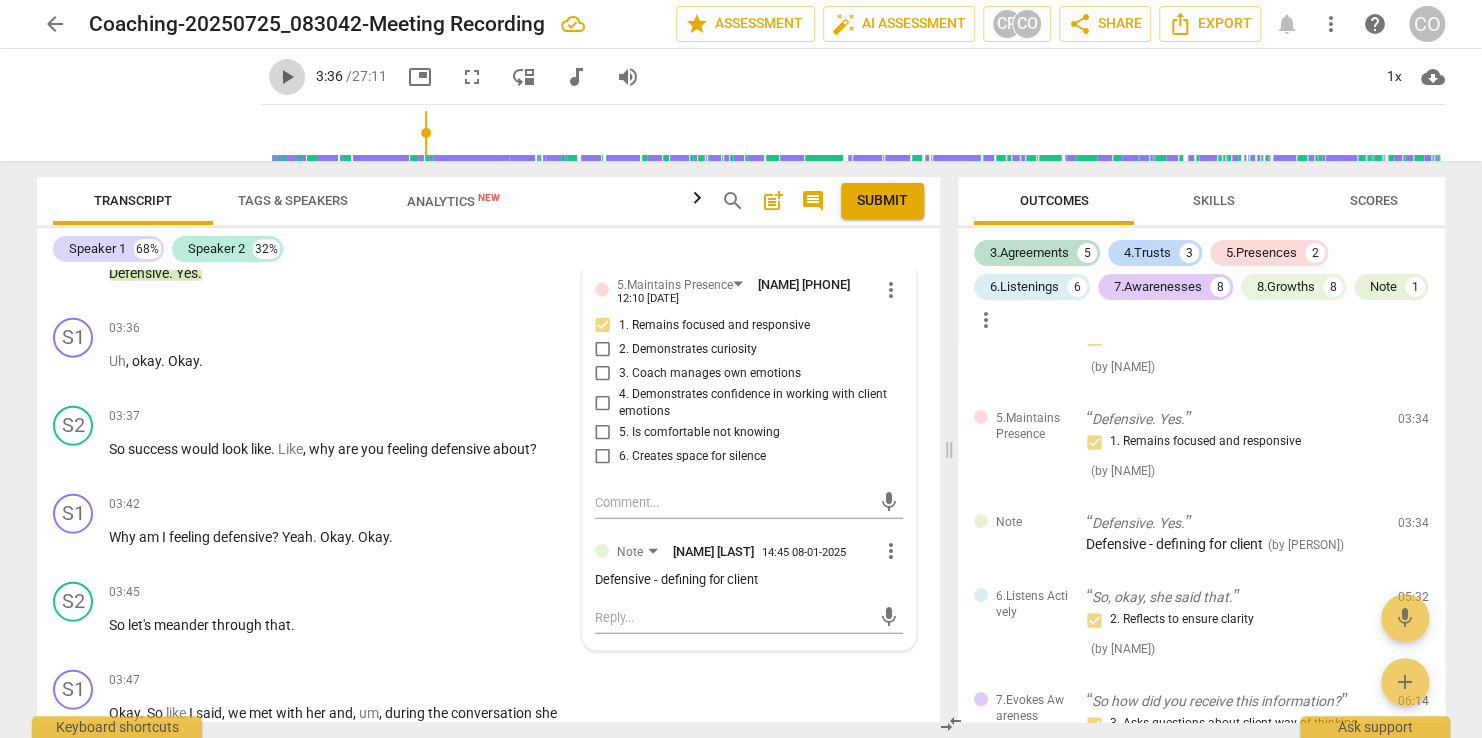 click on "play_arrow" at bounding box center (287, 77) 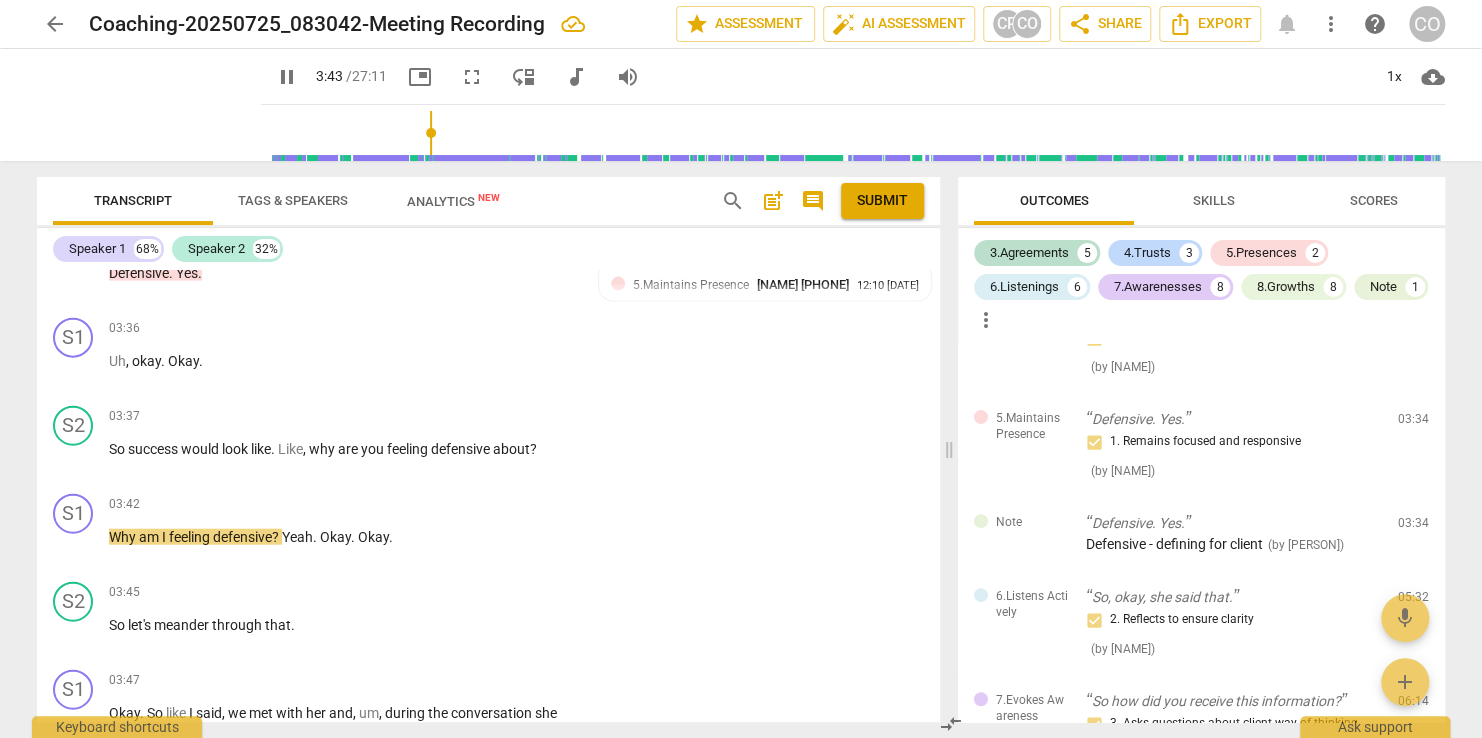 click on "pause" at bounding box center [287, 77] 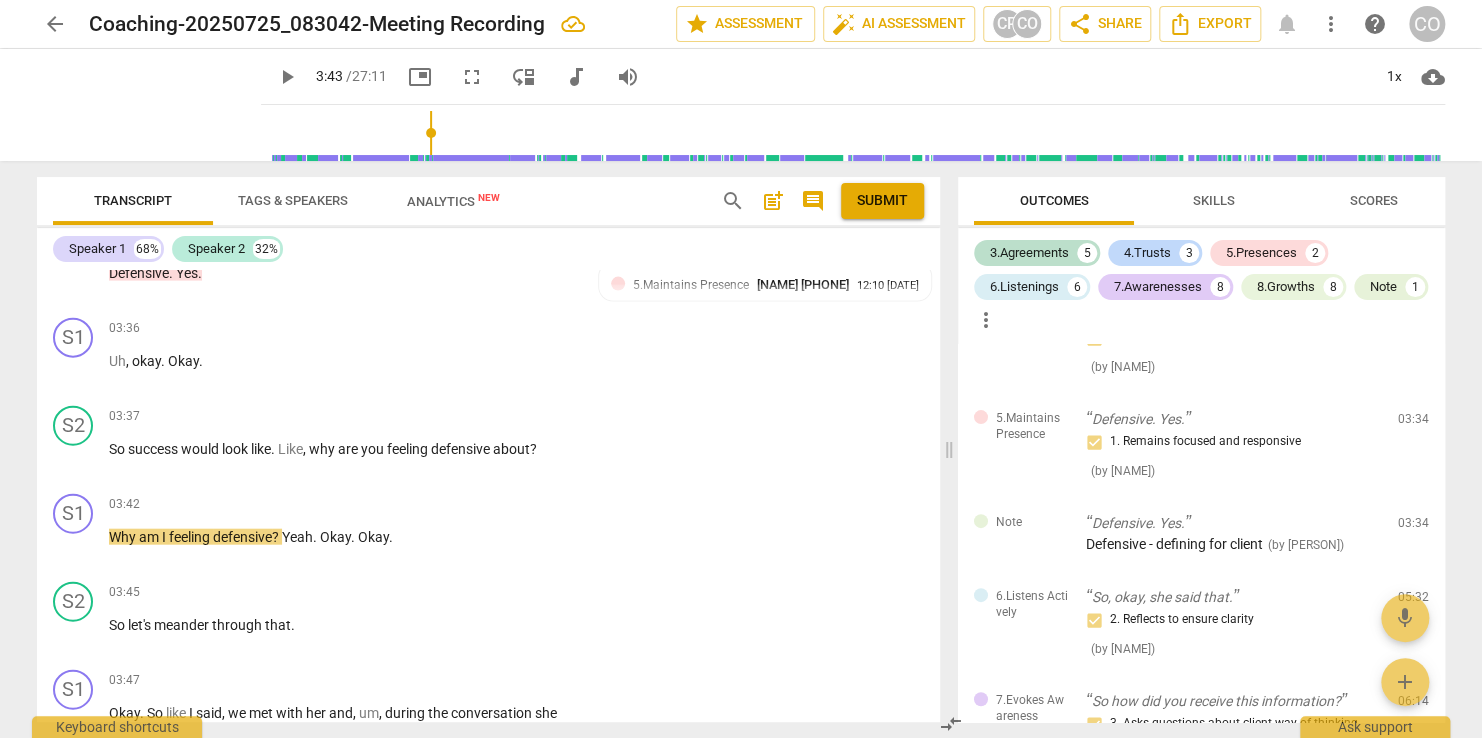 type on "224" 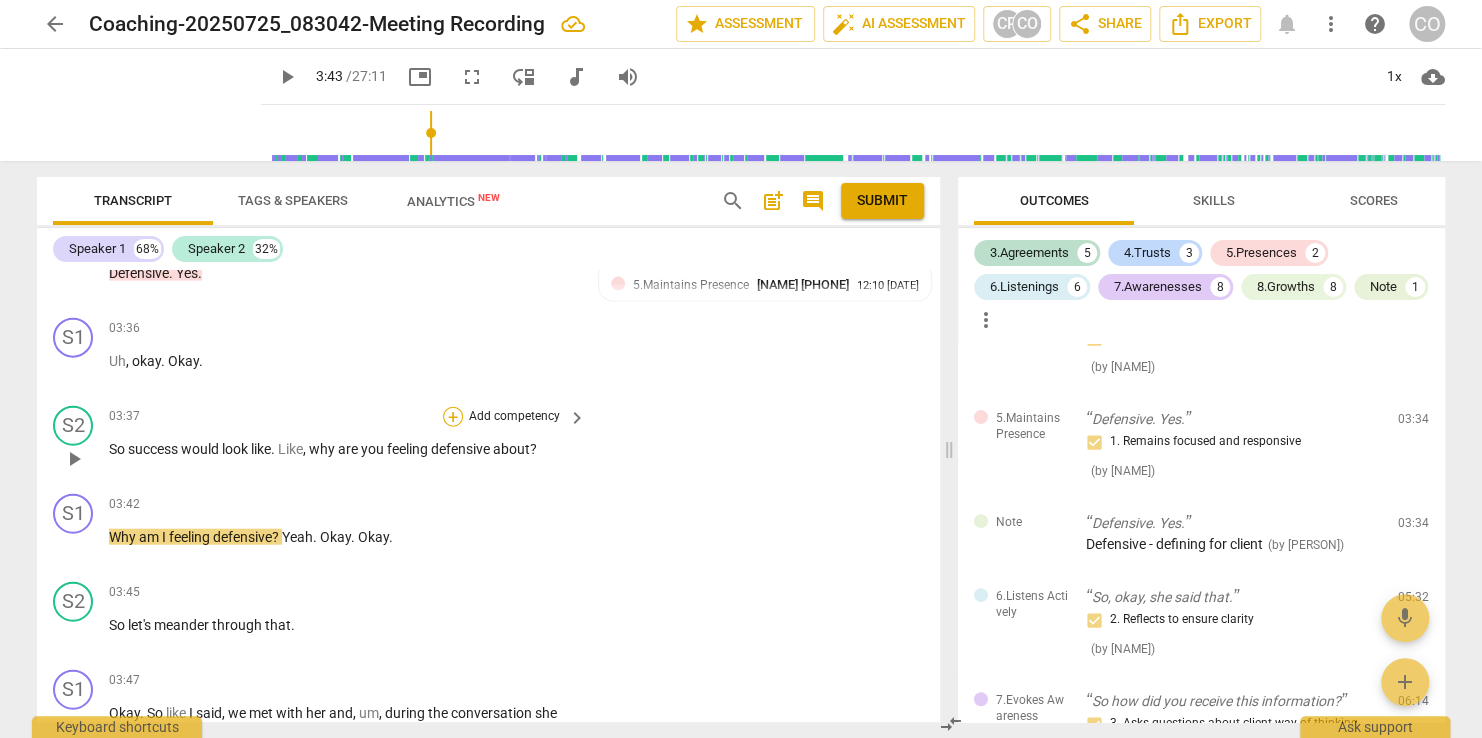 click on "+" at bounding box center (453, 417) 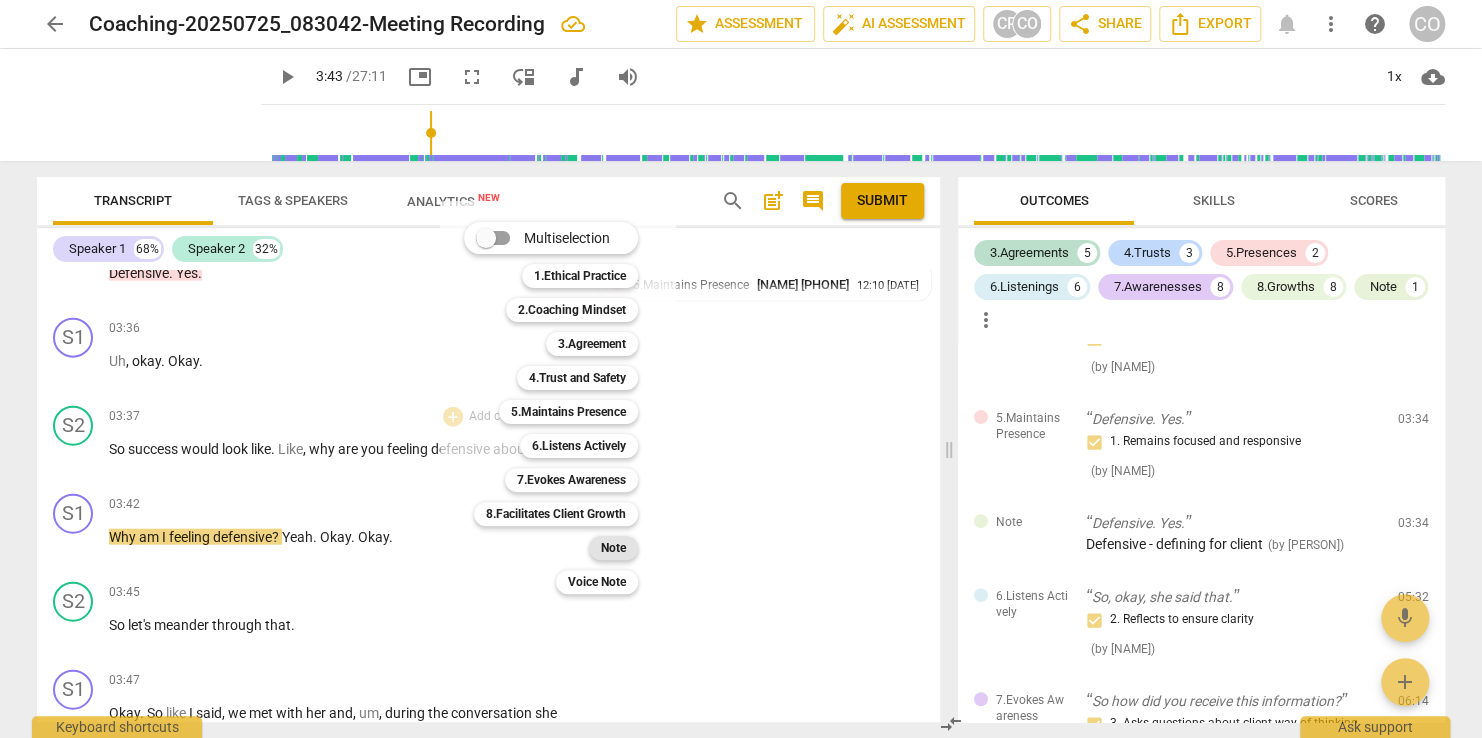 click on "Note" at bounding box center (613, 548) 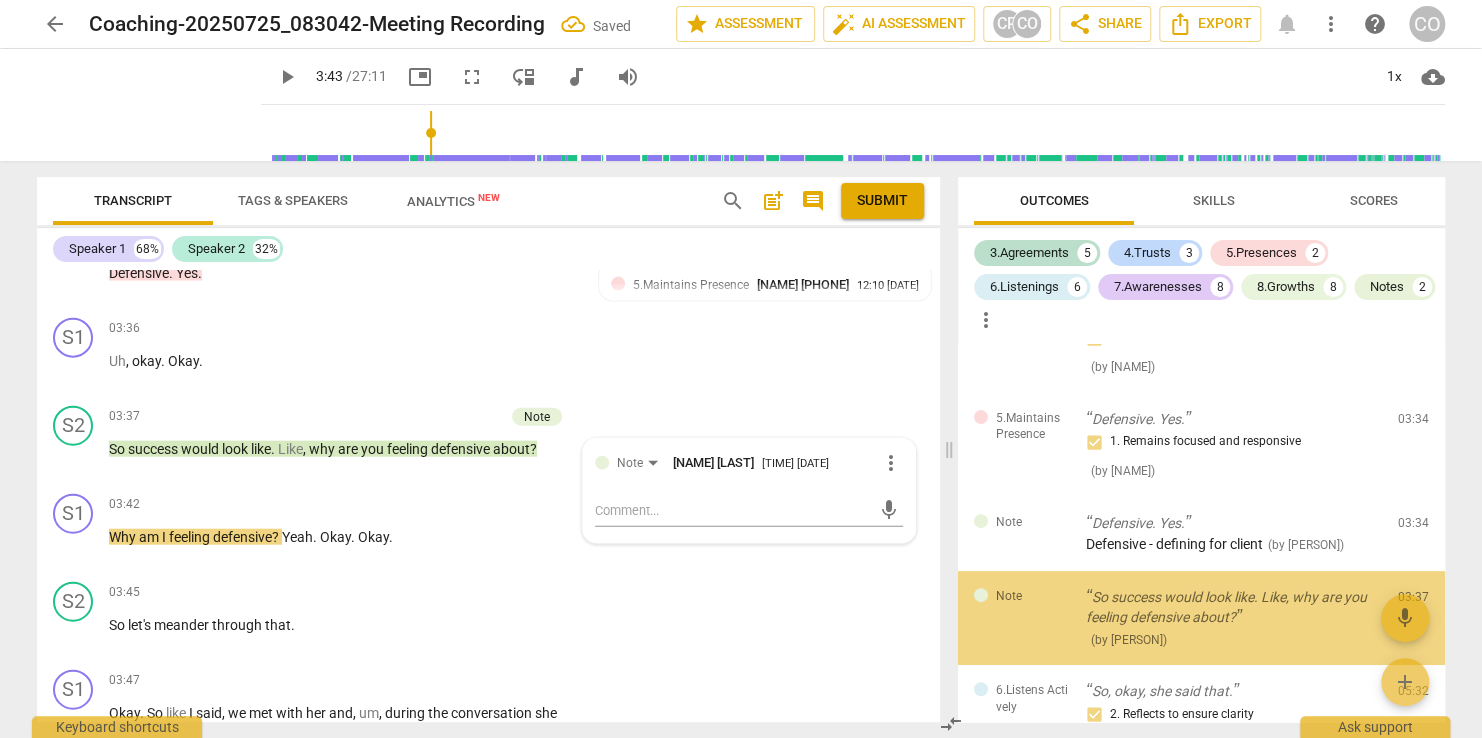 scroll, scrollTop: 480, scrollLeft: 0, axis: vertical 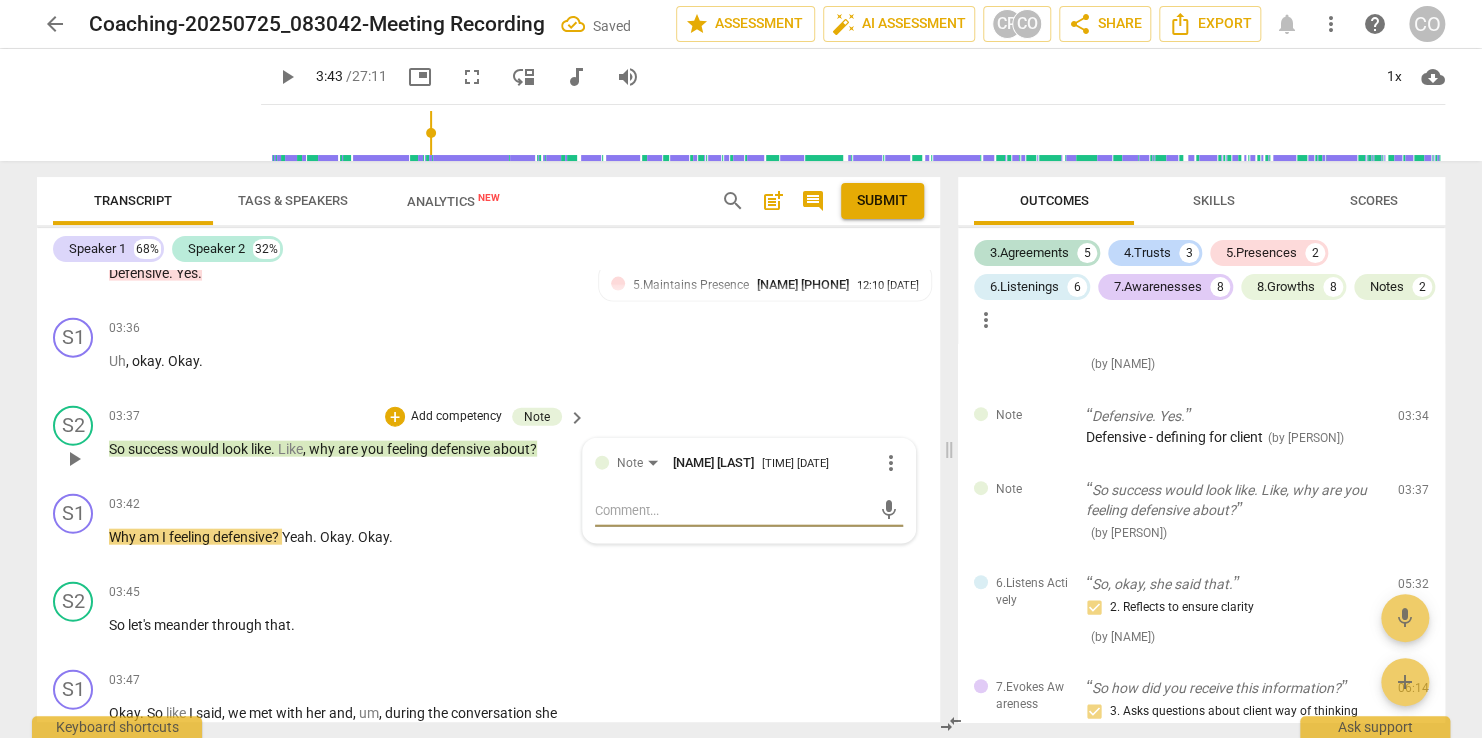 type on "D" 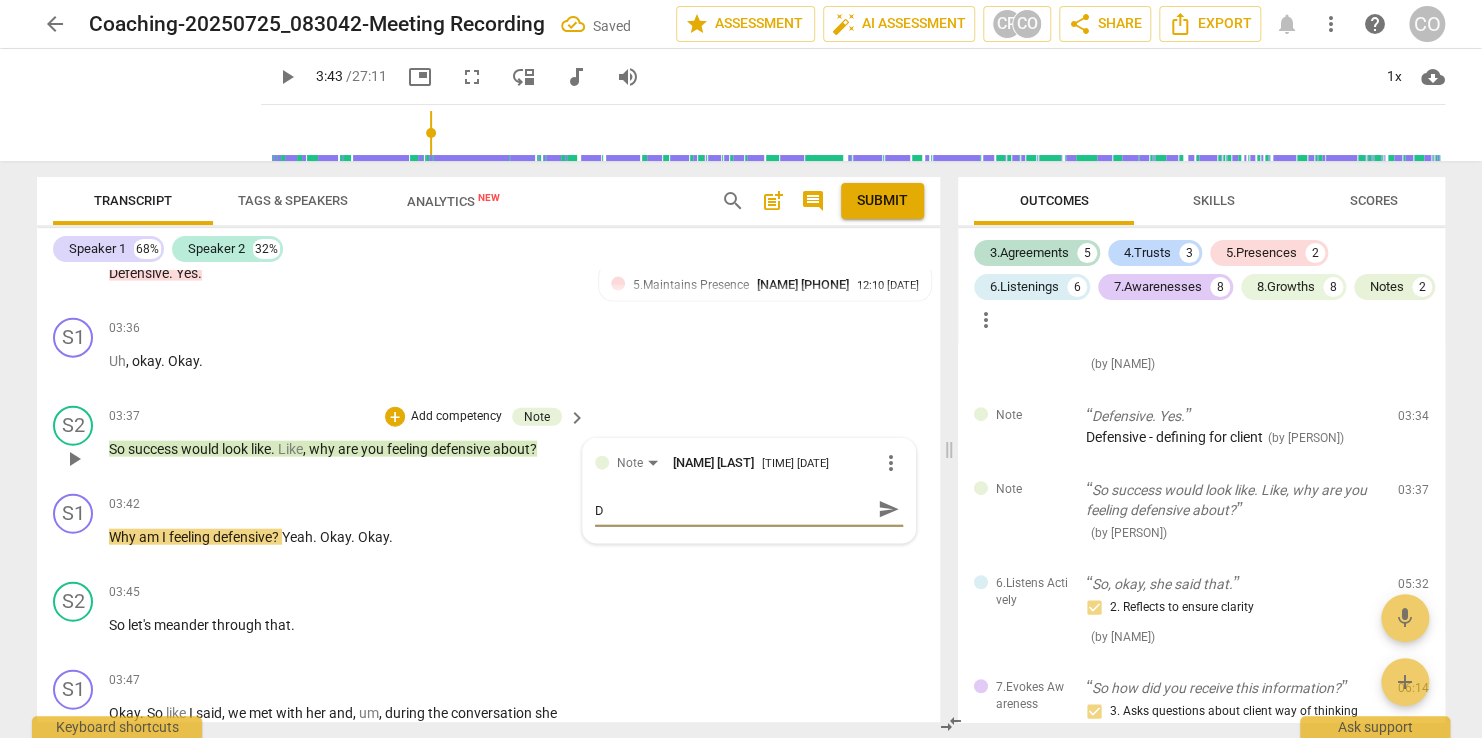 type on "De" 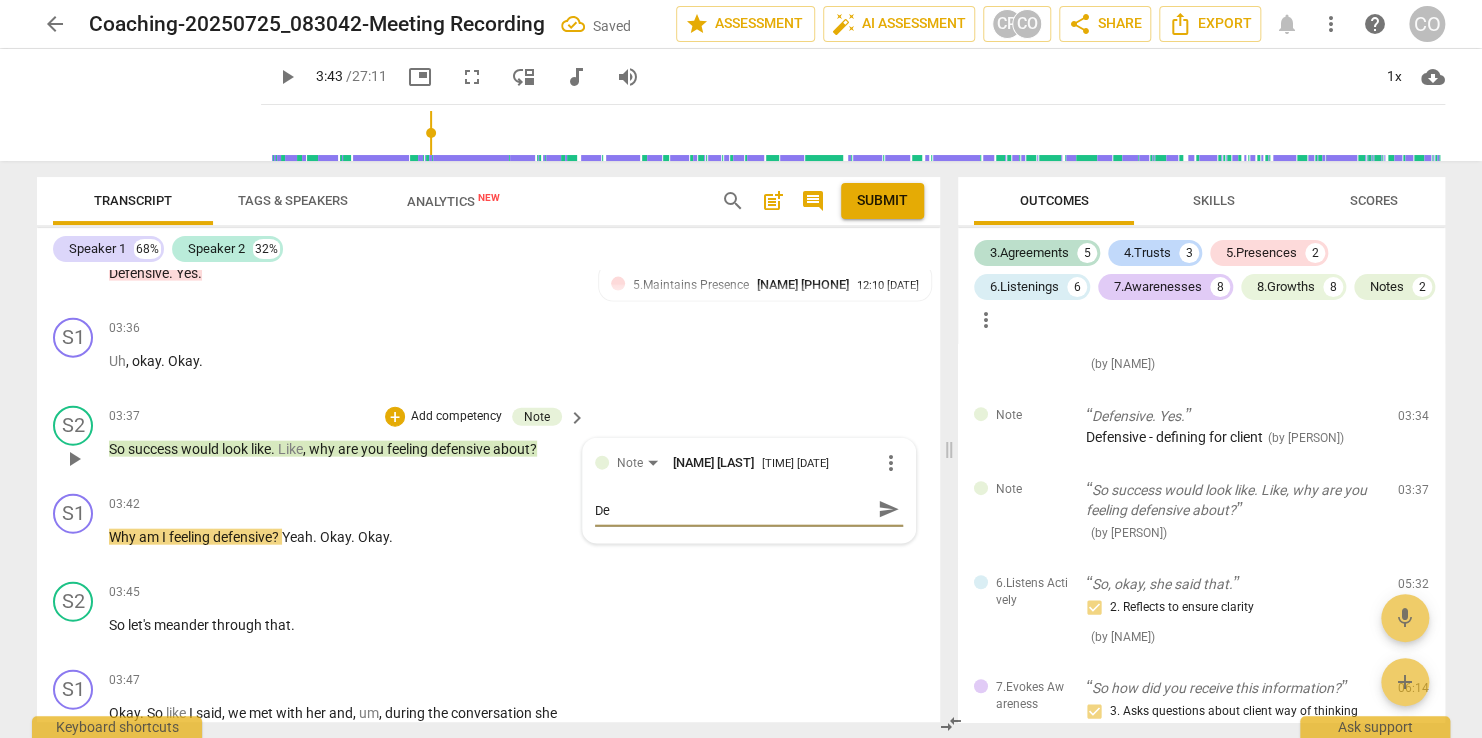 type on "Def" 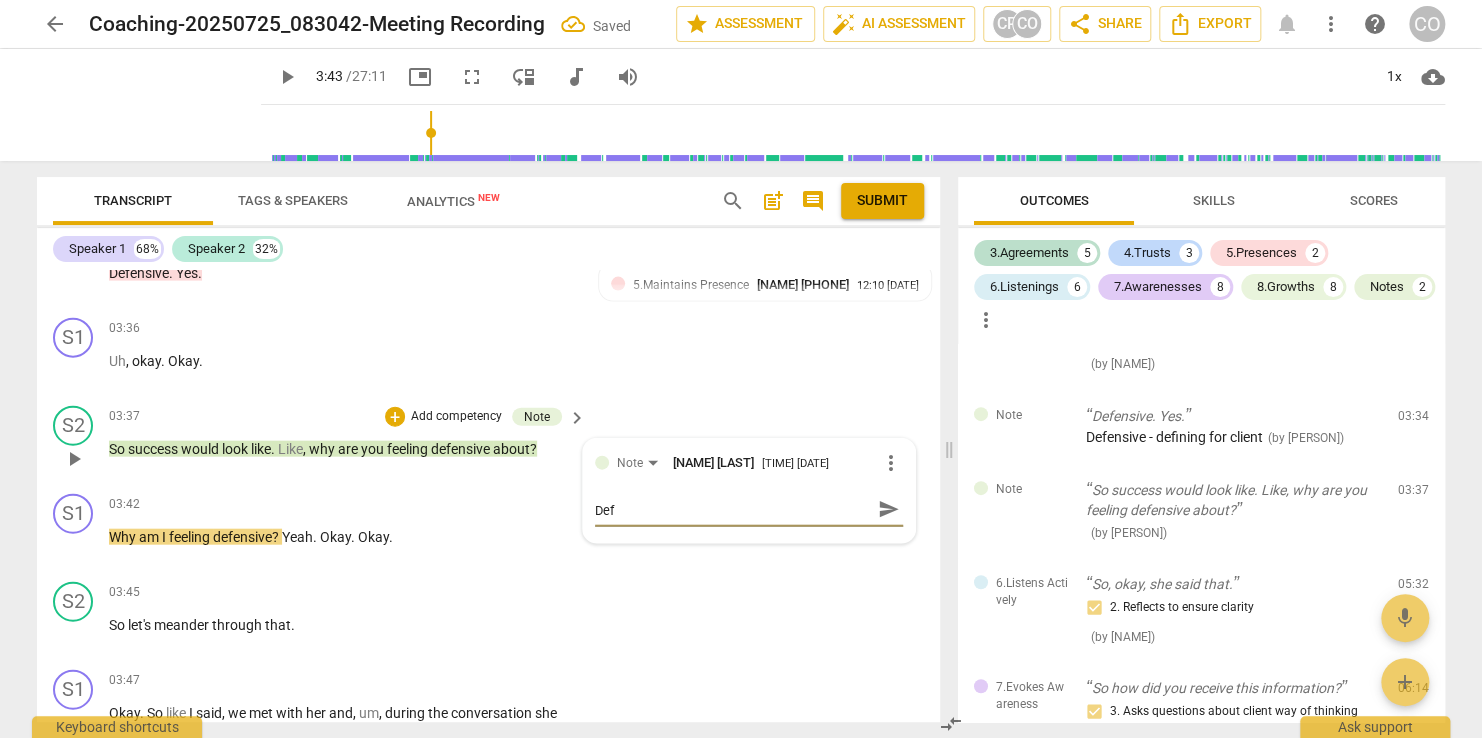 type on "Defi" 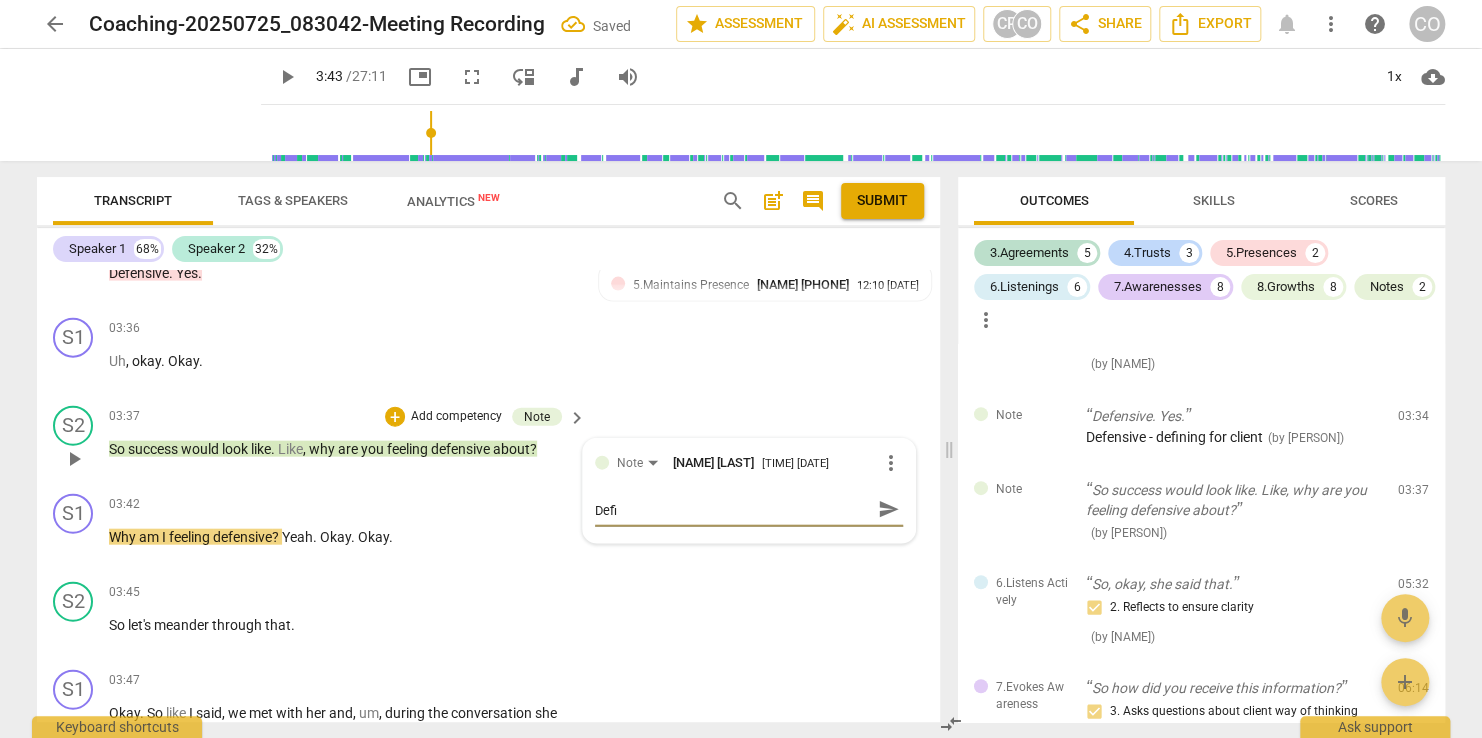 type on "Defin" 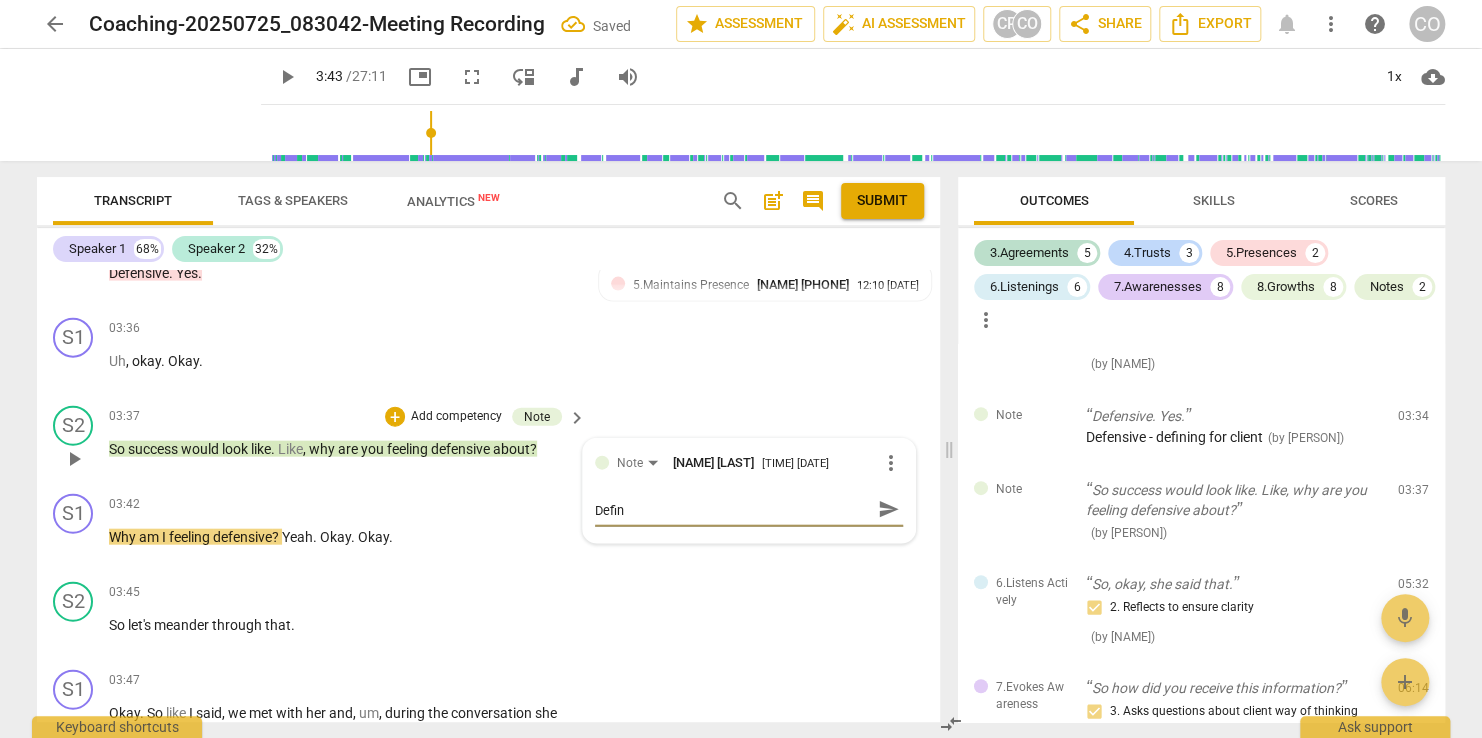 type on "Defini" 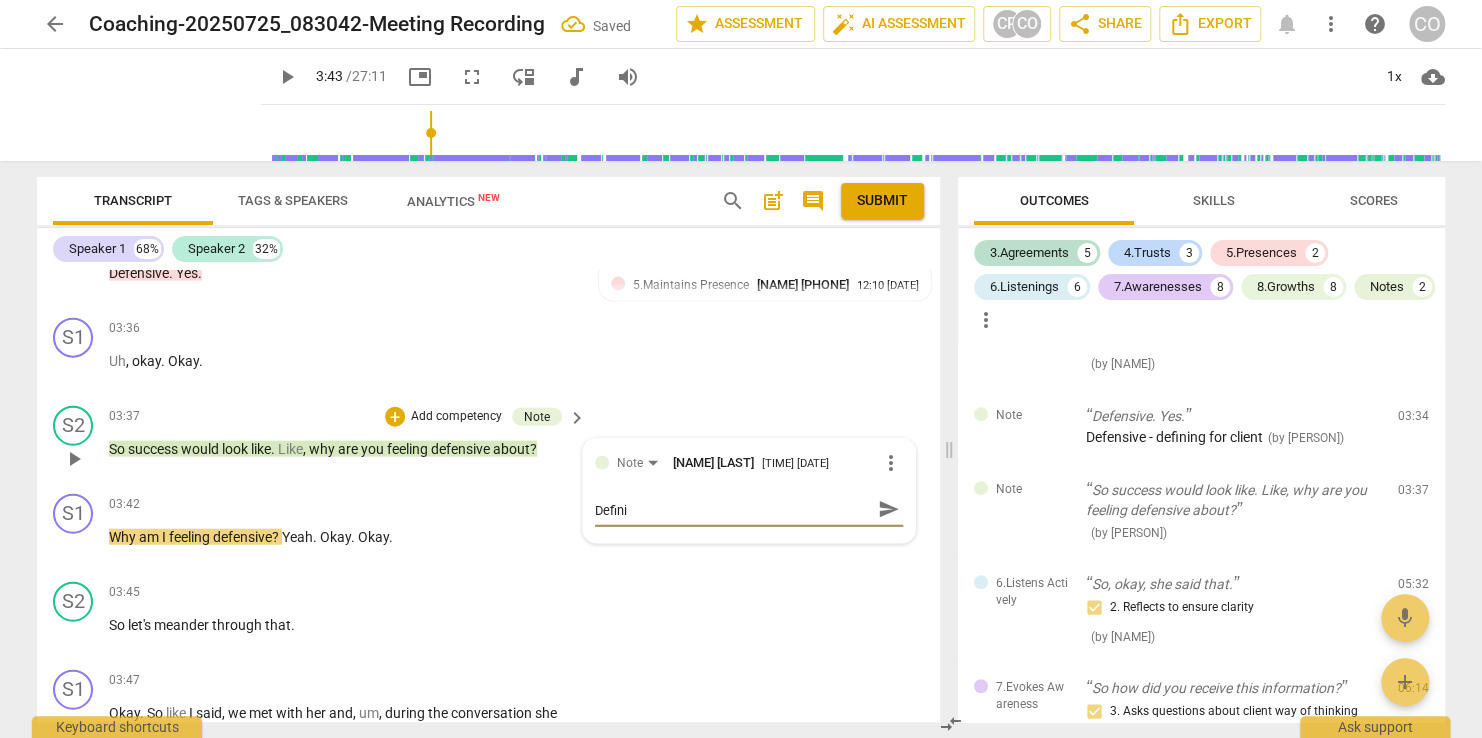type on "Definin" 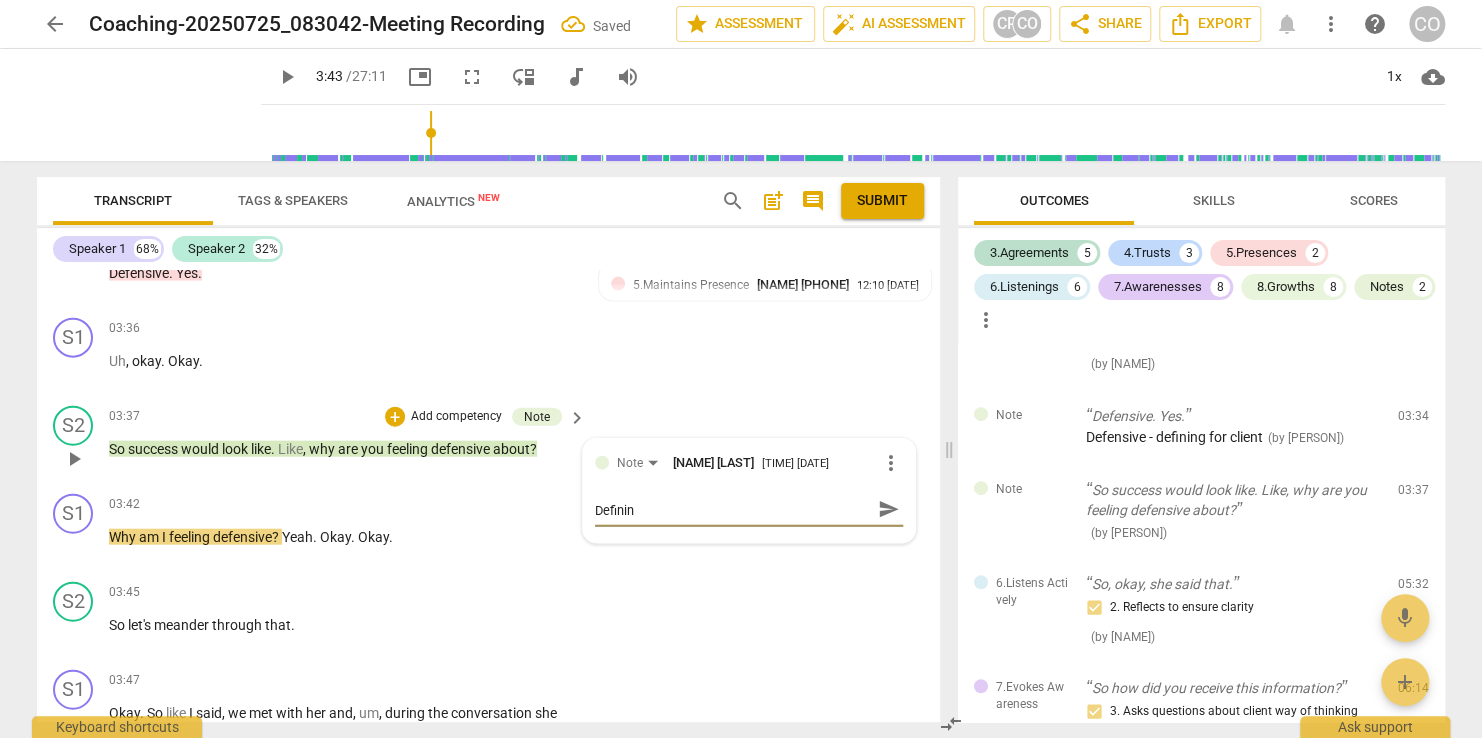 type on "Defining" 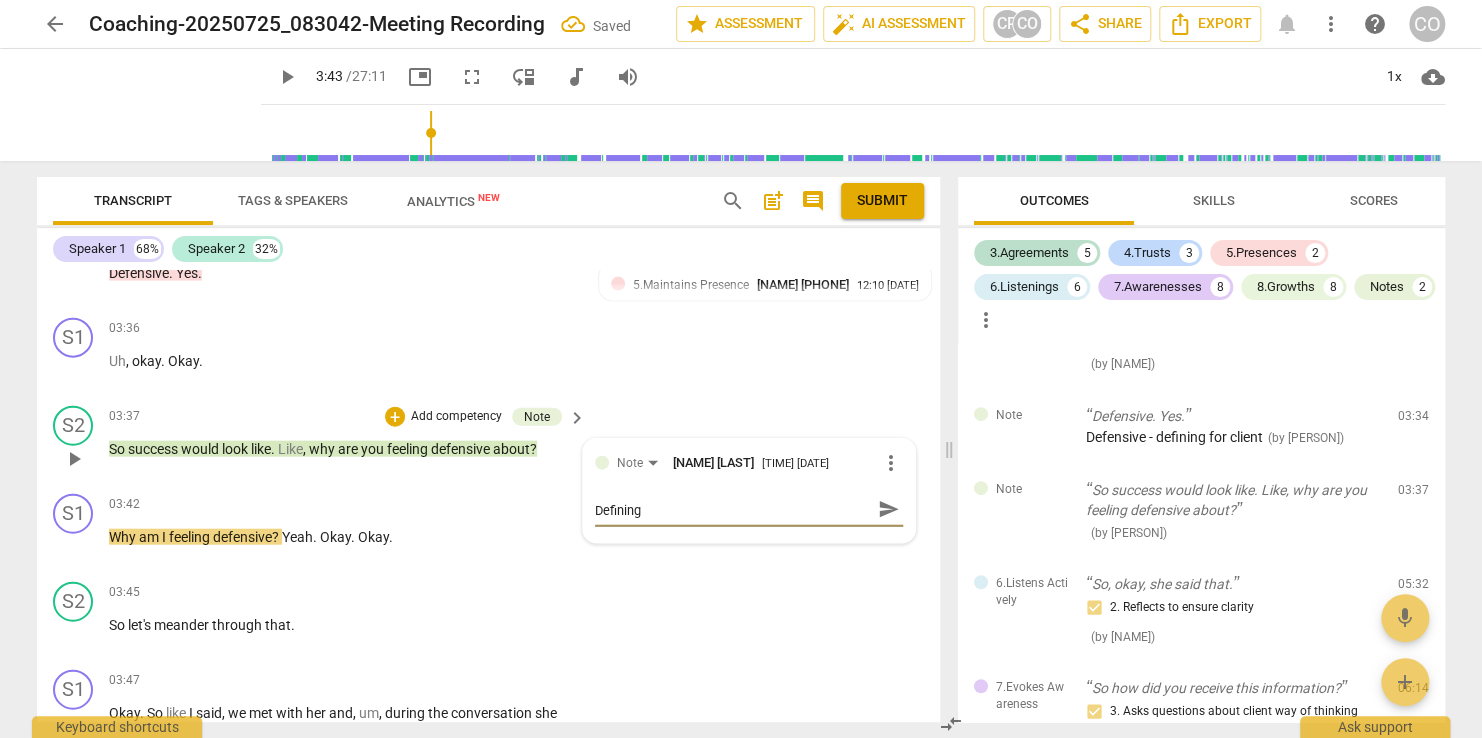 type on "Defining" 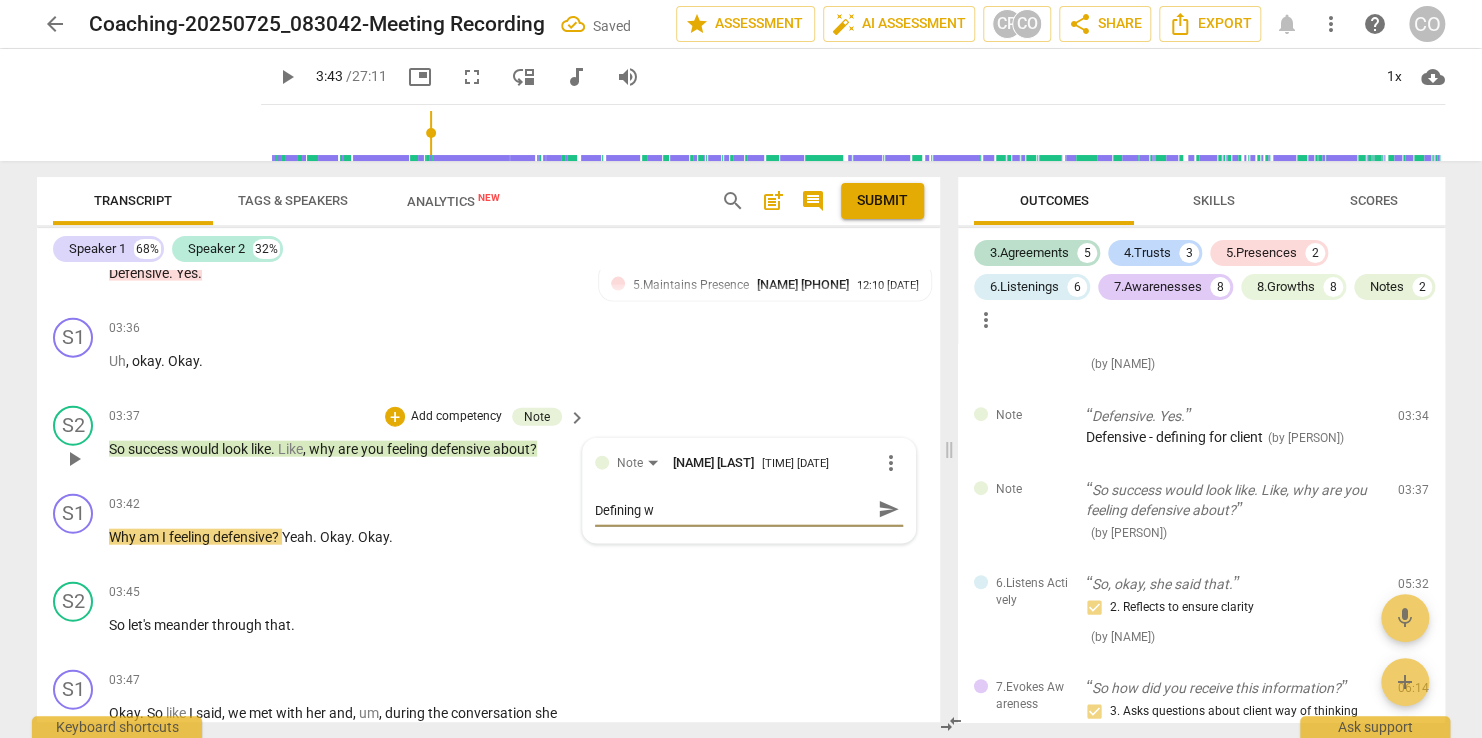 type on "Defining wh" 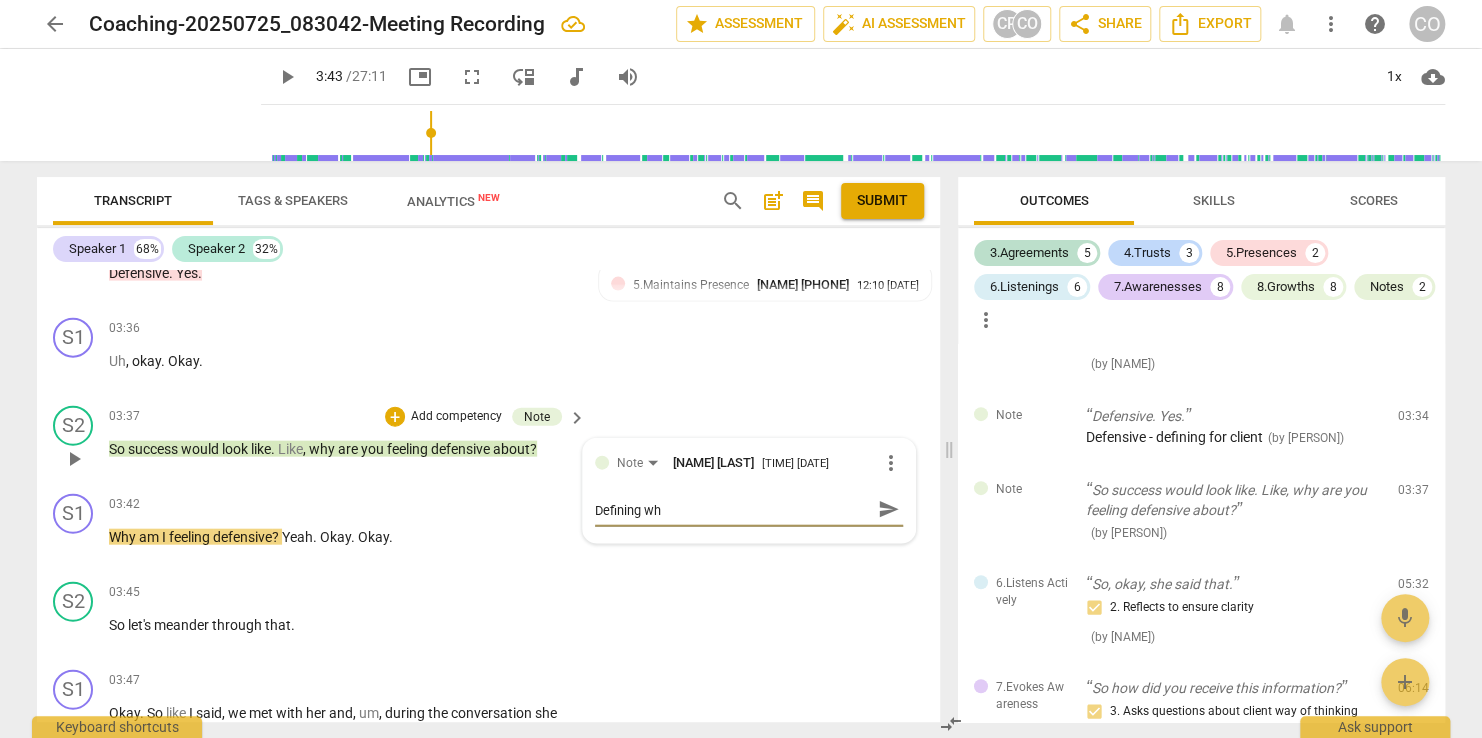 type on "Defining wha" 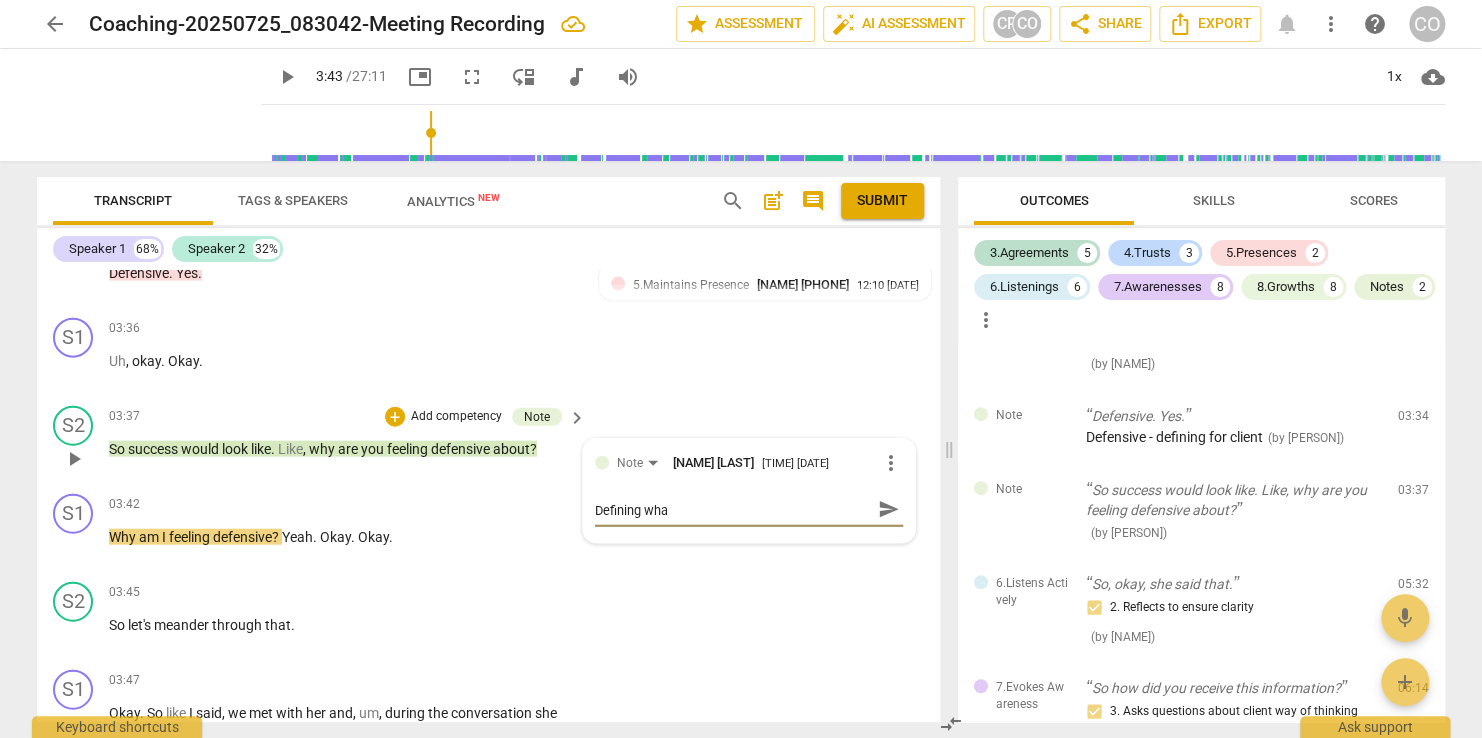 type on "Defining what" 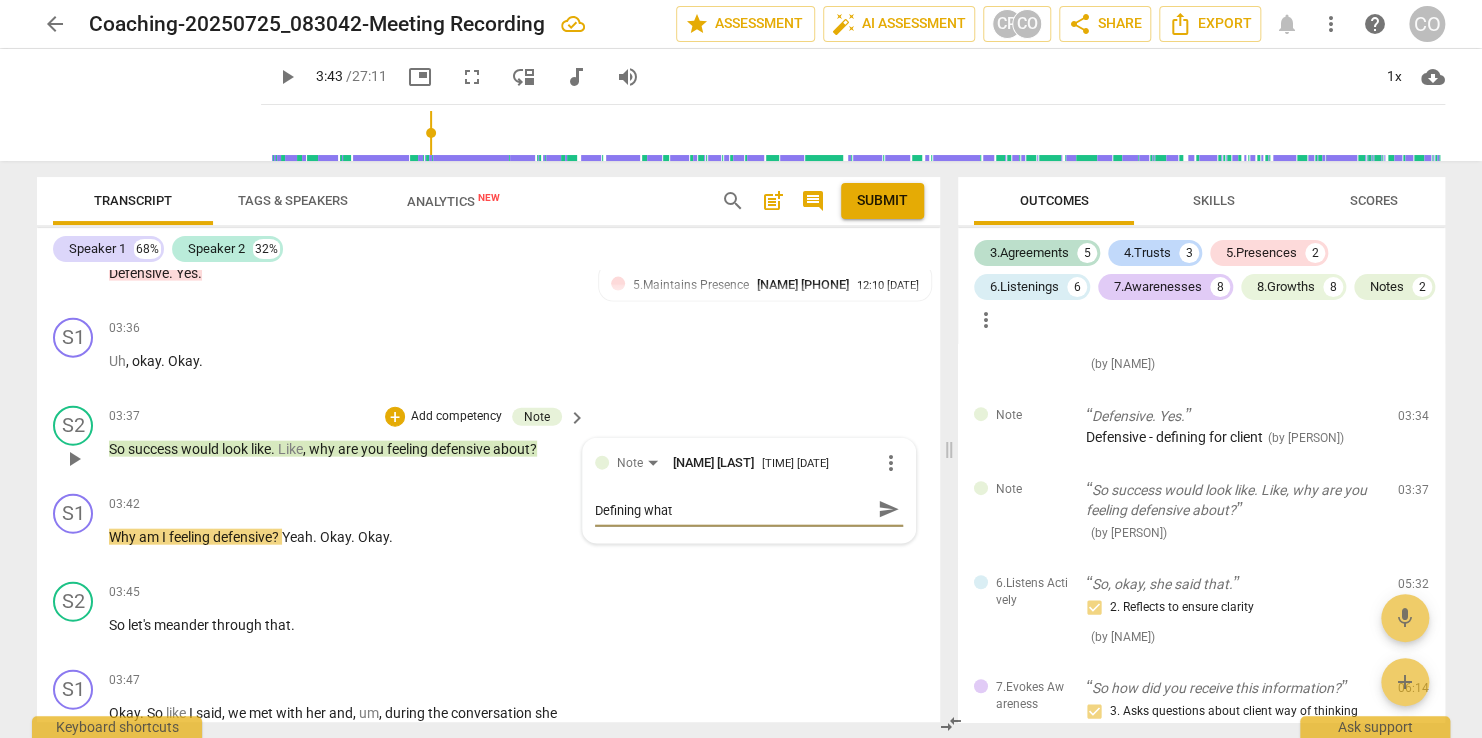 type on "Defining what" 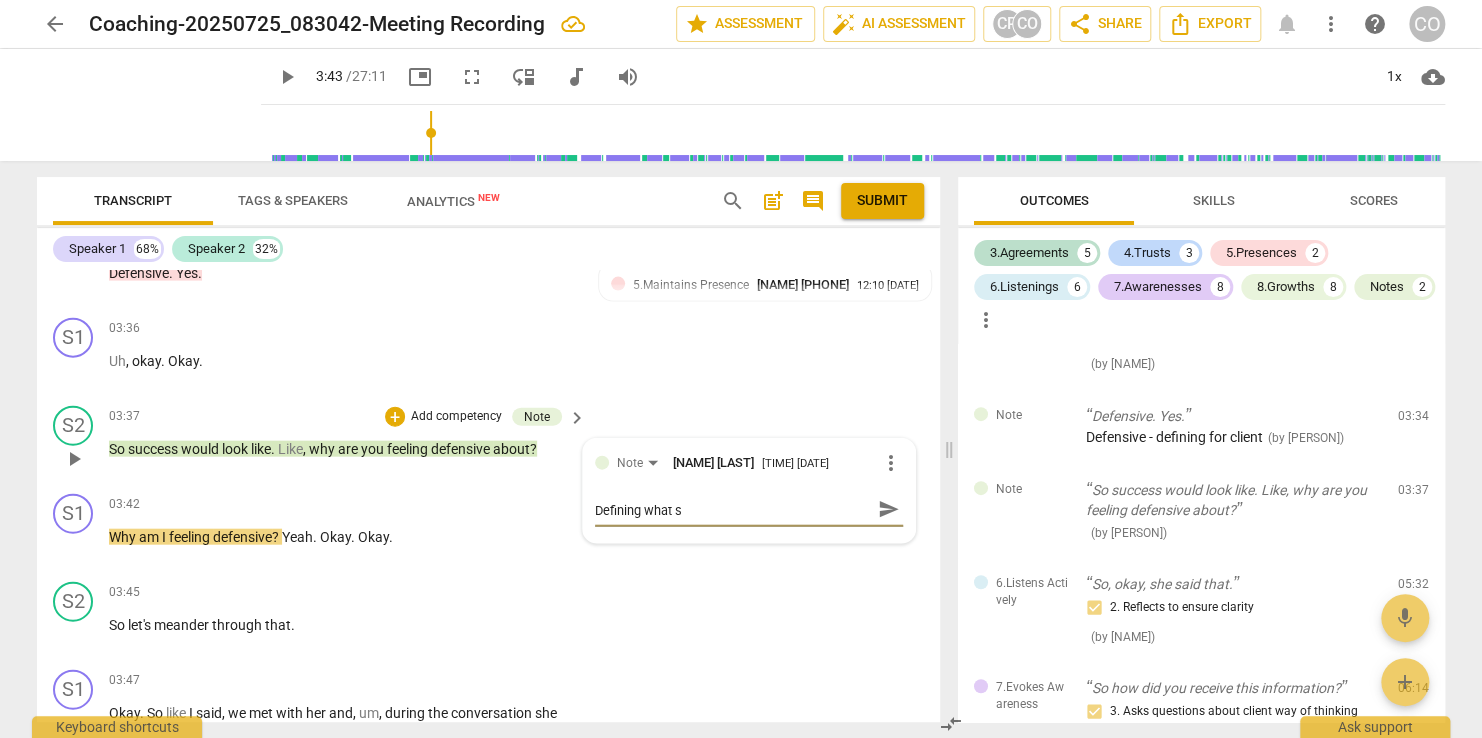 type 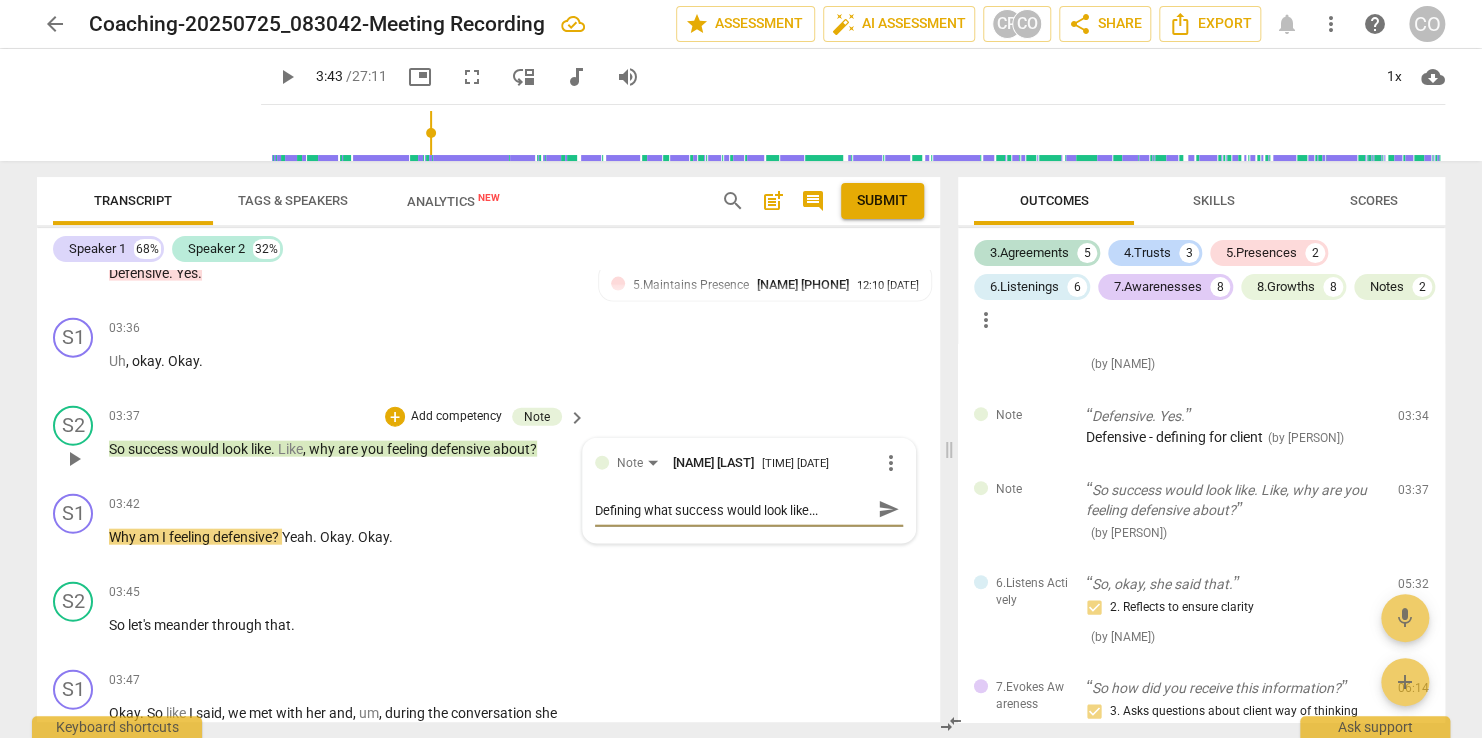 click on "send" at bounding box center (889, 510) 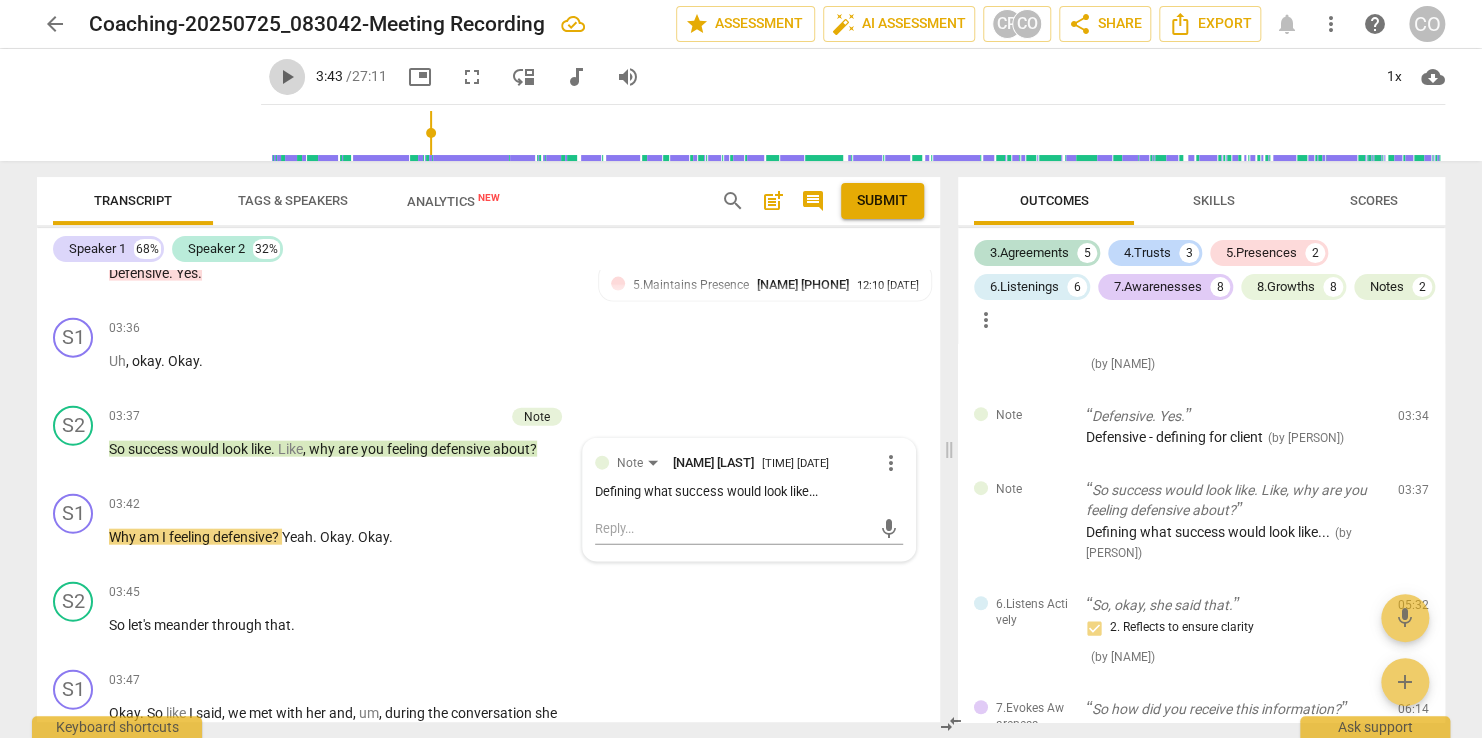 click on "play_arrow" at bounding box center [287, 77] 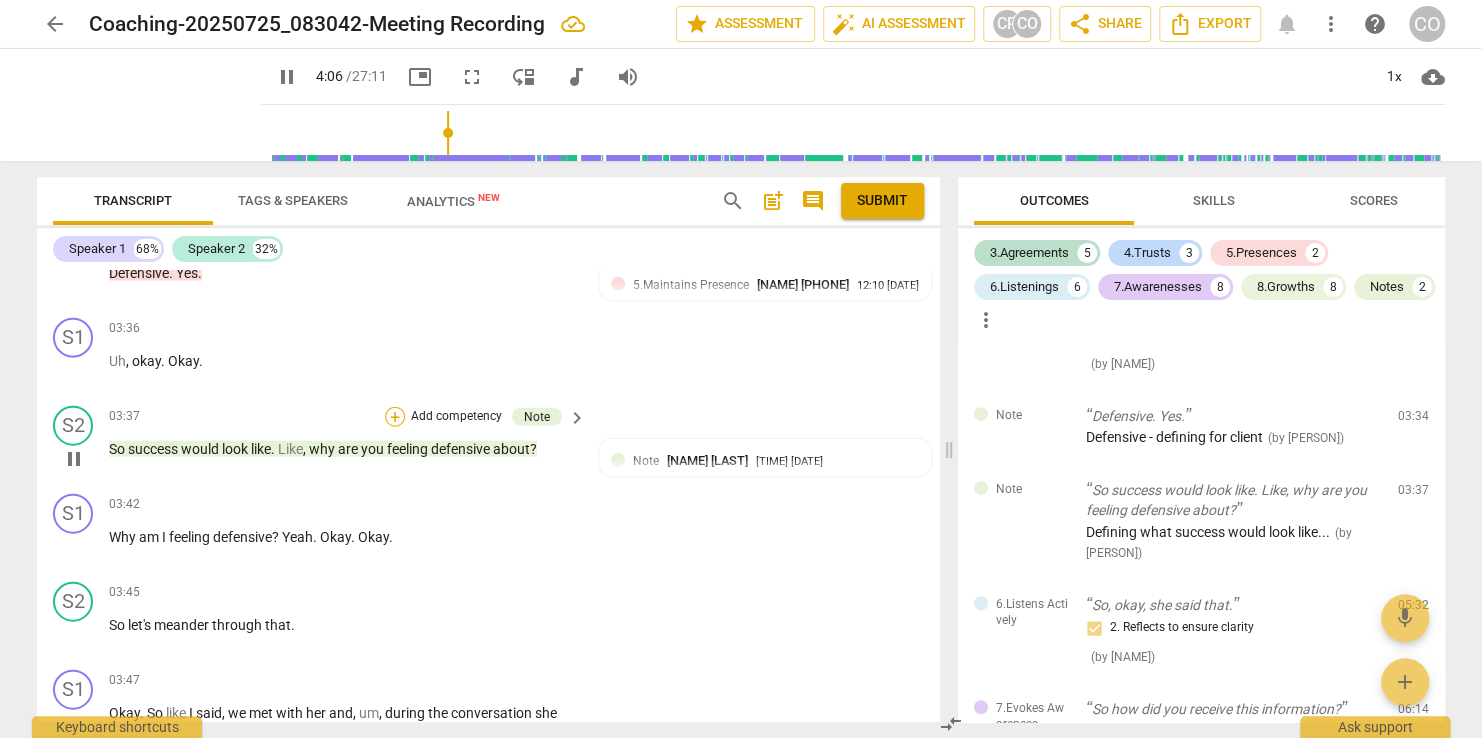 click on "+" at bounding box center (395, 417) 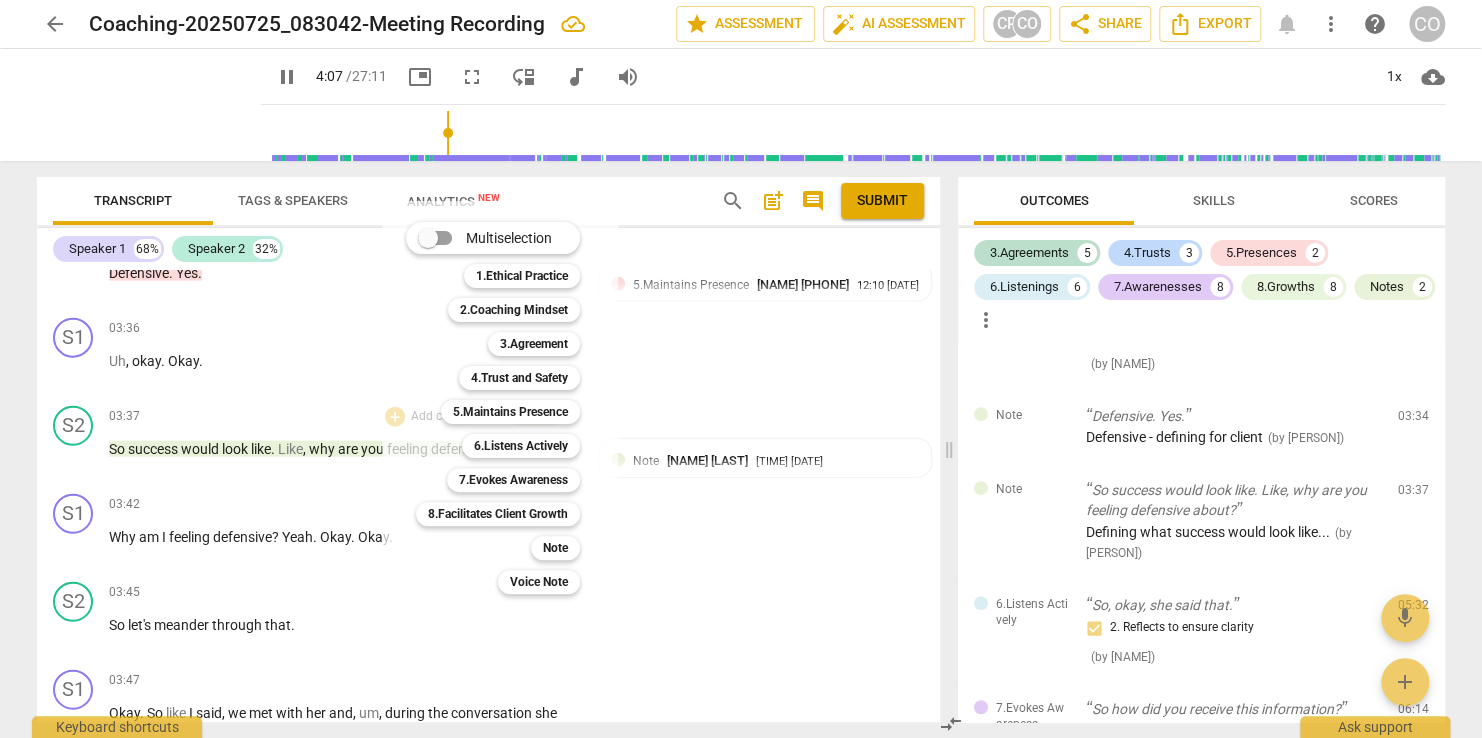 scroll, scrollTop: 2736, scrollLeft: 0, axis: vertical 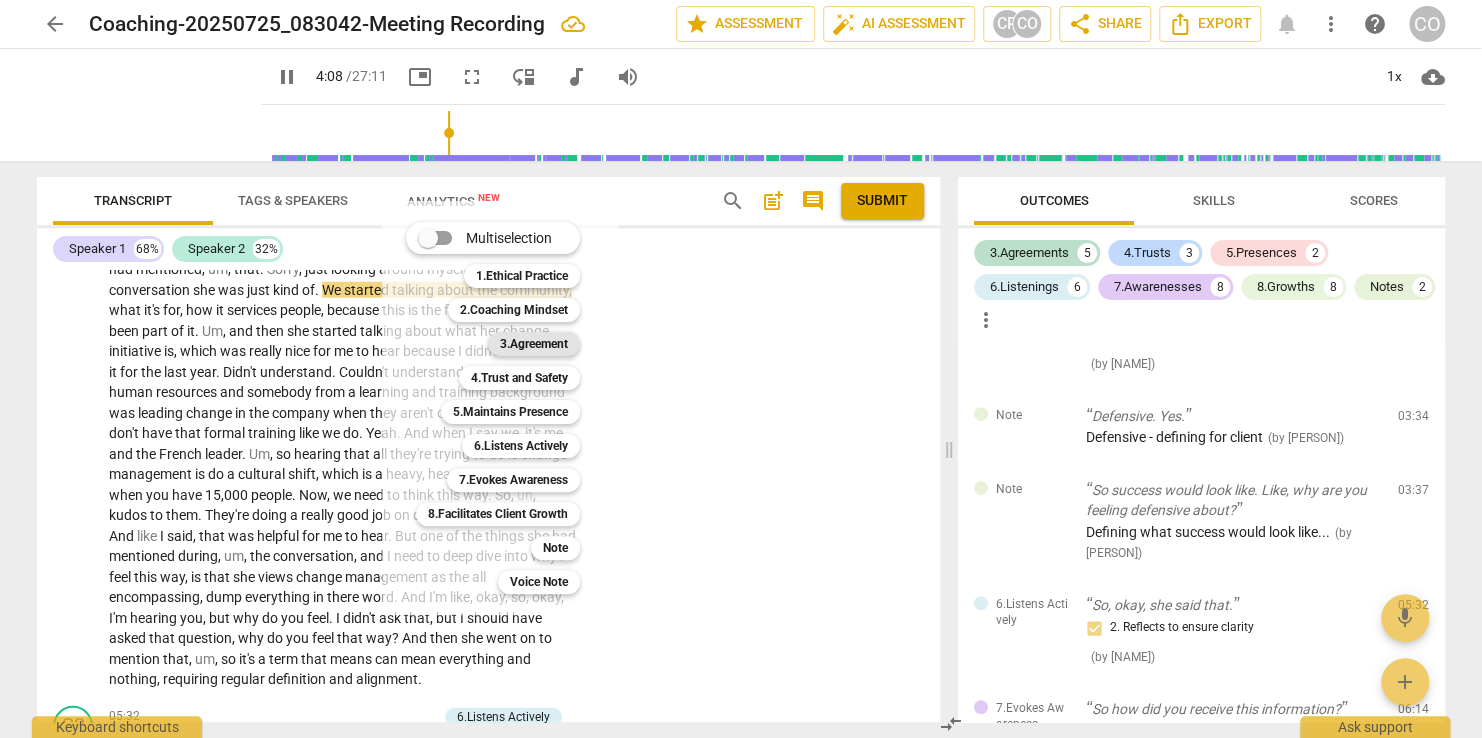 click on "3.Agreement" at bounding box center [534, 344] 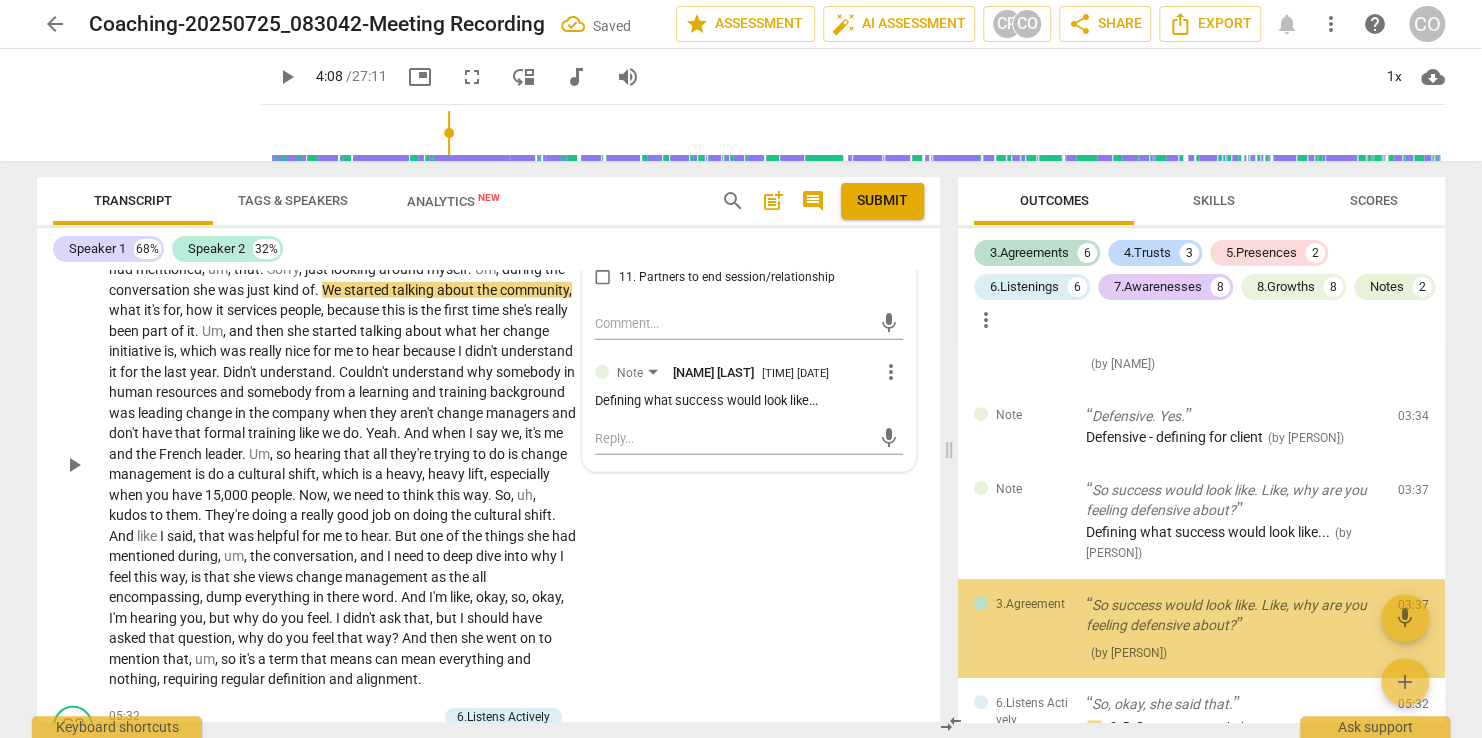 scroll, scrollTop: 2555, scrollLeft: 0, axis: vertical 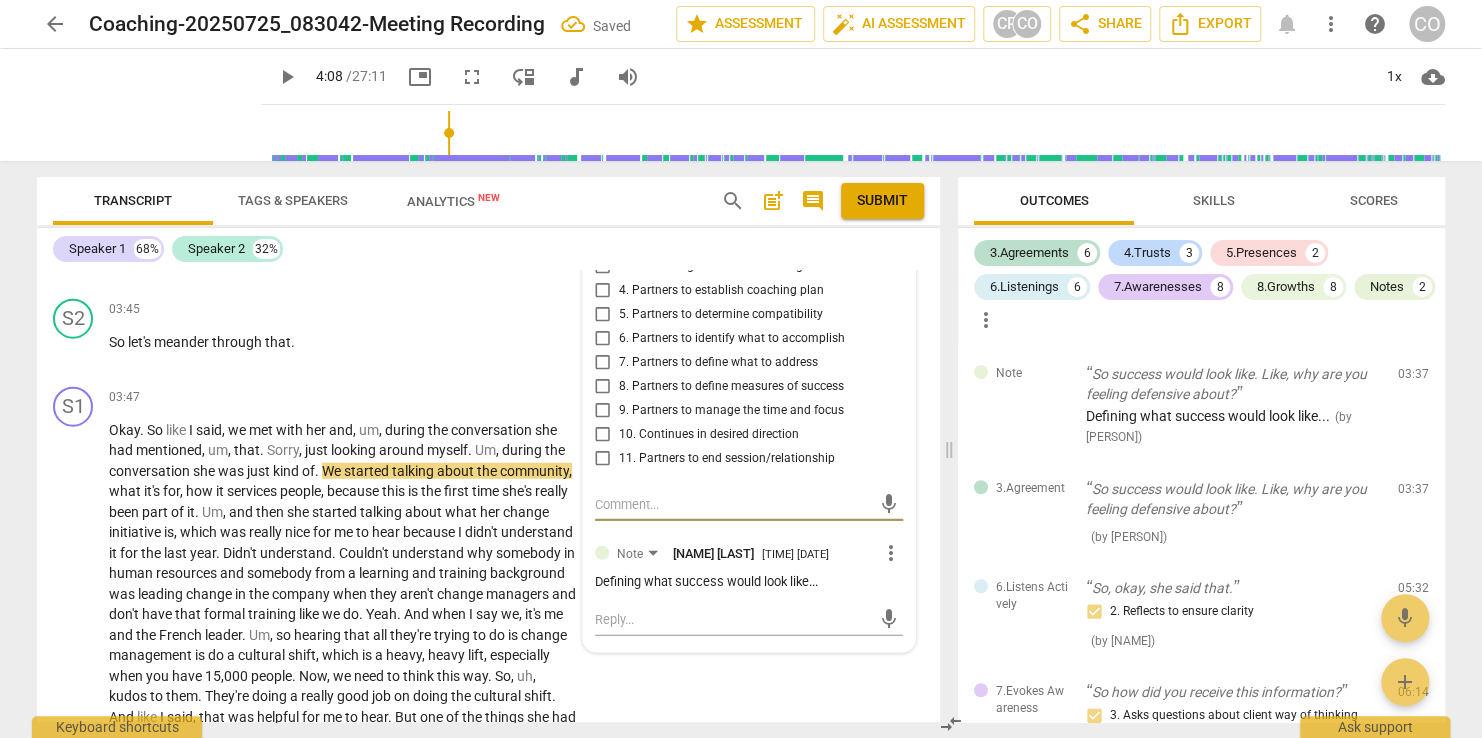 click on "play_arrow" at bounding box center (287, 77) 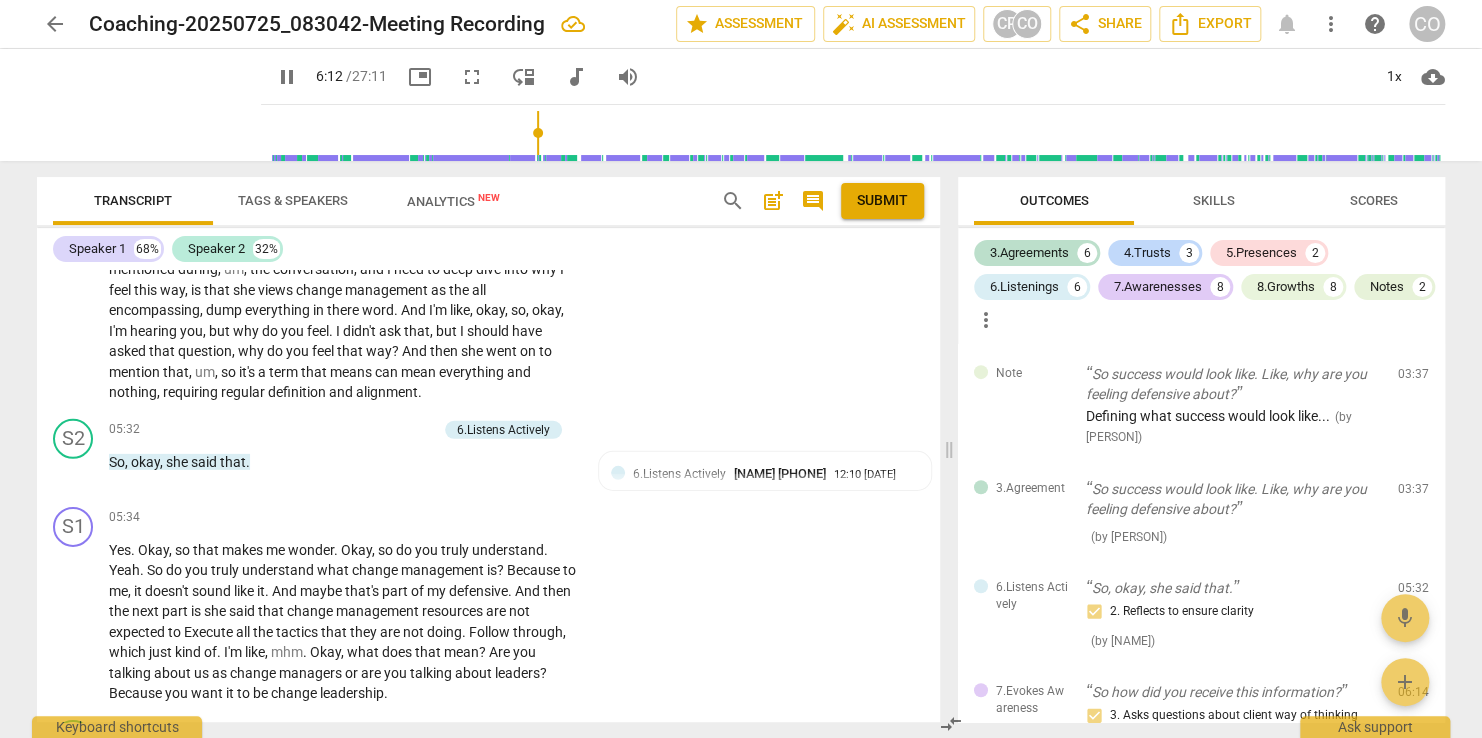 scroll, scrollTop: 3516, scrollLeft: 0, axis: vertical 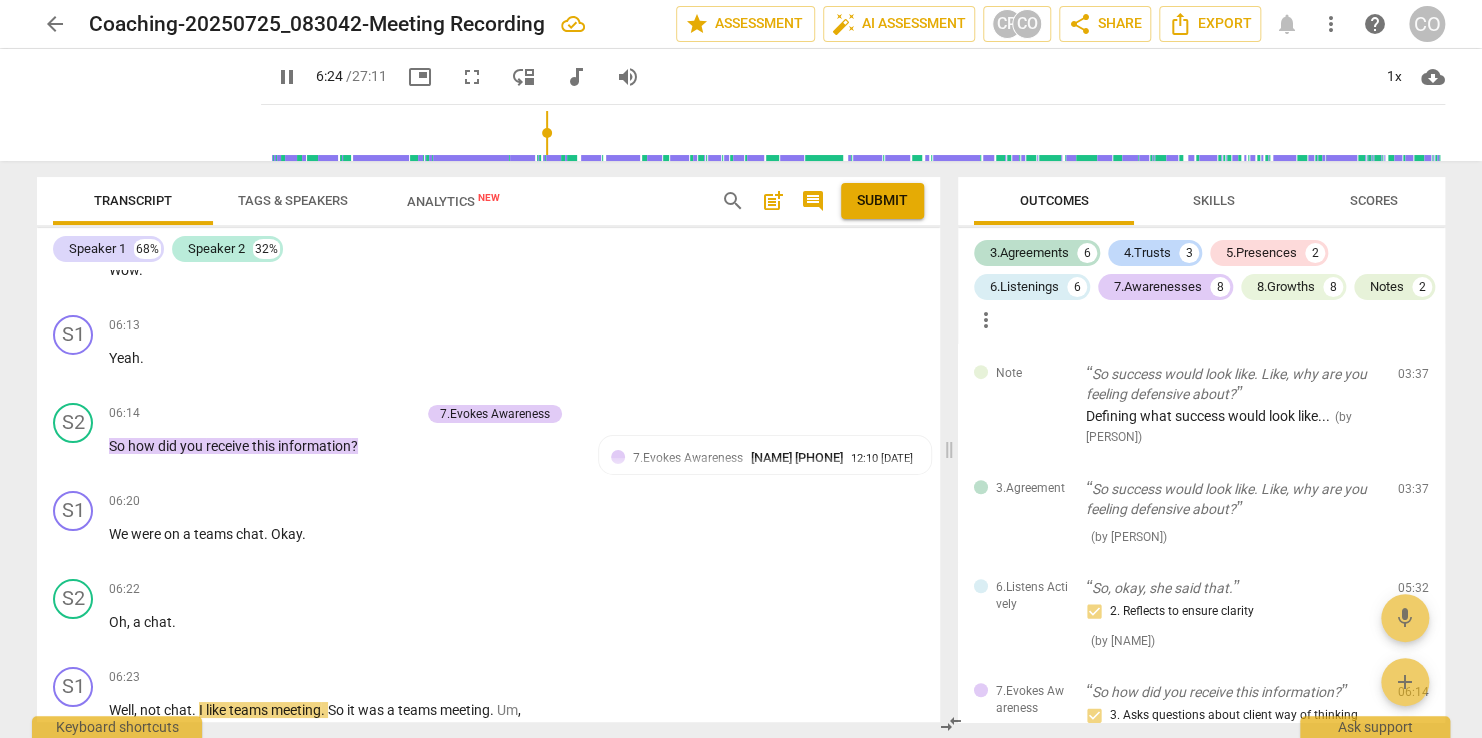 click on "pause" at bounding box center (287, 77) 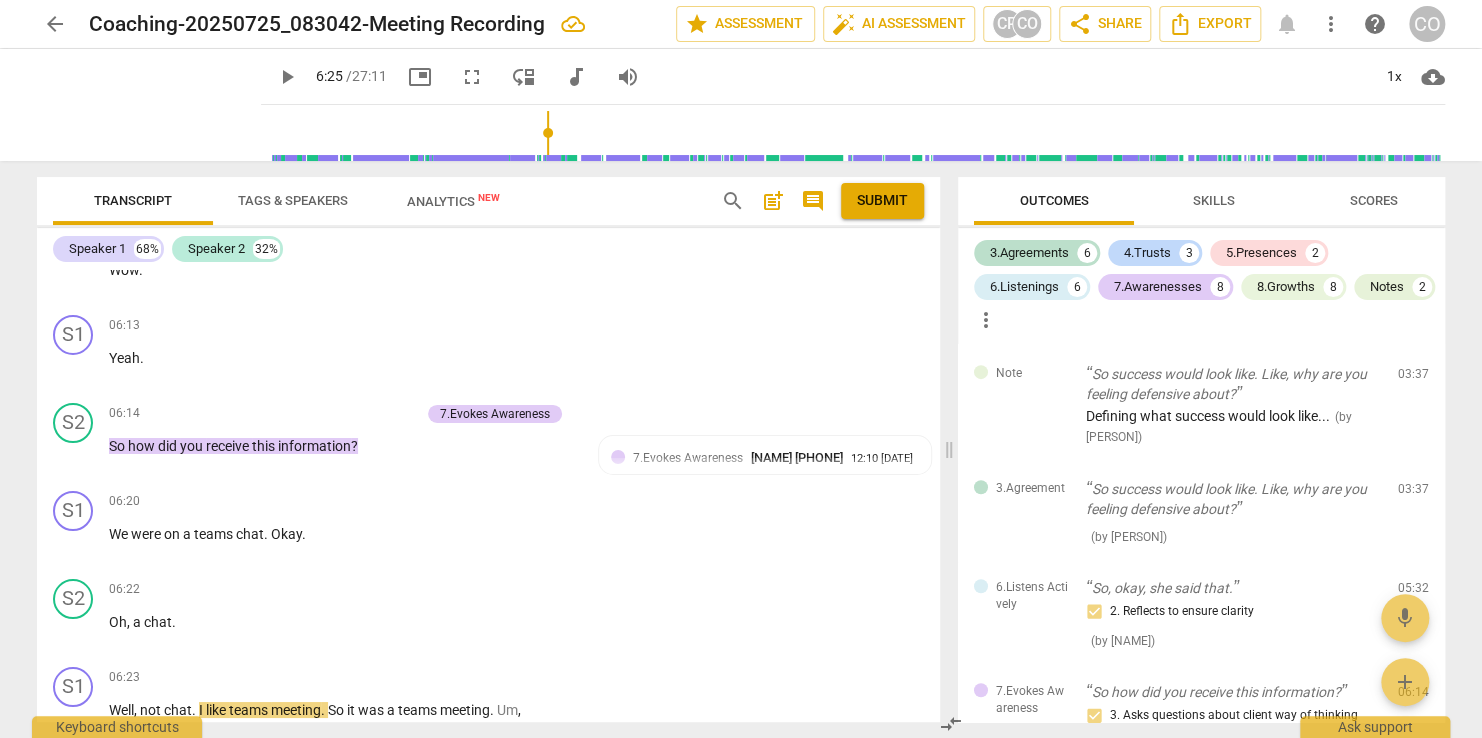 click on "play_arrow" at bounding box center [287, 77] 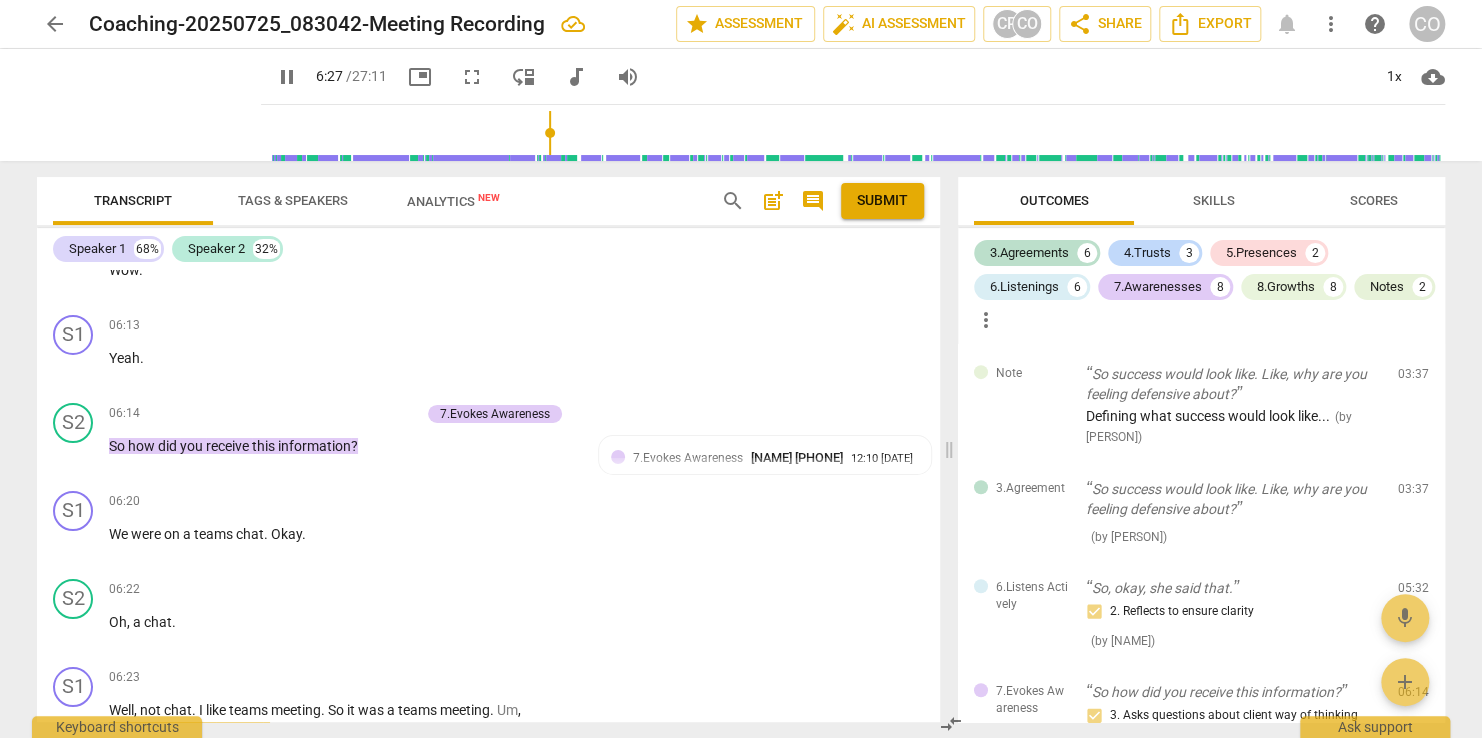 scroll, scrollTop: 3972, scrollLeft: 0, axis: vertical 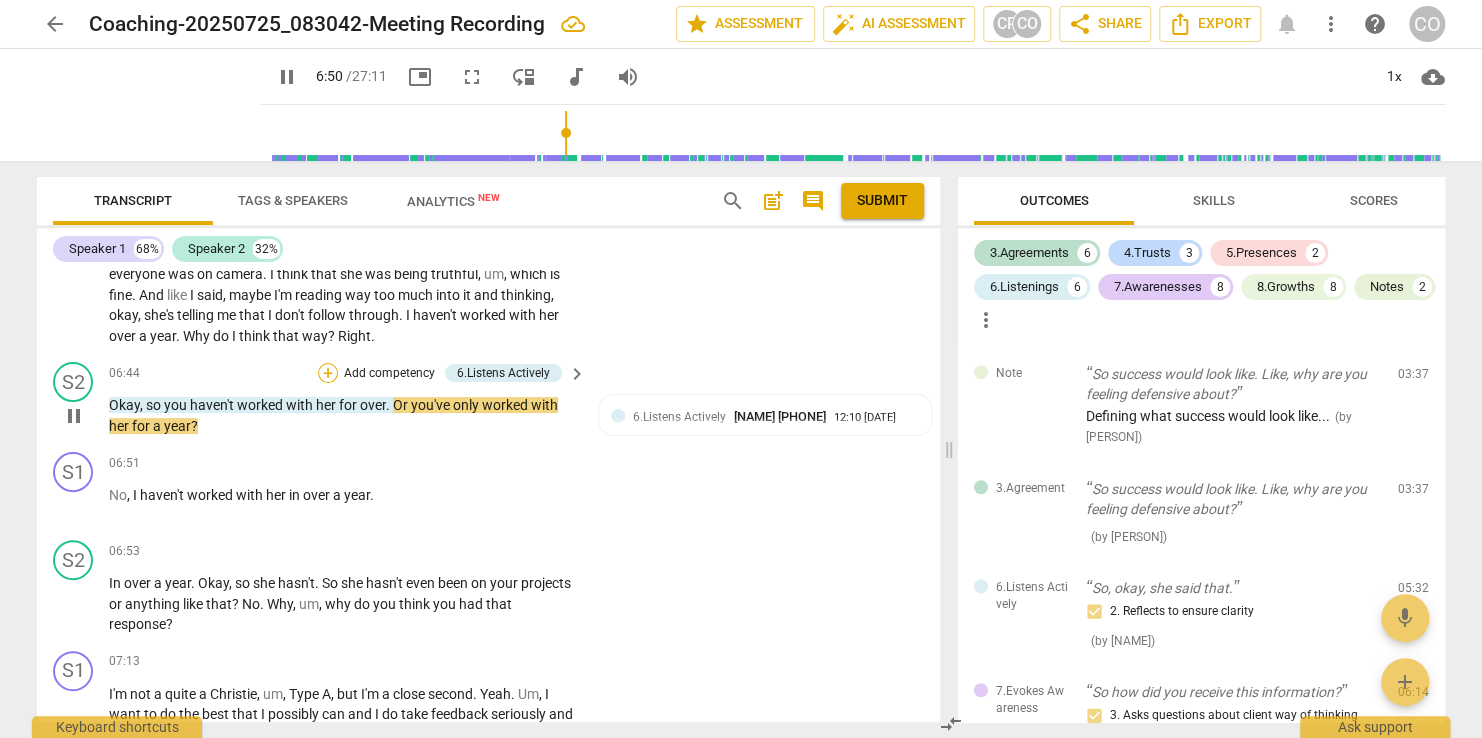 click on "+" at bounding box center (328, 373) 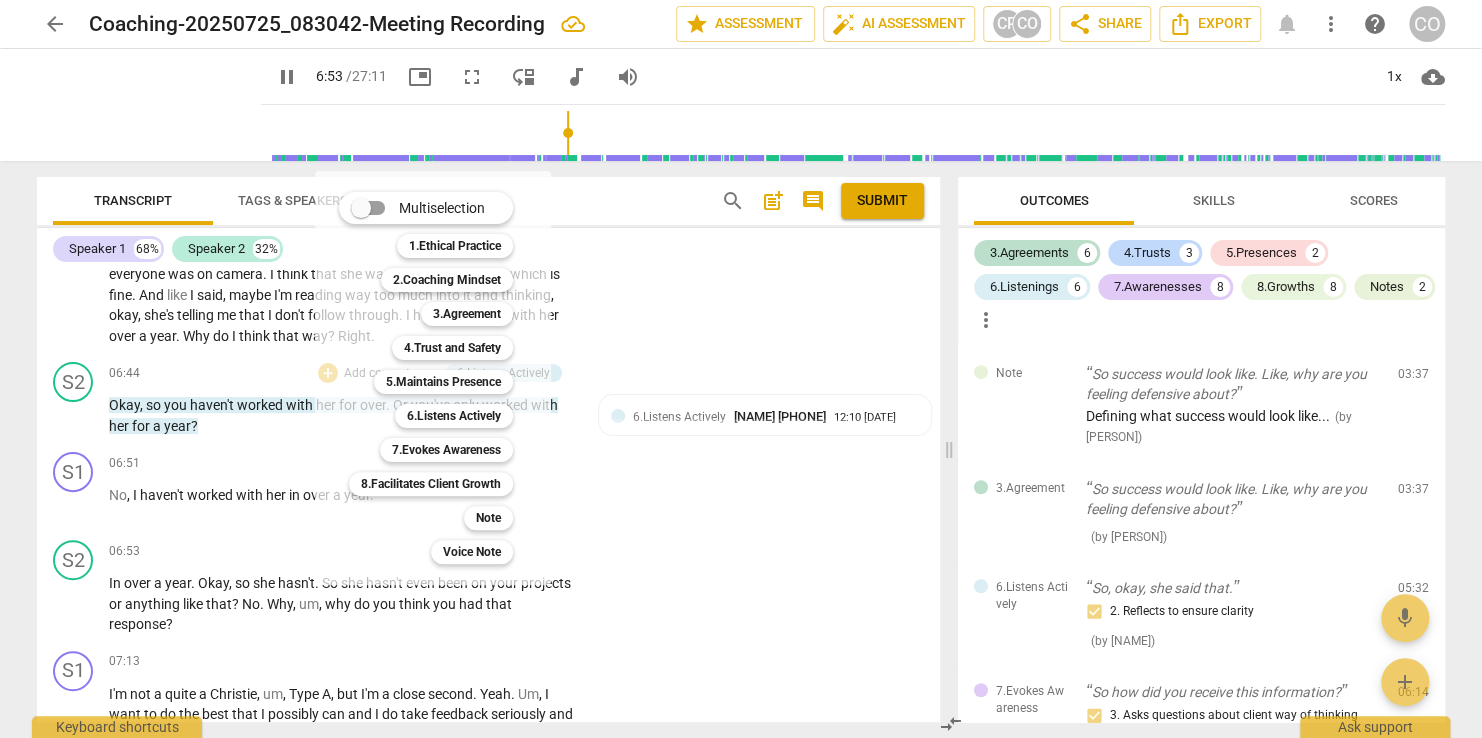 click at bounding box center [741, 369] 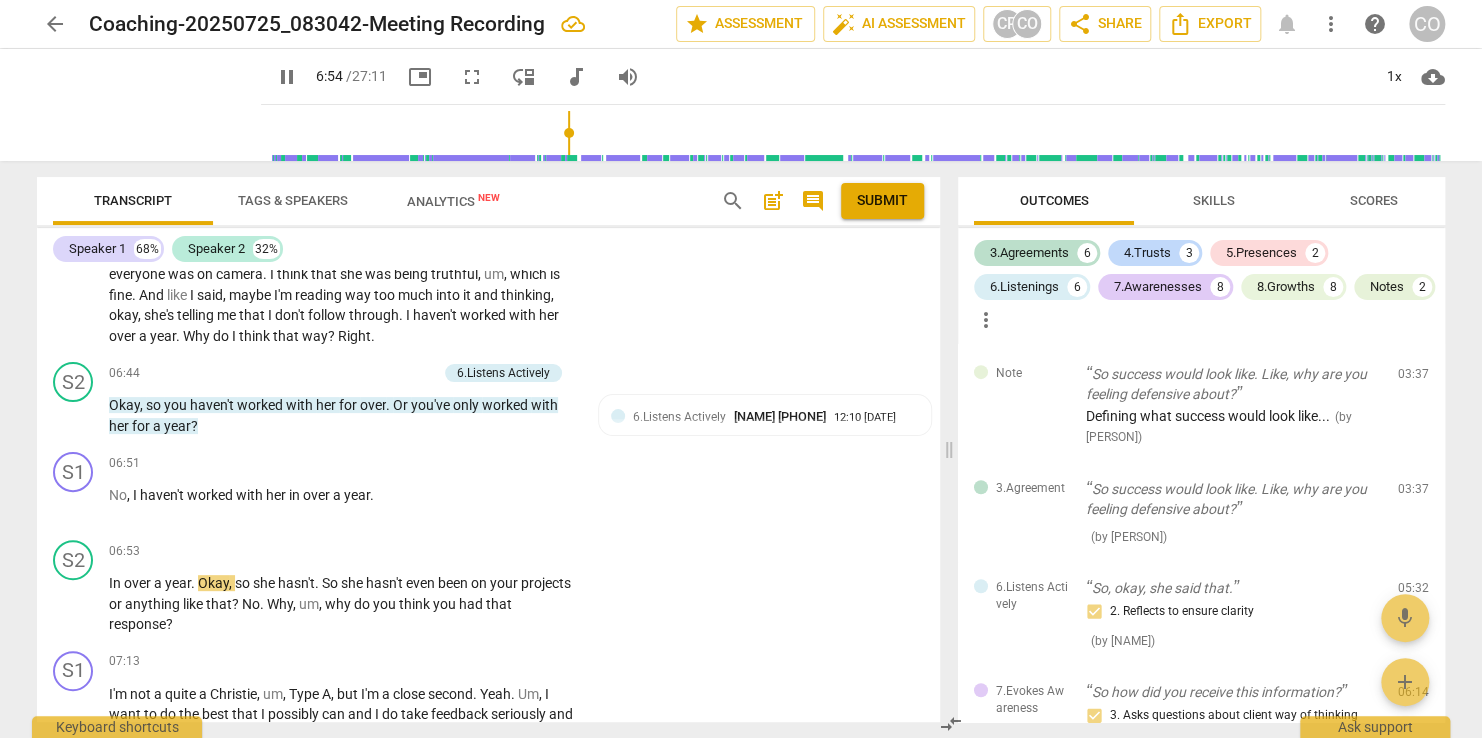 click on "pause" at bounding box center [287, 77] 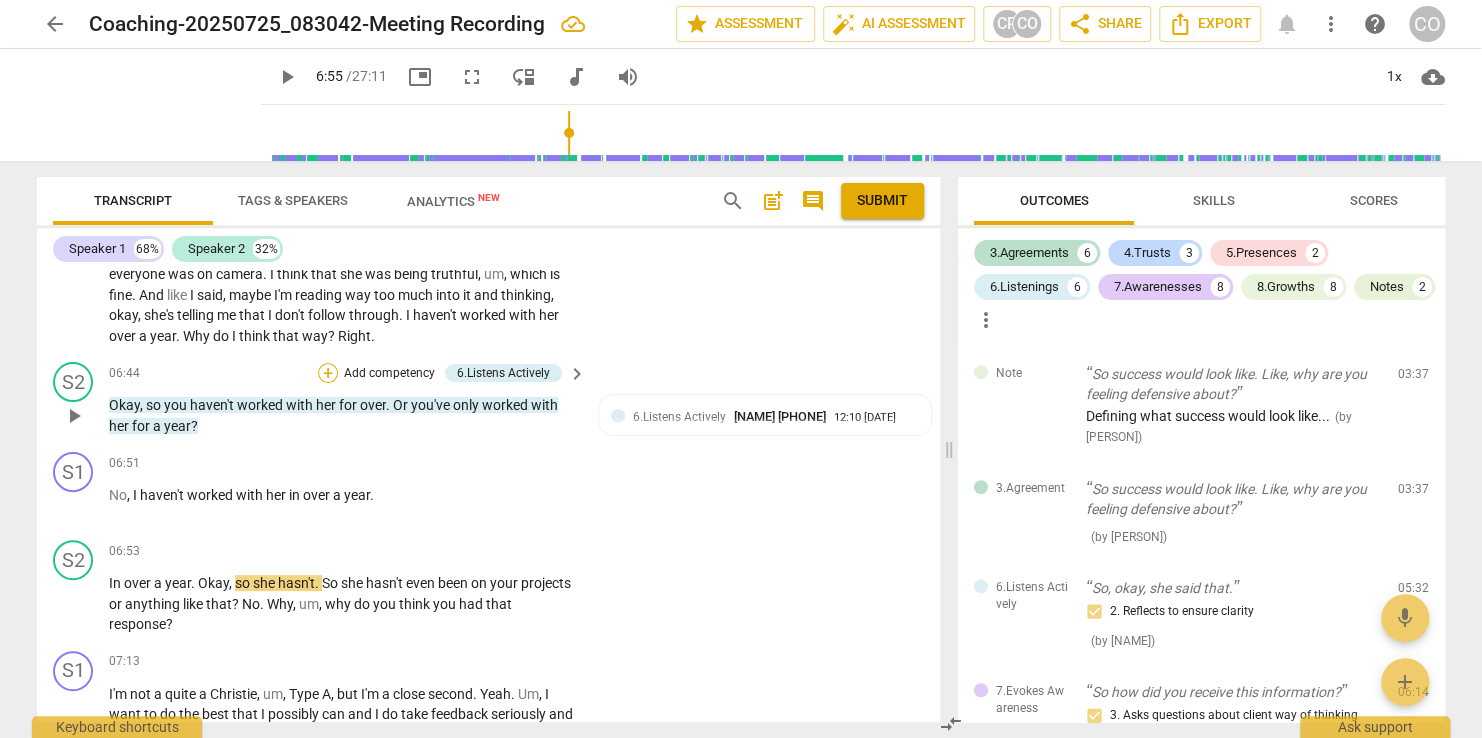 click on "+" at bounding box center (328, 373) 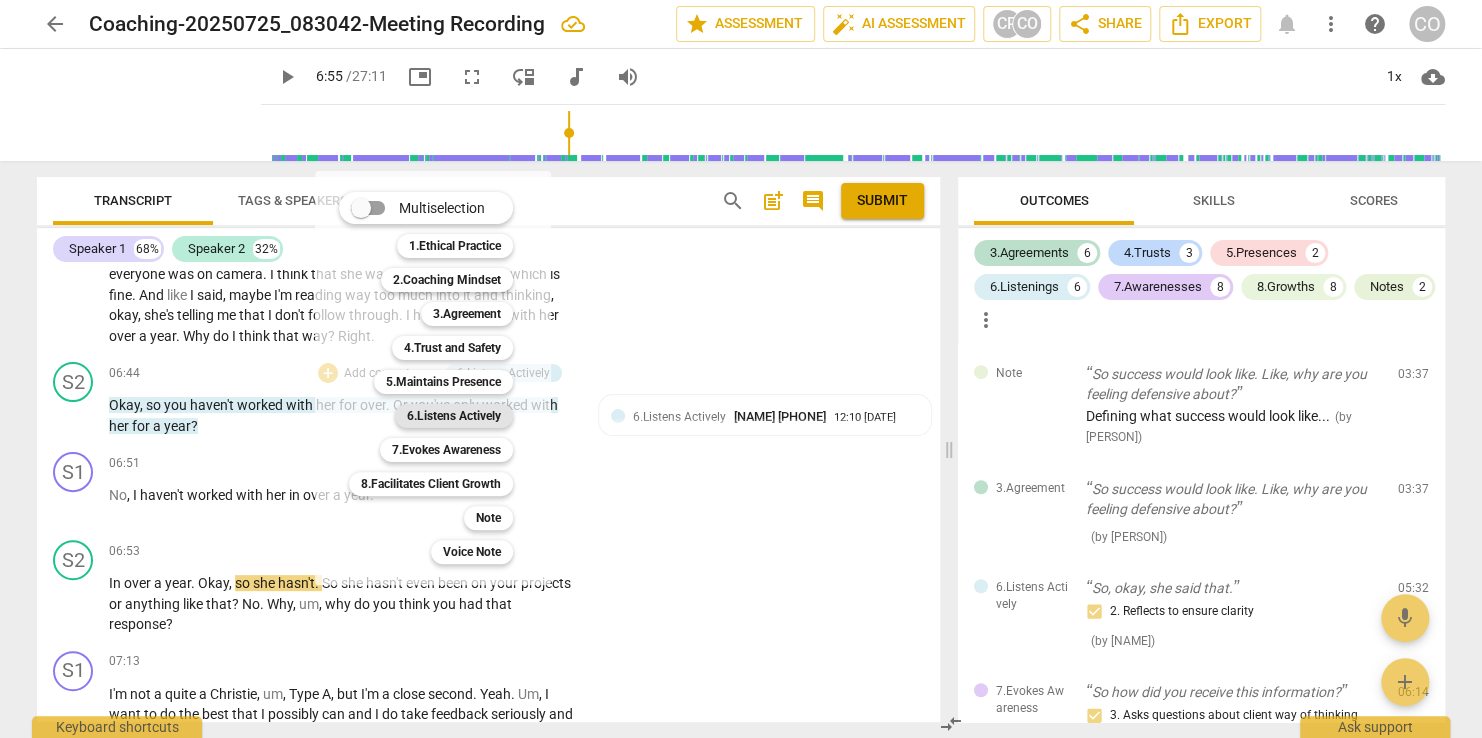 click on "6.Listens Actively" at bounding box center (454, 416) 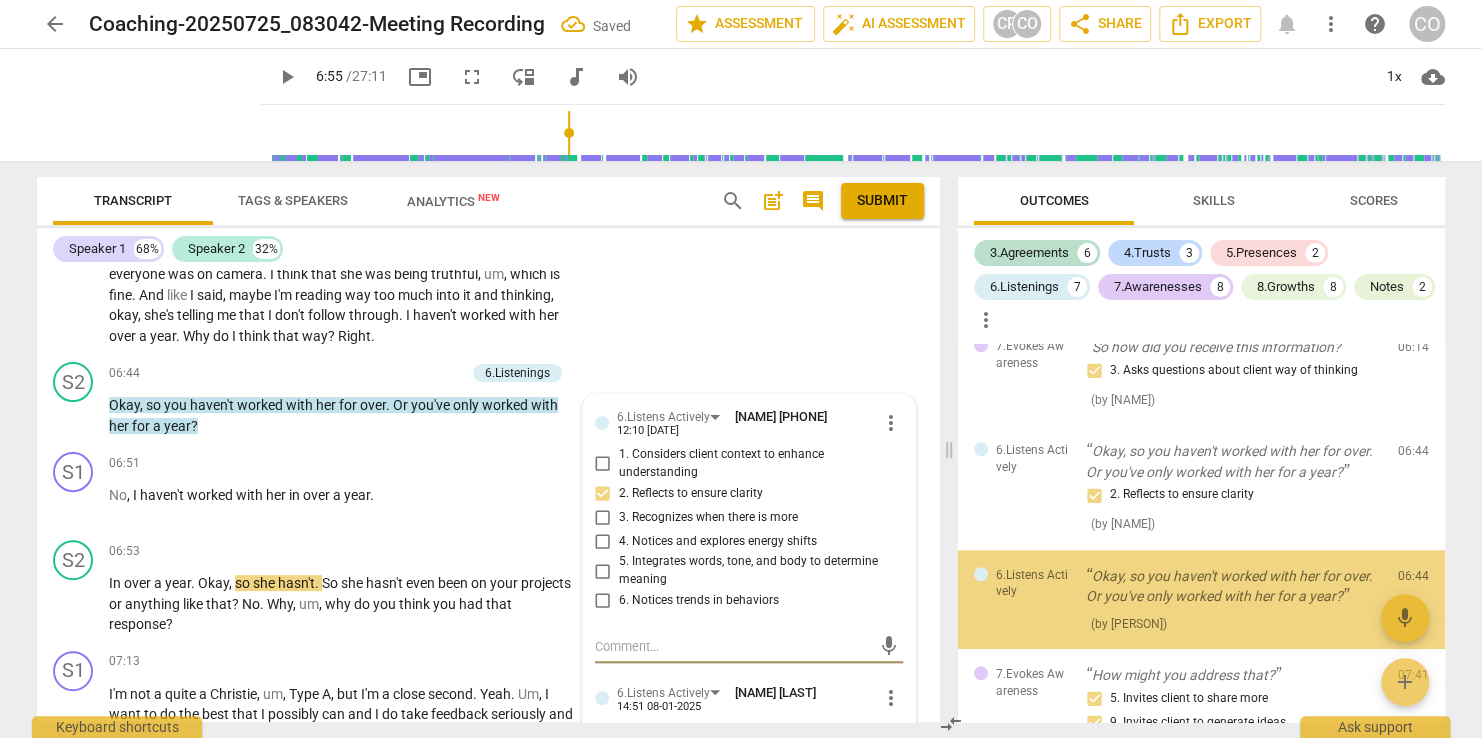 scroll, scrollTop: 1028, scrollLeft: 0, axis: vertical 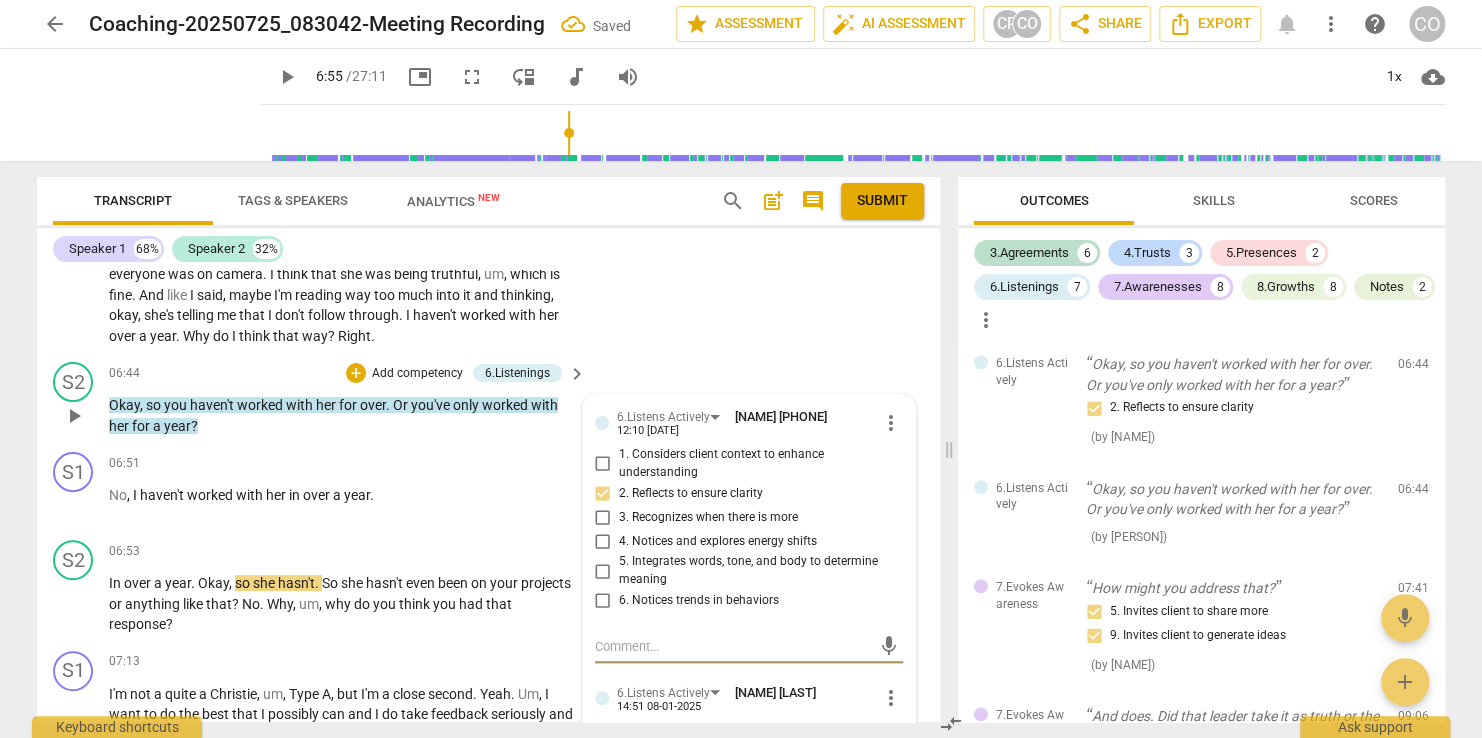 click on "6.Listens Actively [FIRST] [LAST] 12:10 [DATE] more_vert 1. Considers client context to enhance understanding 2. Reflects to ensure clarity 3. Recognizes when there is more 4. Notices and explores energy shifts 5. Integrates words, tone, and body to determine meaning 6. Notices trends in behaviors mic 6.Listens Actively [FIRST] [LAST] 14:51 [DATE] more_vert 1. Considers client context to enhance understanding 2. Reflects to ensure clarity 3. Recognizes when there is more 4. Notices and explores energy shifts 5. Integrates words, tone, and body to determine meaning 6. Notices trends in behaviors mic" at bounding box center (749, 674) 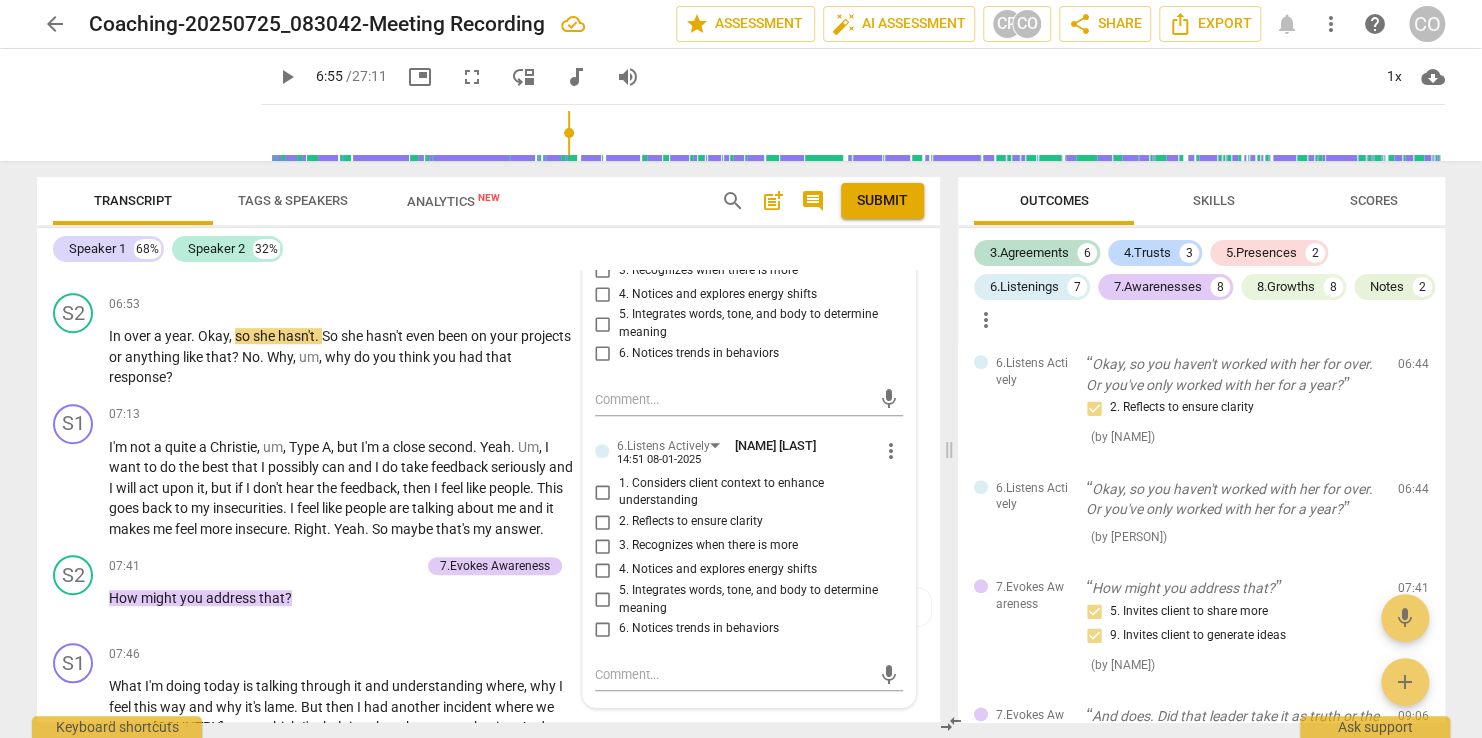 scroll, scrollTop: 4252, scrollLeft: 0, axis: vertical 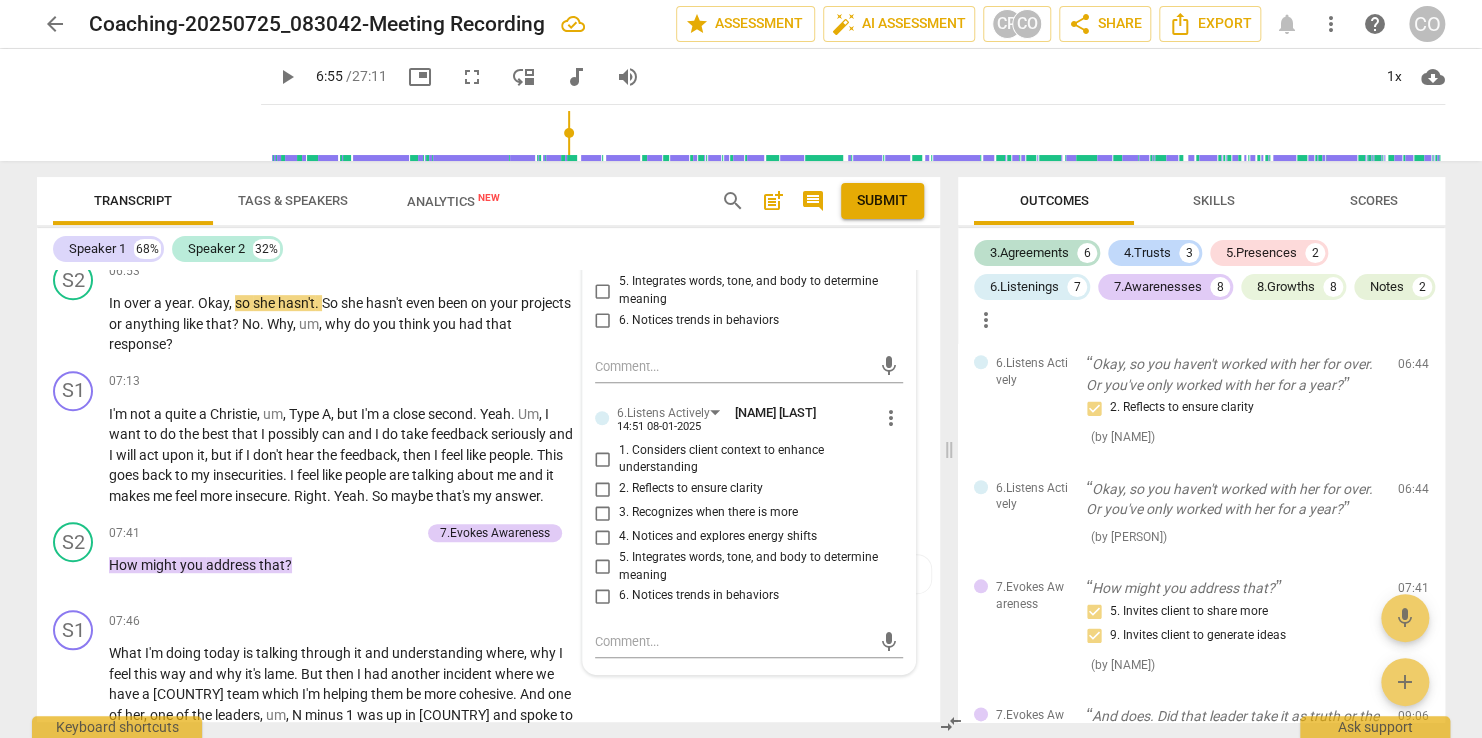 click on "2. Reflects to ensure clarity" at bounding box center [603, 489] 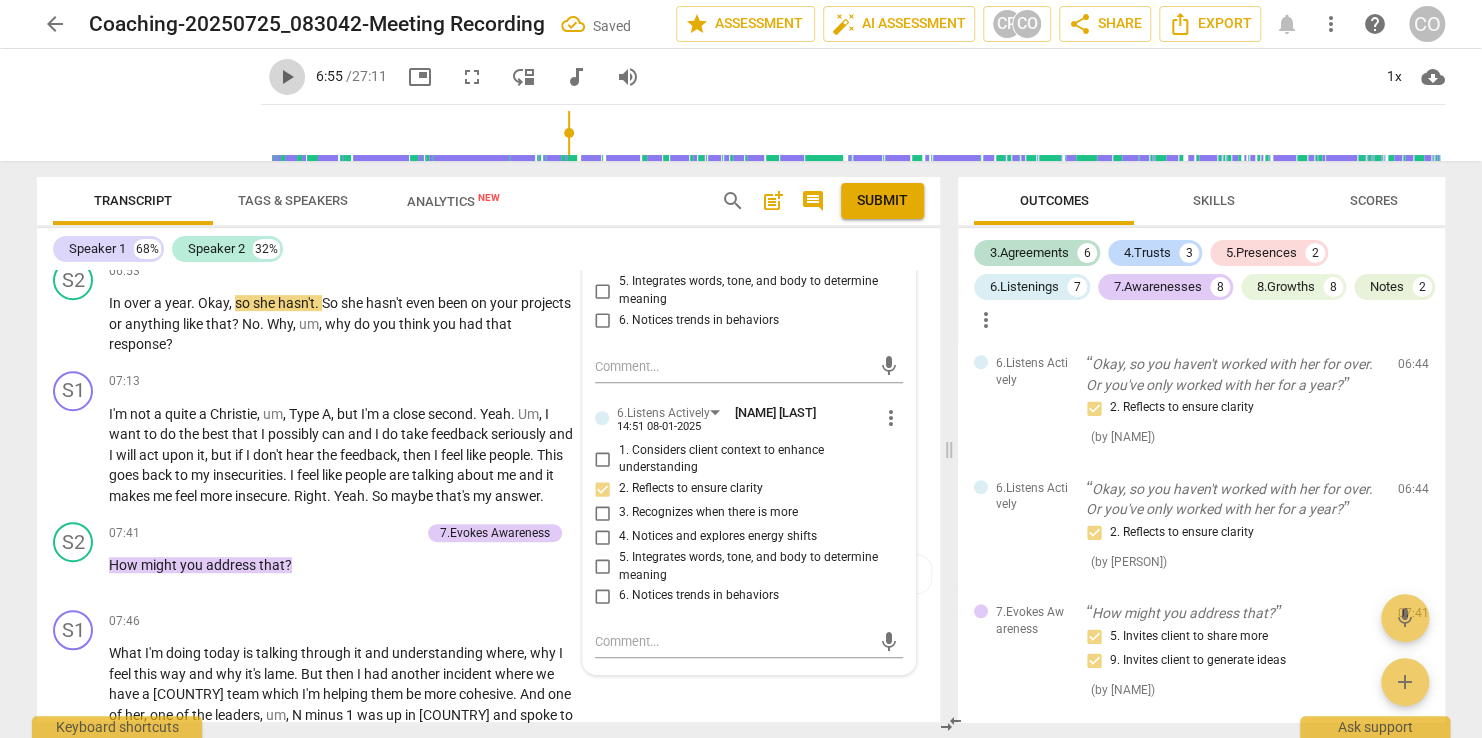 click on "play_arrow" at bounding box center [287, 77] 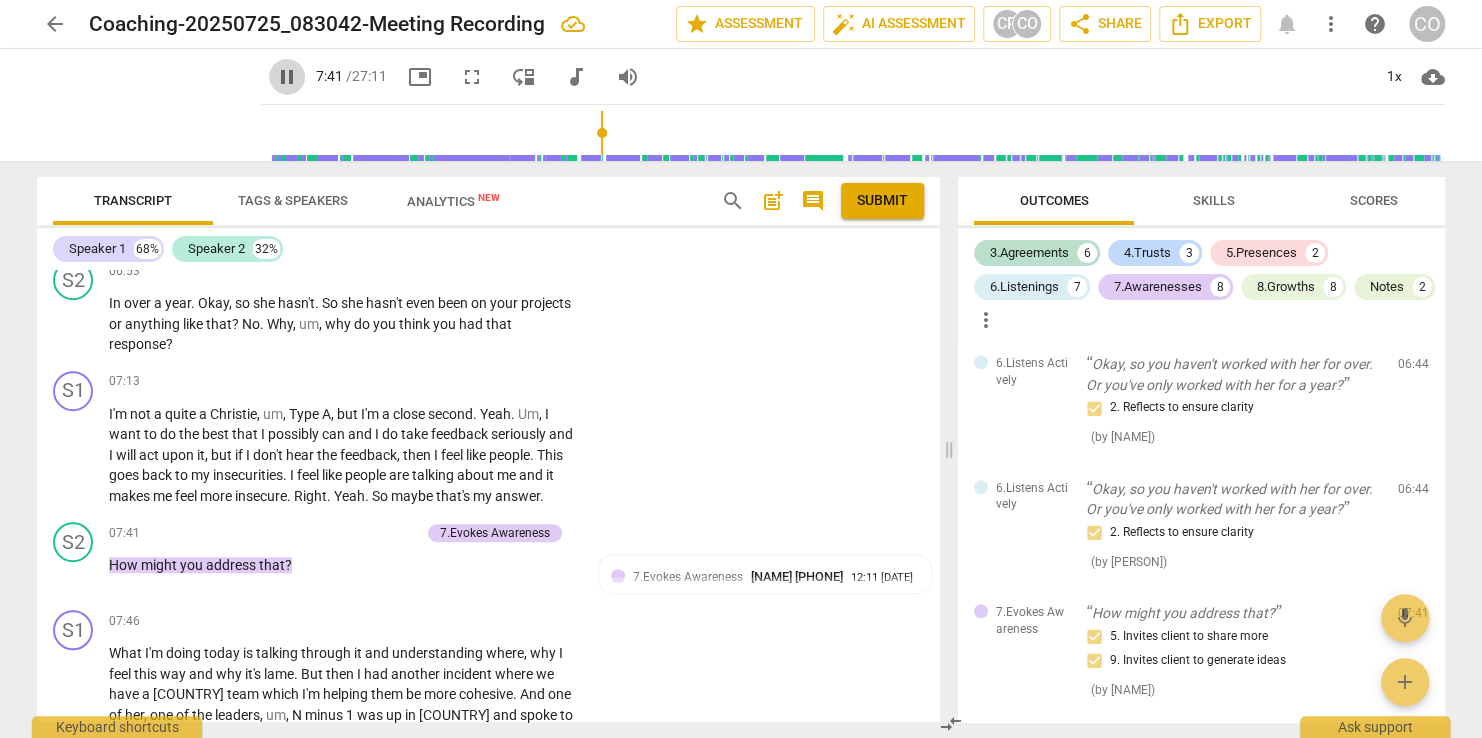 click on "pause" at bounding box center (287, 77) 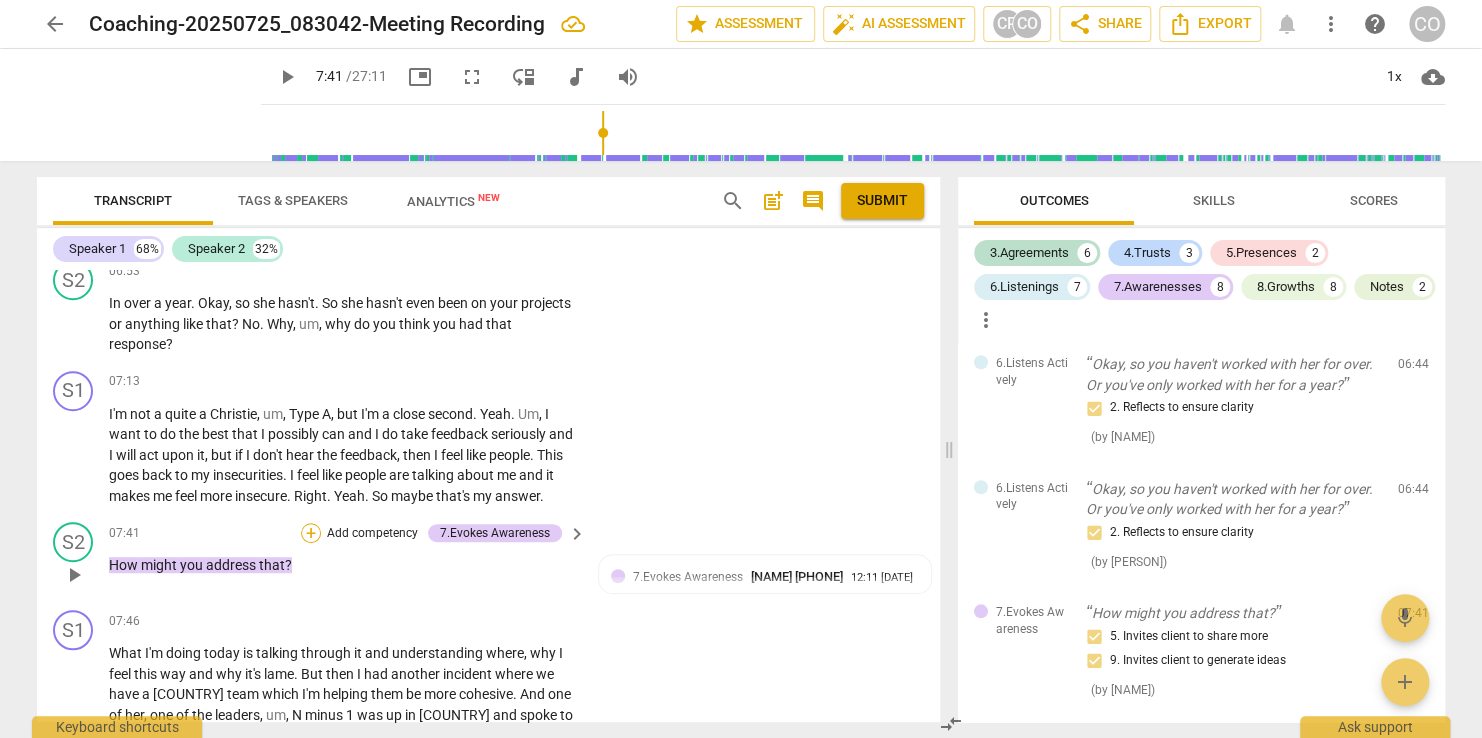 click on "+" at bounding box center [311, 533] 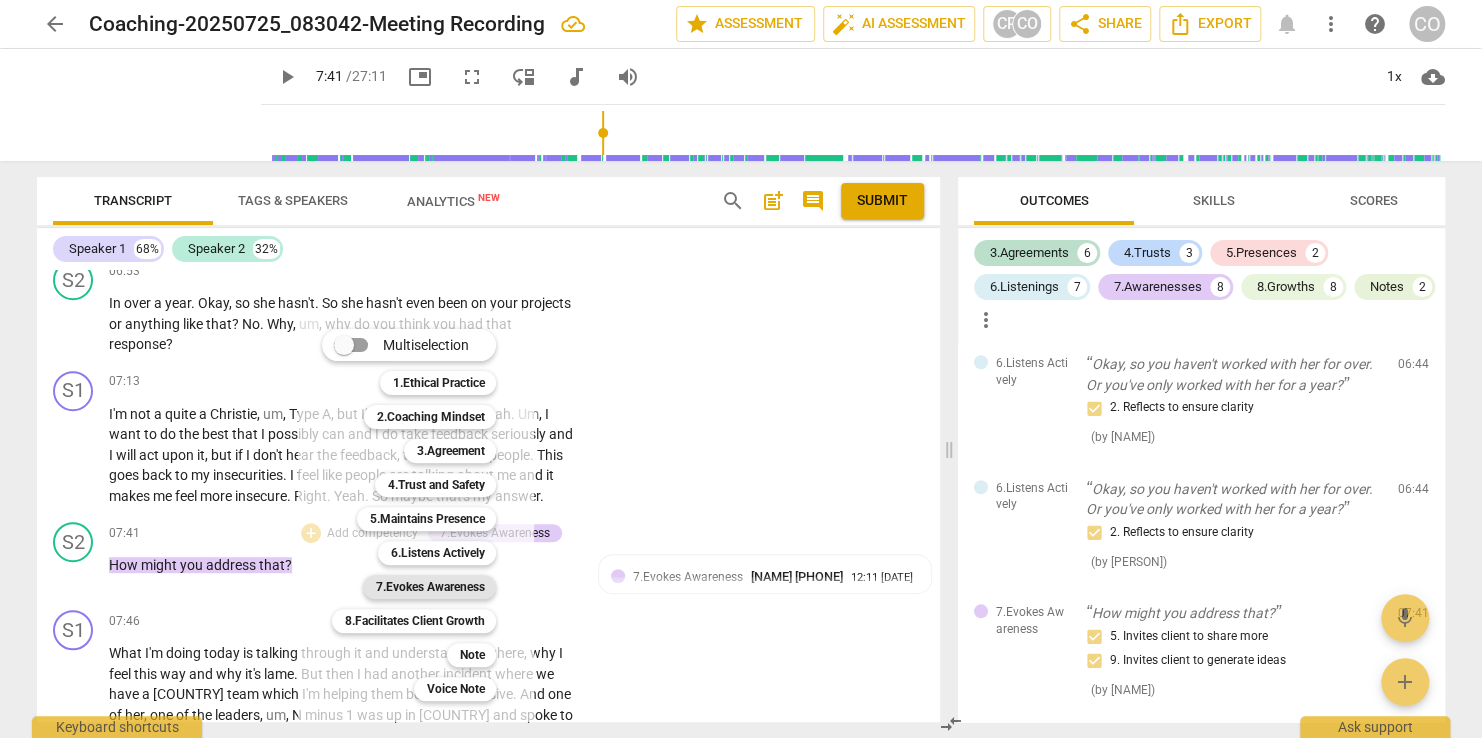 click on "7.Evokes Awareness" at bounding box center (429, 587) 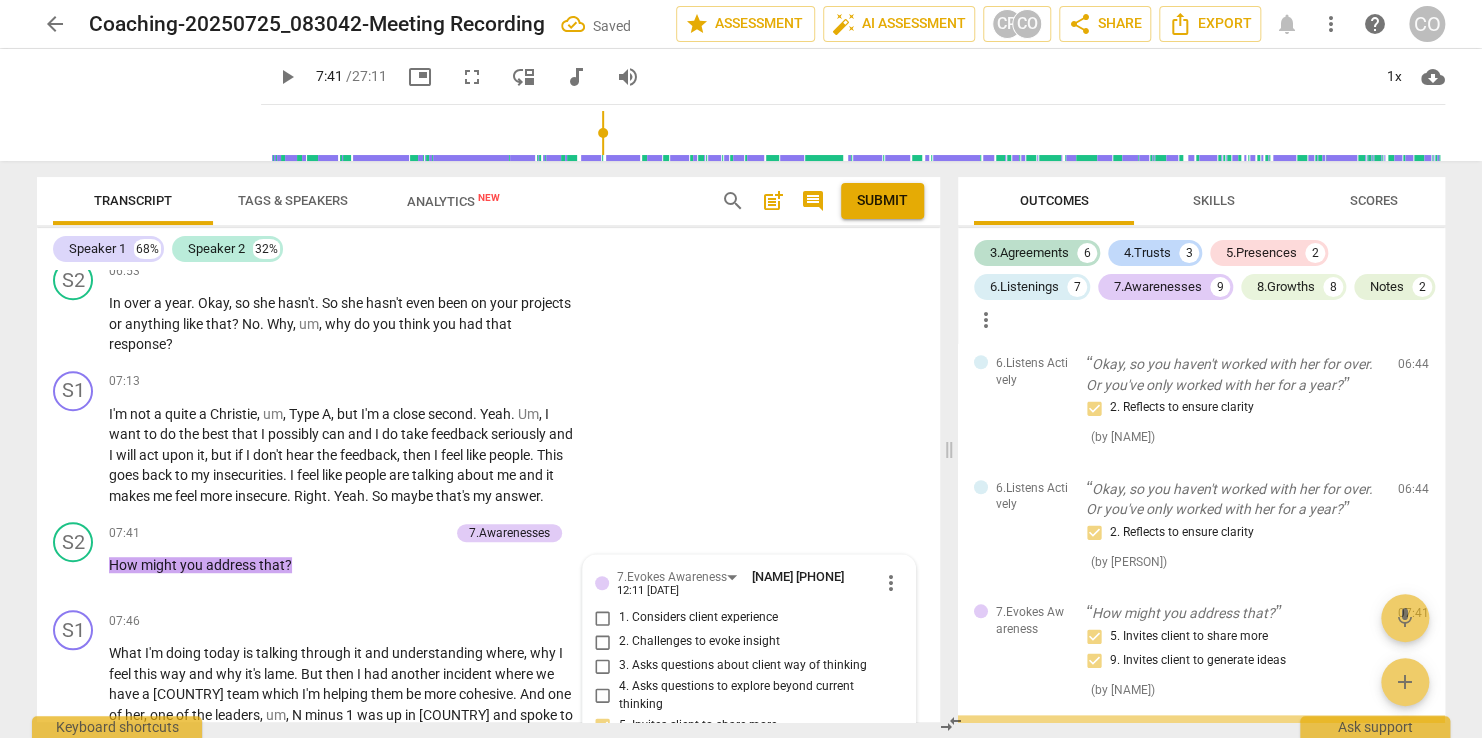 scroll, scrollTop: 4695, scrollLeft: 0, axis: vertical 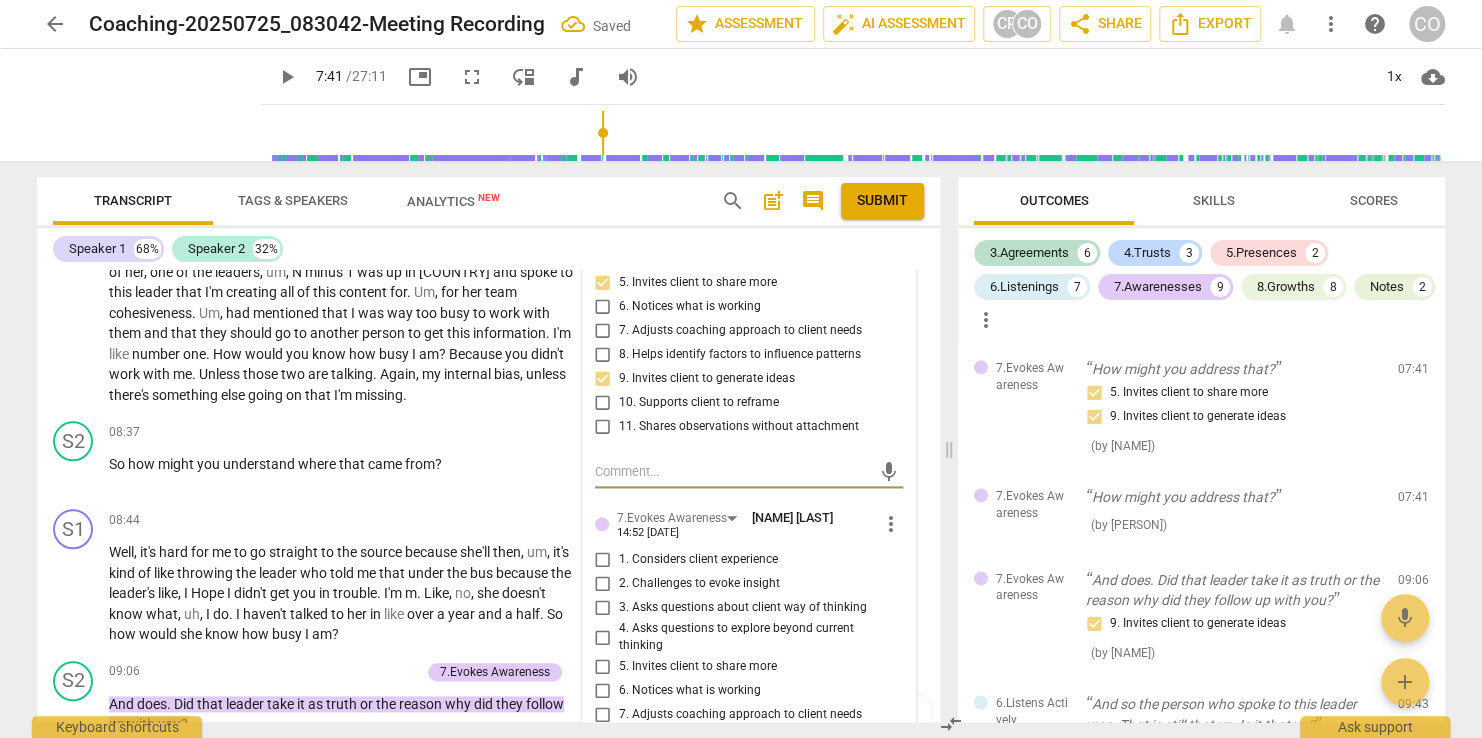 click on "7.Evokes Awareness [FIRST] [LAST] 12:11 07-29-2025 more_vert 1. Considers client experience 2. Challenges to evoke insight 3. Asks questions about client way of thinking 4. Asks questions to explore beyond current thinking 5. Invites client to share more 6. Notices what is working 7. Adjusts coaching approach to client needs 8. Helps identify factors to influence patterns 9. Invites client to generate ideas 10. Supports client to reframe 11. Shares observations without attachment mic 7.Evokes Awareness [PERSON] [LAST] 14:52 08-01-2025 more_vert 1. Considers client experience 2. Challenges to evoke insight 3. Asks questions about client way of thinking 4. Asks questions to explore beyond current thinking 5. Invites client to share more 6. Notices what is working 7. Adjusts coaching approach to client needs 8. Helps identify factors to influence patterns 9. Invites client to generate ideas 10. Supports client to reframe 11. Shares observations without attachment mic" at bounding box center (749, 500) 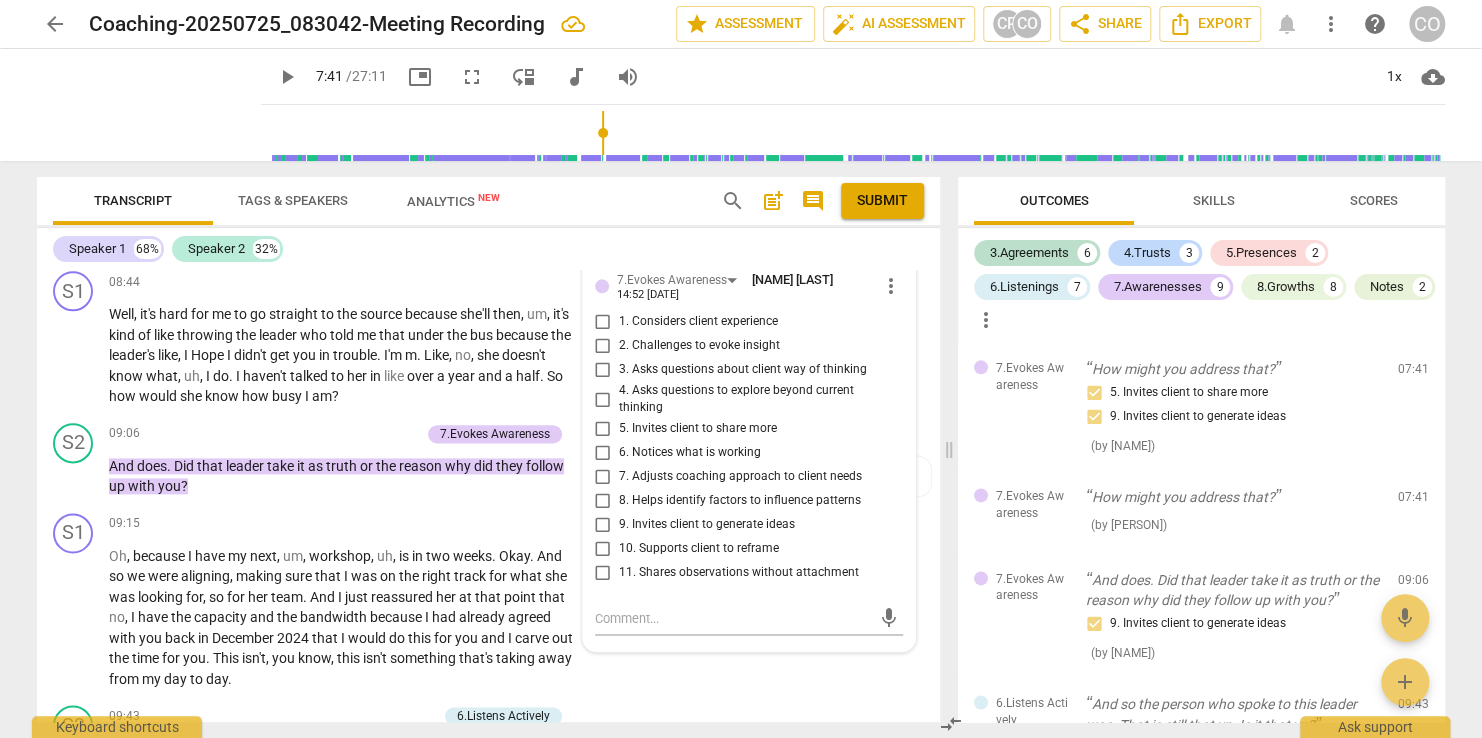scroll, scrollTop: 4935, scrollLeft: 0, axis: vertical 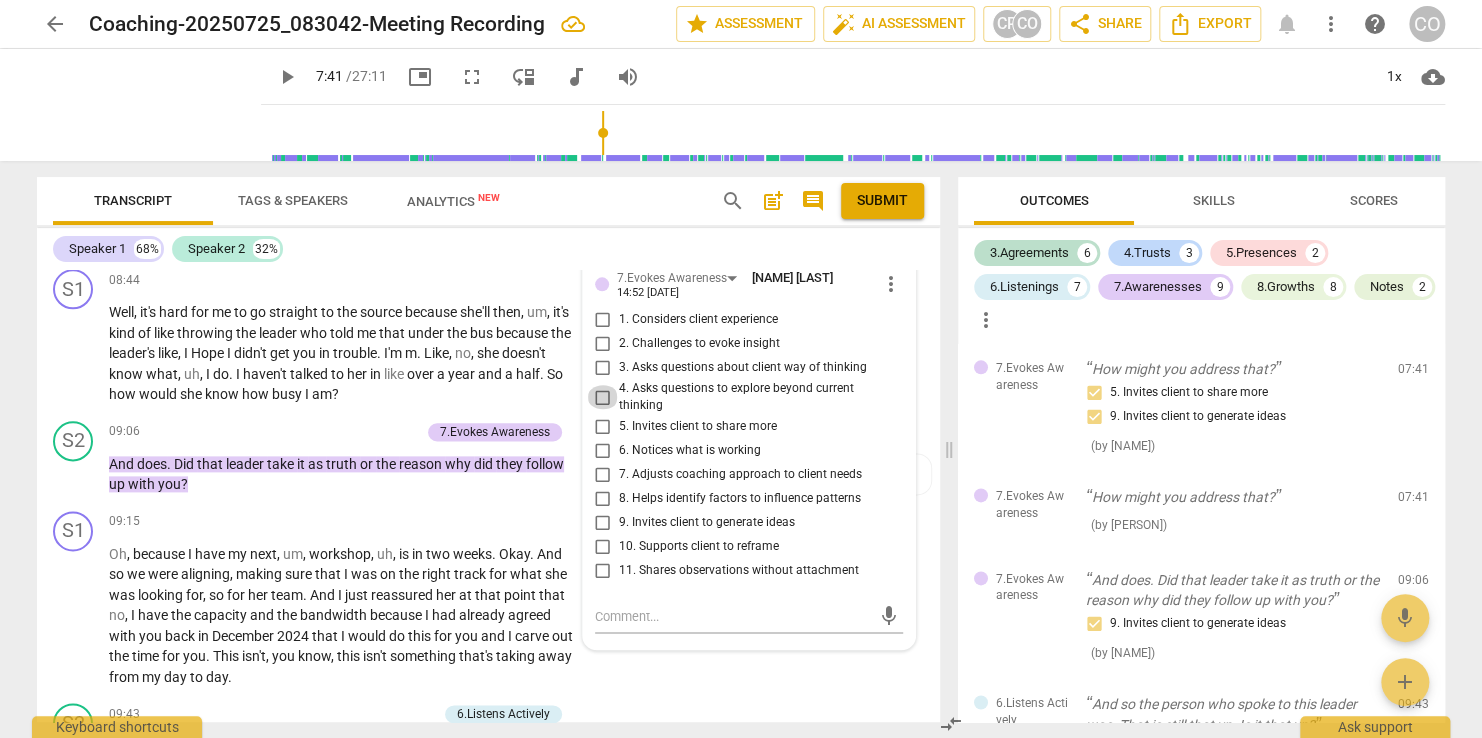 click on "4. Asks questions to explore beyond current thinking" at bounding box center (603, 397) 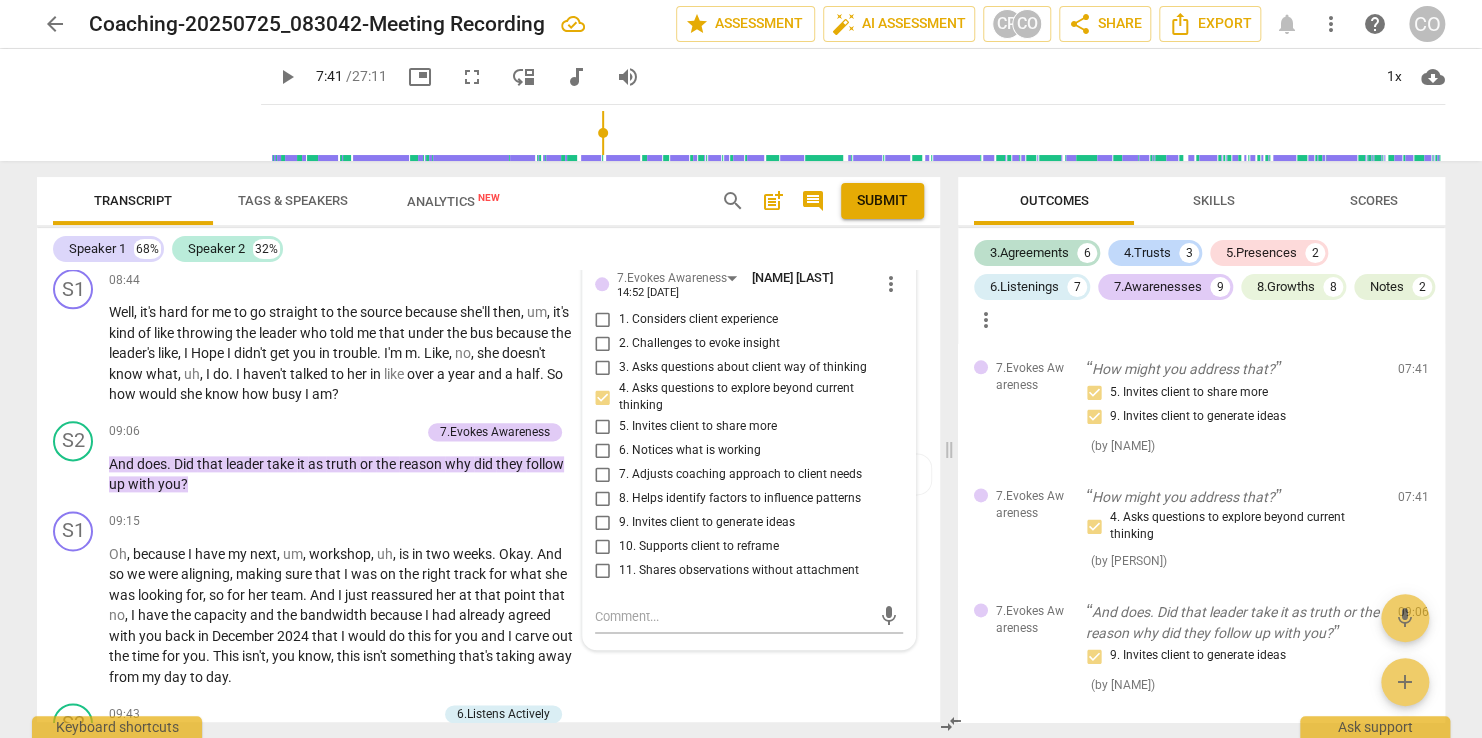 click on "9. Invites client to generate ideas" at bounding box center (603, 523) 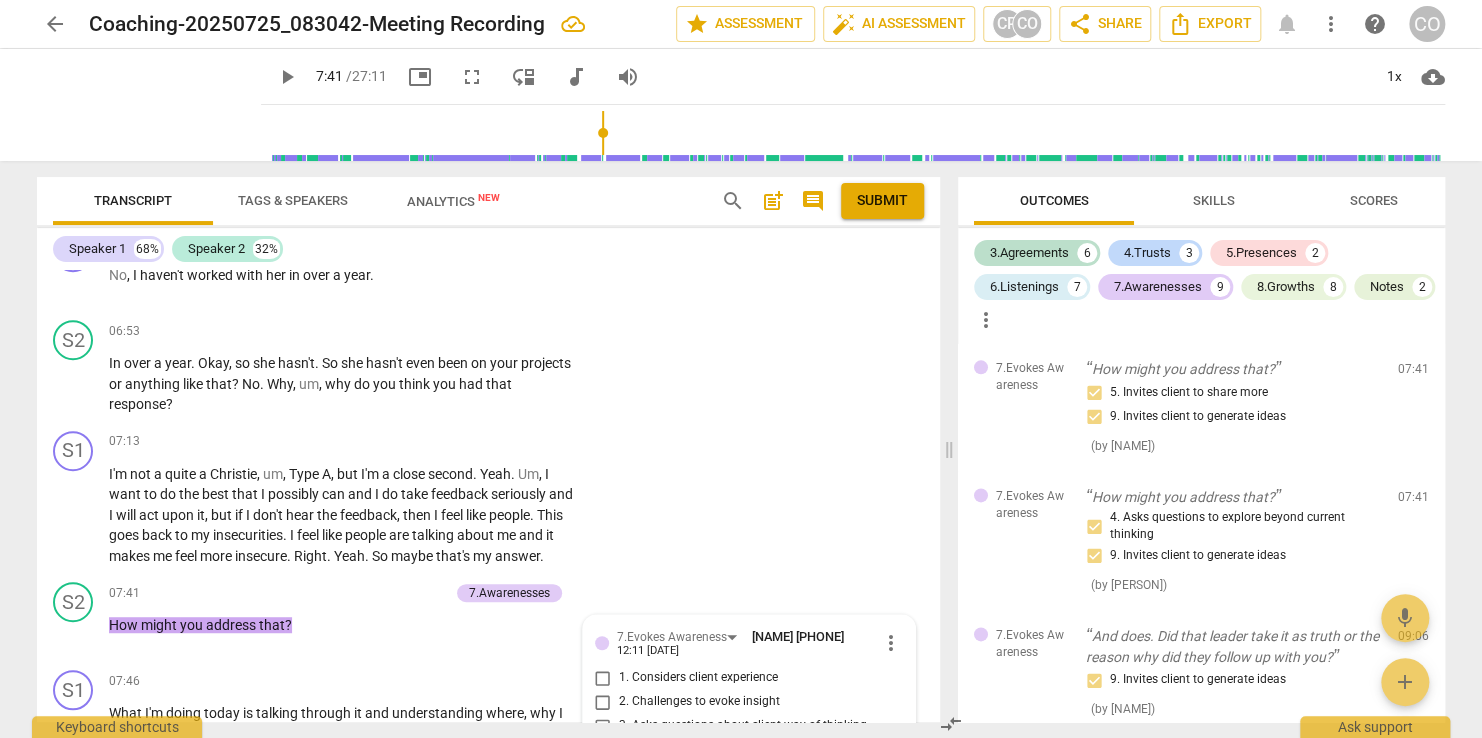 scroll, scrollTop: 4136, scrollLeft: 0, axis: vertical 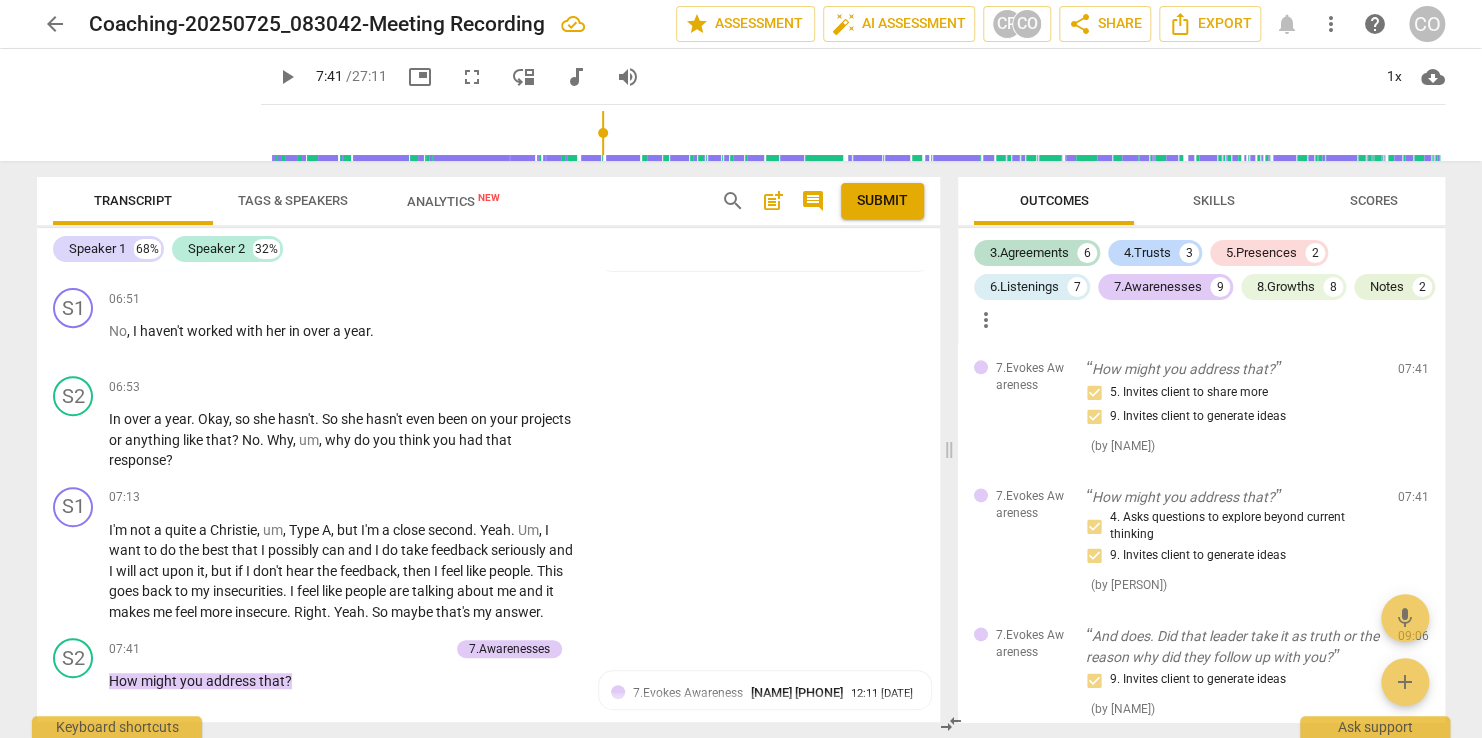 click on "play_arrow" at bounding box center (287, 77) 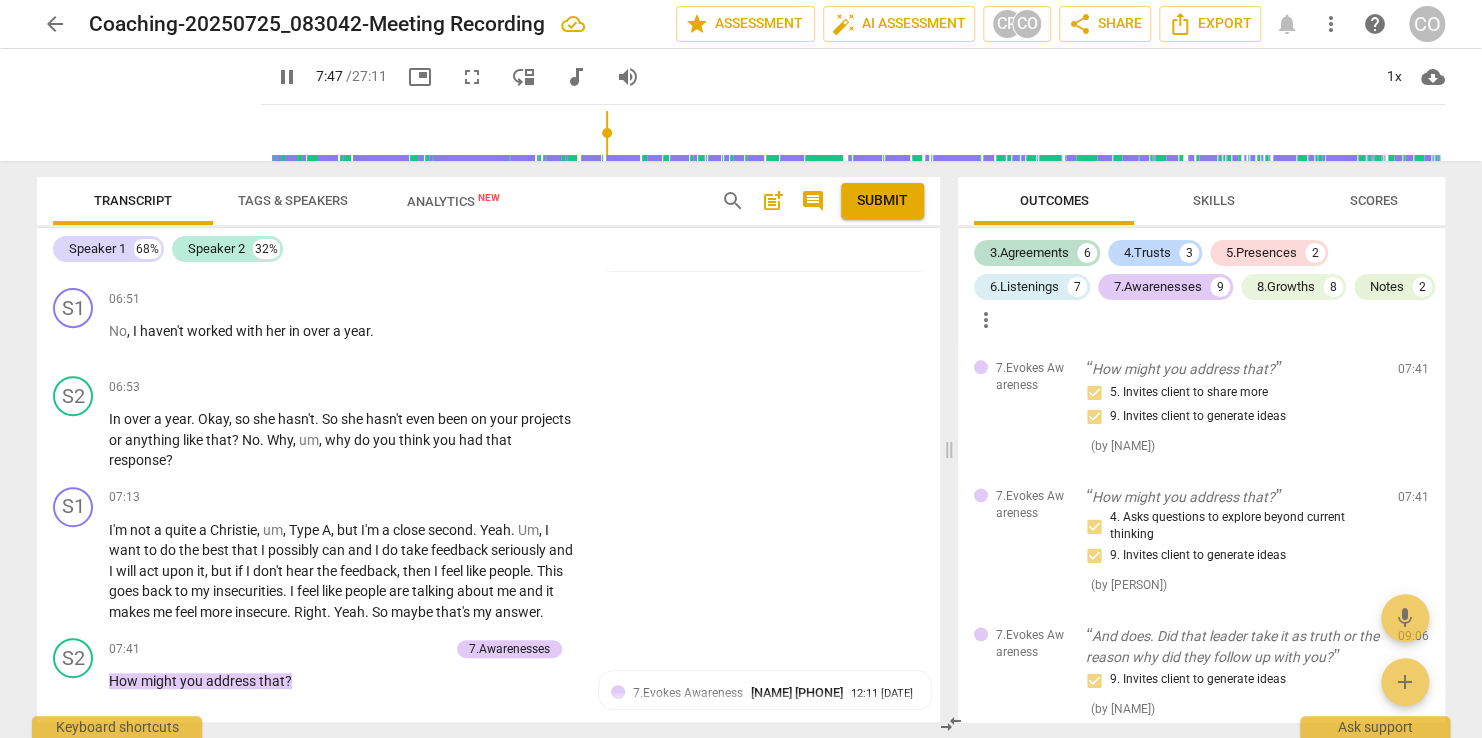 scroll, scrollTop: 4650, scrollLeft: 0, axis: vertical 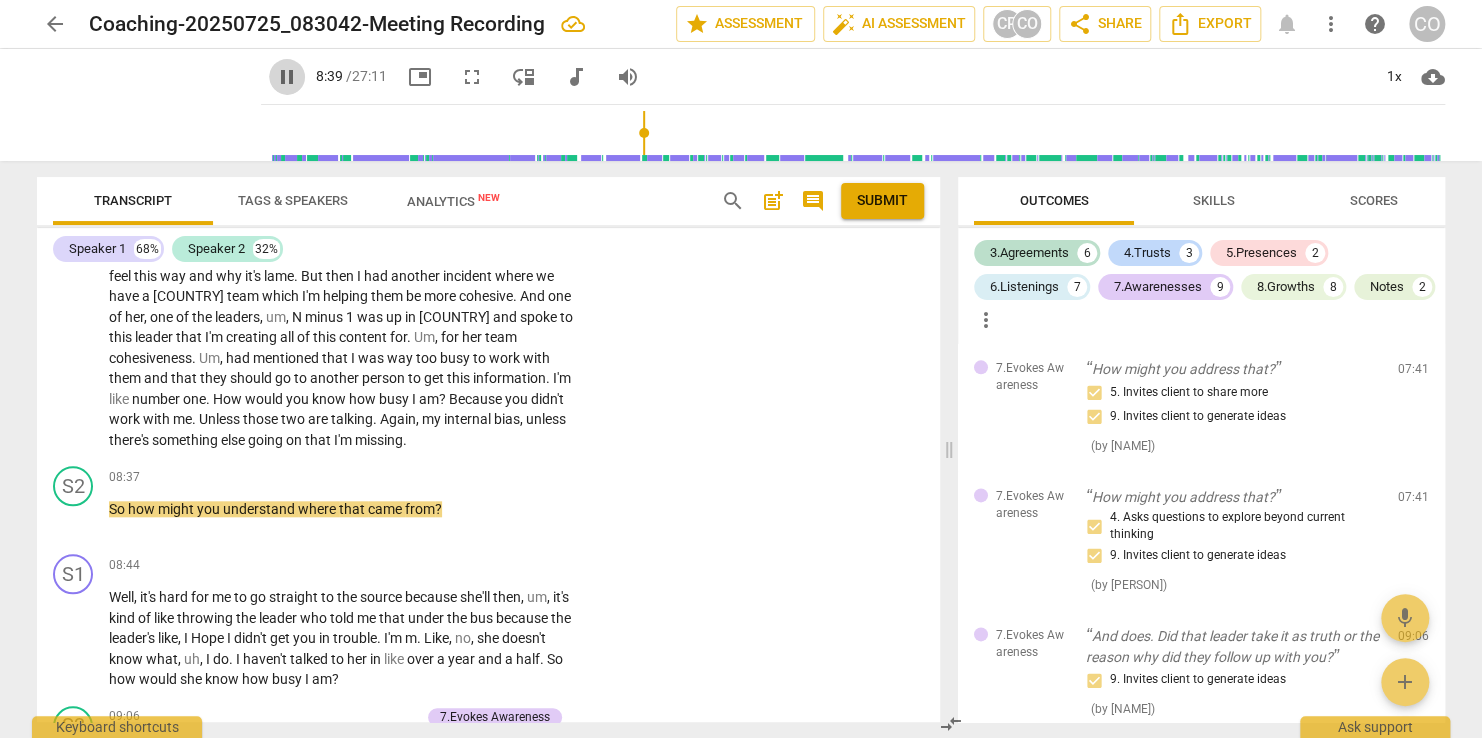 click on "pause" at bounding box center (287, 77) 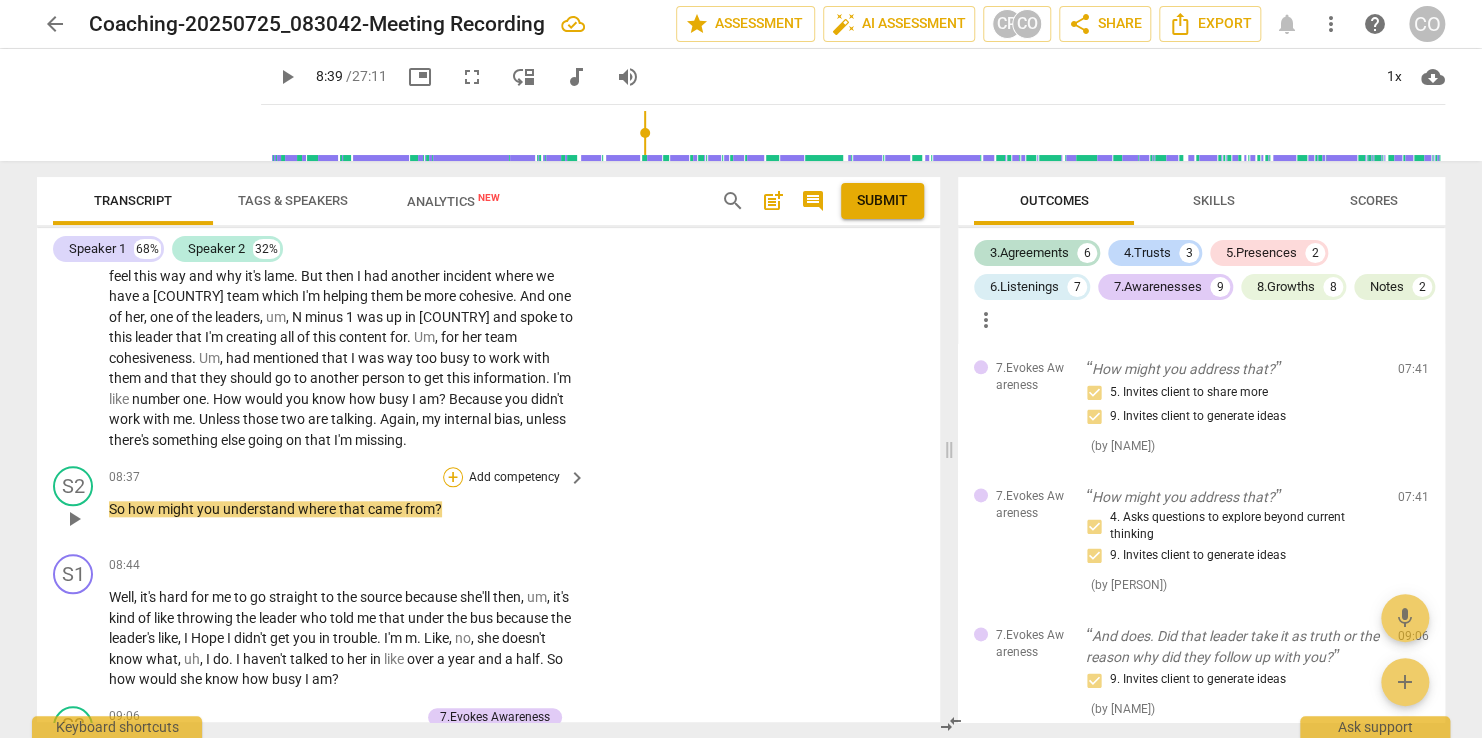 click on "+" at bounding box center [453, 477] 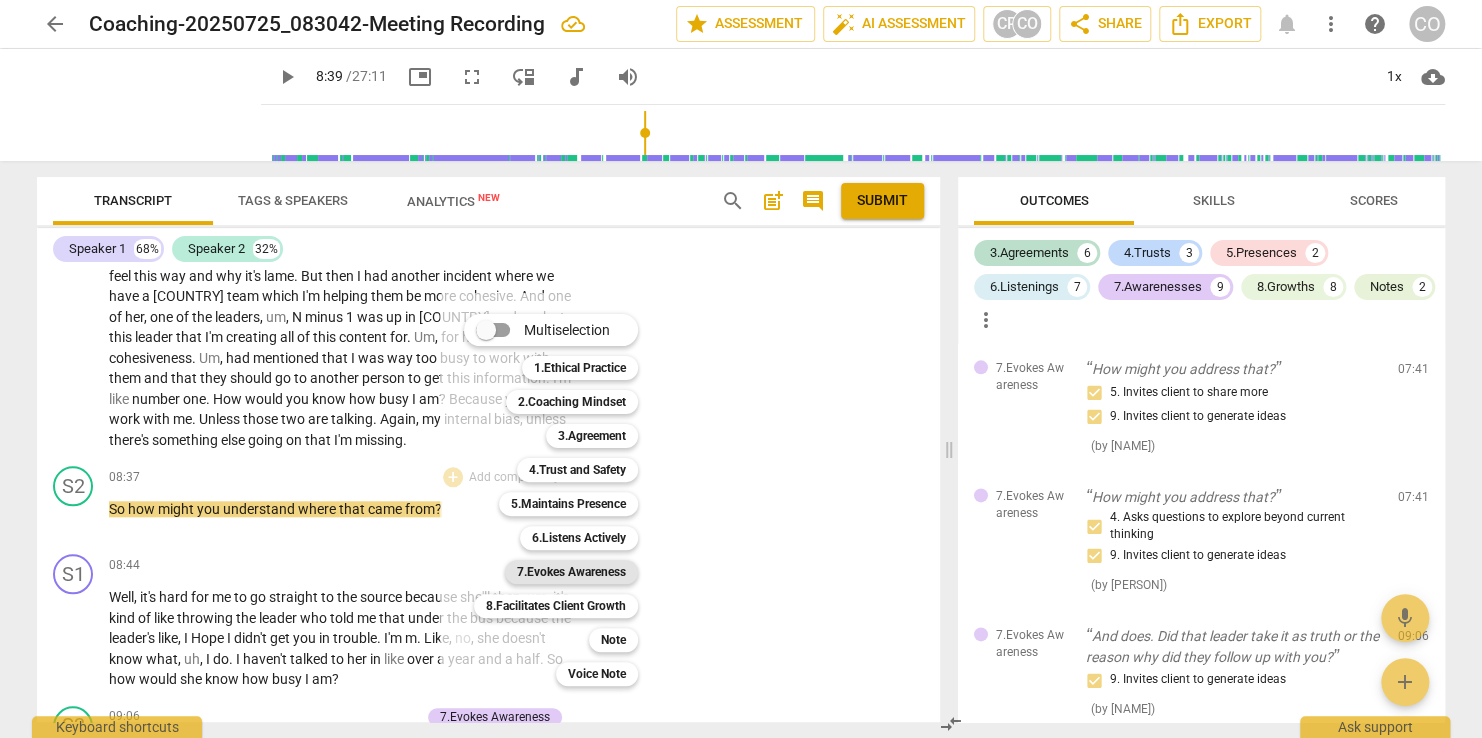 click on "7.Evokes Awareness" at bounding box center (571, 572) 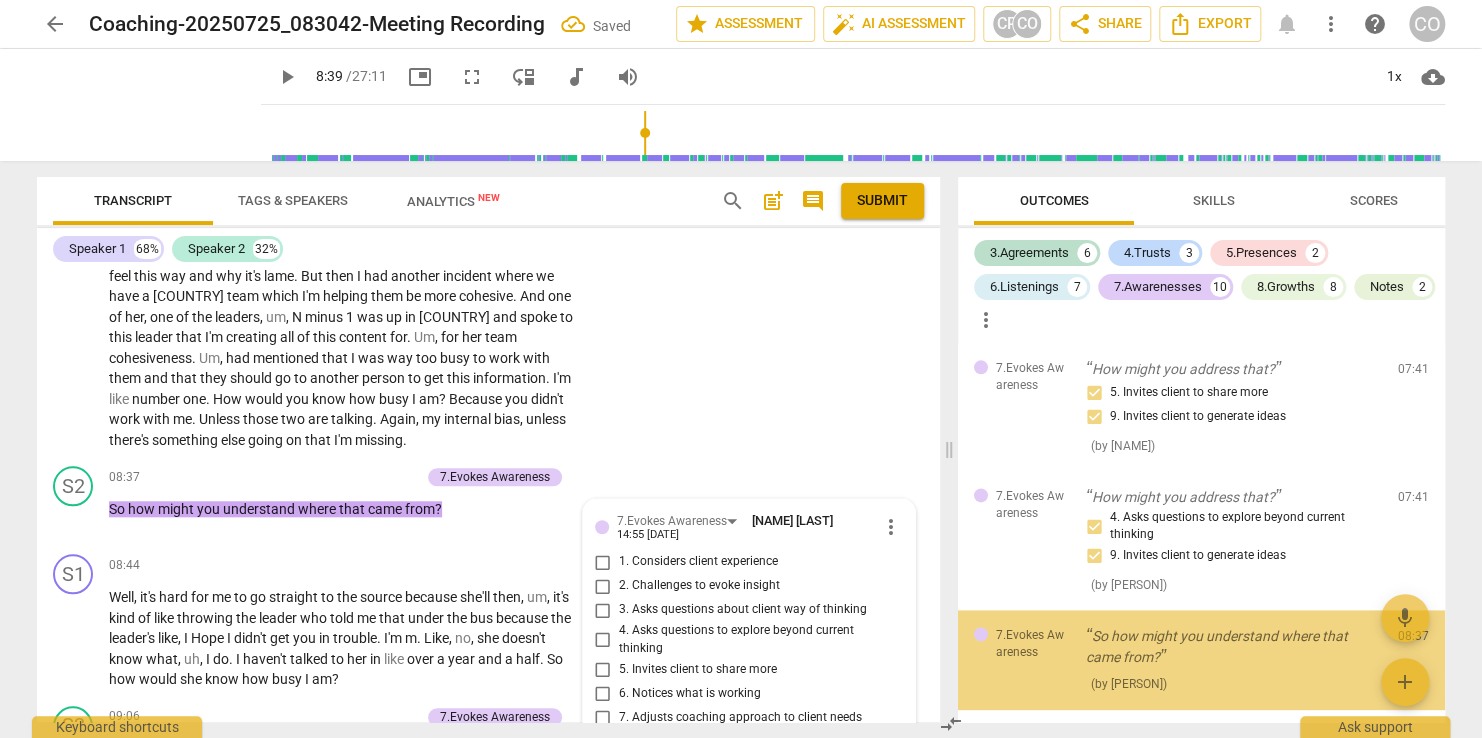 scroll, scrollTop: 5036, scrollLeft: 0, axis: vertical 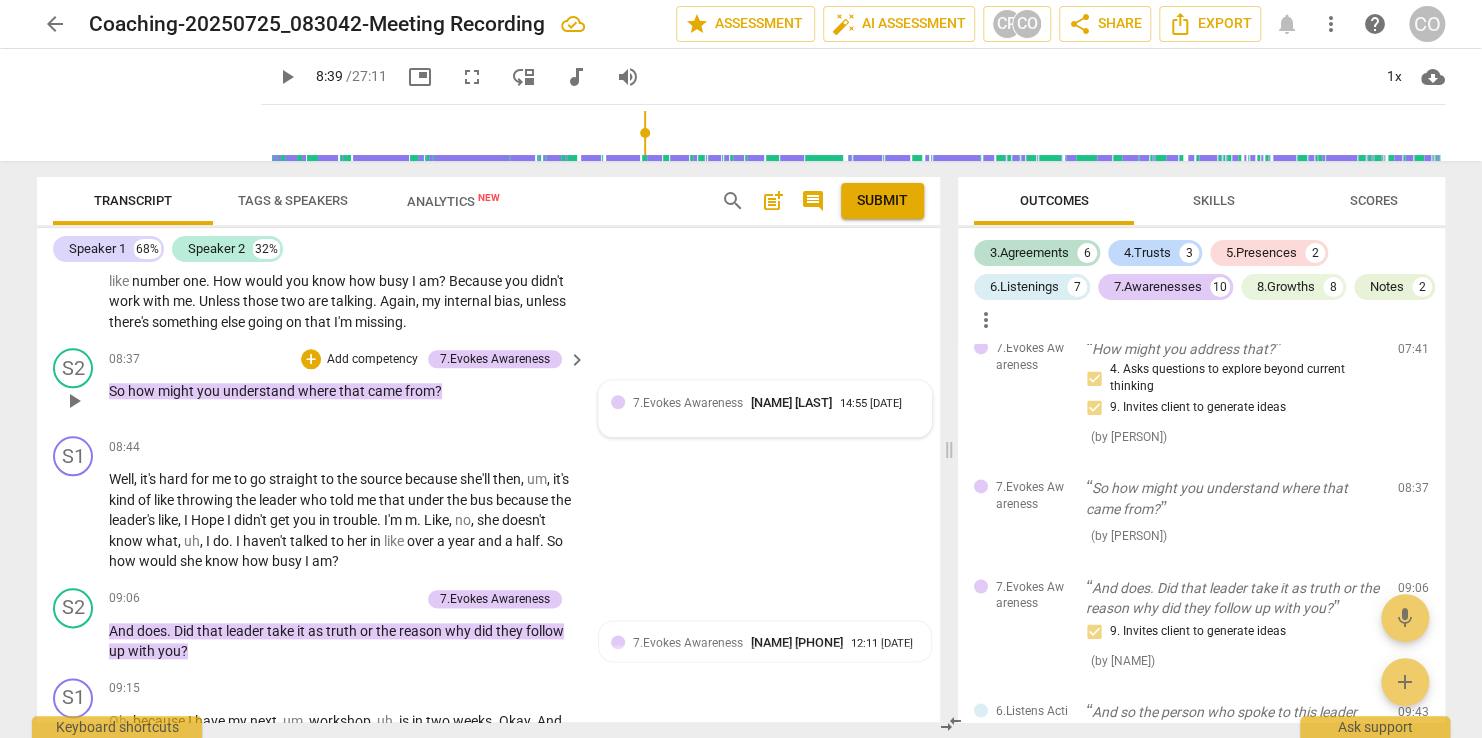 click on "7.Evokes Awareness" at bounding box center (688, 403) 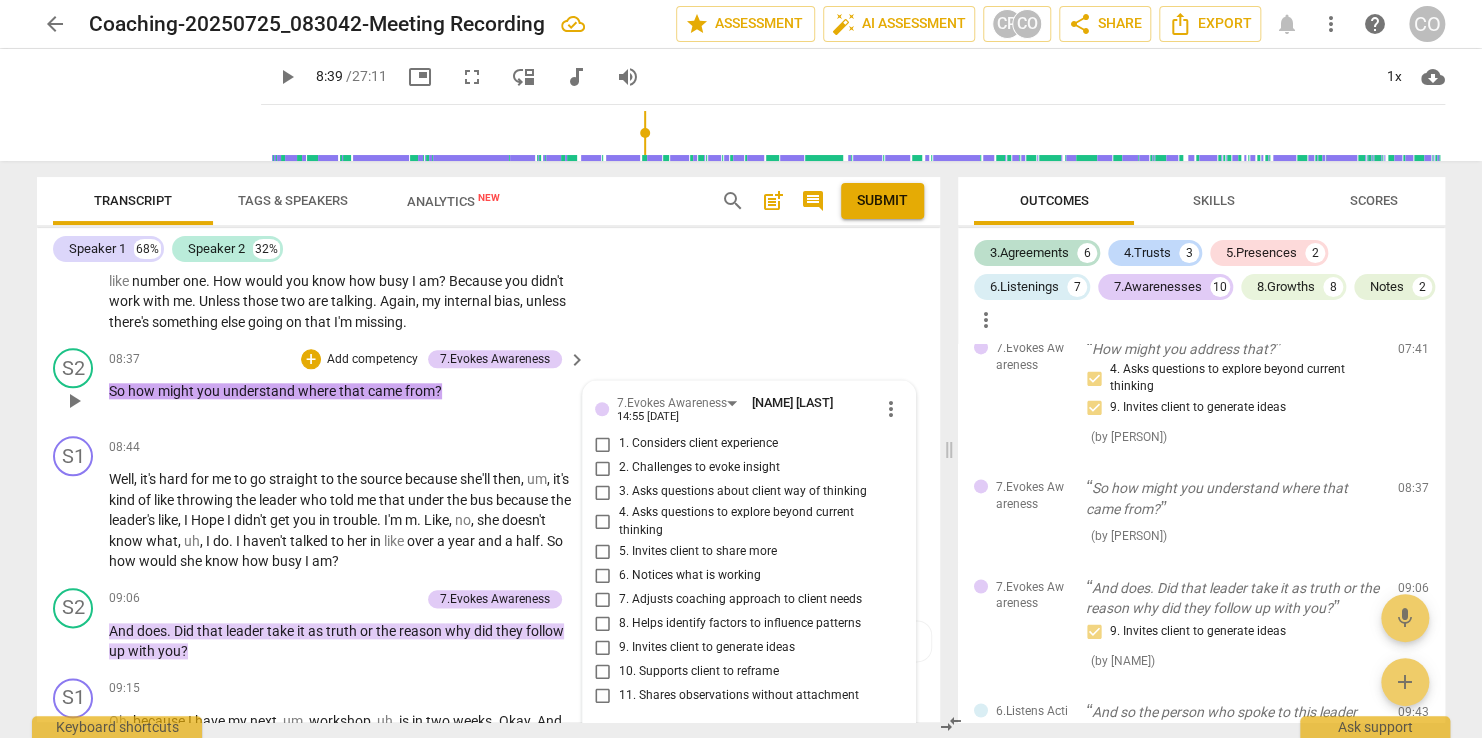 scroll, scrollTop: 5036, scrollLeft: 0, axis: vertical 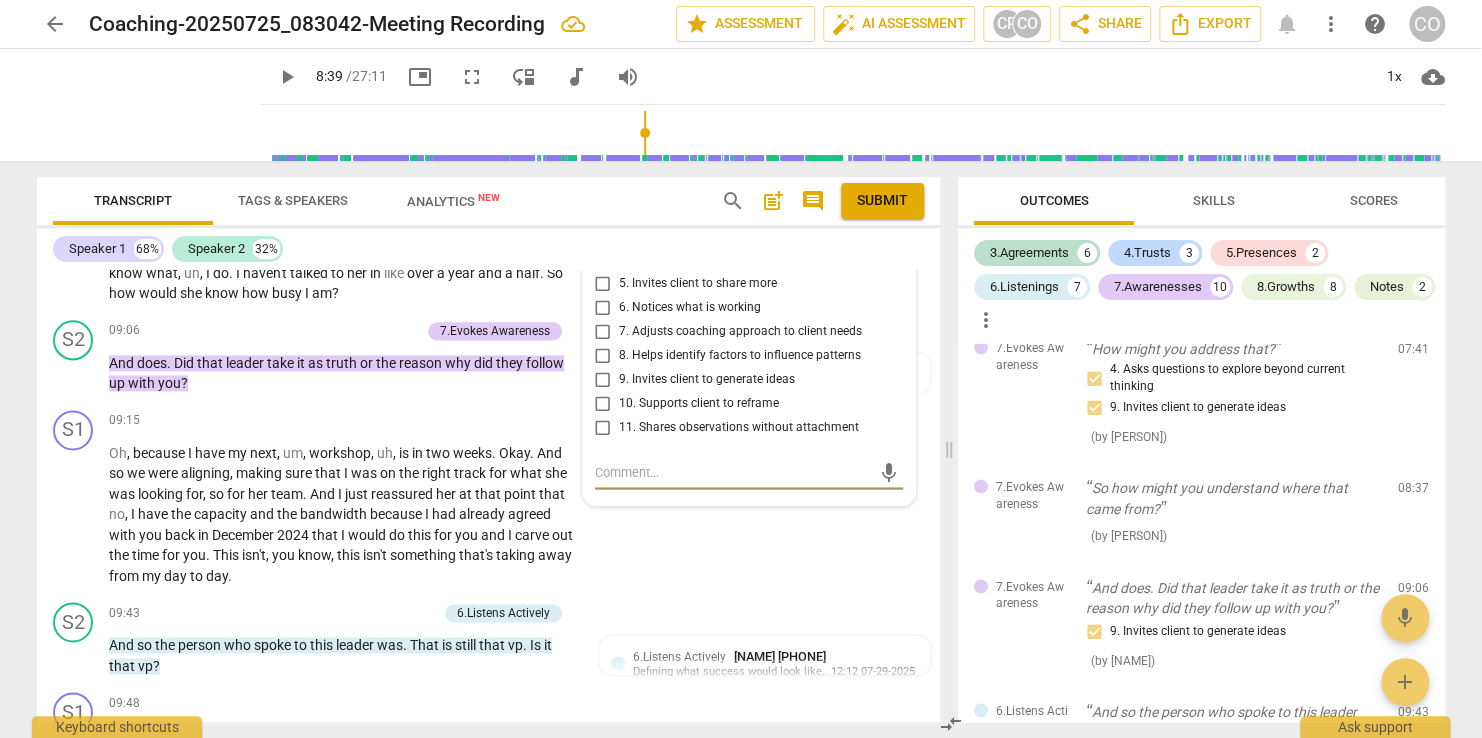 click on "9. Invites client to generate ideas" at bounding box center [603, 379] 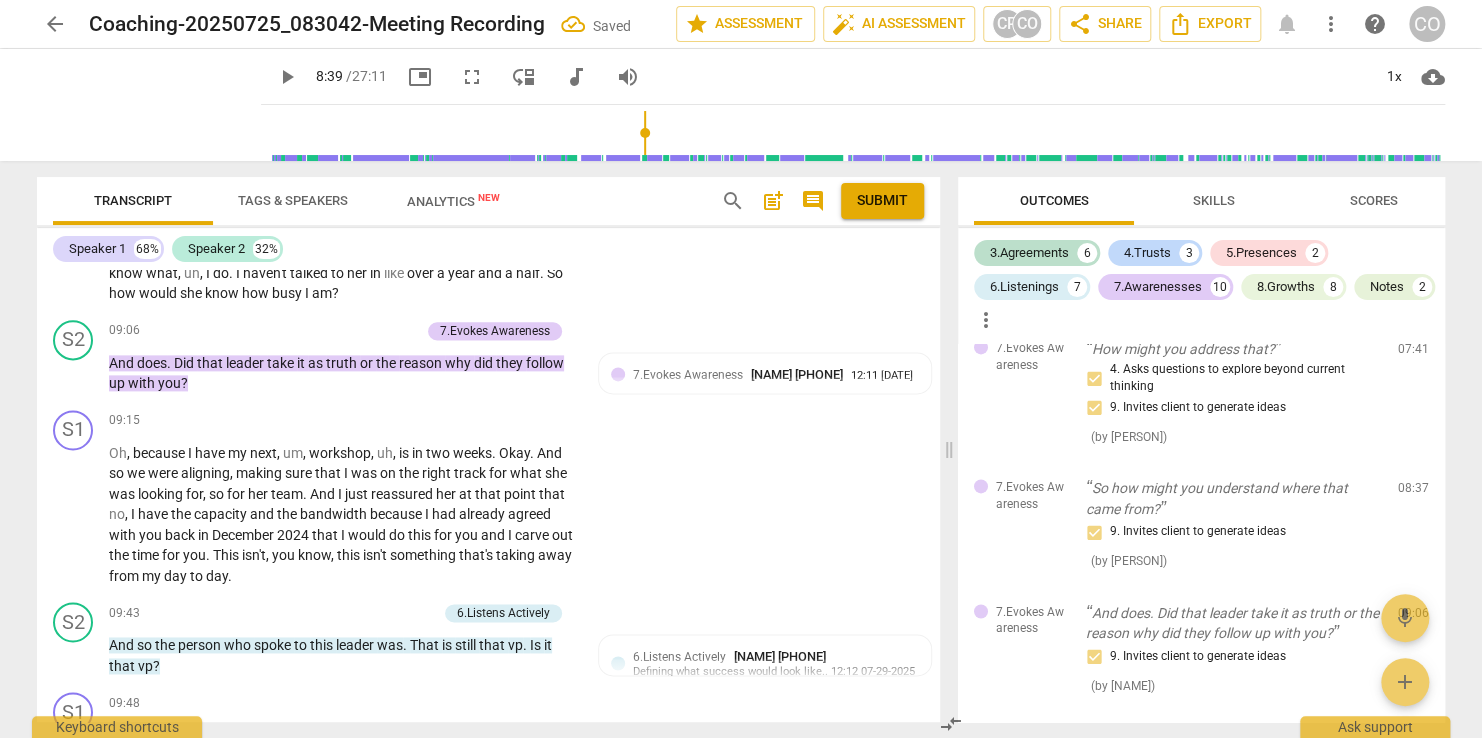 scroll, scrollTop: 4641, scrollLeft: 0, axis: vertical 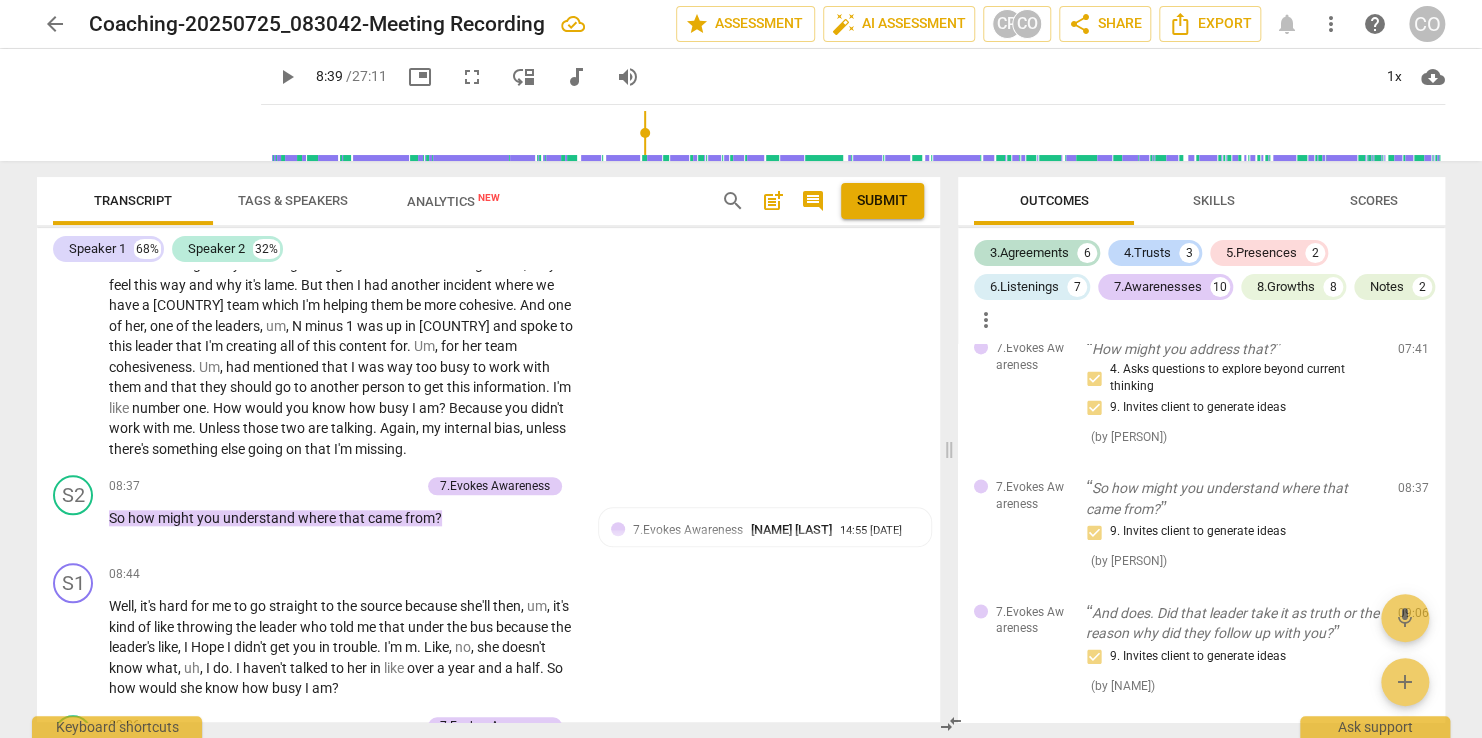 click on "7.Evokes Awareness" at bounding box center (688, 530) 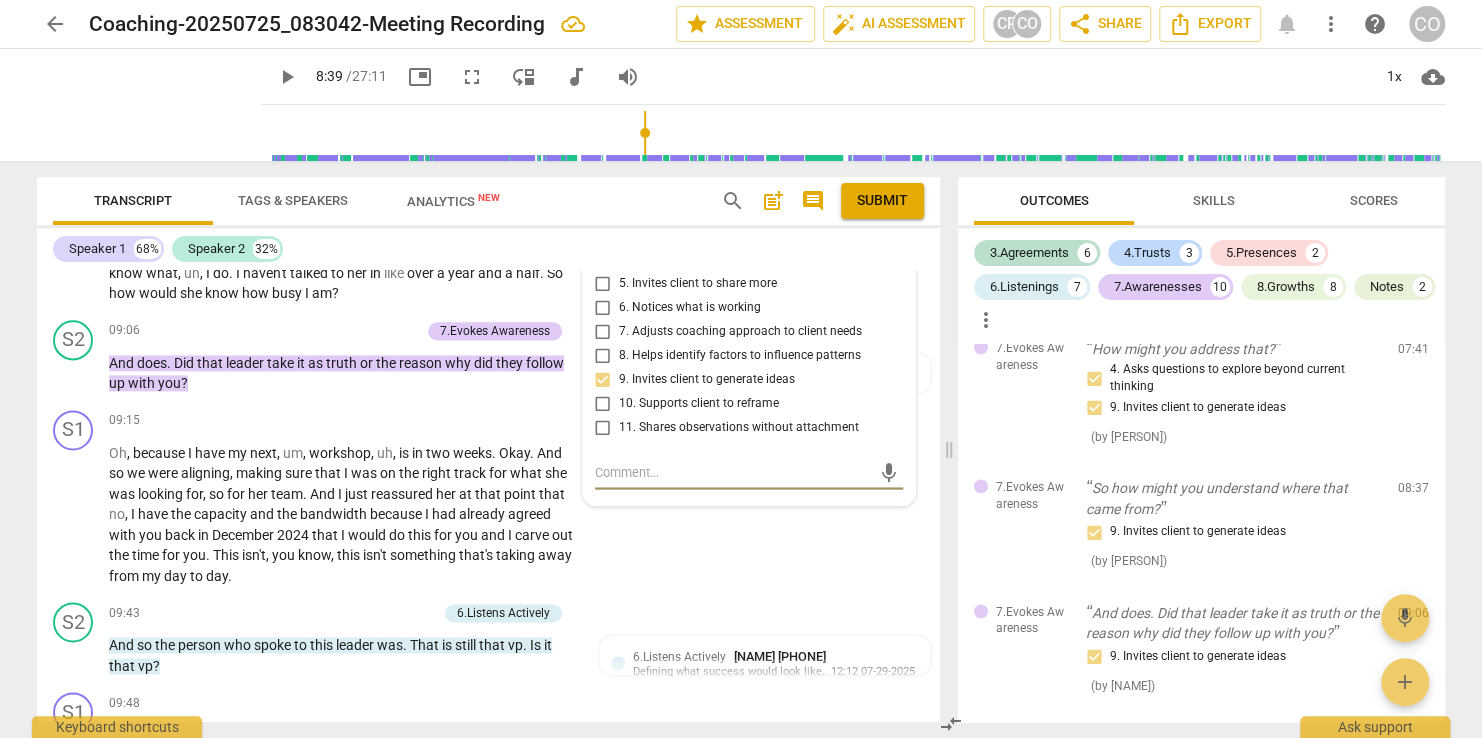 drag, startPoint x: 0, startPoint y: 332, endPoint x: 263, endPoint y: 78, distance: 365.6296 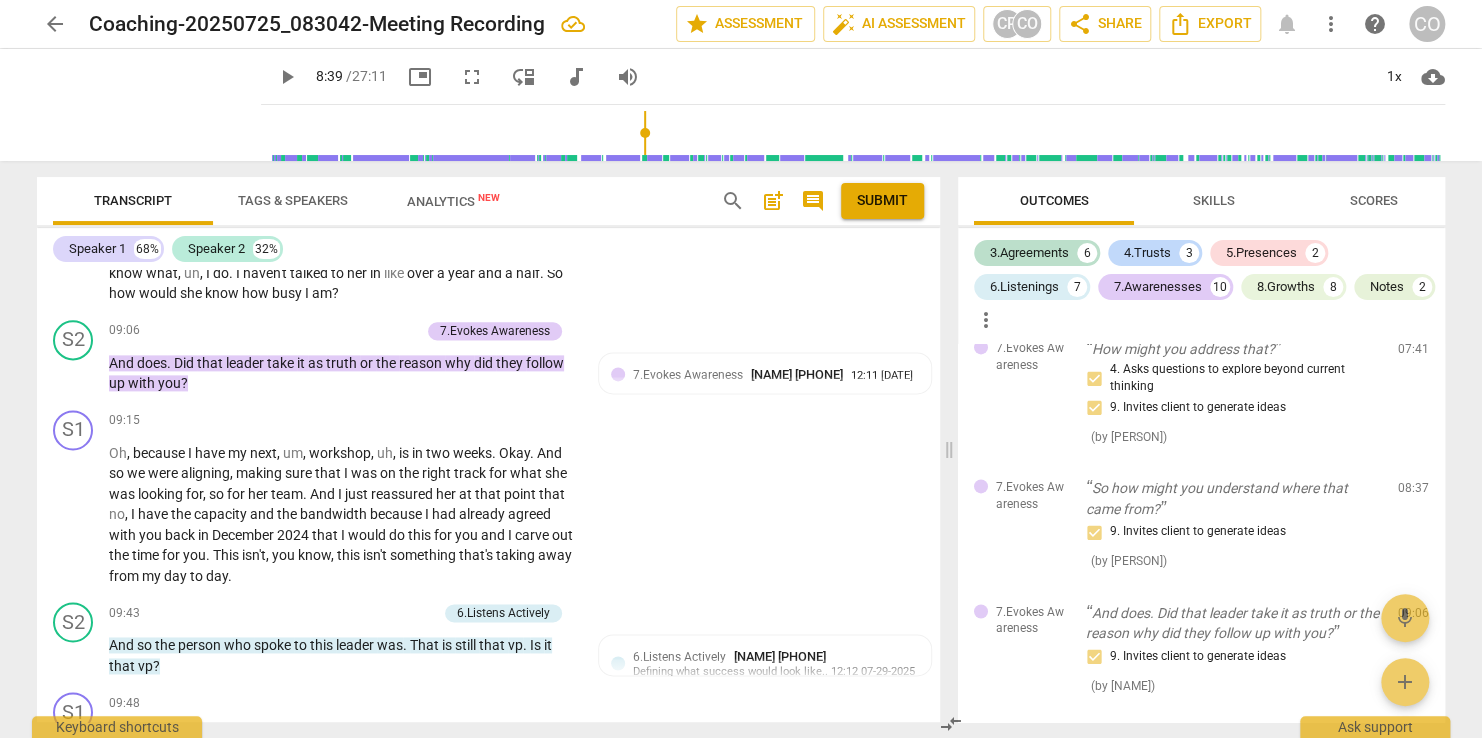drag, startPoint x: 263, startPoint y: 78, endPoint x: 44, endPoint y: 295, distance: 308.3018 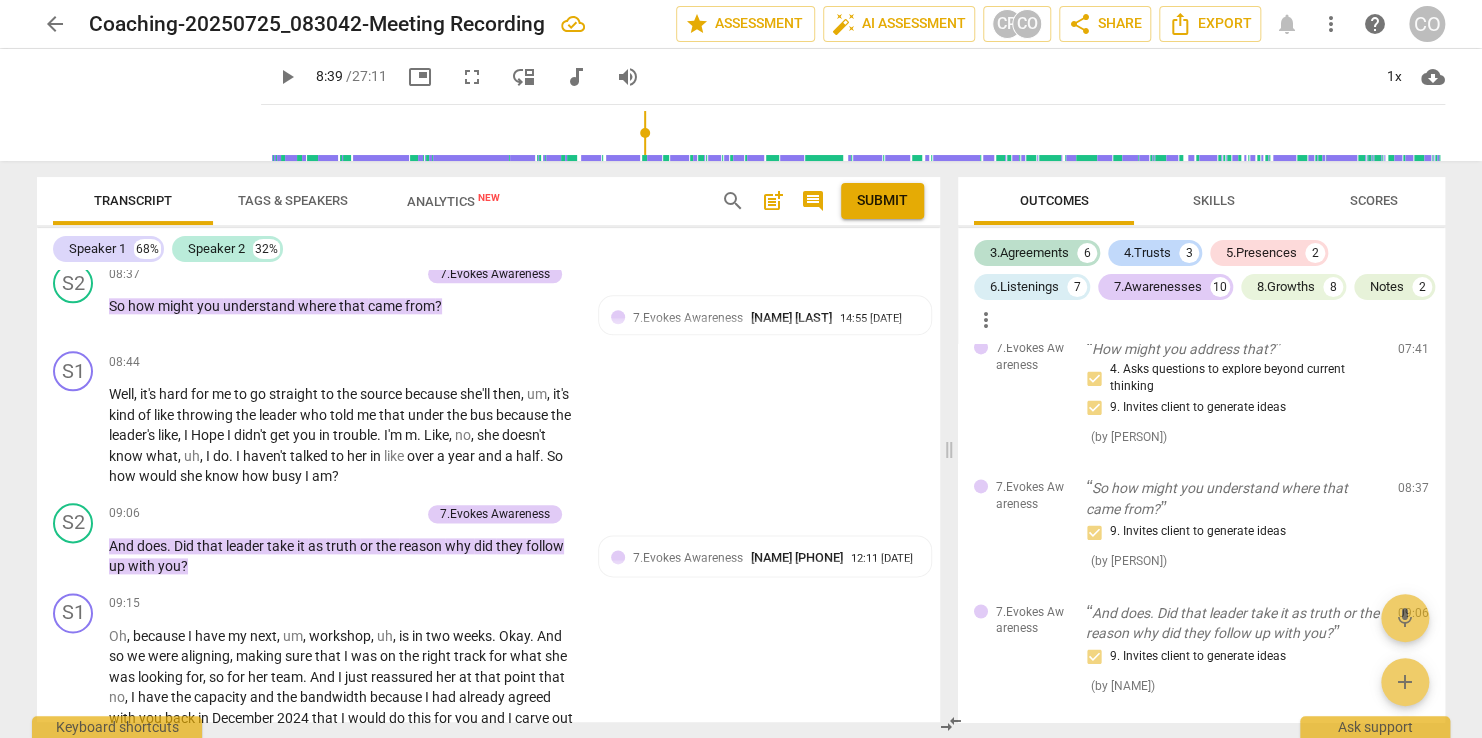 scroll, scrollTop: 4796, scrollLeft: 0, axis: vertical 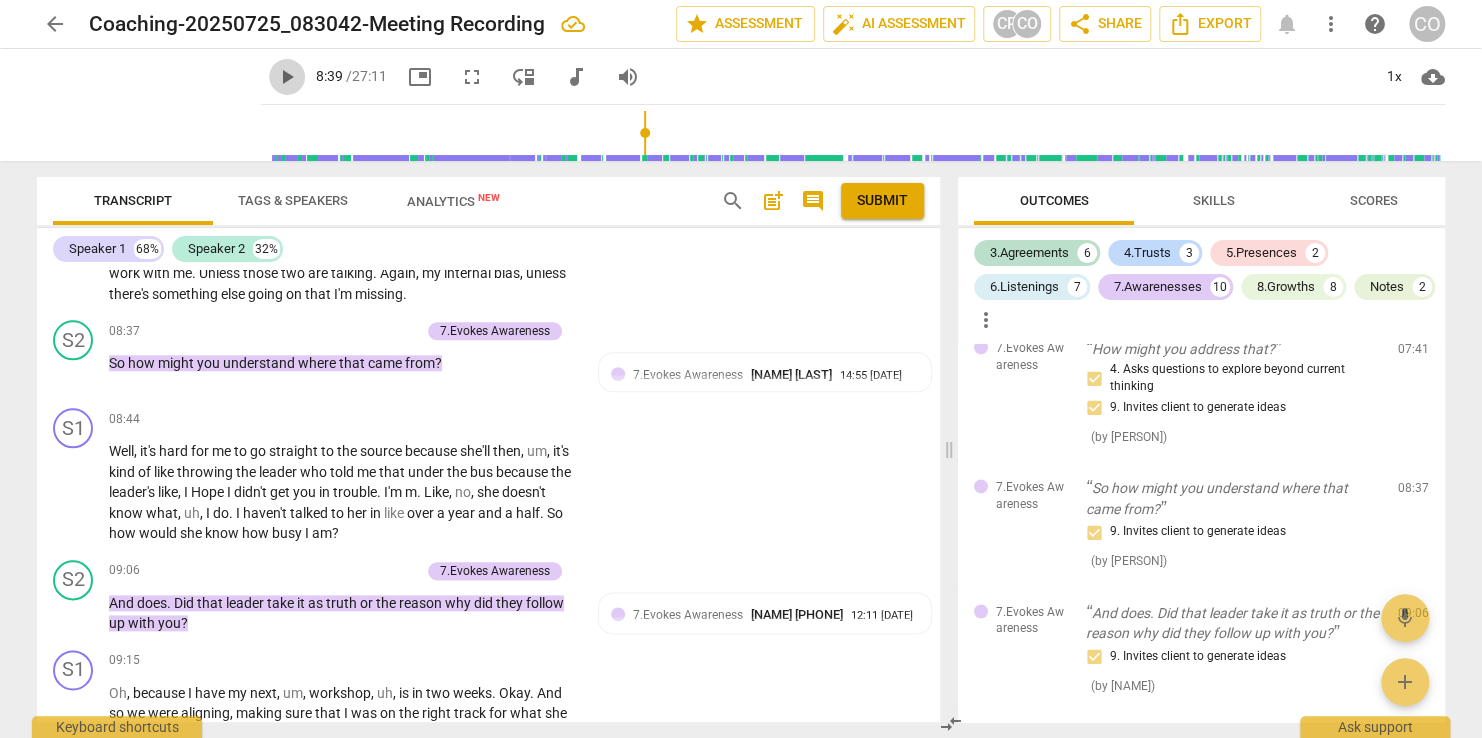 drag, startPoint x: 268, startPoint y: 74, endPoint x: 255, endPoint y: 71, distance: 13.341664 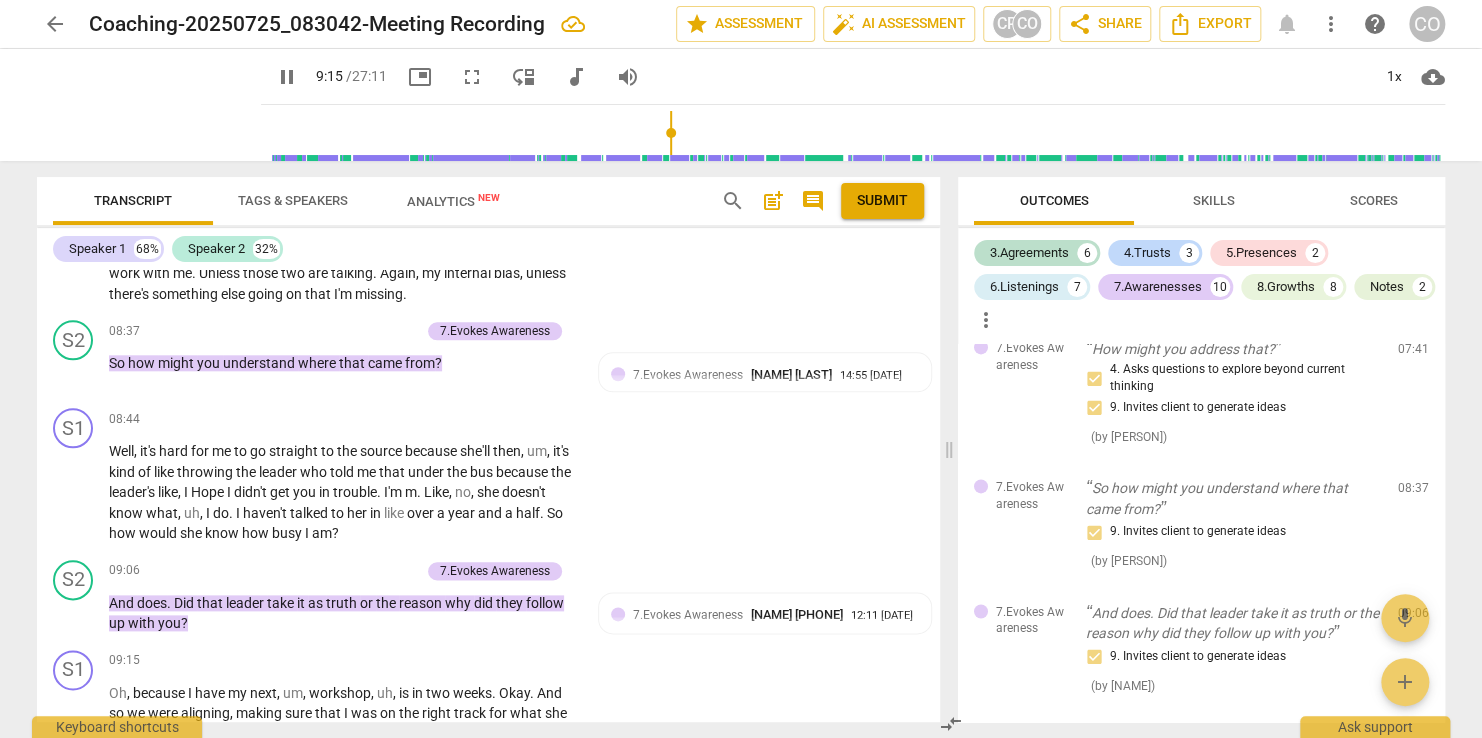 click on "pause" at bounding box center [287, 77] 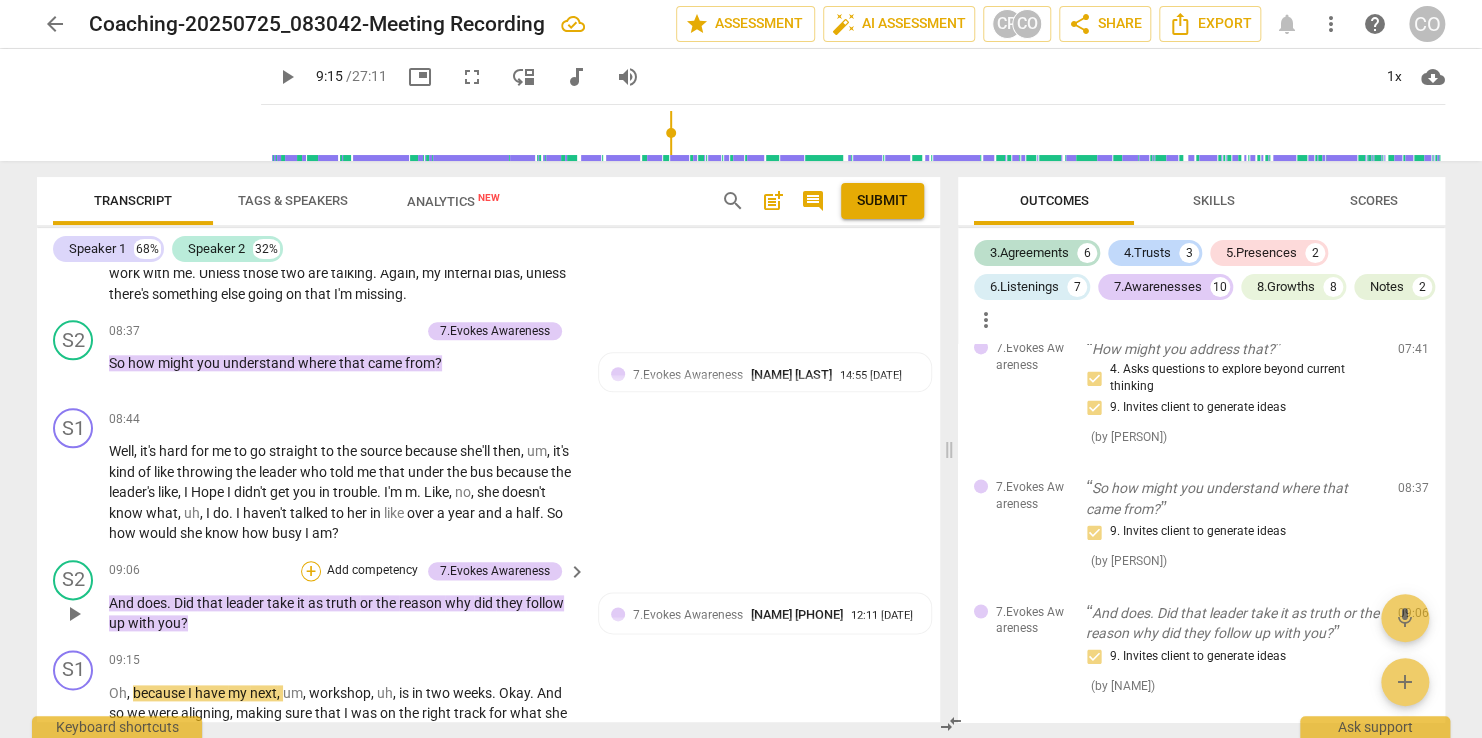 click on "+" at bounding box center (311, 571) 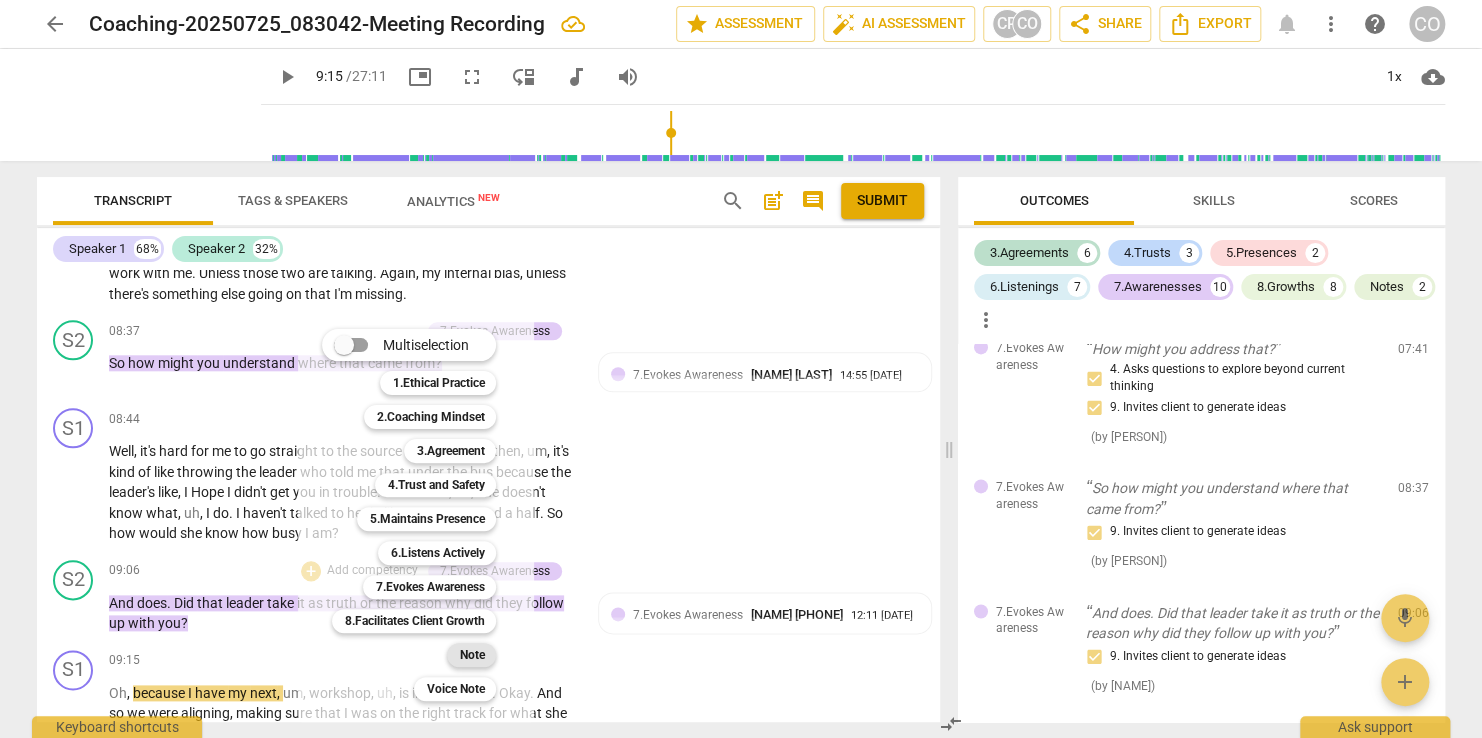 click on "Note" at bounding box center [471, 655] 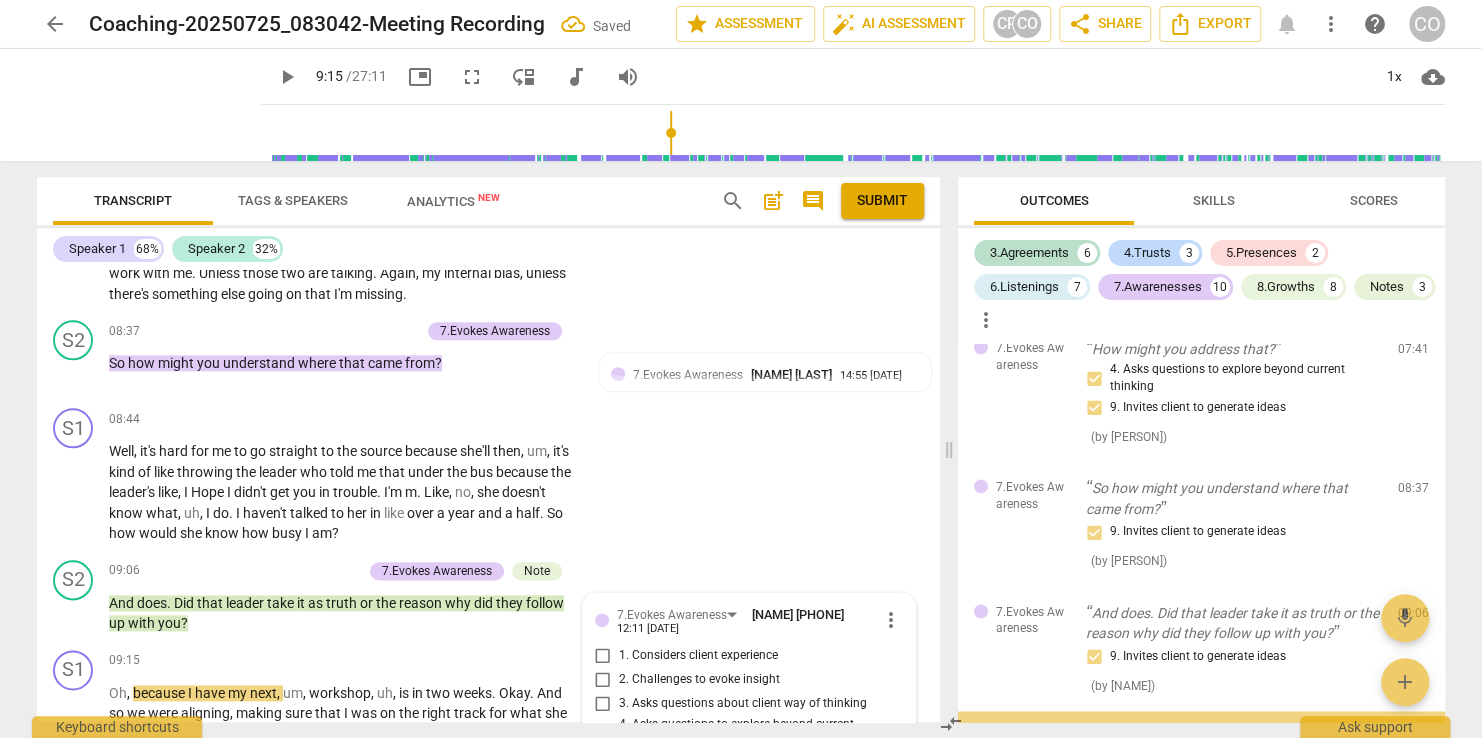 scroll, scrollTop: 5275, scrollLeft: 0, axis: vertical 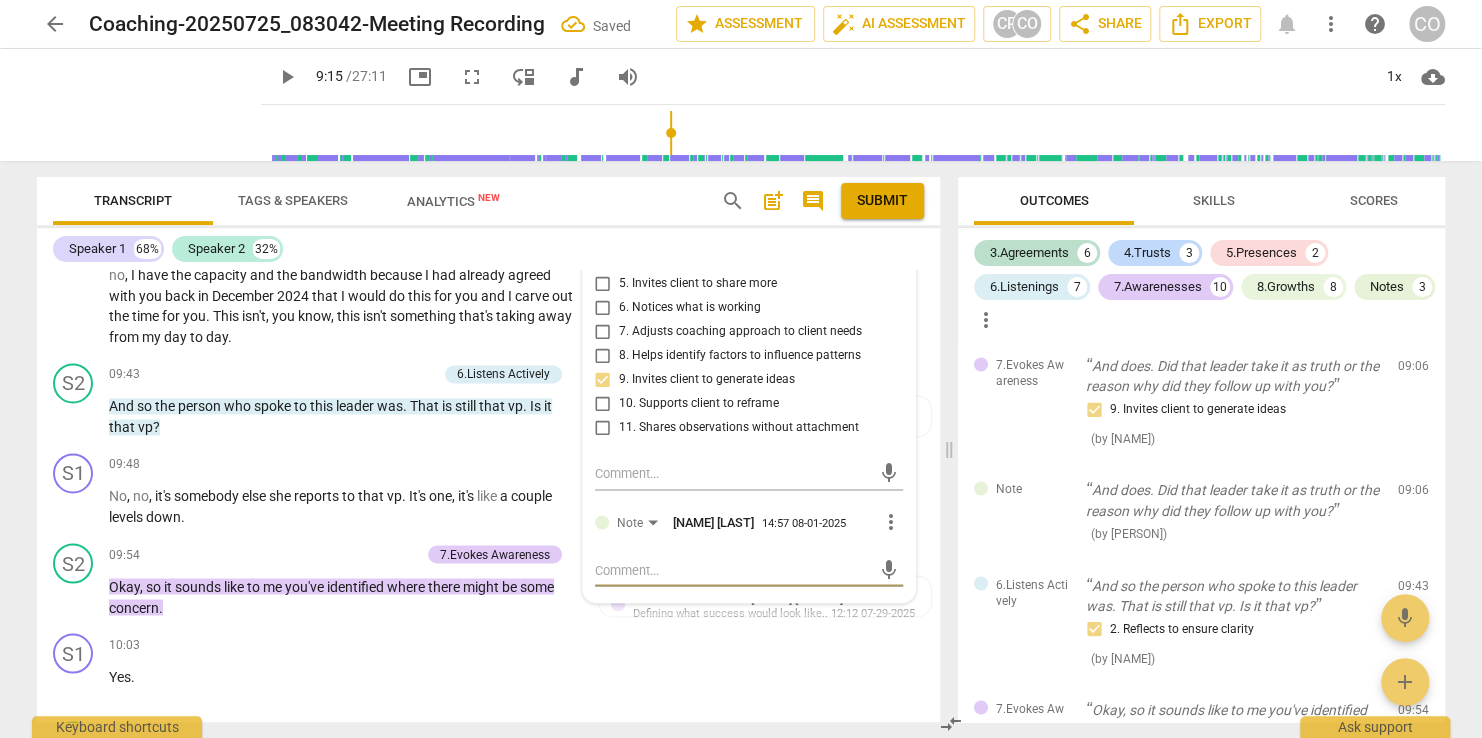 click at bounding box center [733, 569] 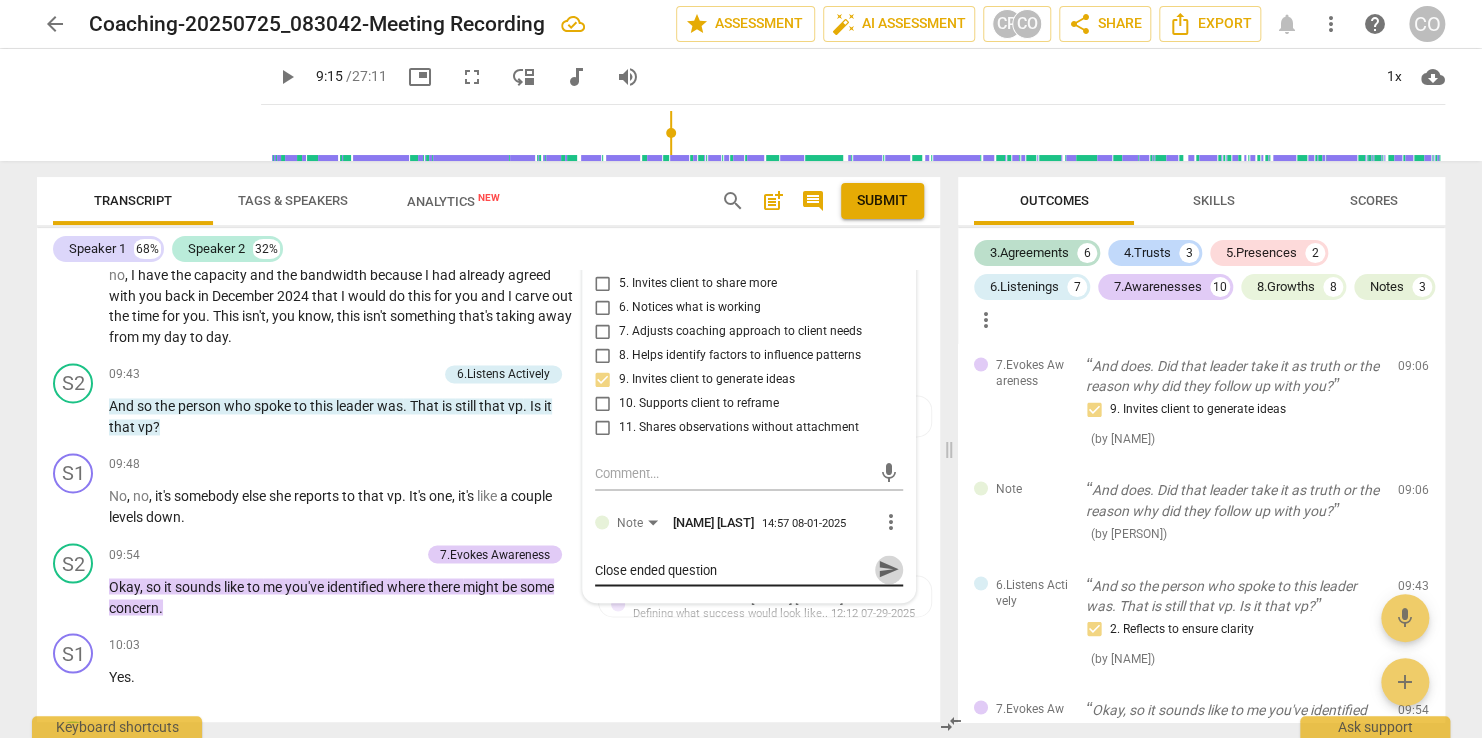 click on "send" at bounding box center [889, 570] 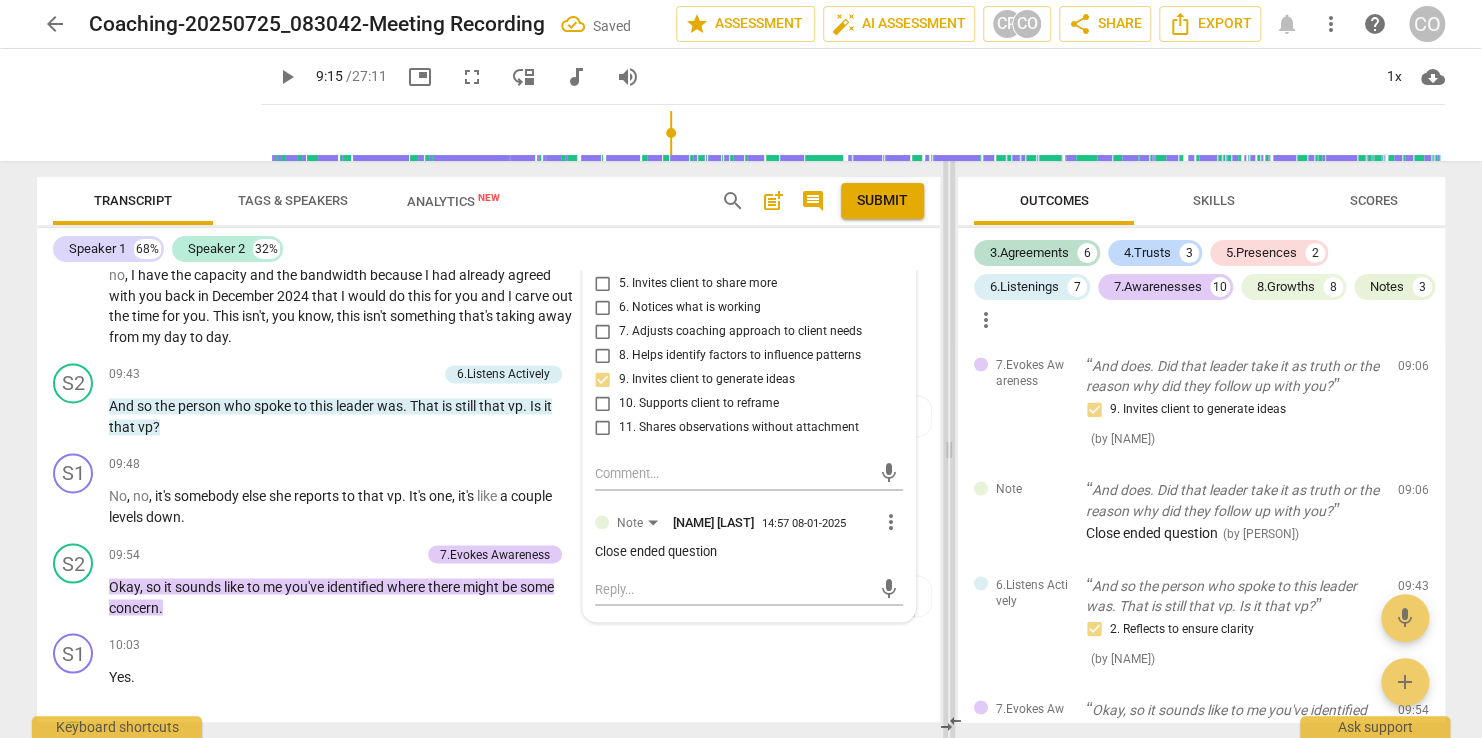 drag, startPoint x: 940, startPoint y: 425, endPoint x: 943, endPoint y: 412, distance: 13.341664 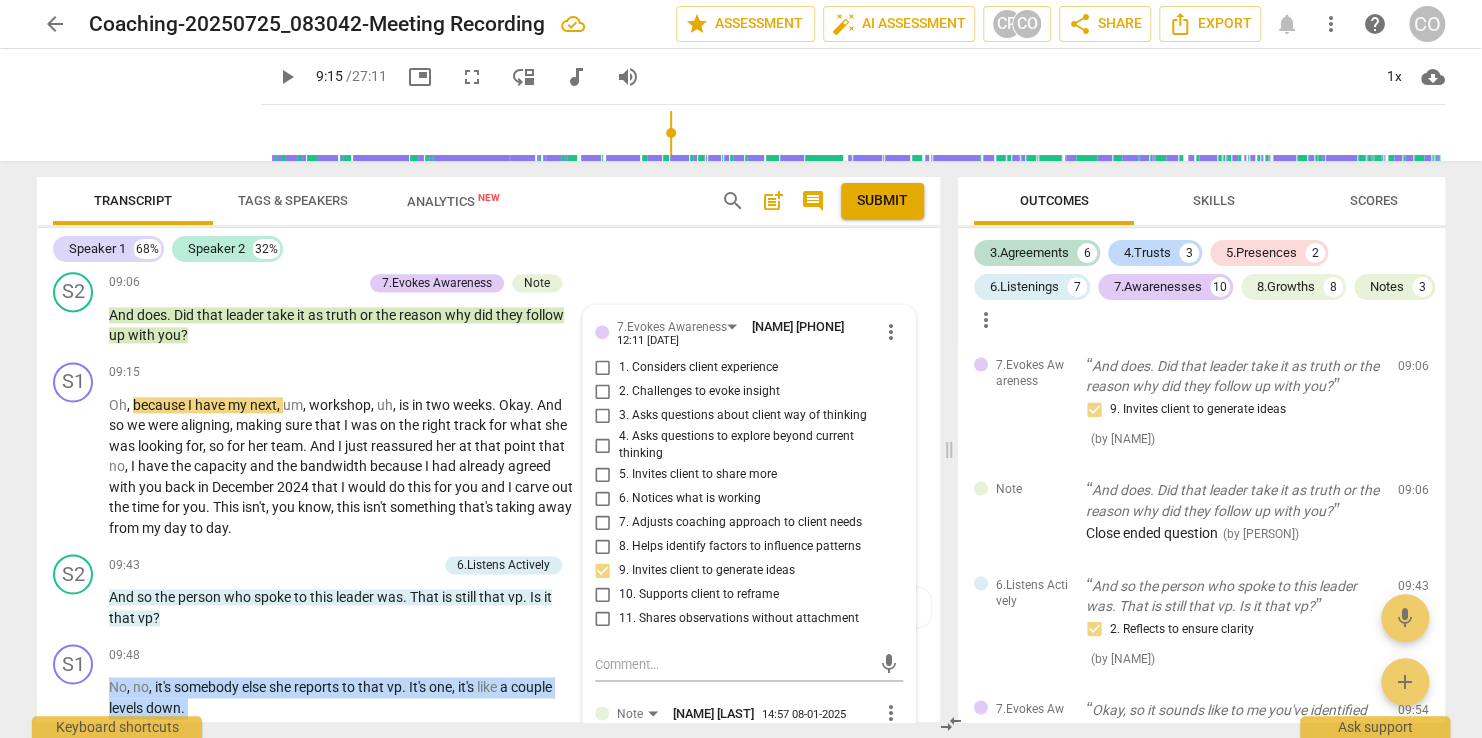 scroll, scrollTop: 4998, scrollLeft: 0, axis: vertical 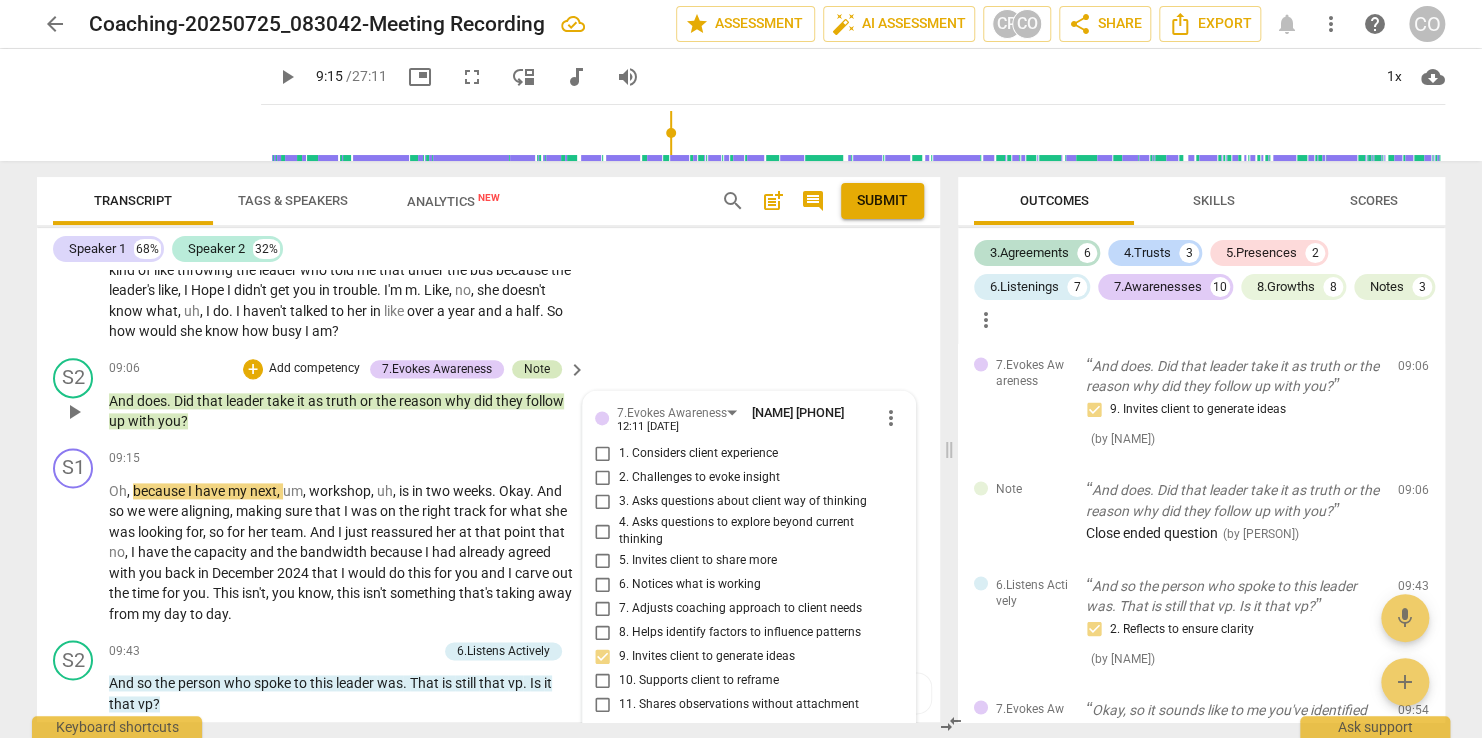 click on "Note" at bounding box center (537, 369) 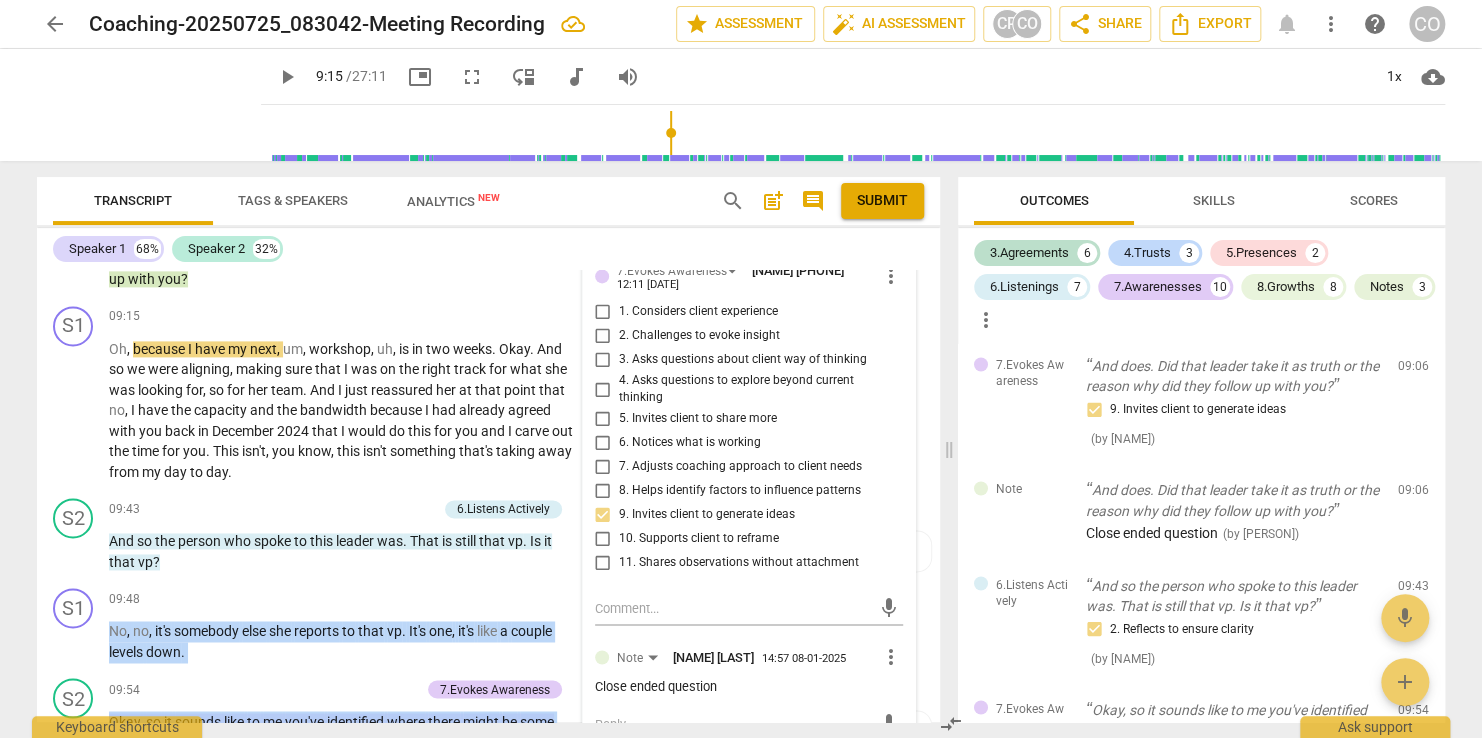 scroll, scrollTop: 5228, scrollLeft: 0, axis: vertical 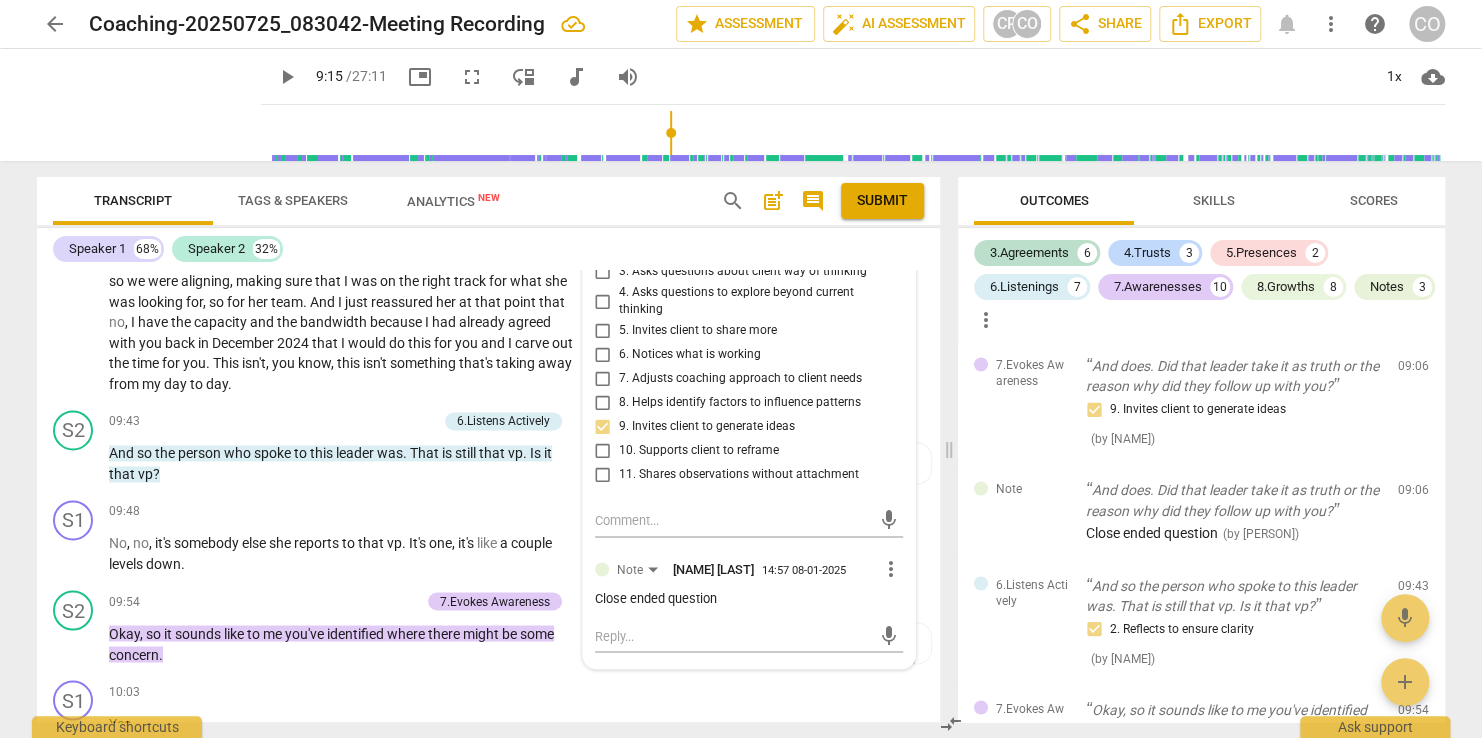 click on "Close ended question" at bounding box center [749, 598] 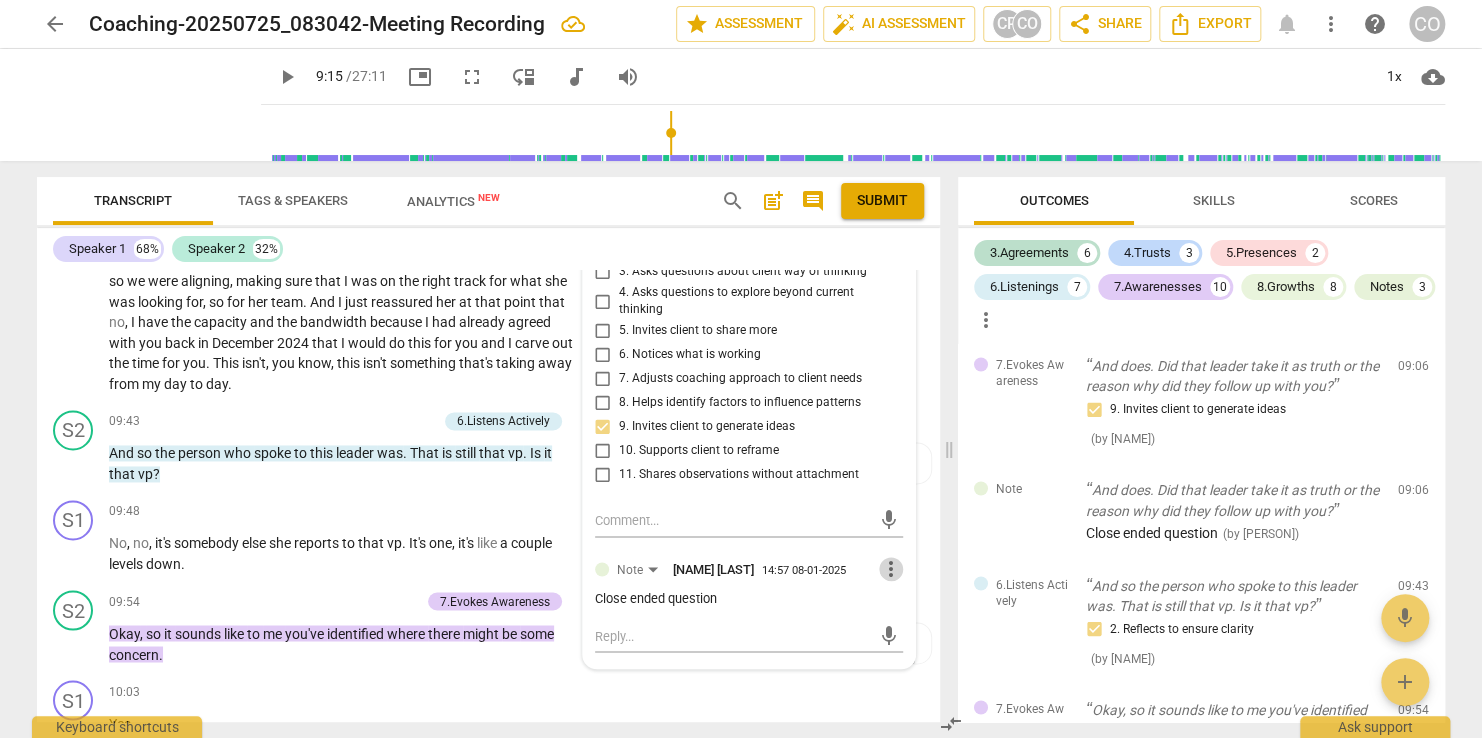click on "more_vert" at bounding box center [891, 569] 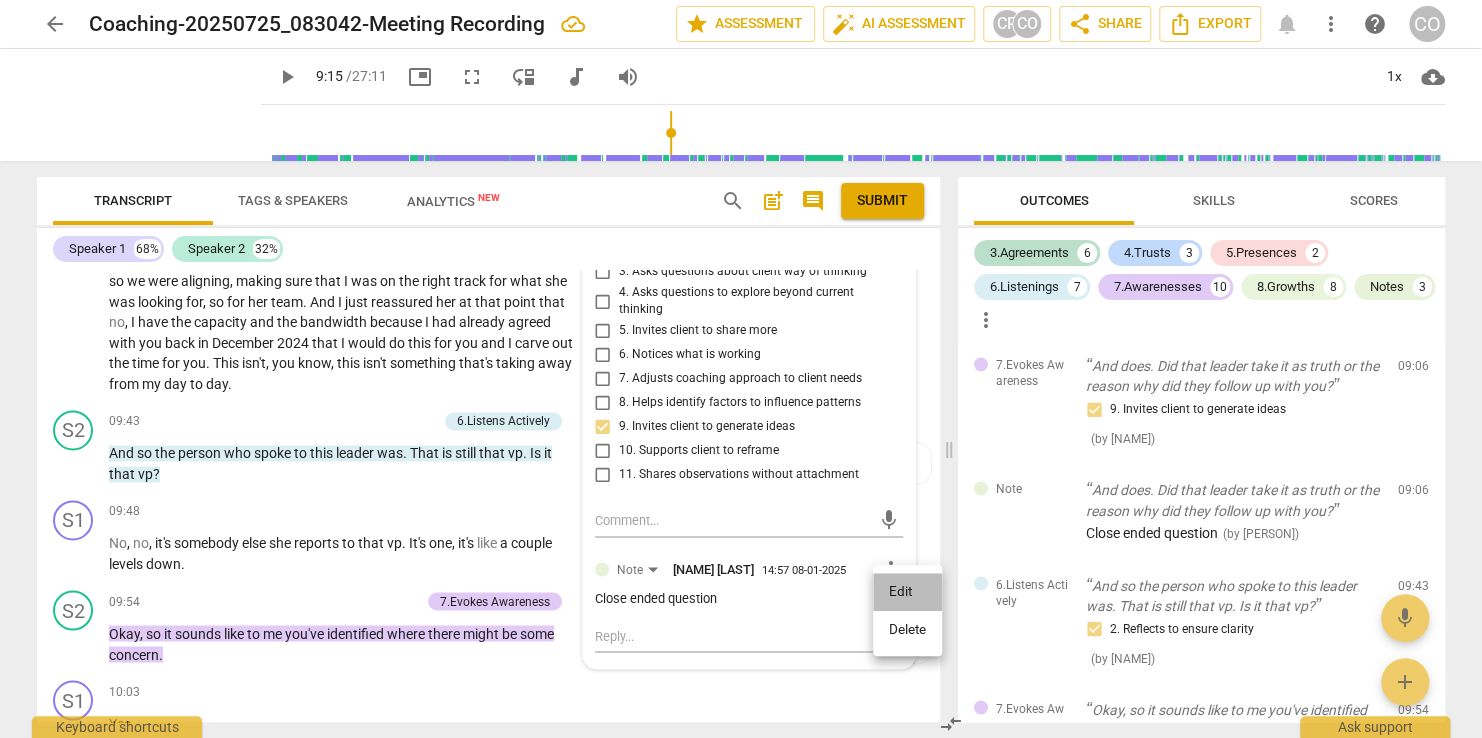 click on "Edit" at bounding box center [907, 592] 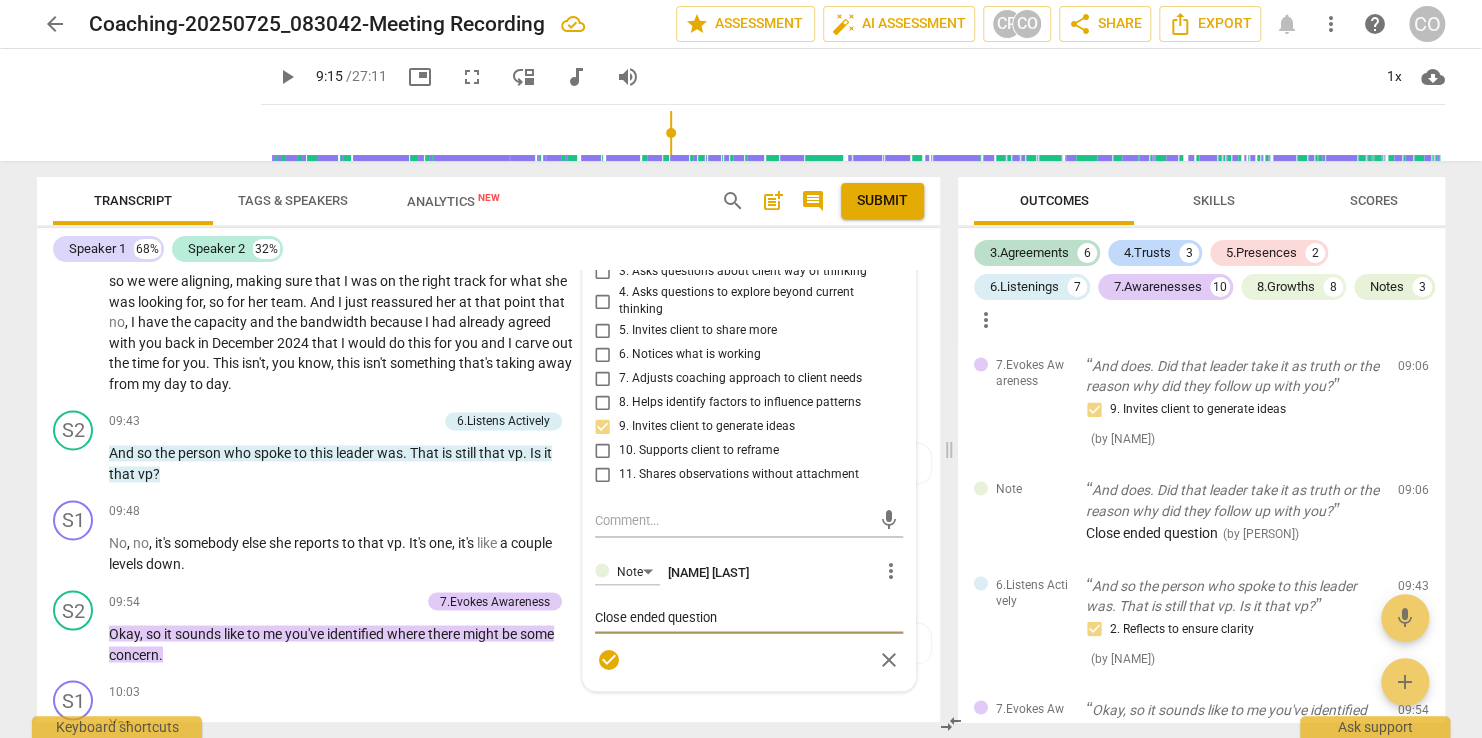 click on "Close ended question" at bounding box center [749, 616] 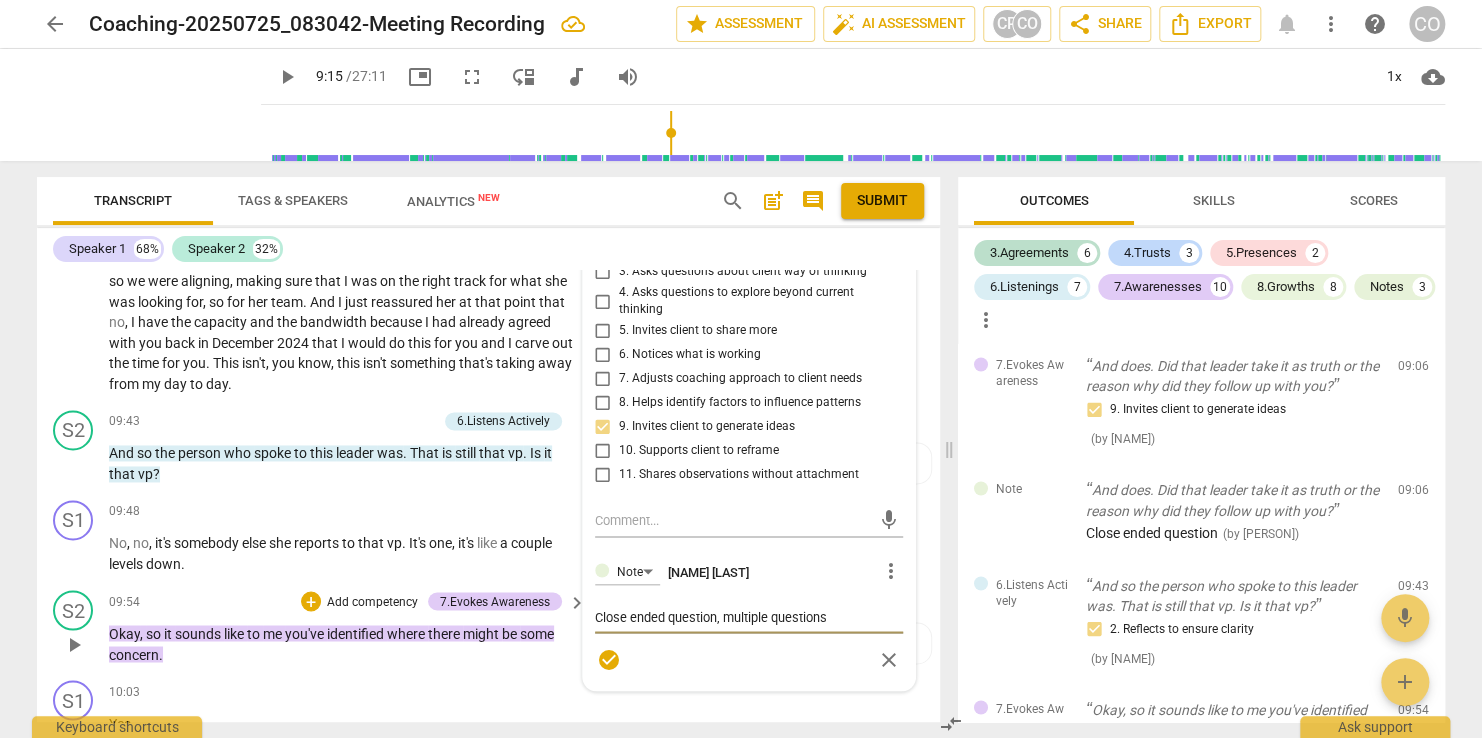 click on "Okay ,   so   it   sounds   like   to   me   you've   identified   where   there   might   be   some   concern ." at bounding box center [342, 643] 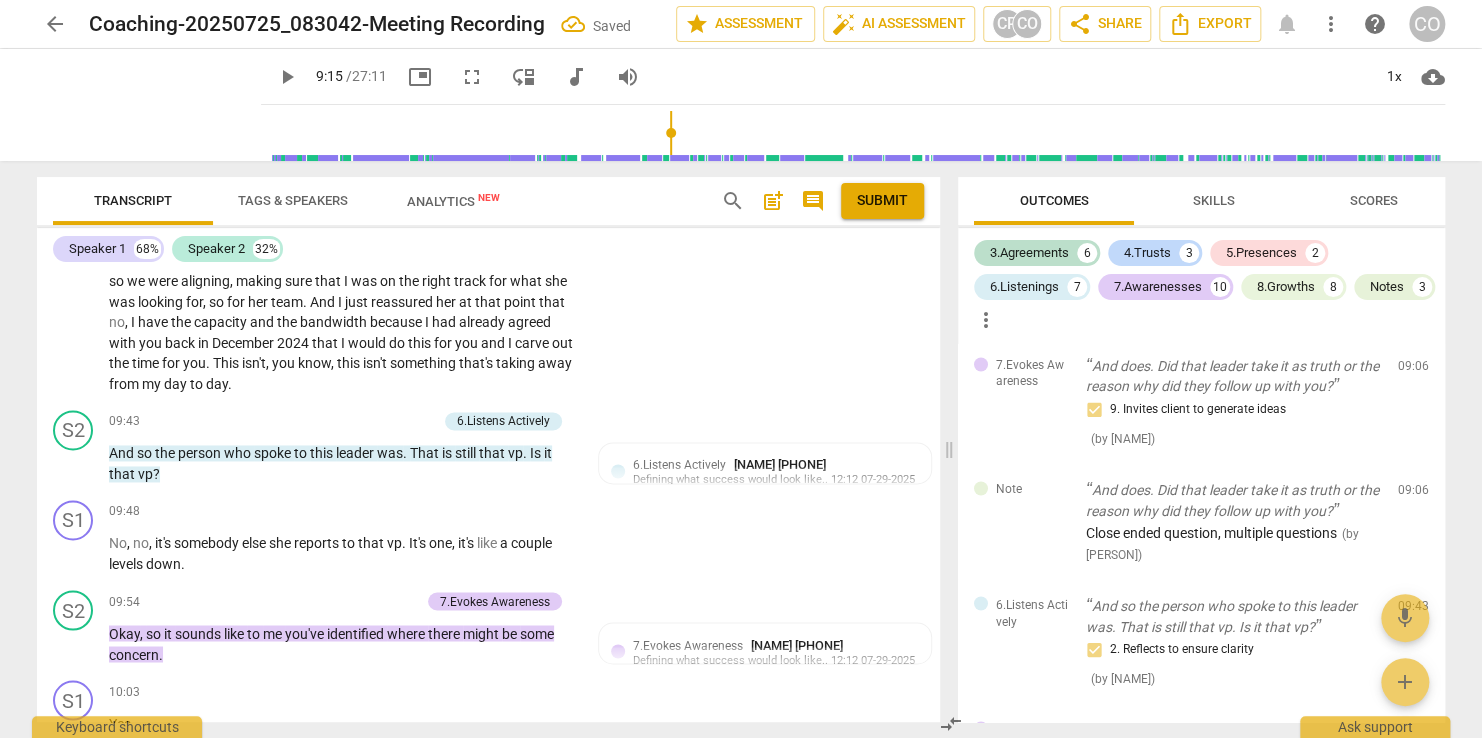 click on "play_arrow" at bounding box center [287, 77] 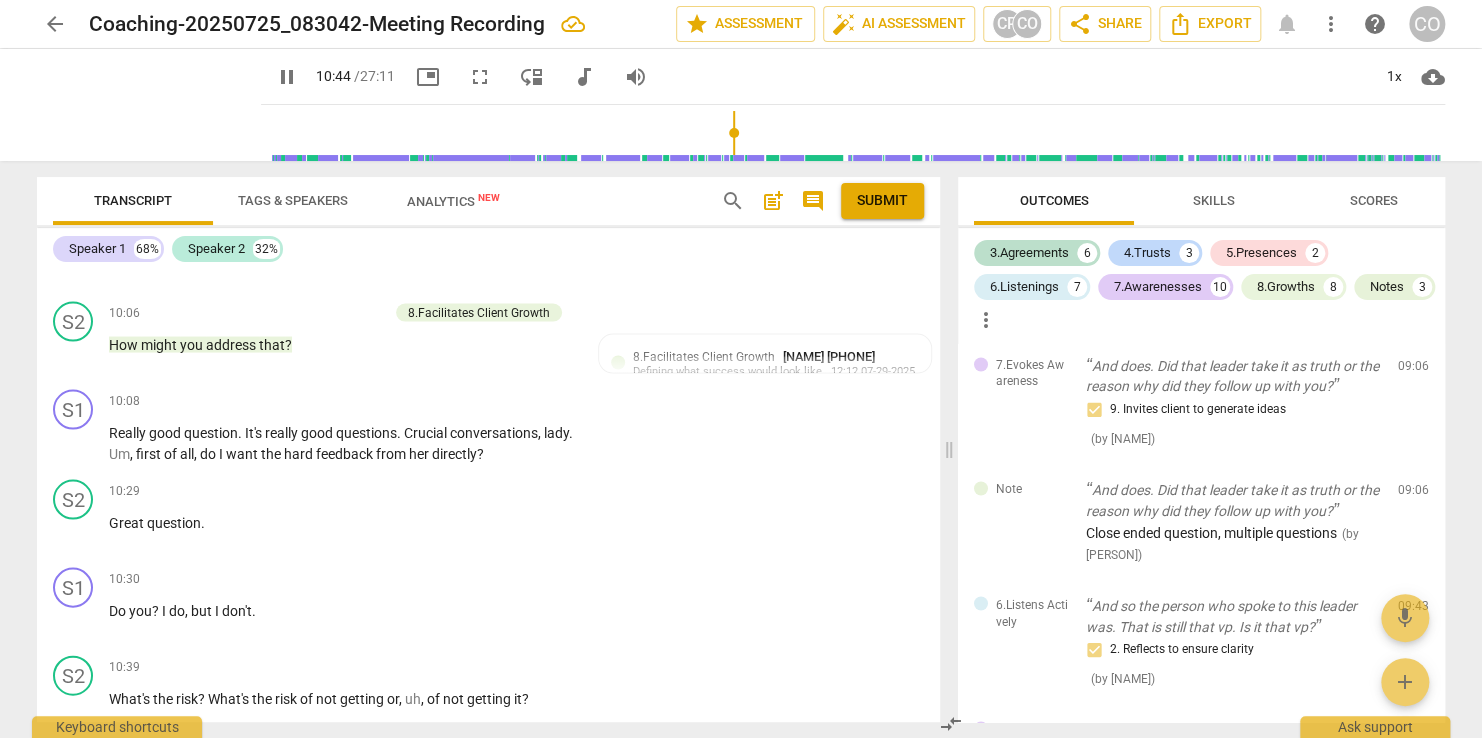 scroll, scrollTop: 6221, scrollLeft: 0, axis: vertical 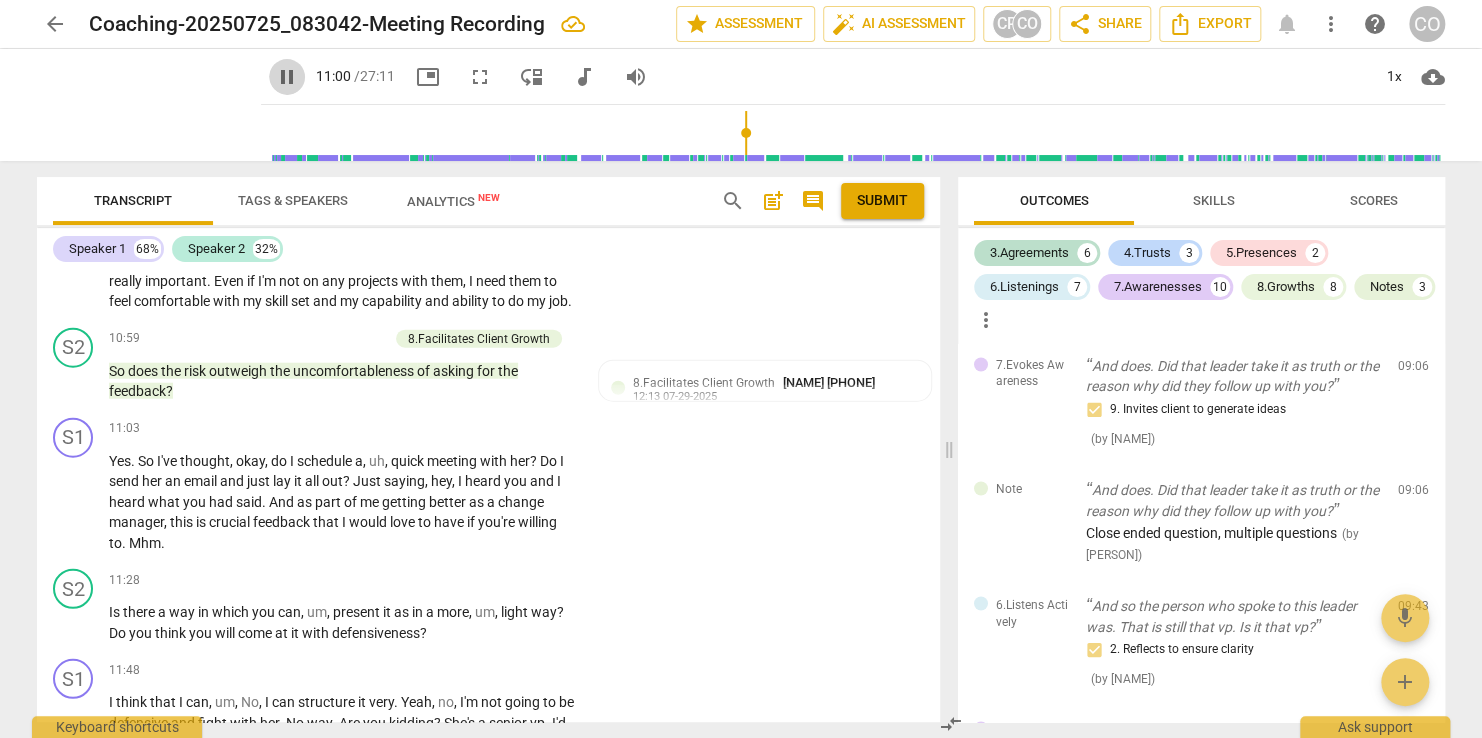 click on "pause" at bounding box center [287, 77] 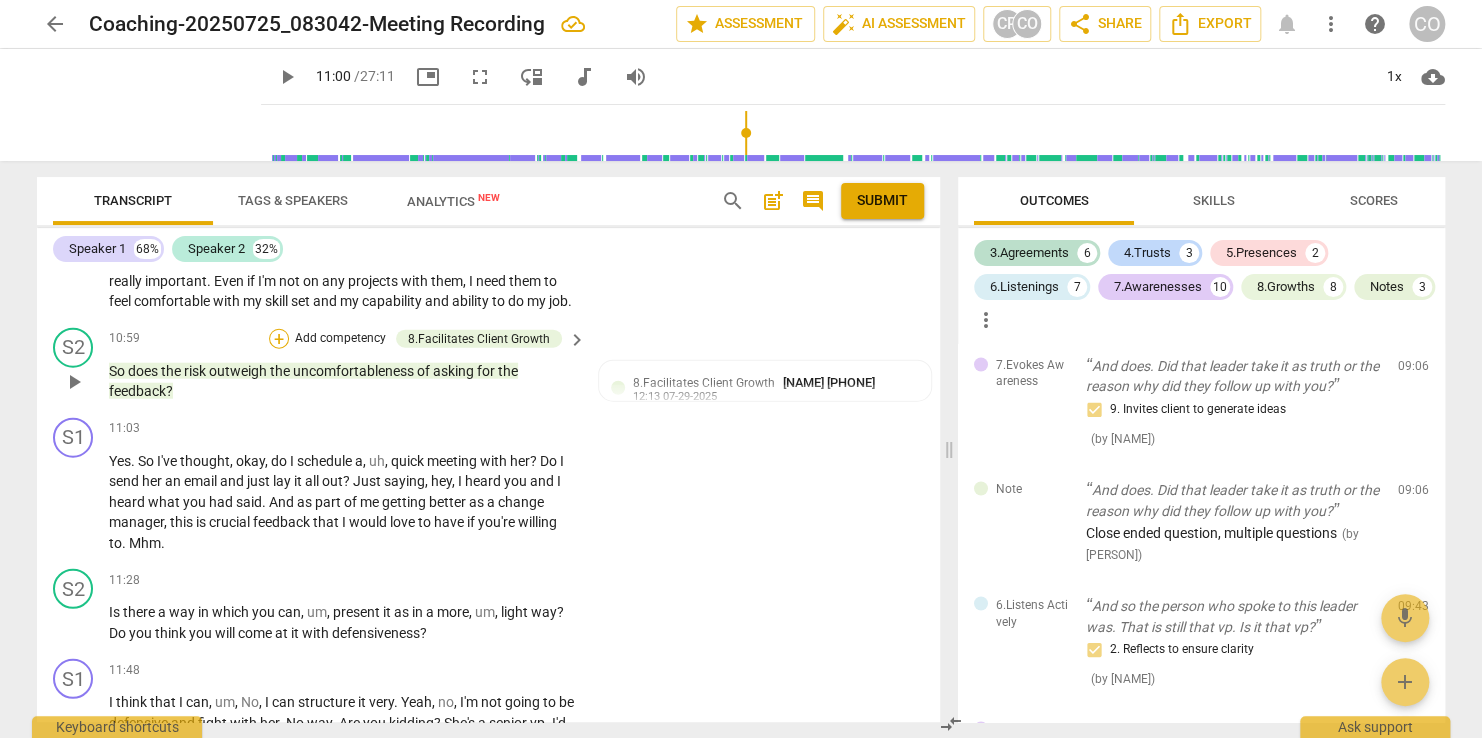 click on "+" at bounding box center (279, 339) 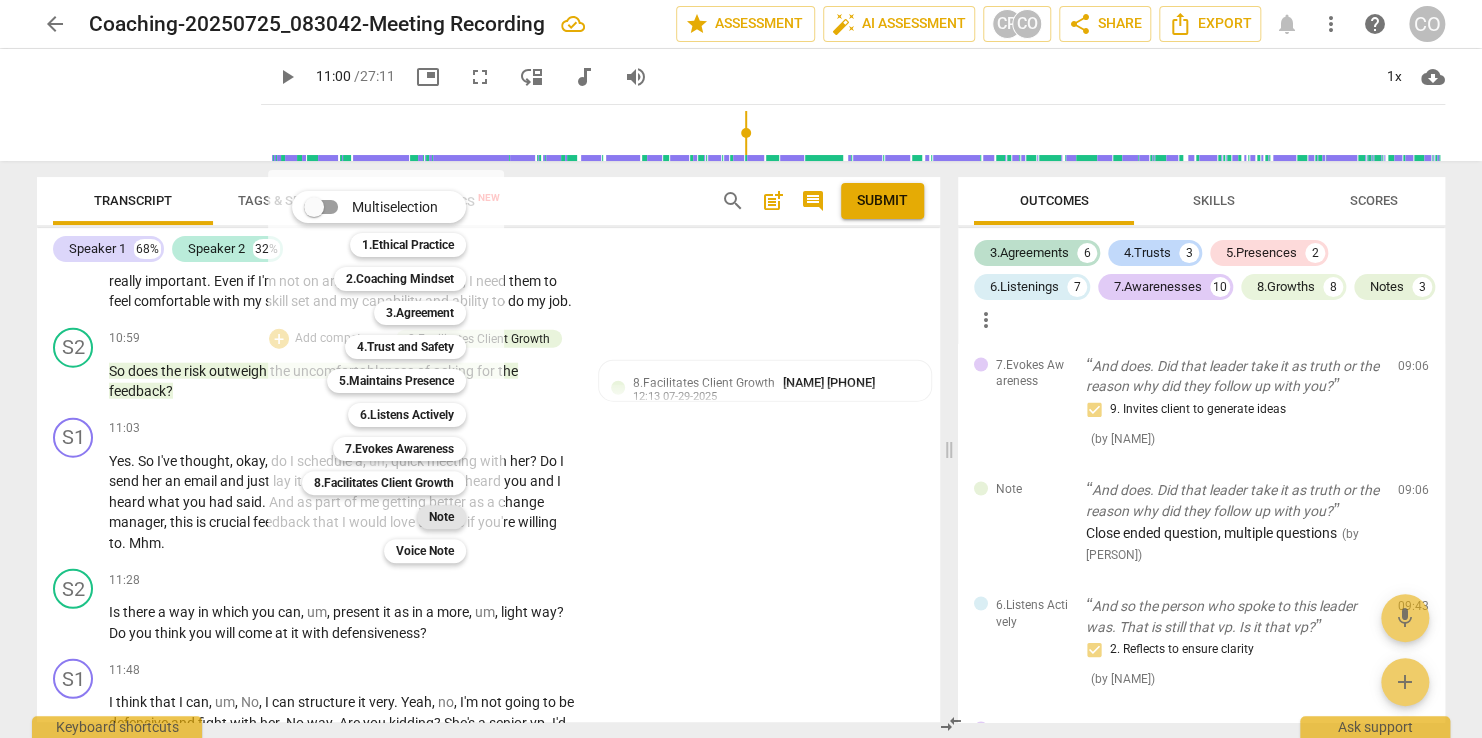 click on "Note" at bounding box center [441, 517] 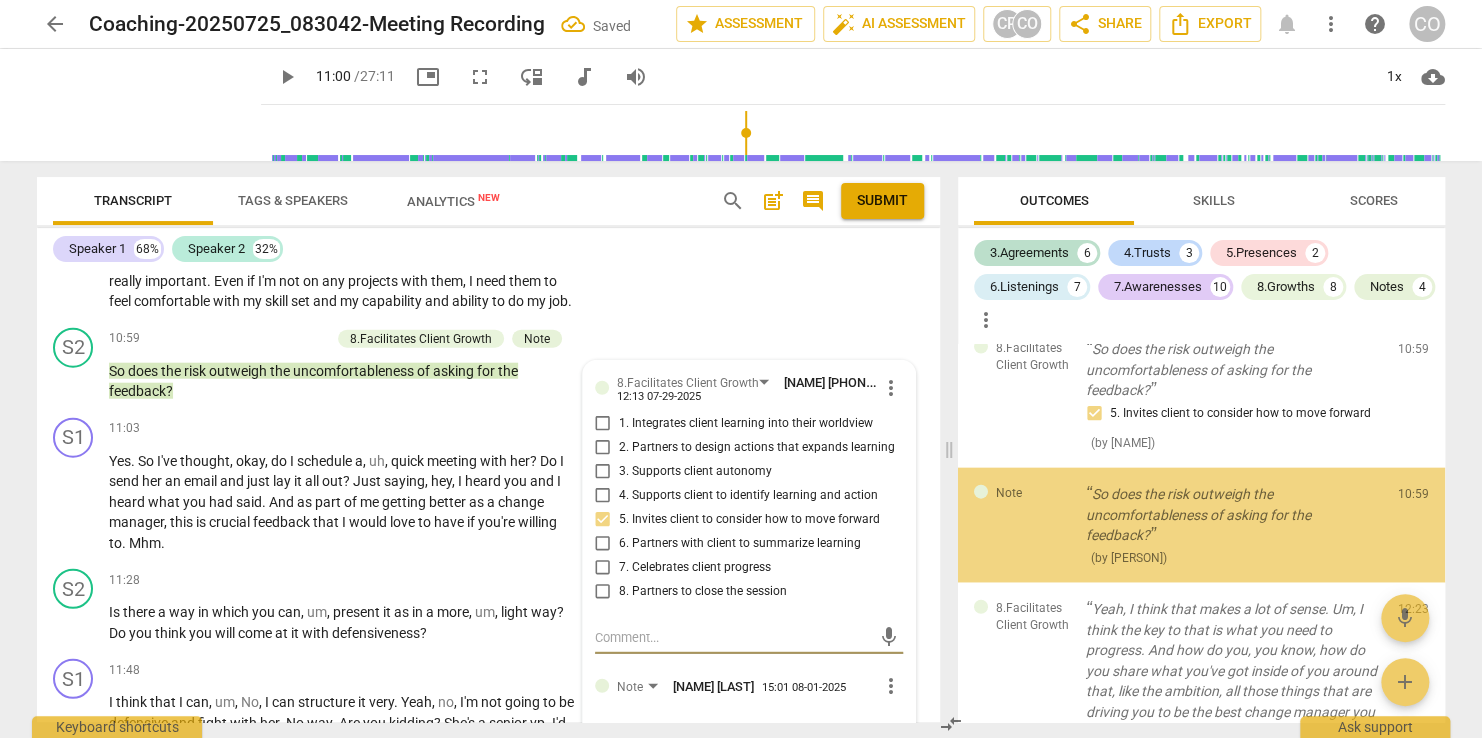 scroll, scrollTop: 2290, scrollLeft: 0, axis: vertical 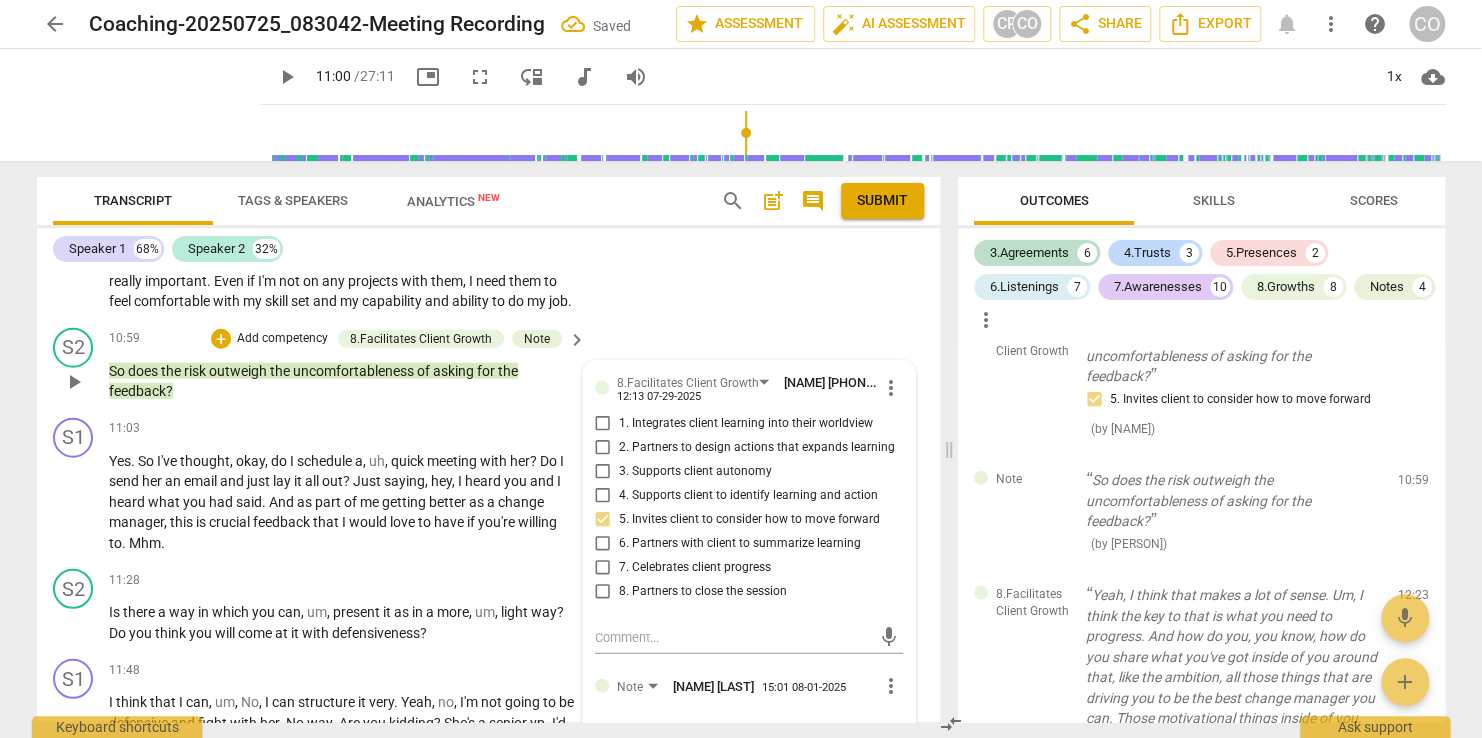 click on "8.Facilitates Client Growth [NAME] 12:13 07-29-2025 more_vert 1. Integrates client learning into their worldview 2. Partners to design actions that expands learning 3. Supports client autonomy 4. Supports client to identify learning and action 5. Invites client to consider how to move forward 6. Partners with client to summarize learning 7. Celebrates client progress 8. Partners to close the session mic Note [NAME] 15:01 08-01-2025 more_vert mic" at bounding box center [749, 563] 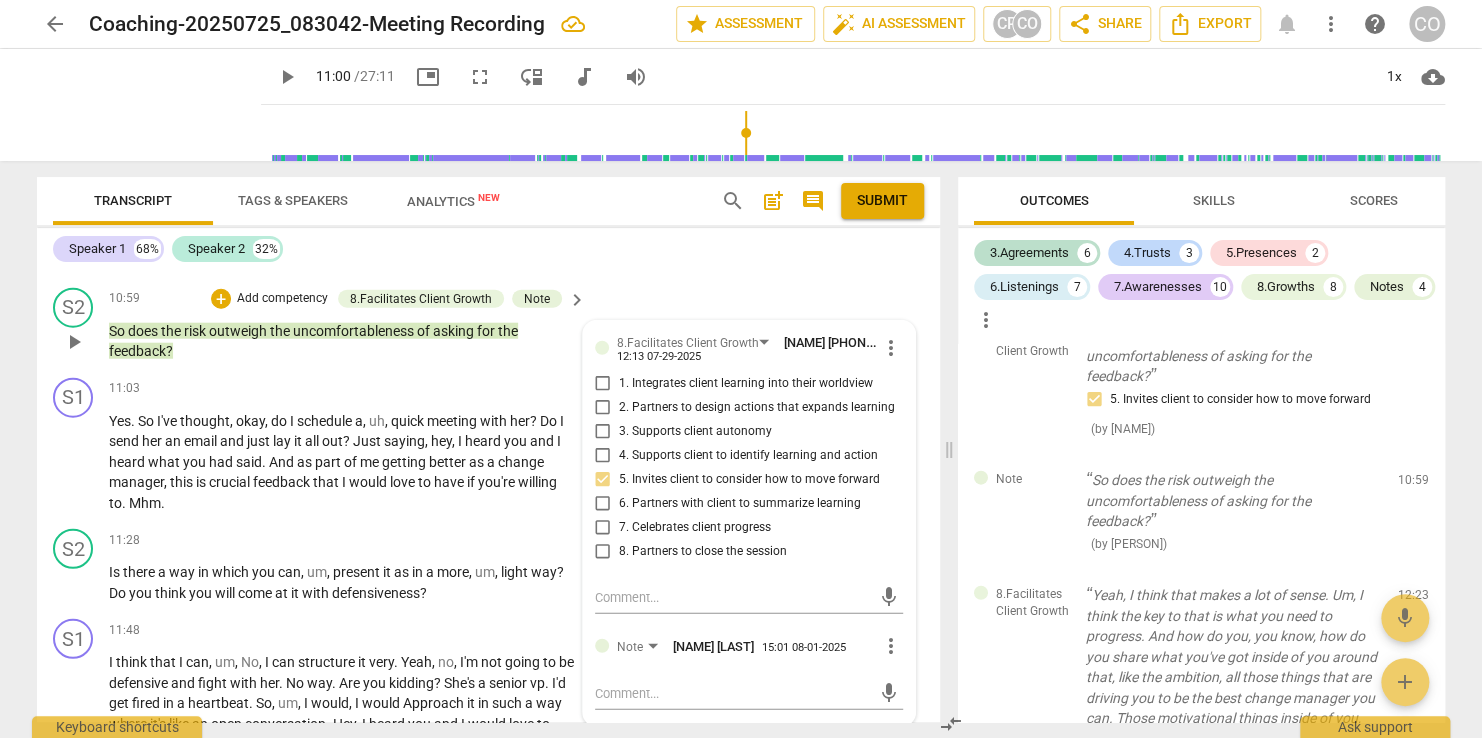scroll, scrollTop: 6301, scrollLeft: 0, axis: vertical 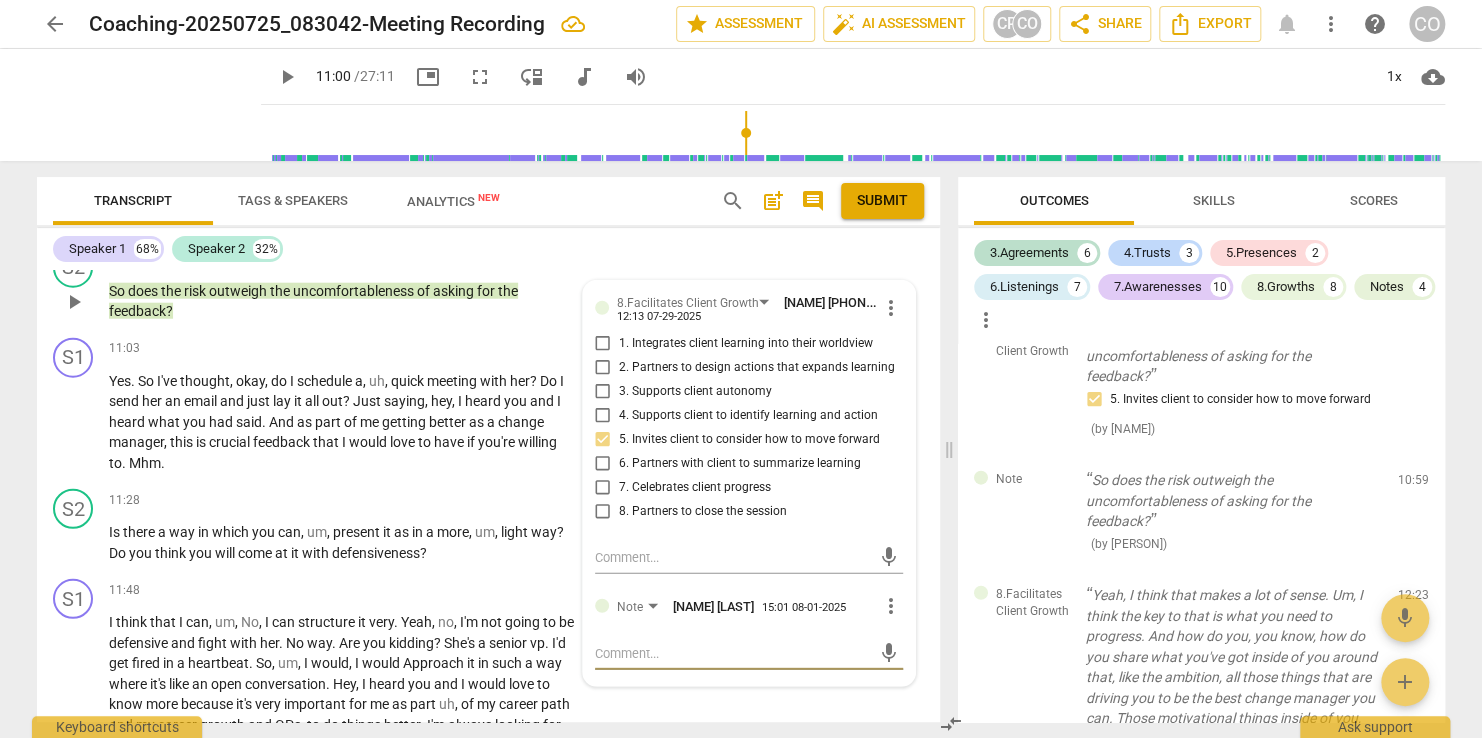drag, startPoint x: 618, startPoint y: 686, endPoint x: 597, endPoint y: 687, distance: 21.023796 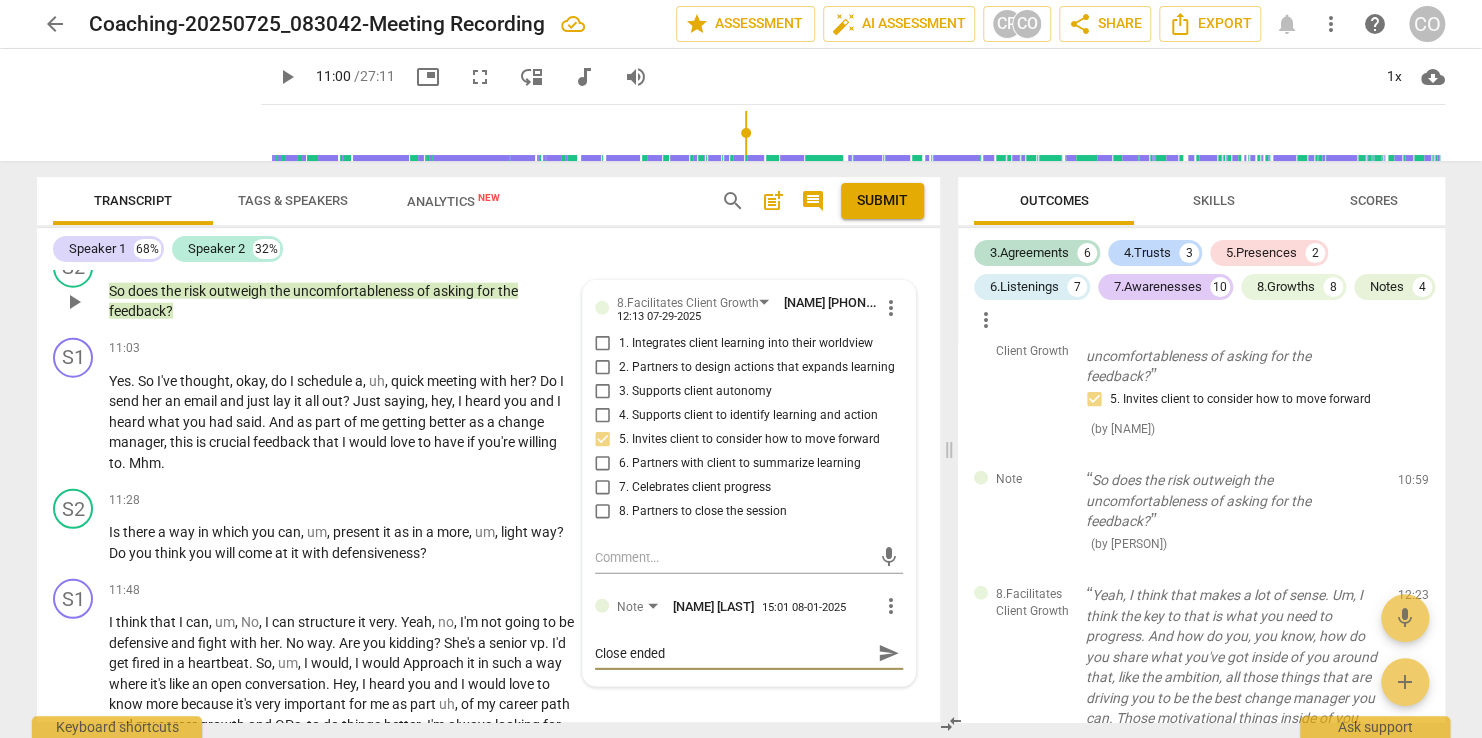 click on "send" at bounding box center [889, 653] 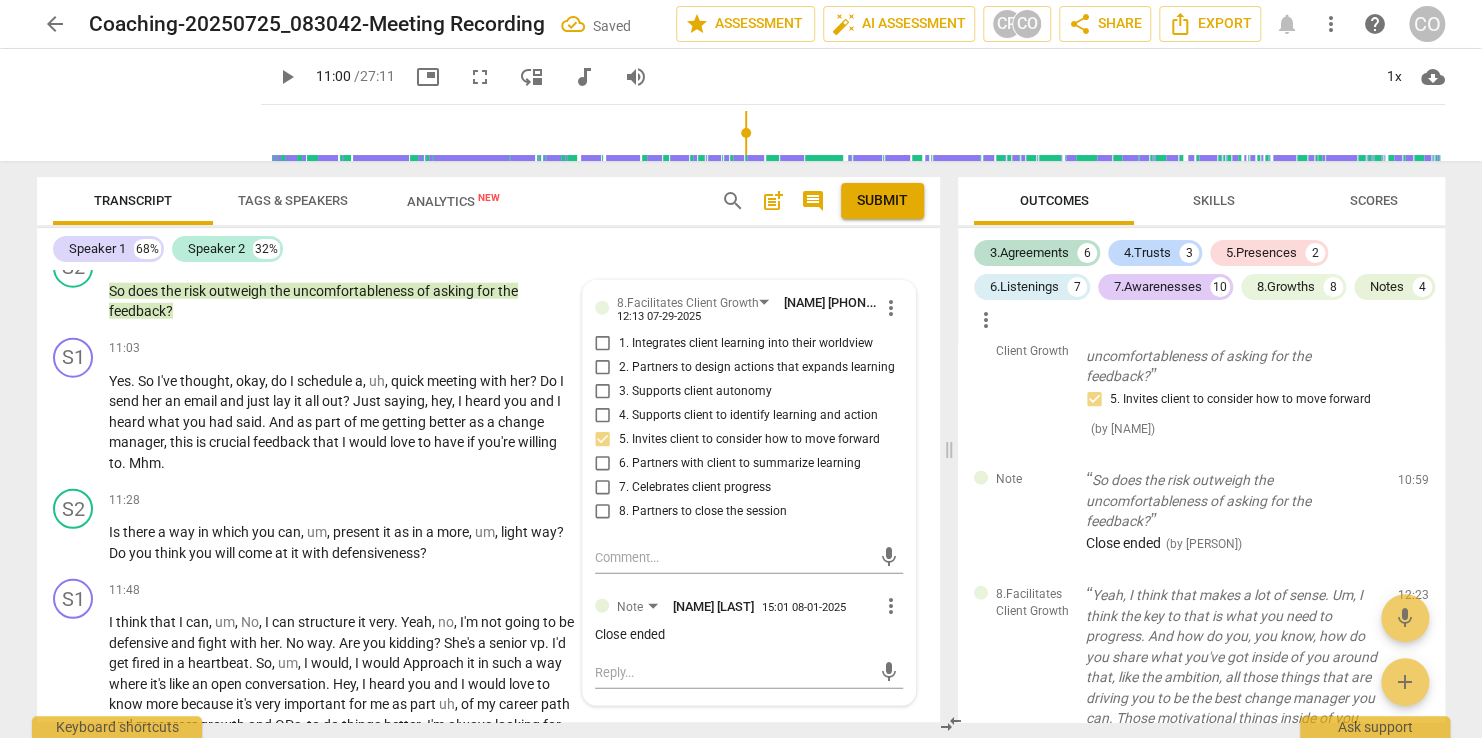 click on "play_arrow" at bounding box center [287, 77] 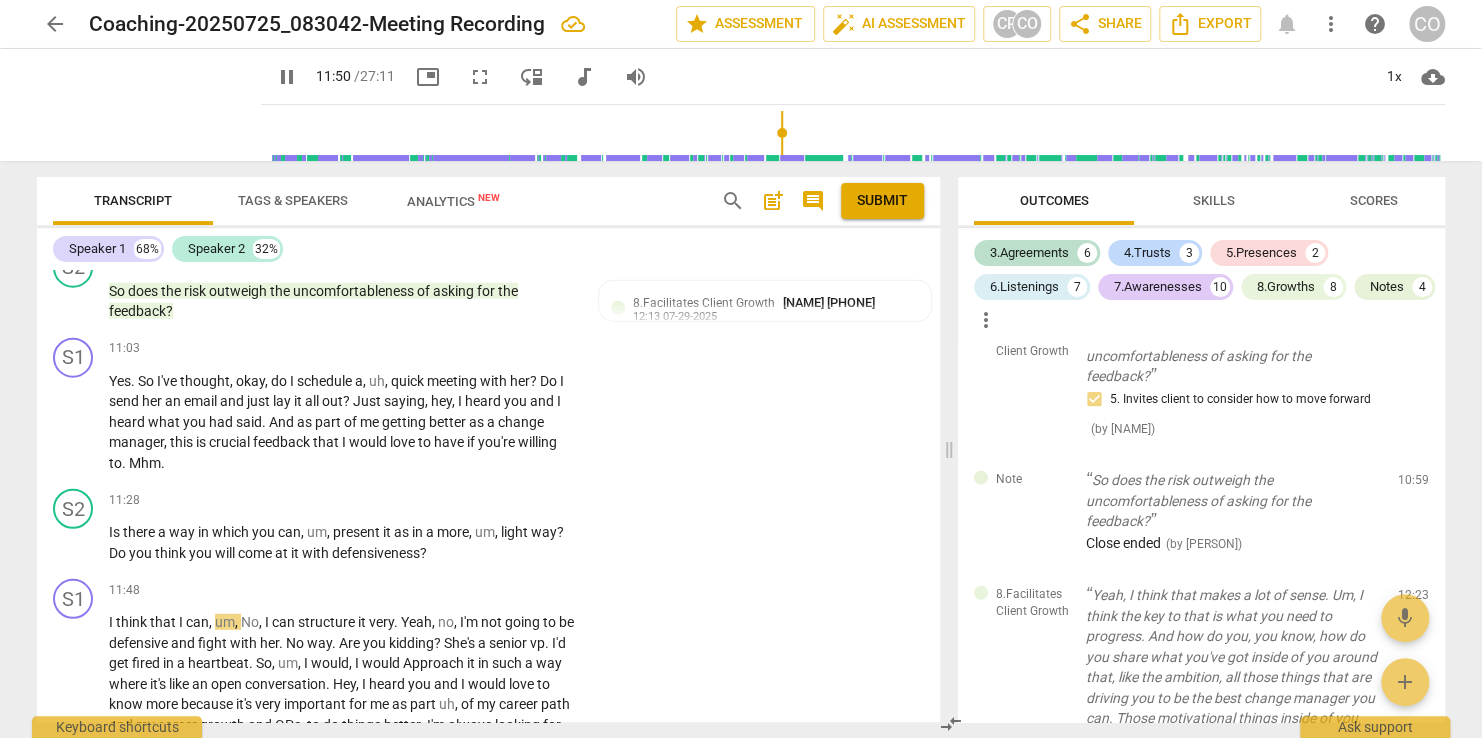 click on "pause" at bounding box center [287, 77] 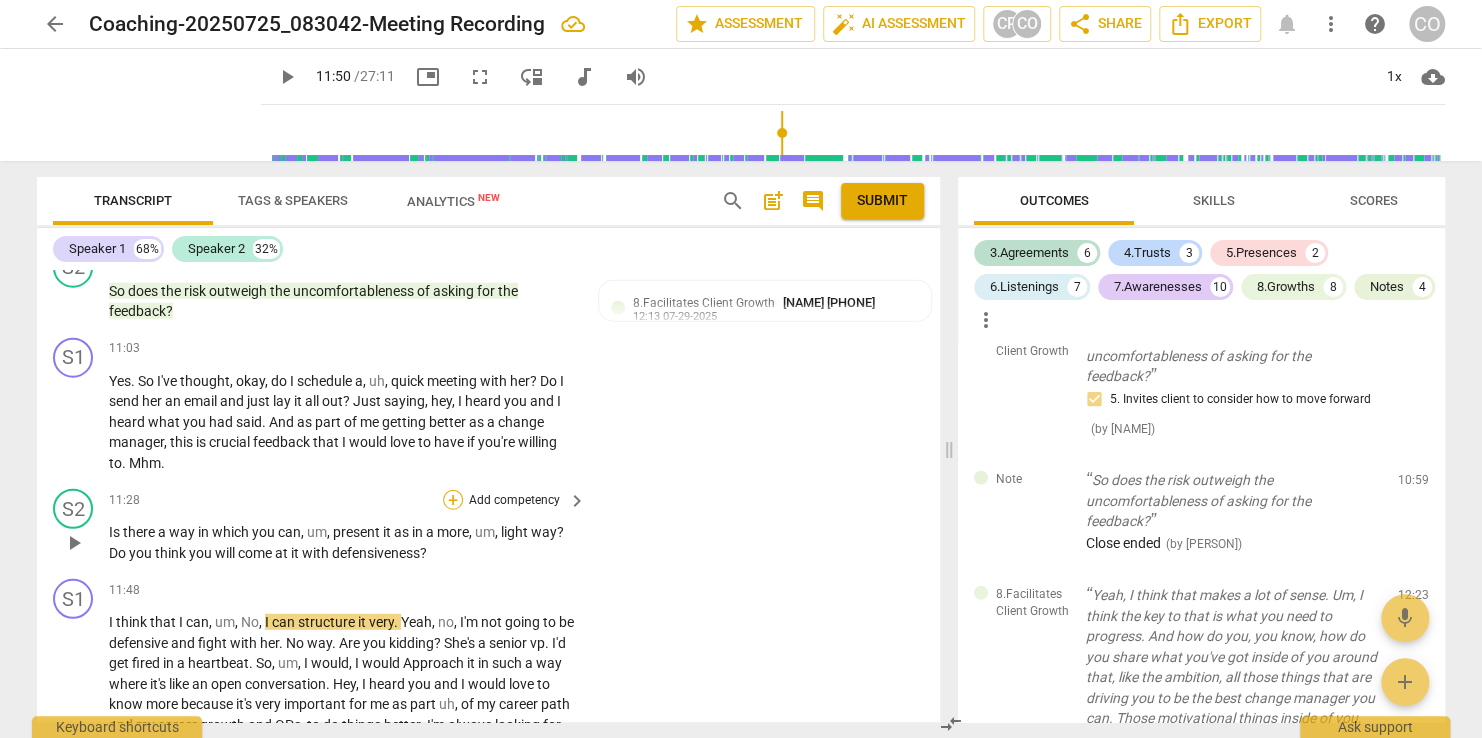 click on "+" at bounding box center [453, 500] 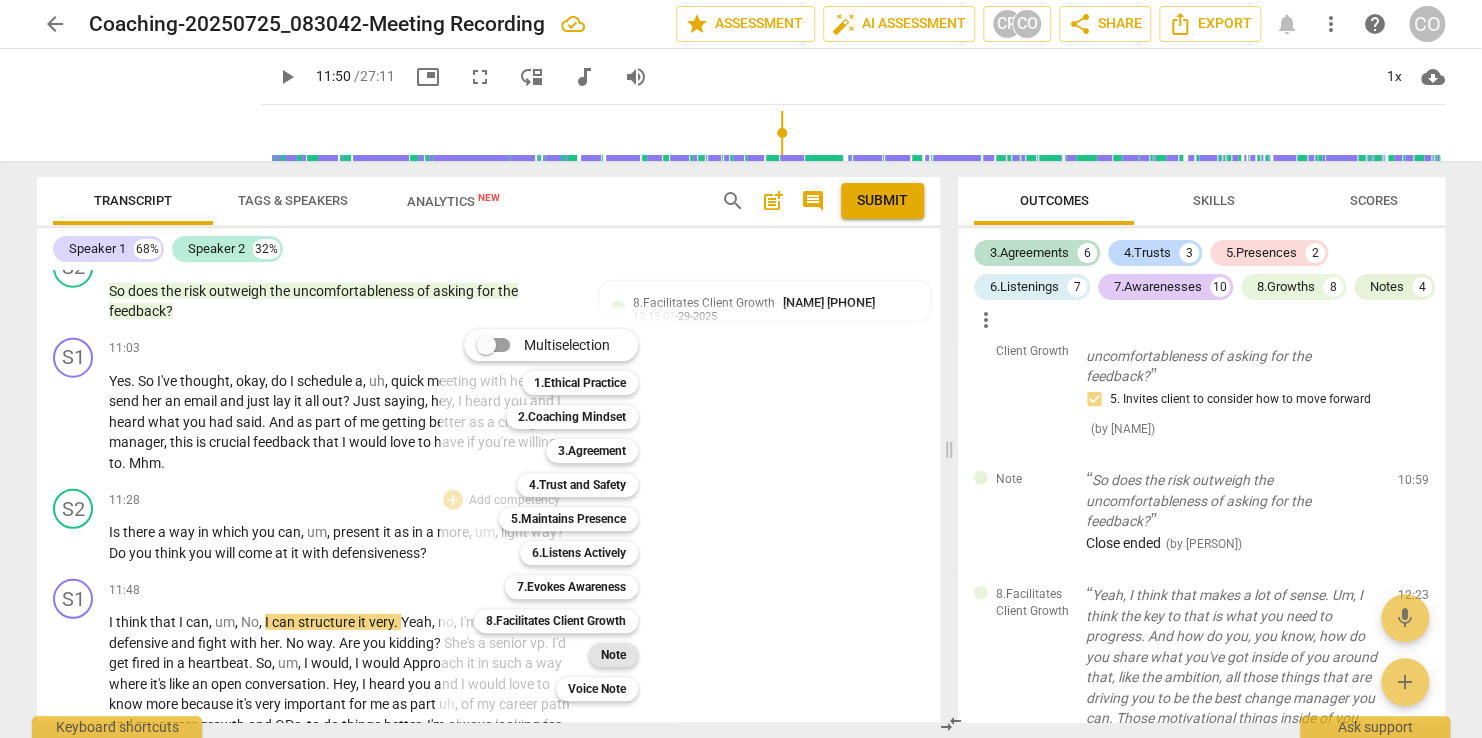 click on "Note" at bounding box center [613, 655] 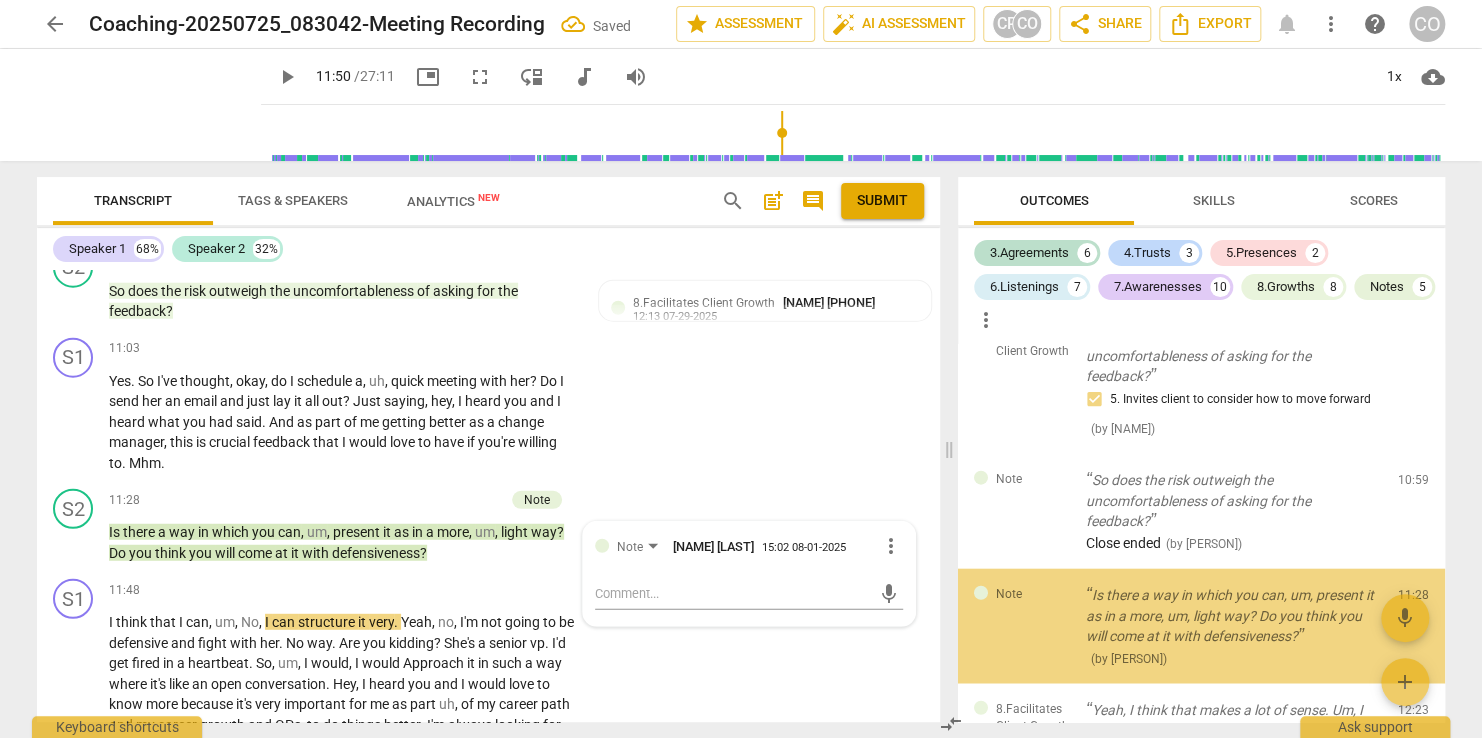 scroll, scrollTop: 2405, scrollLeft: 0, axis: vertical 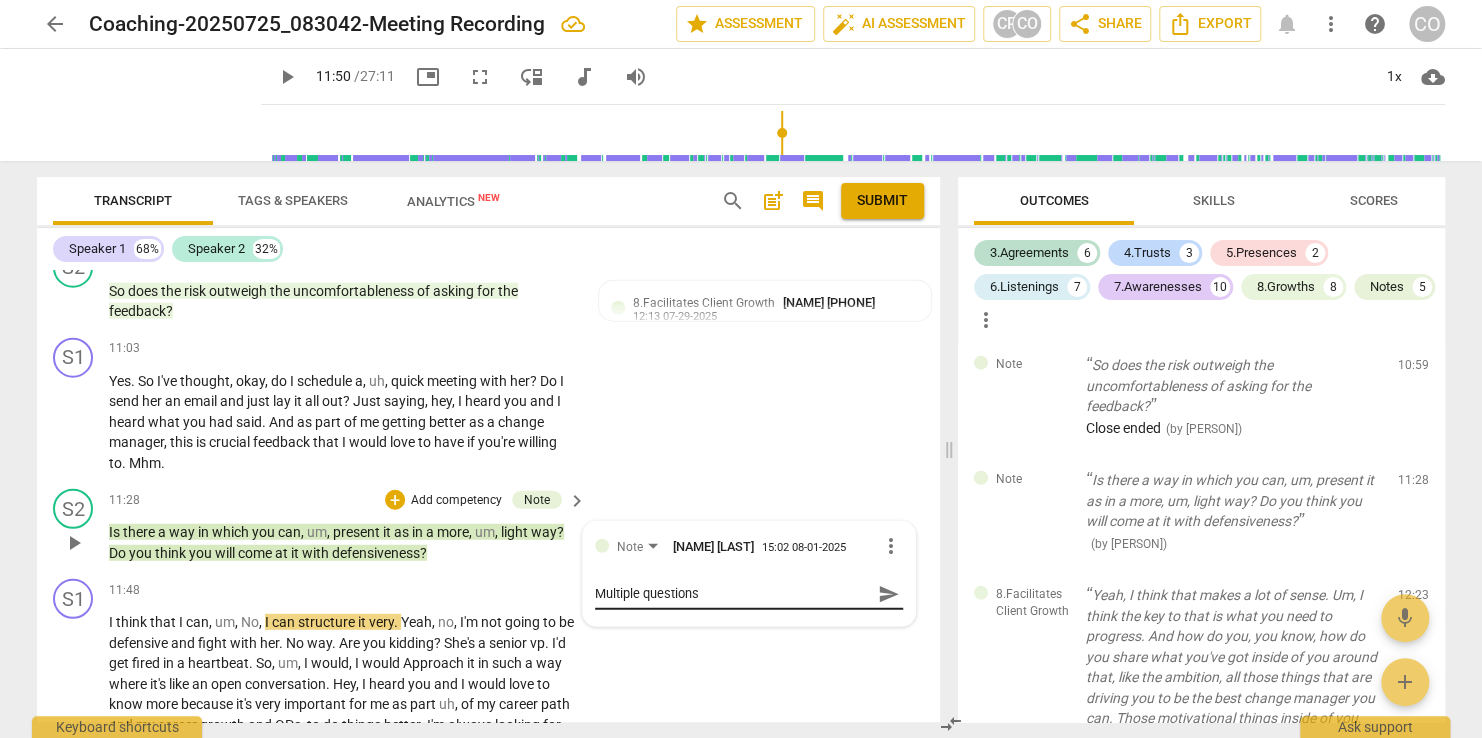 click on "send" at bounding box center (888, 594) 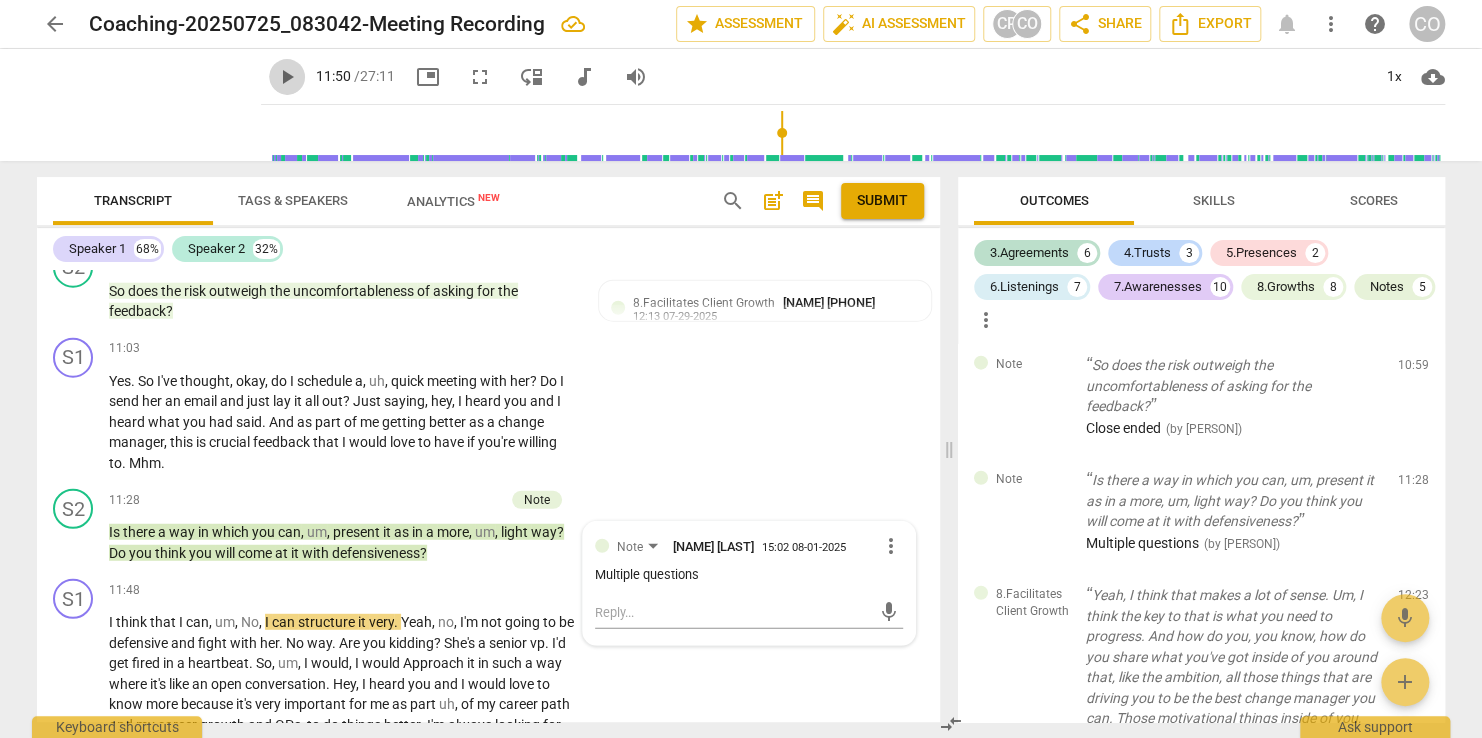 click on "play_arrow" at bounding box center [287, 77] 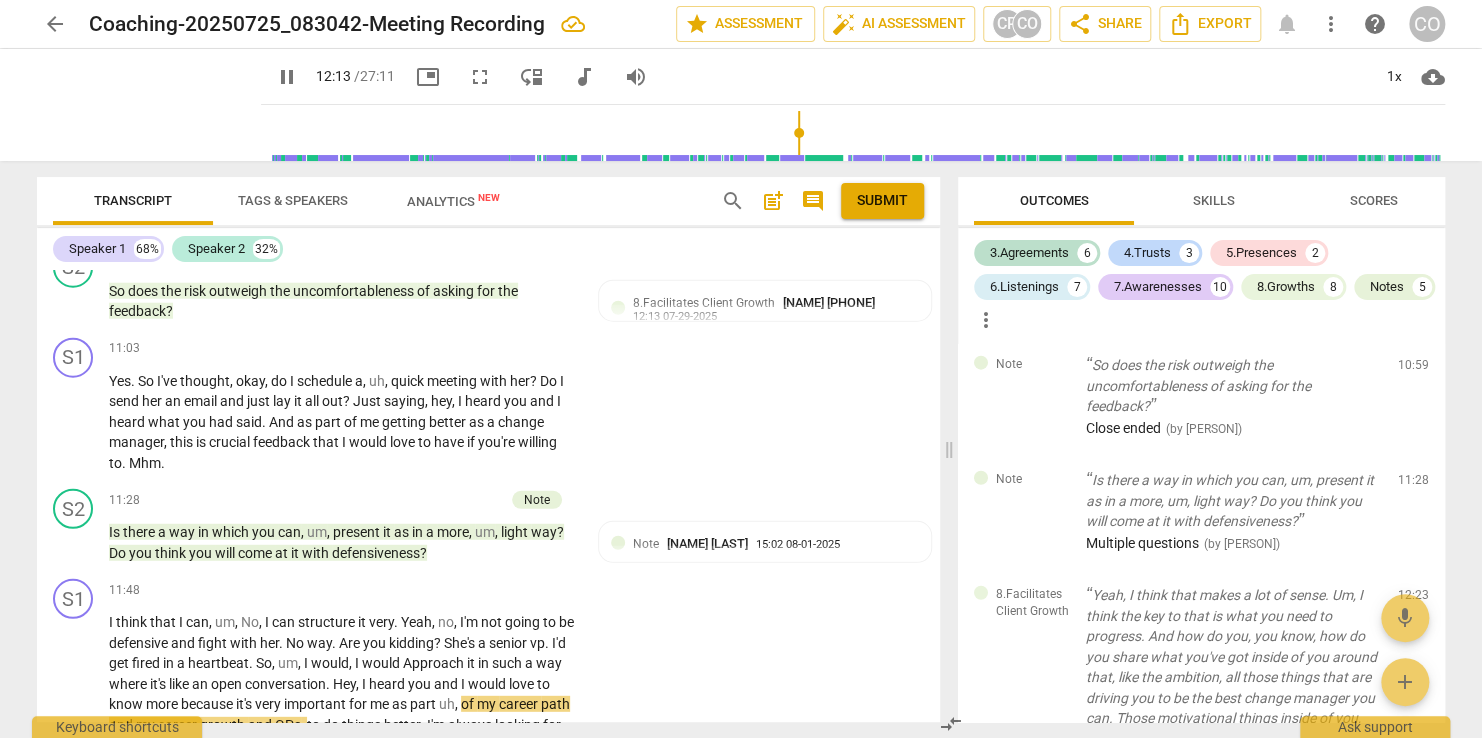 scroll, scrollTop: 6765, scrollLeft: 0, axis: vertical 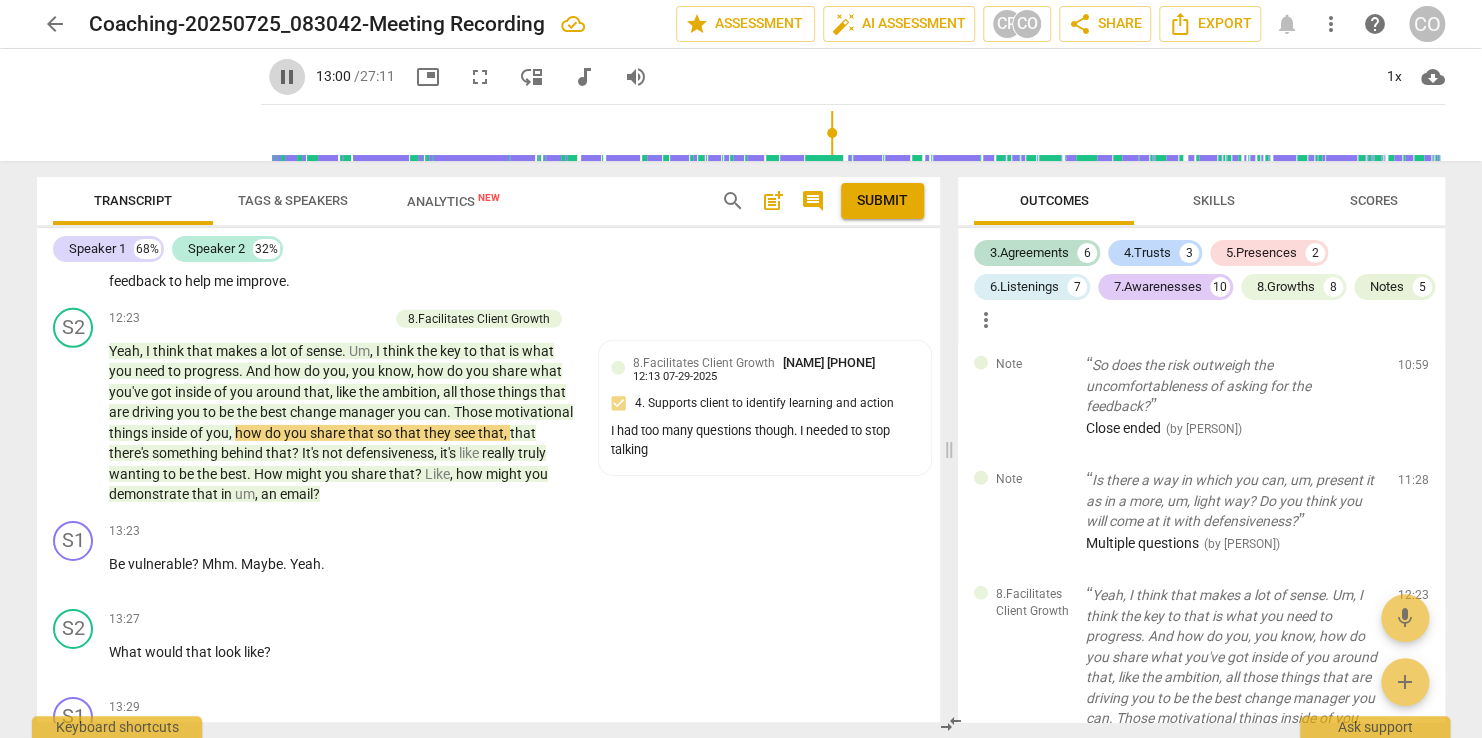 click on "pause" at bounding box center [287, 77] 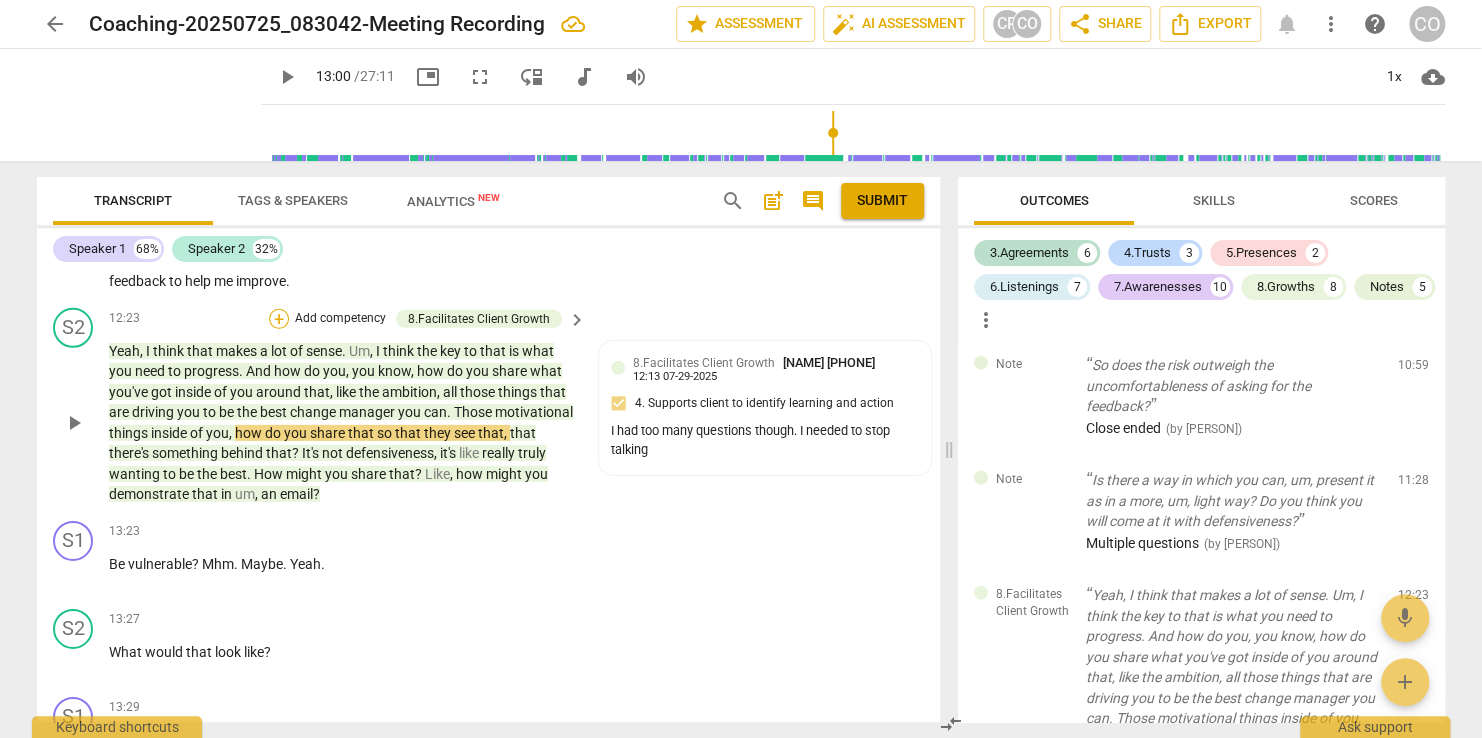 click on "+" at bounding box center (279, 319) 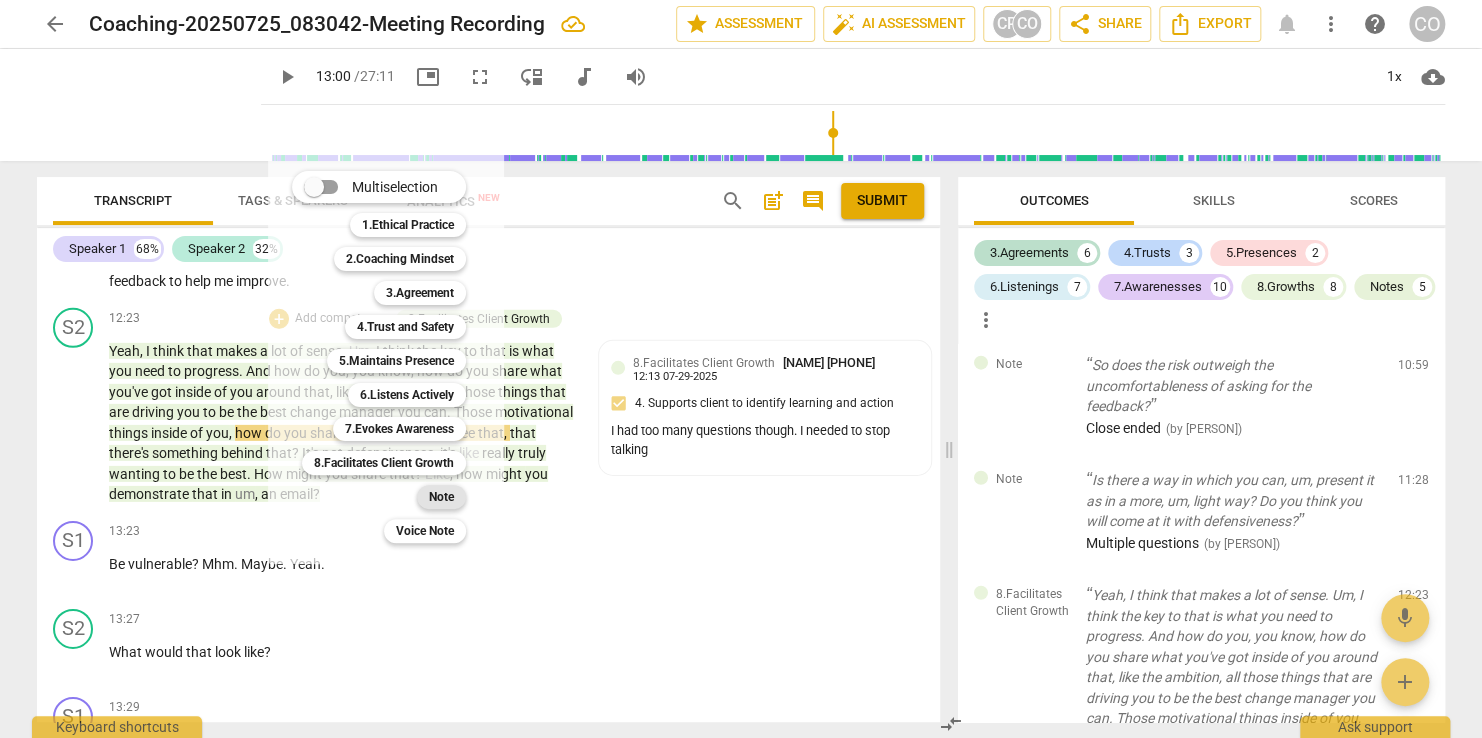click on "Note" at bounding box center [441, 497] 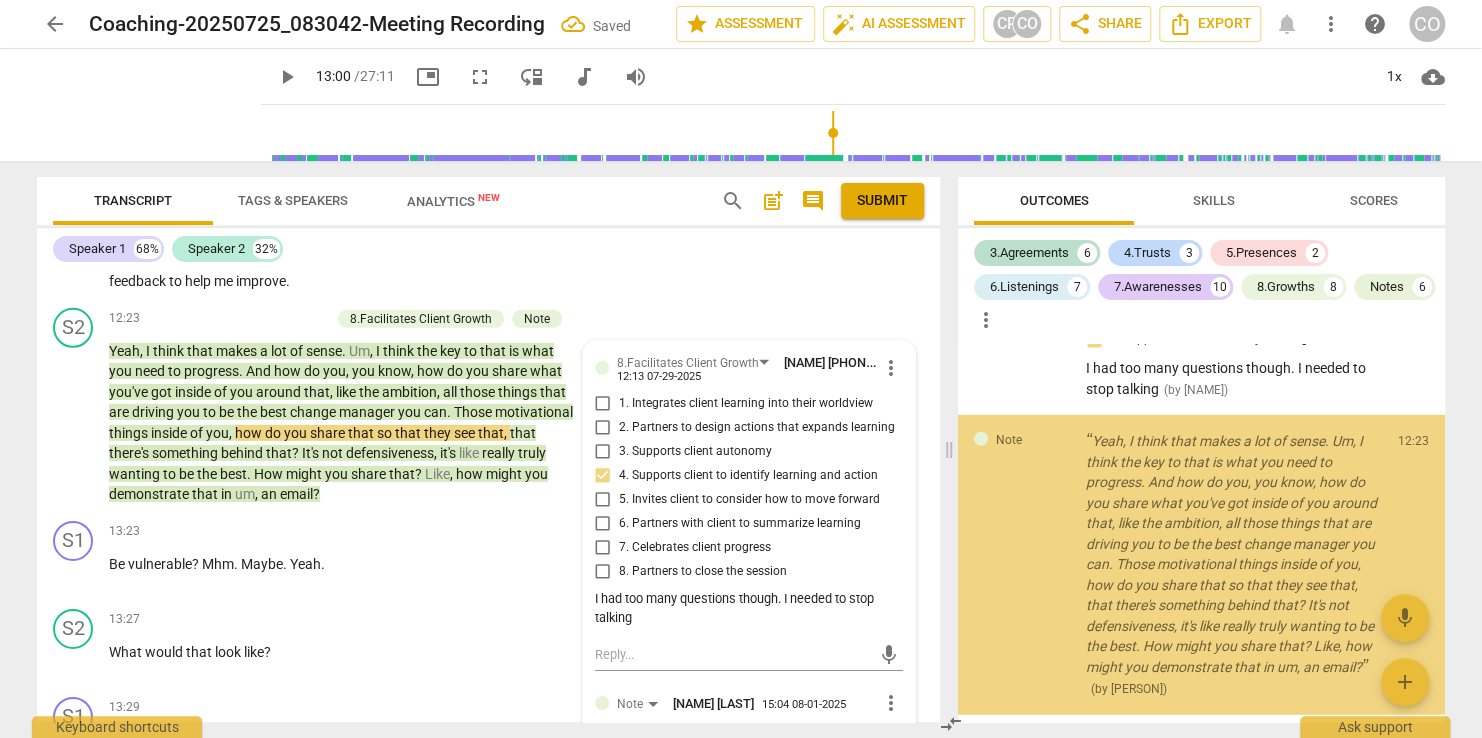 scroll, scrollTop: 2993, scrollLeft: 0, axis: vertical 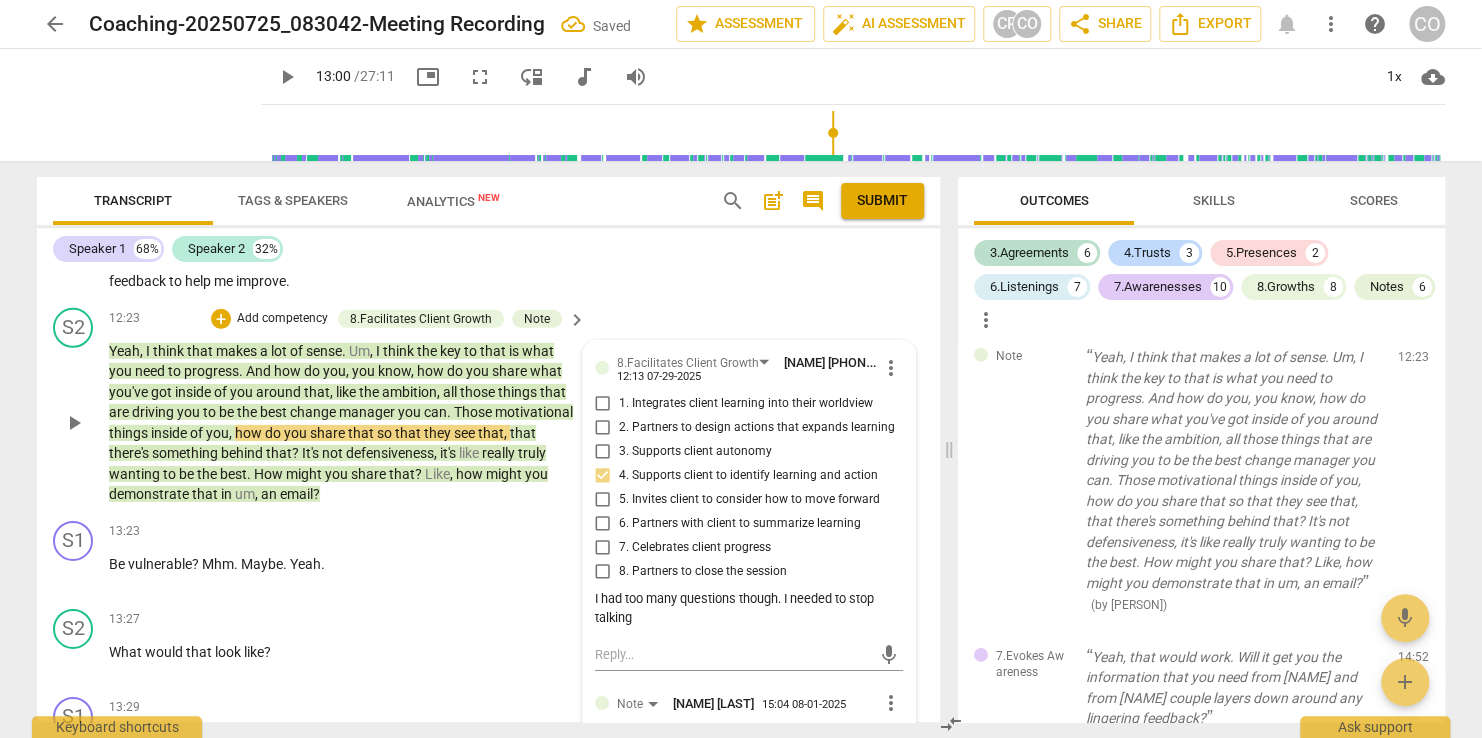 click on "mic" at bounding box center [749, 653] 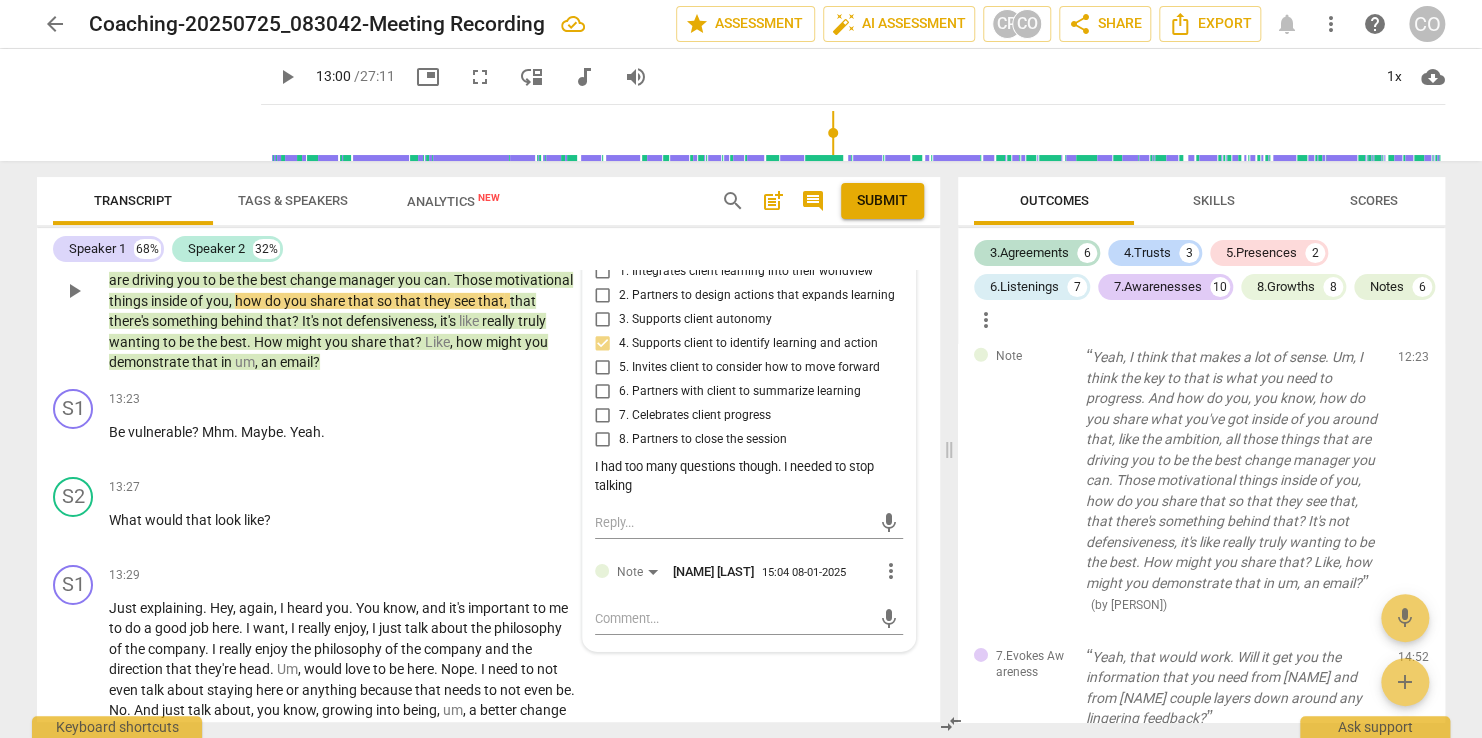 scroll, scrollTop: 6925, scrollLeft: 0, axis: vertical 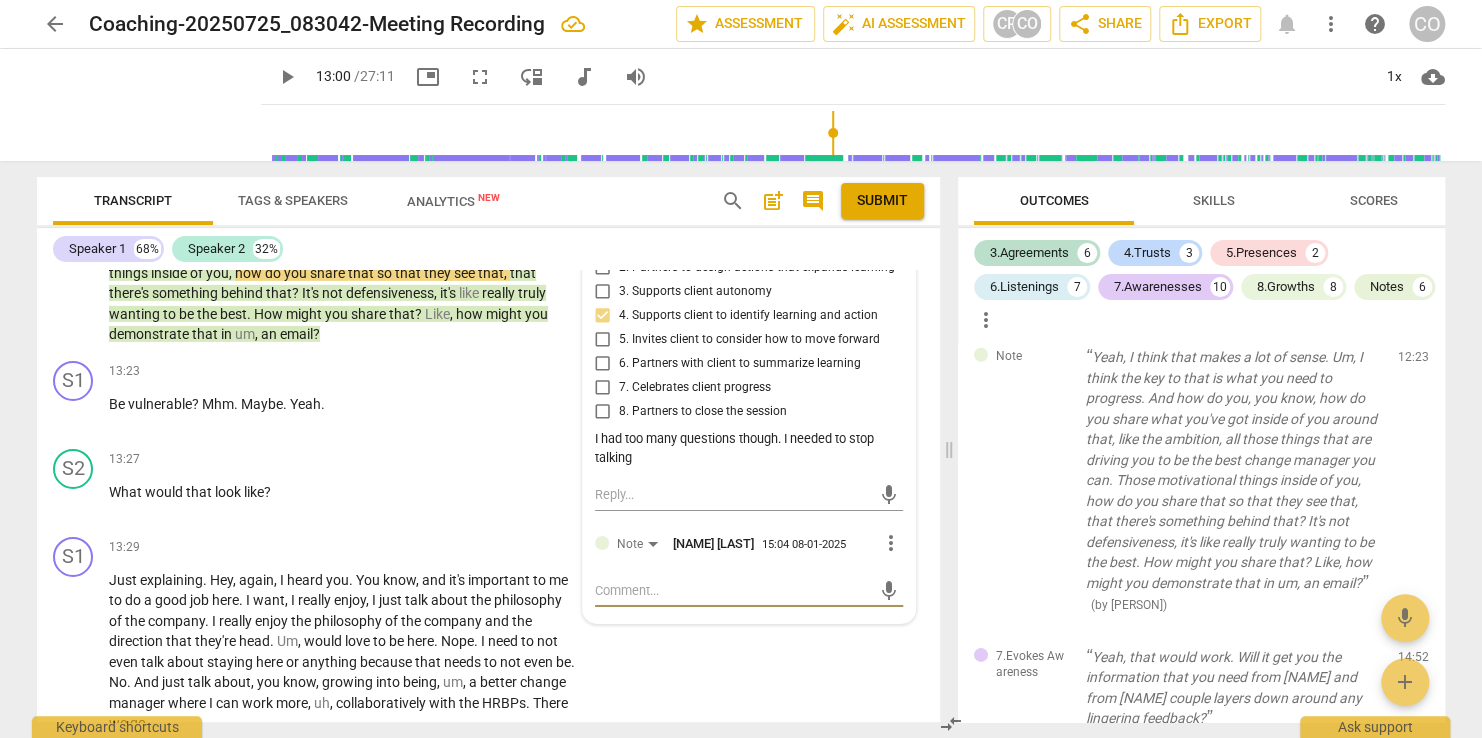 drag, startPoint x: 626, startPoint y: 631, endPoint x: 607, endPoint y: 628, distance: 19.235384 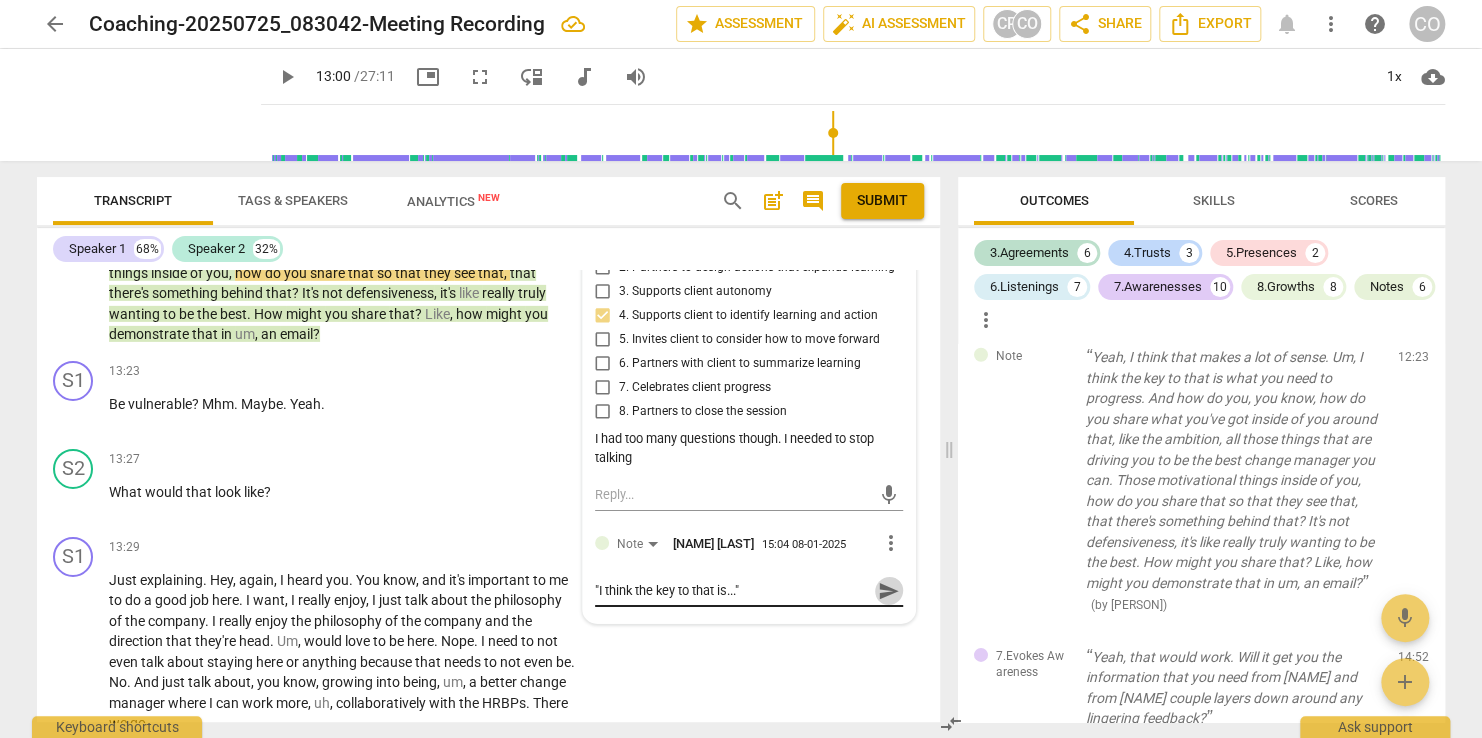 click on "send" at bounding box center [889, 591] 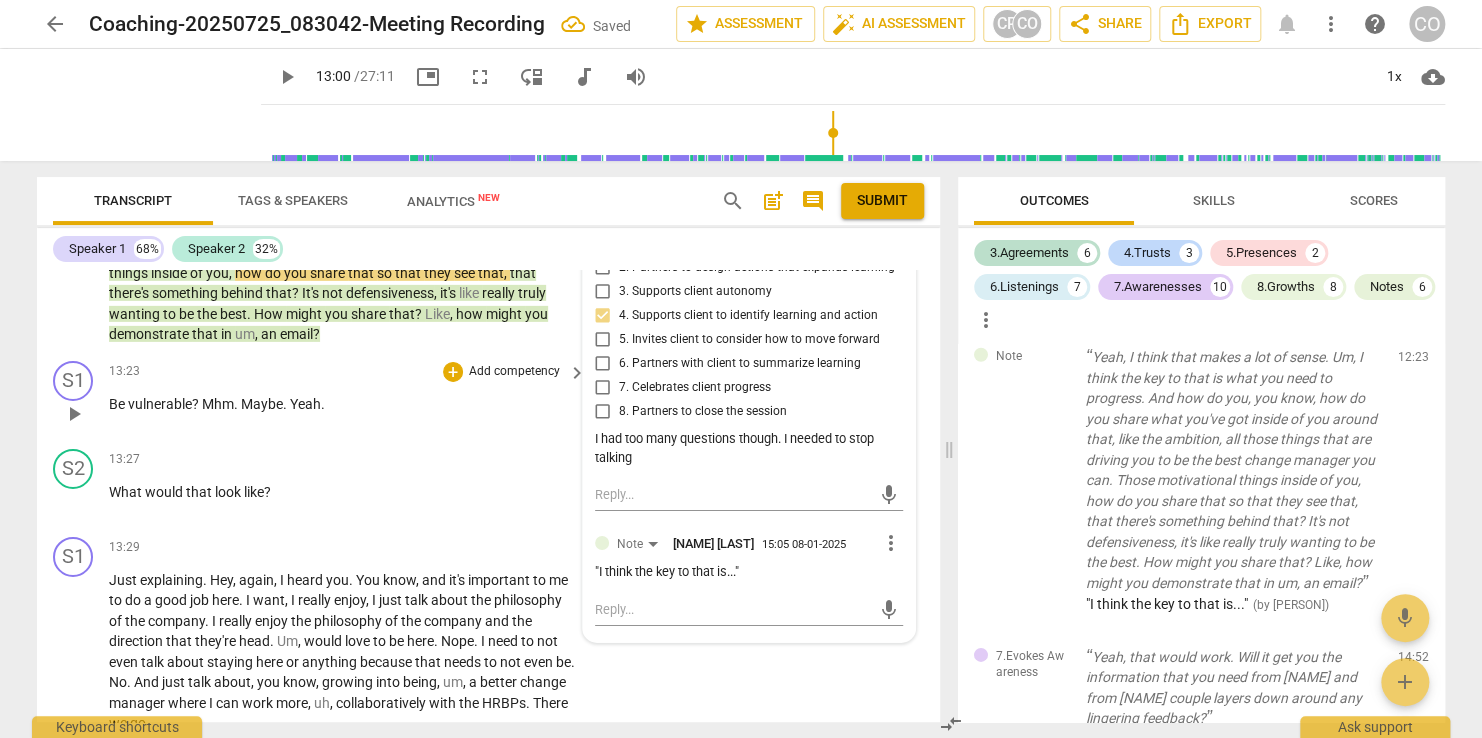 drag, startPoint x: 932, startPoint y: 469, endPoint x: 932, endPoint y: 456, distance: 13 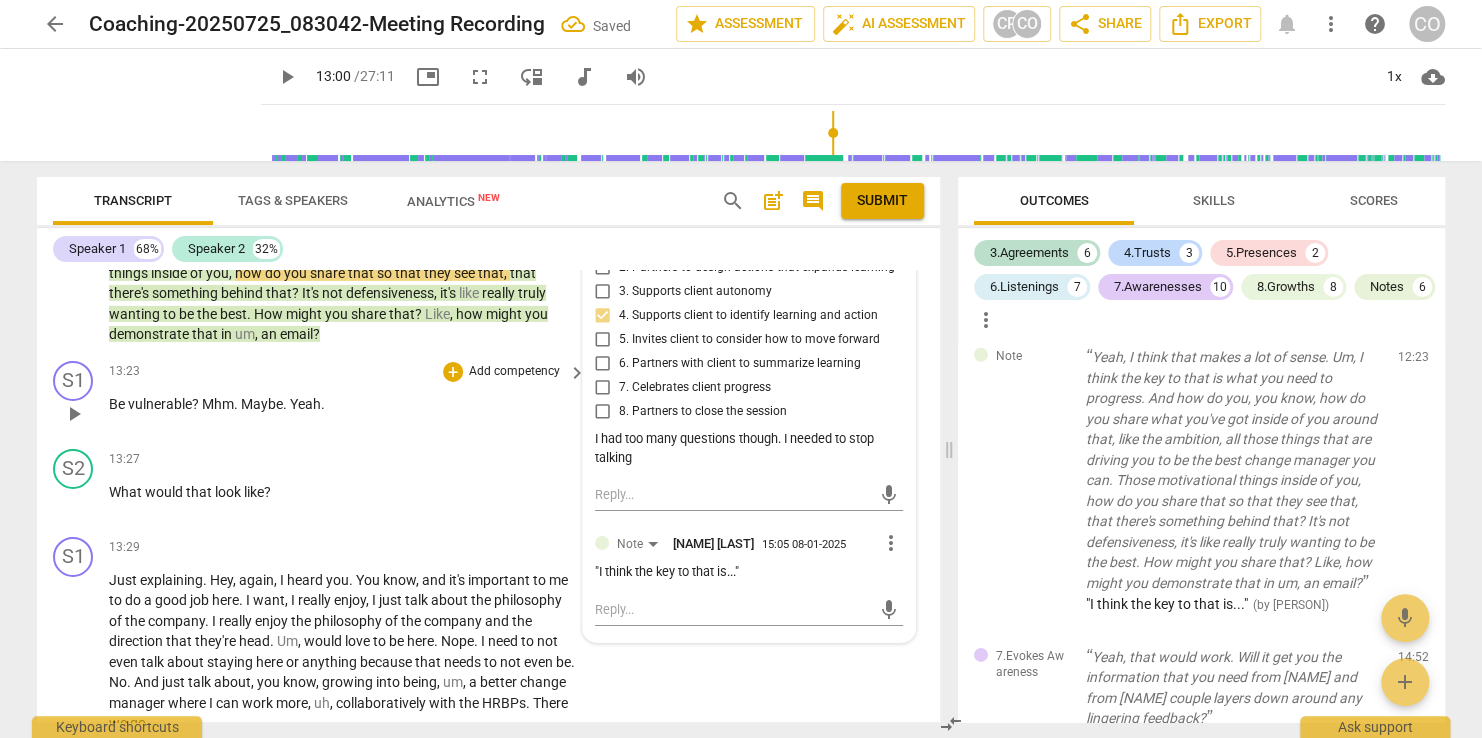 click on "S1 play_arrow pause 13:23 + Add competency keyboard_arrow_right Be   vulnerable ?   Mhm .   Maybe .   Yeah ." at bounding box center (488, 397) 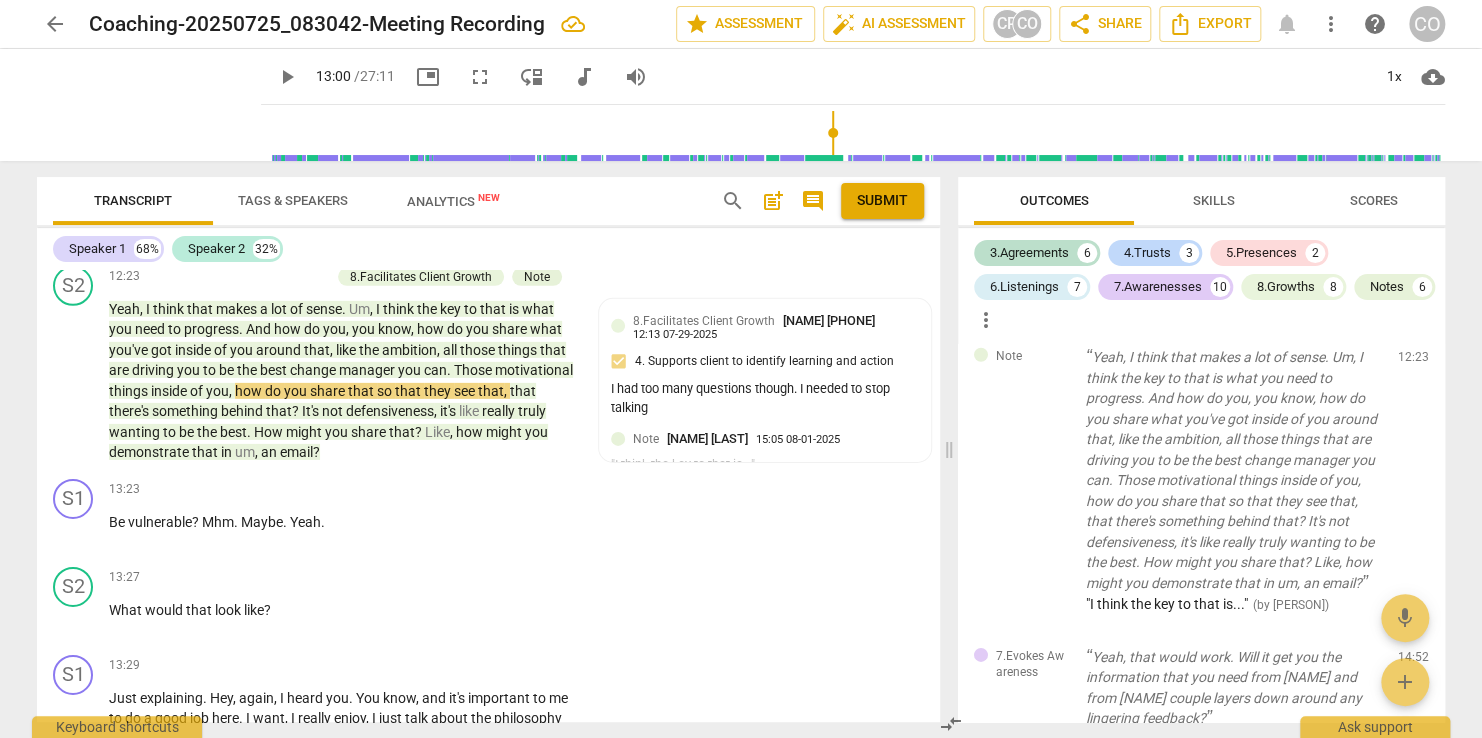 scroll, scrollTop: 6778, scrollLeft: 0, axis: vertical 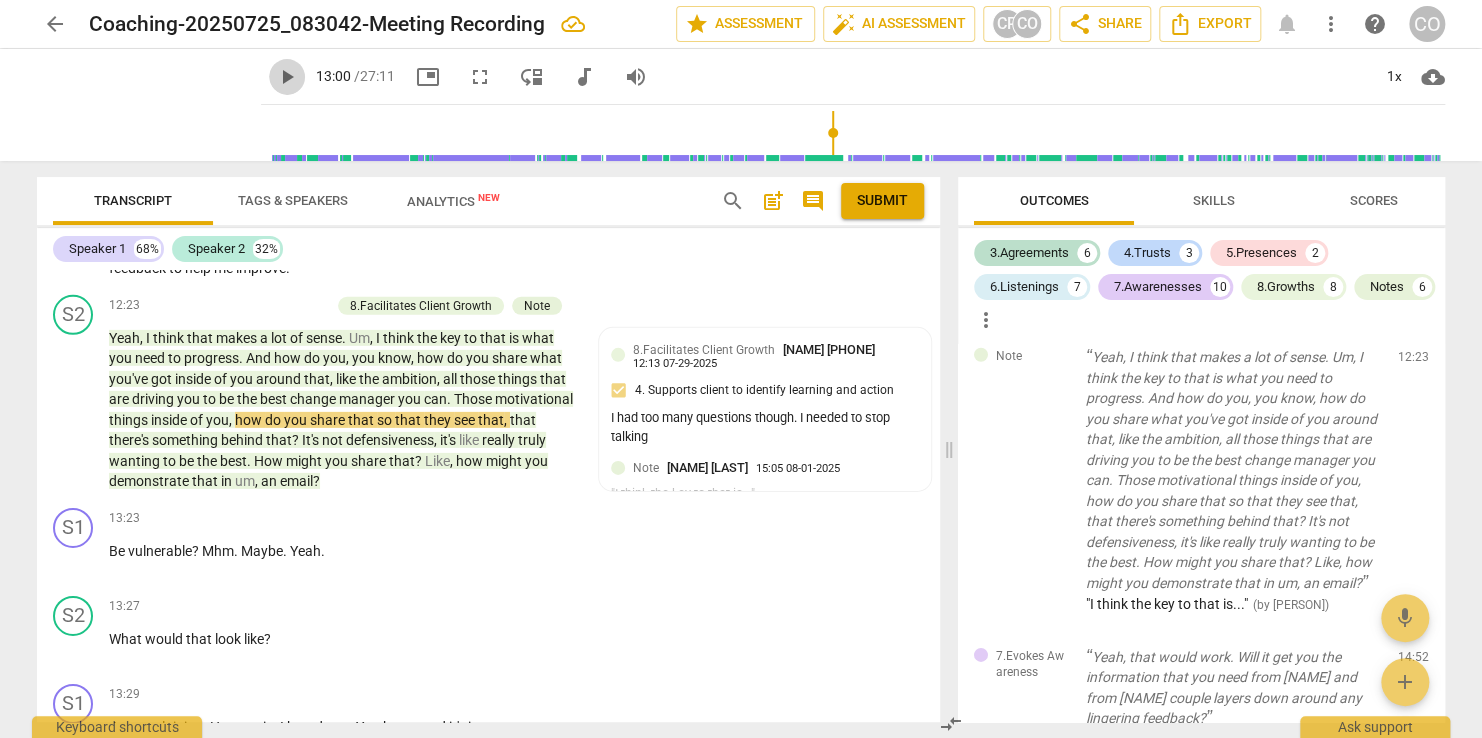 click on "play_arrow" at bounding box center [287, 77] 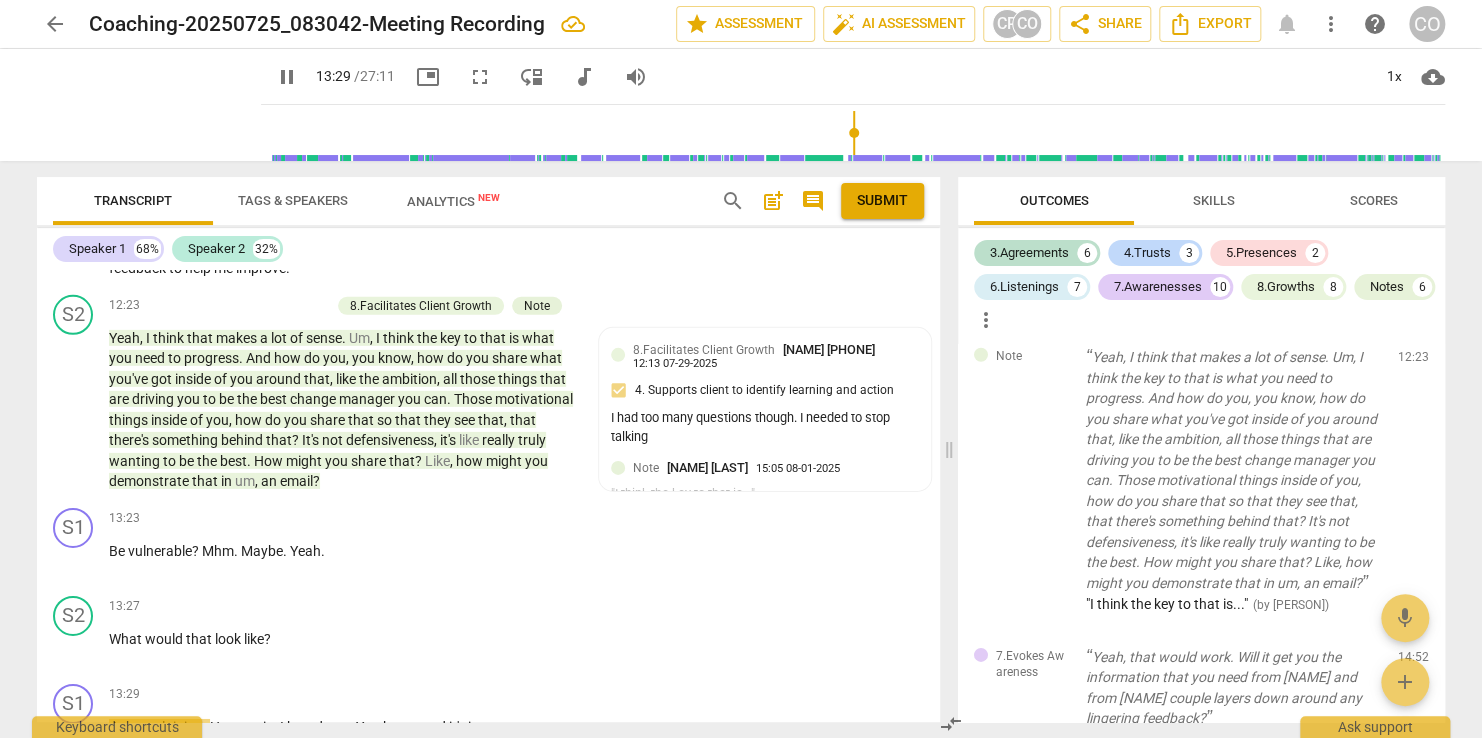 scroll, scrollTop: 7264, scrollLeft: 0, axis: vertical 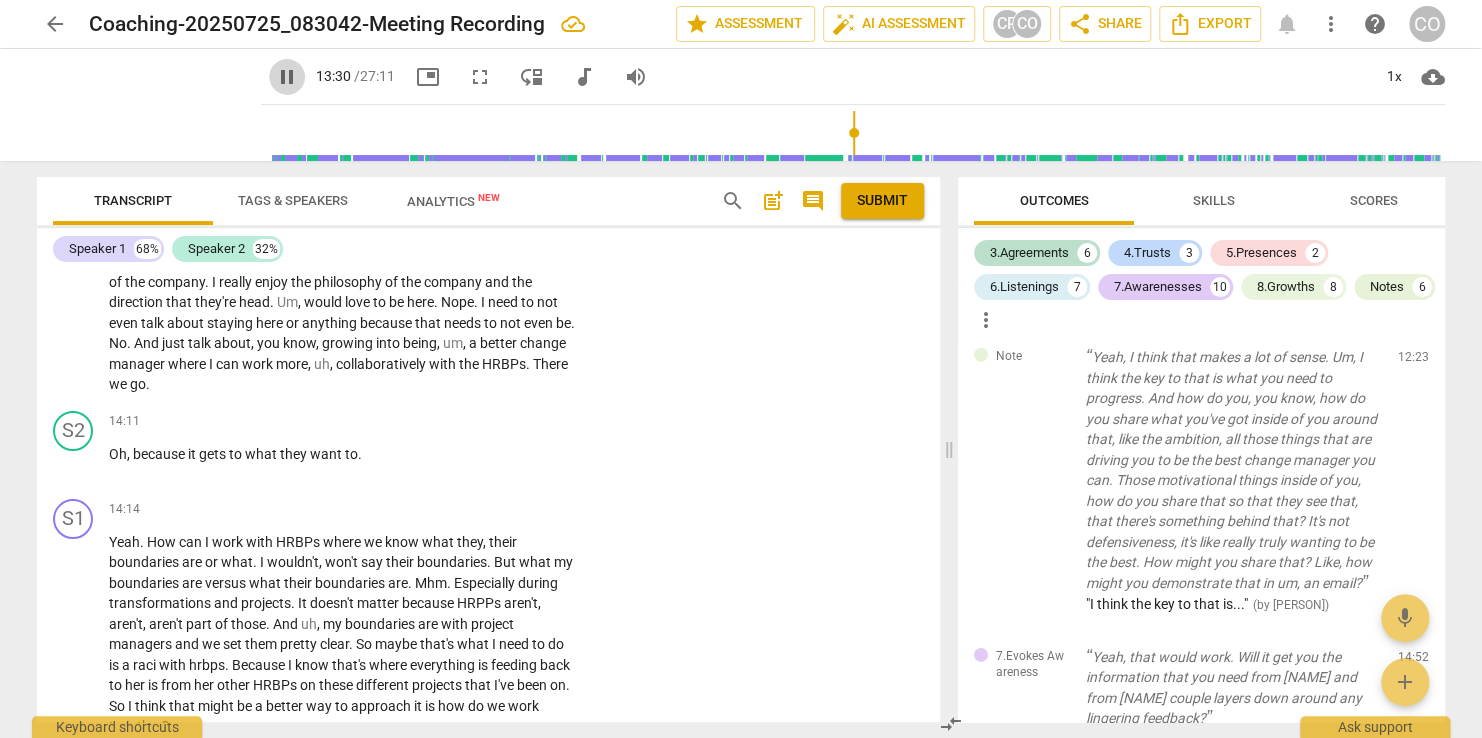 click on "pause" at bounding box center [287, 77] 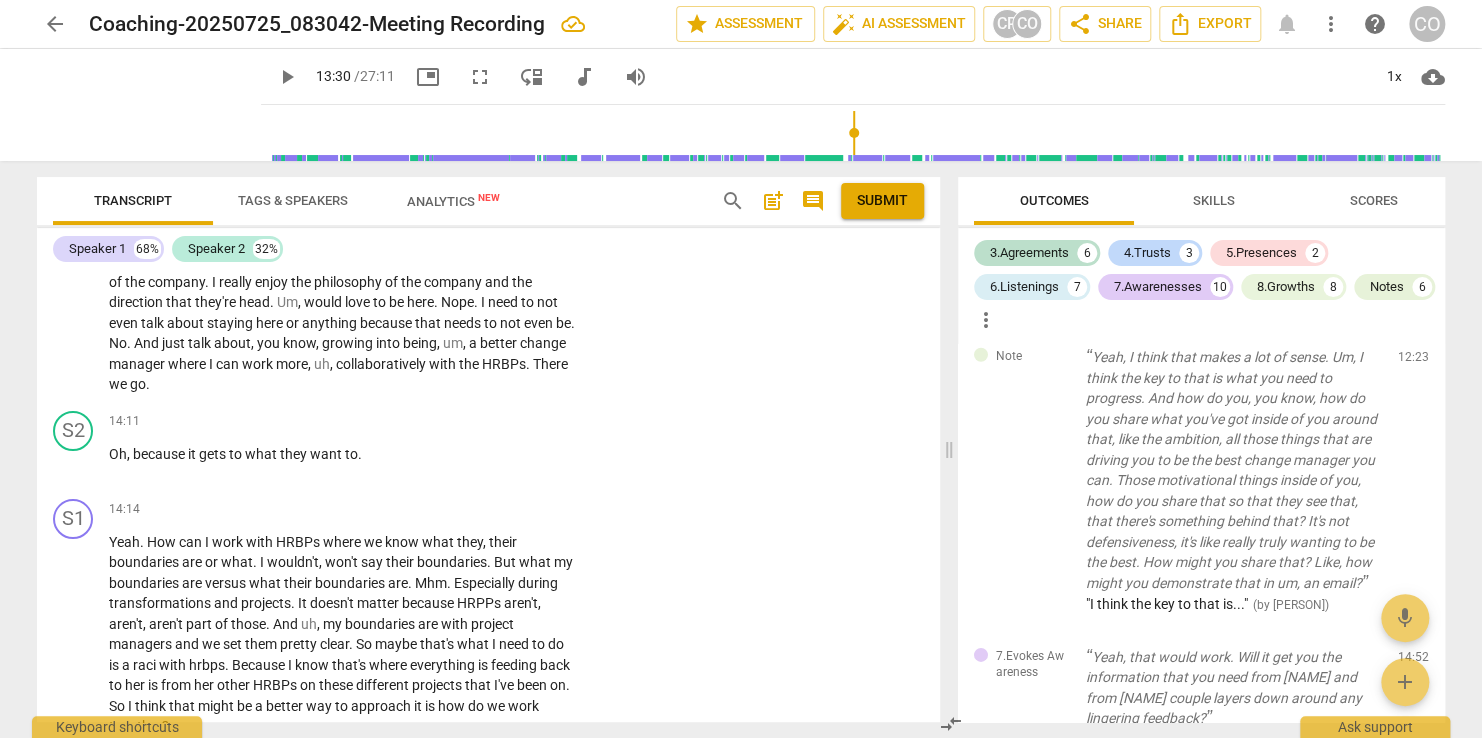 click on "play_arrow" at bounding box center (287, 77) 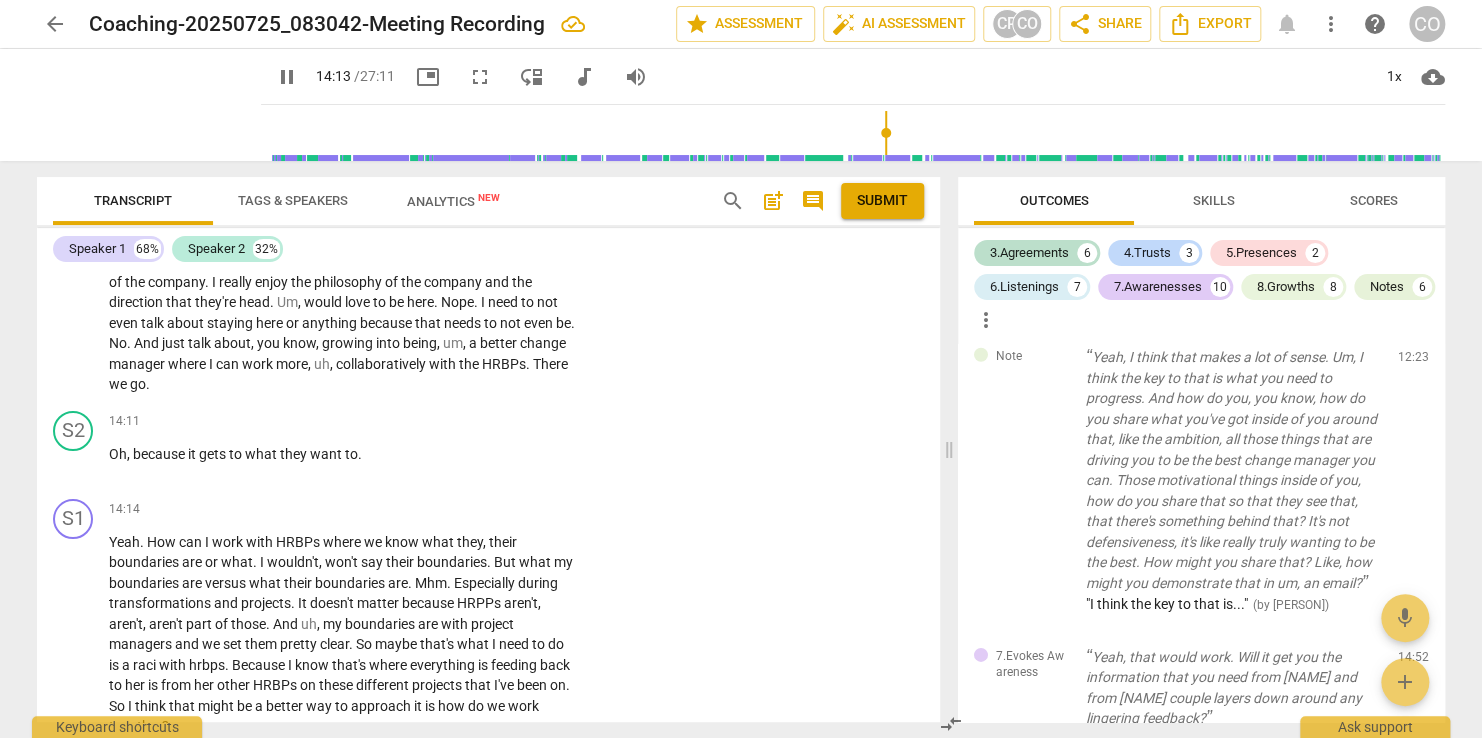 click on "pause" at bounding box center [287, 77] 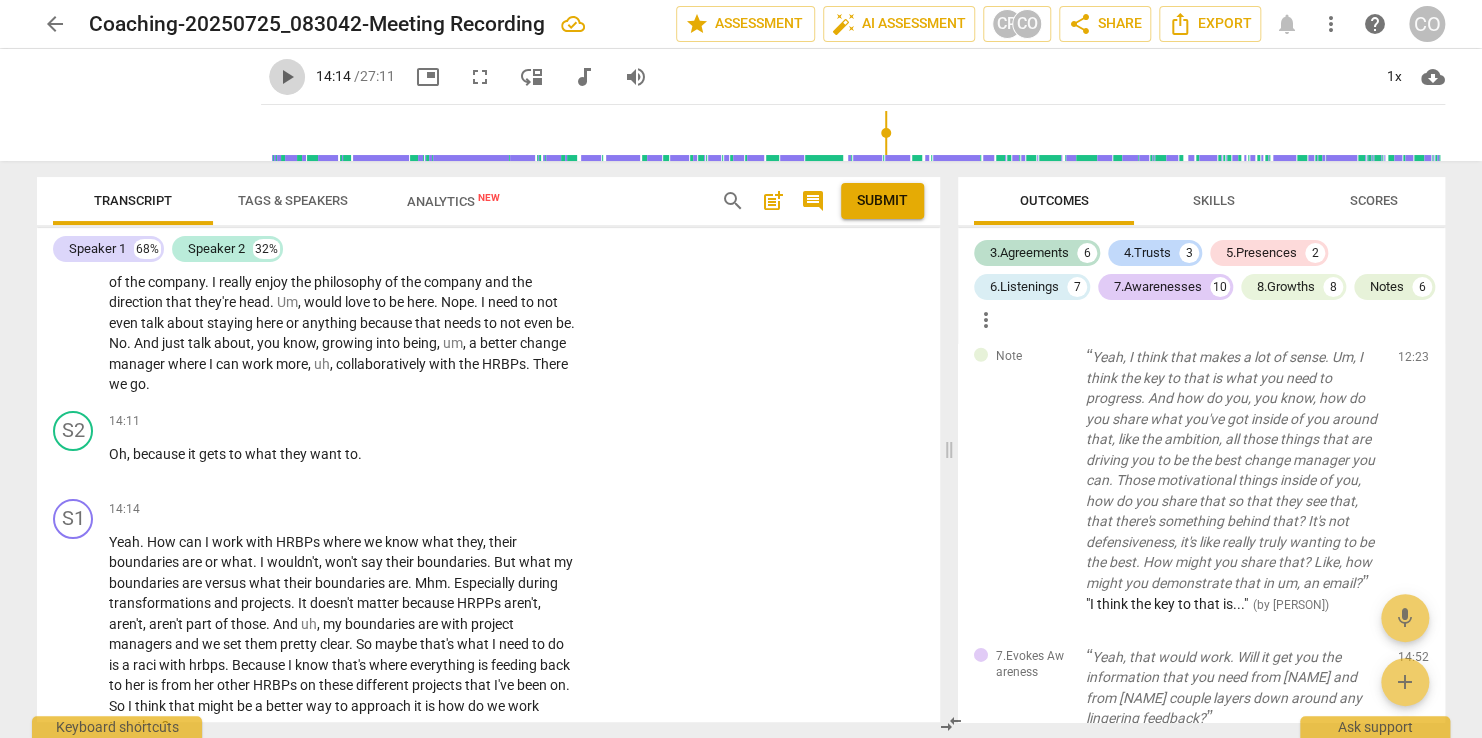 click on "play_arrow" at bounding box center (287, 77) 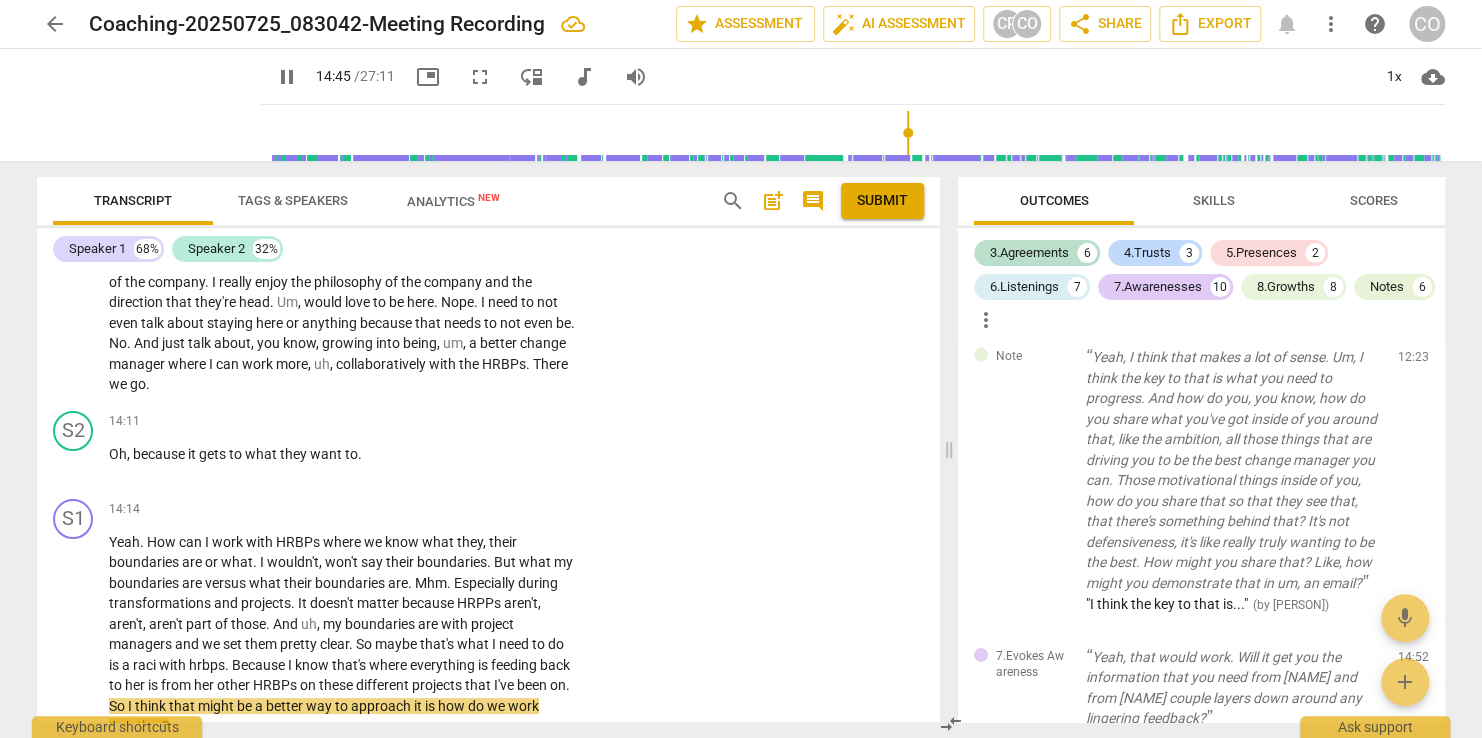 scroll, scrollTop: 7728, scrollLeft: 0, axis: vertical 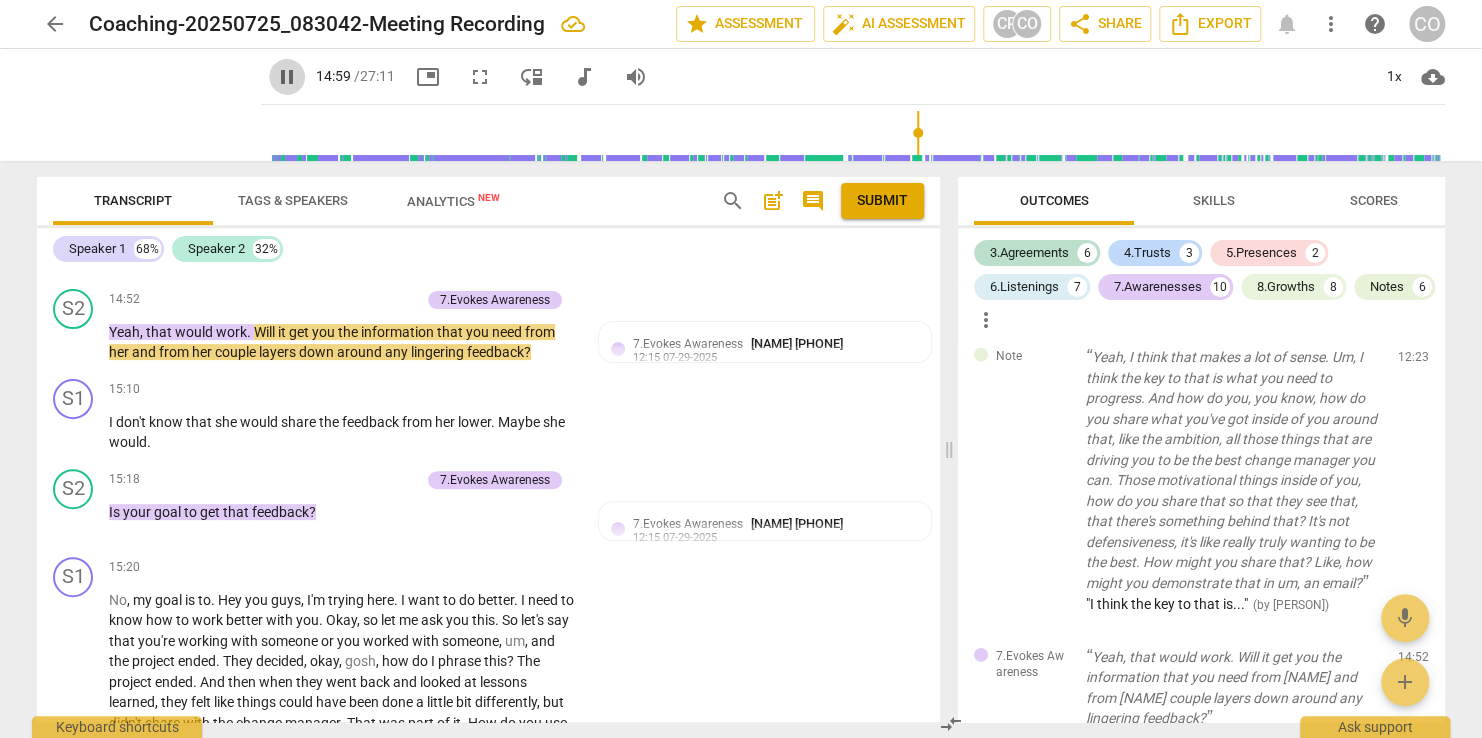 click on "pause" at bounding box center (287, 77) 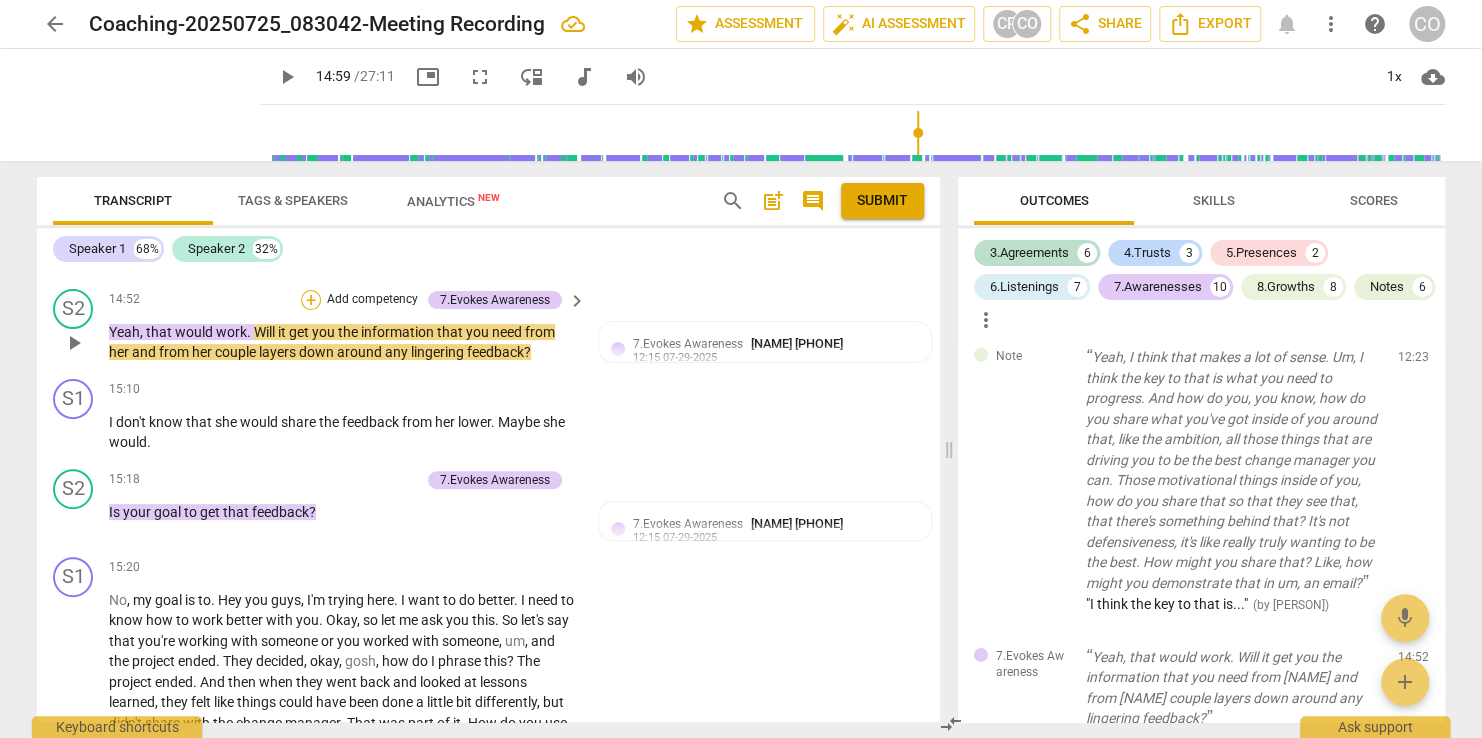 click on "+" at bounding box center [311, 300] 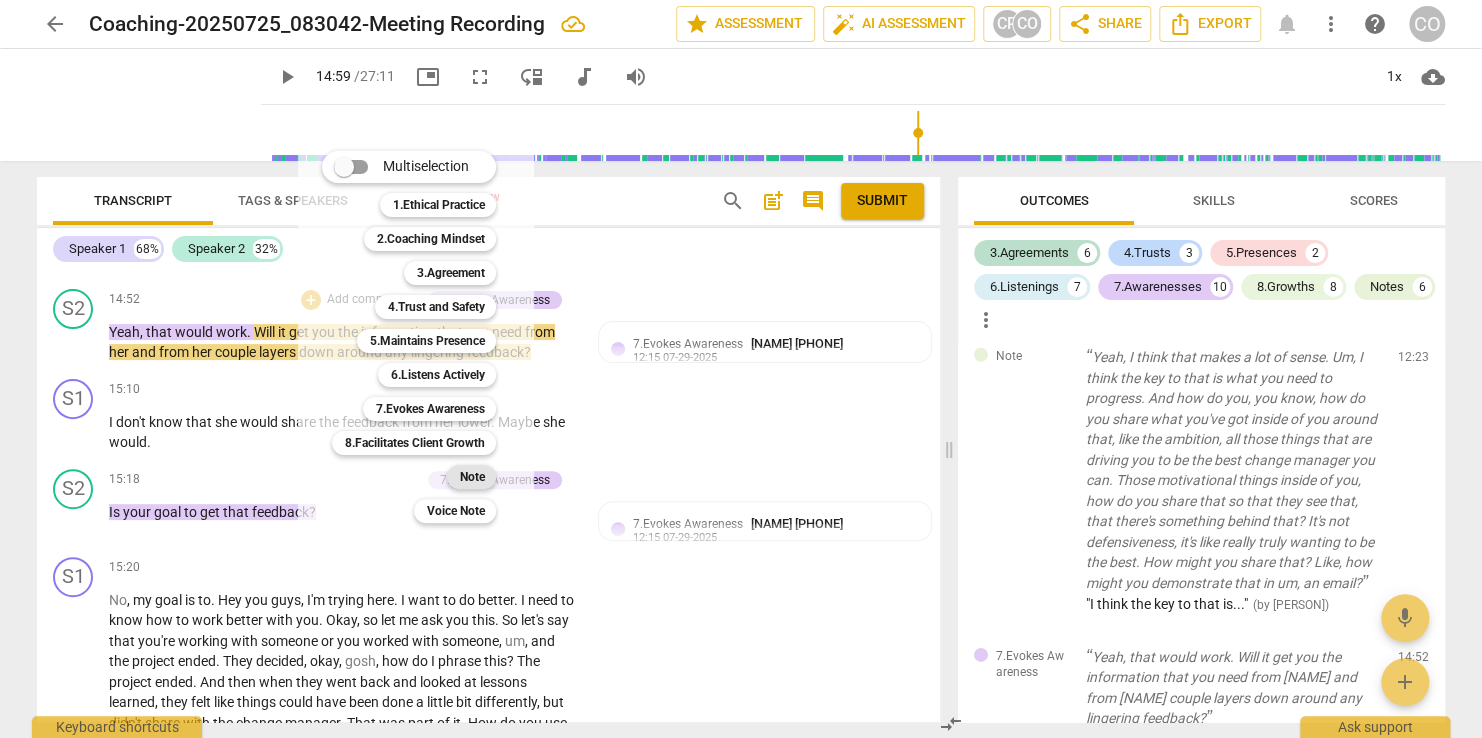 click on "Note" at bounding box center [471, 477] 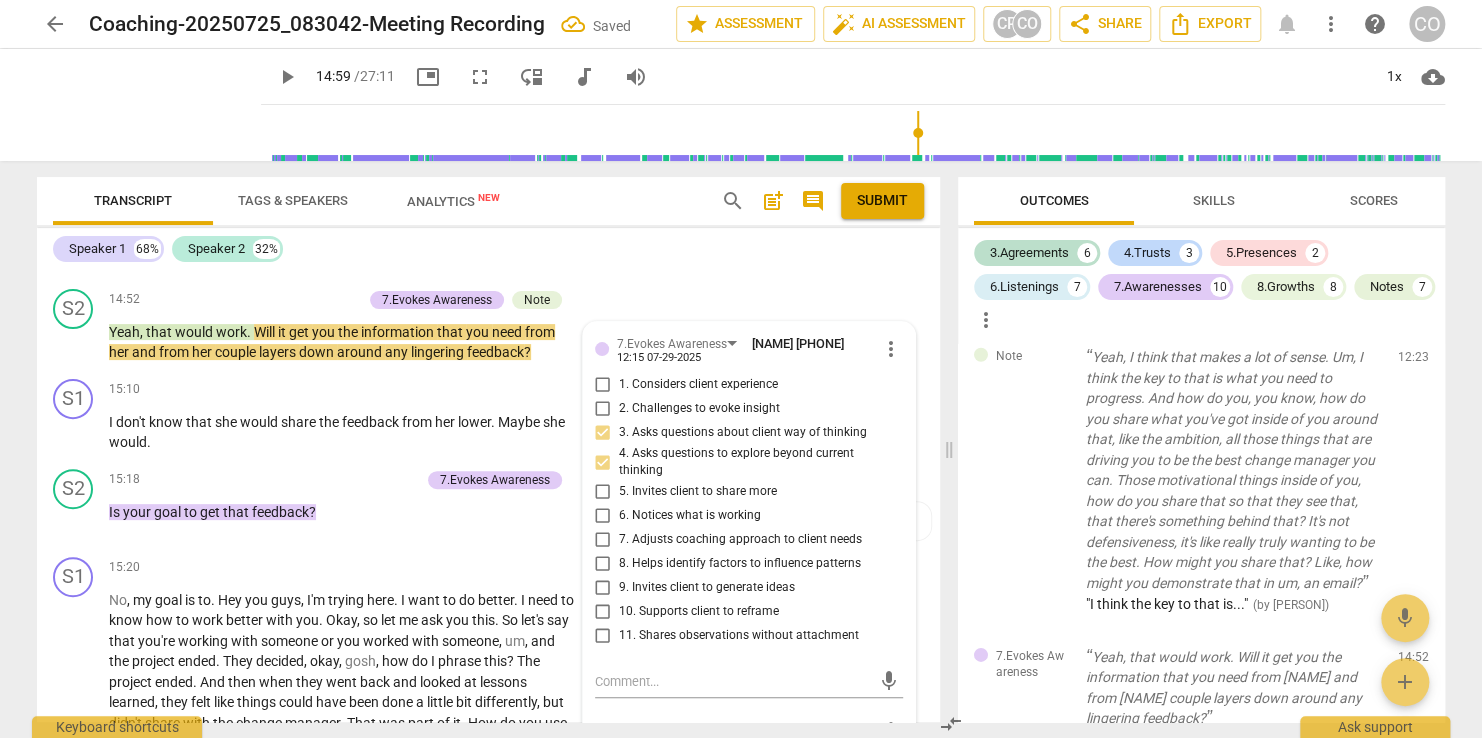 scroll, scrollTop: 7732, scrollLeft: 0, axis: vertical 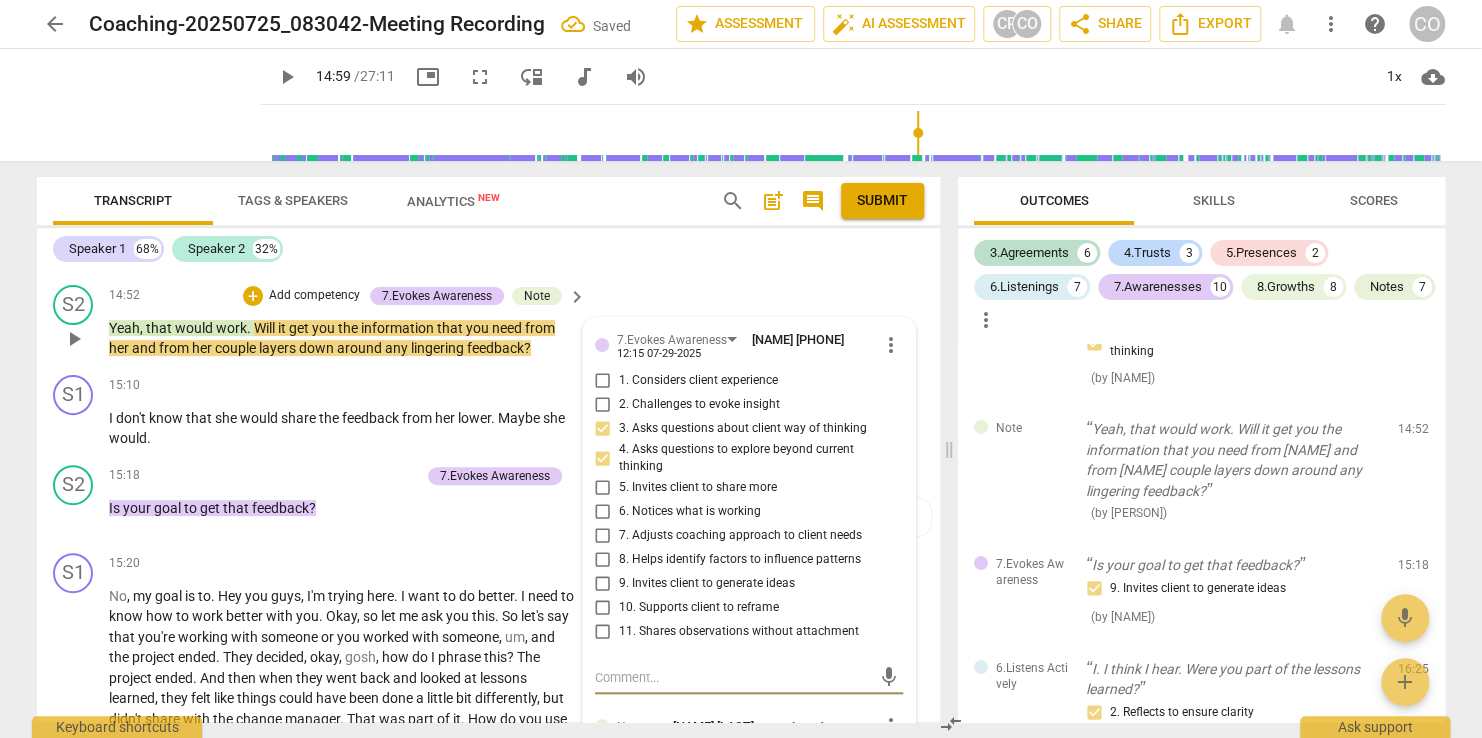 click at bounding box center (733, 677) 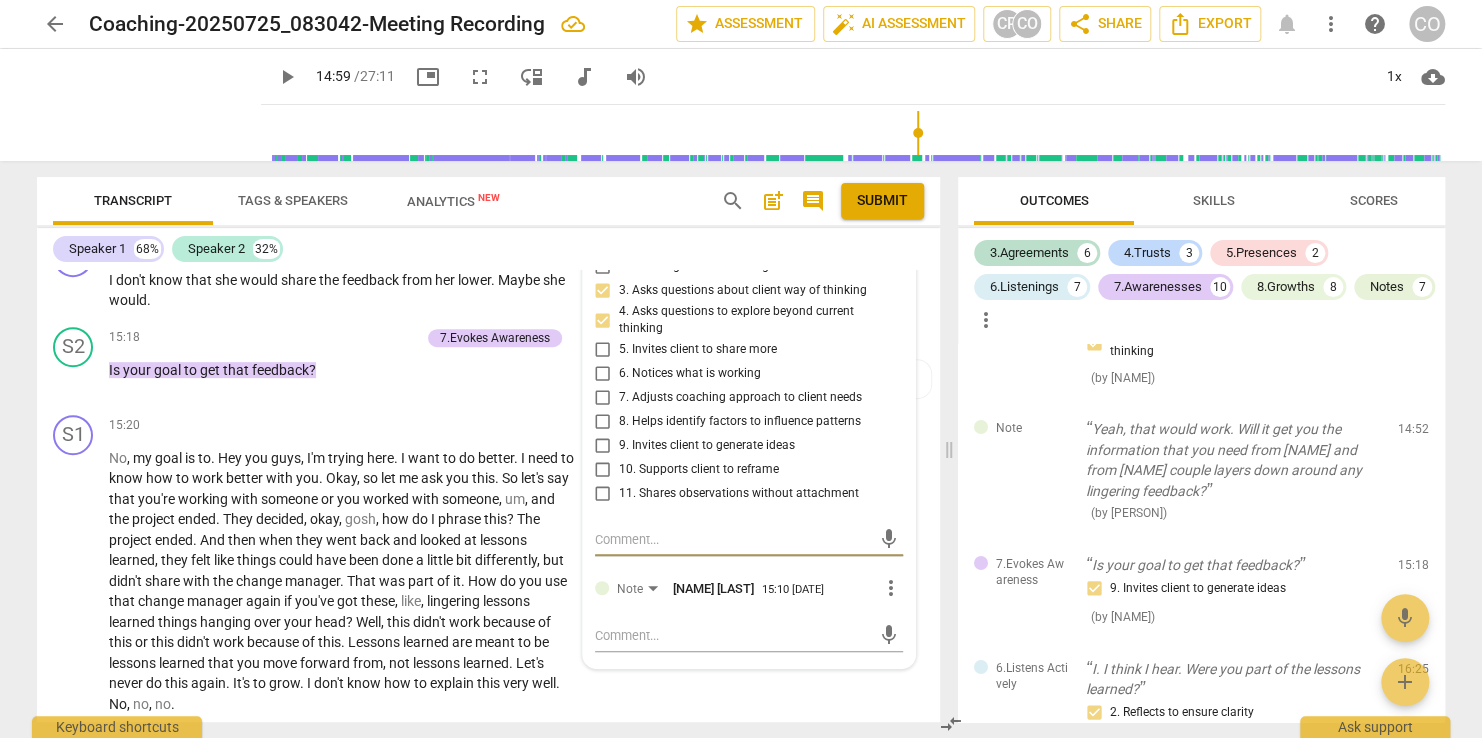 scroll, scrollTop: 7784, scrollLeft: 0, axis: vertical 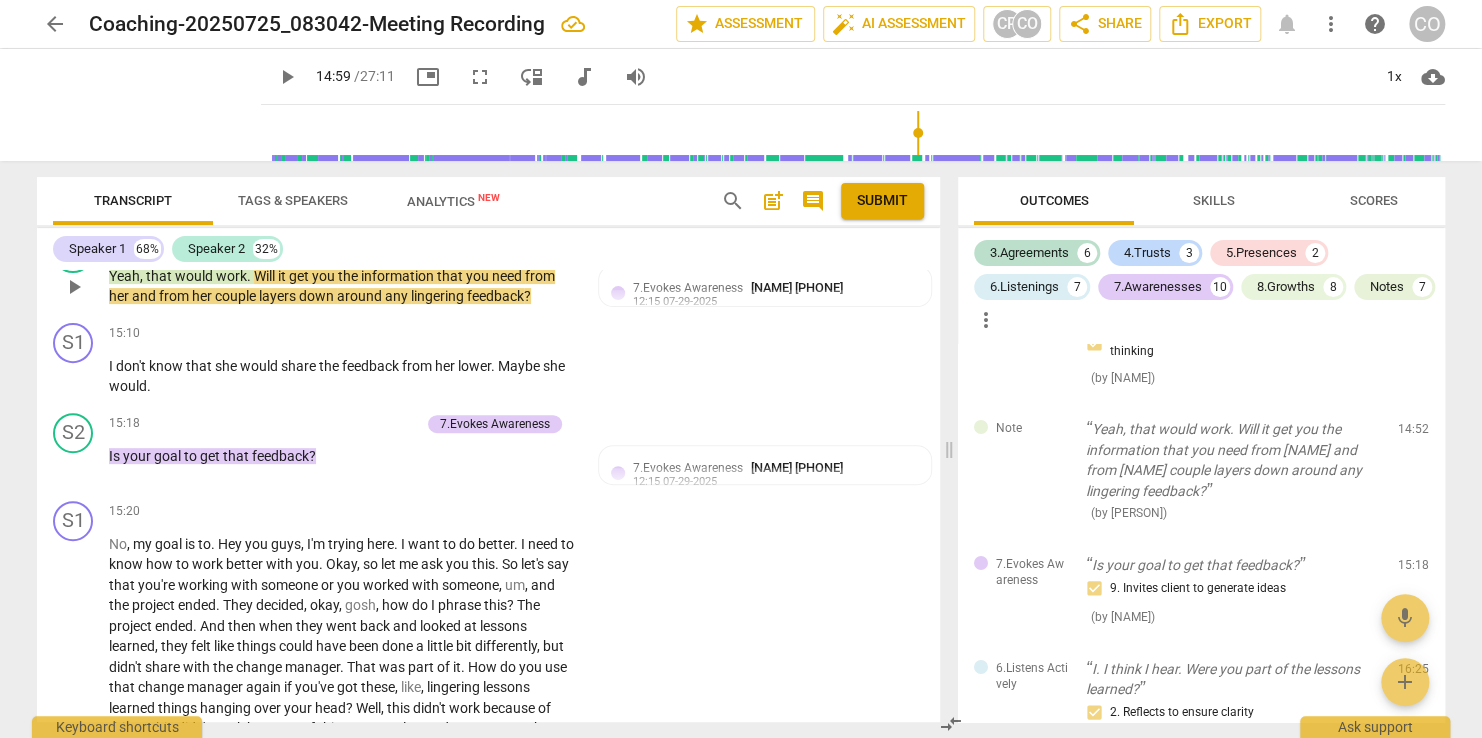 click on "Note" at bounding box center [537, 244] 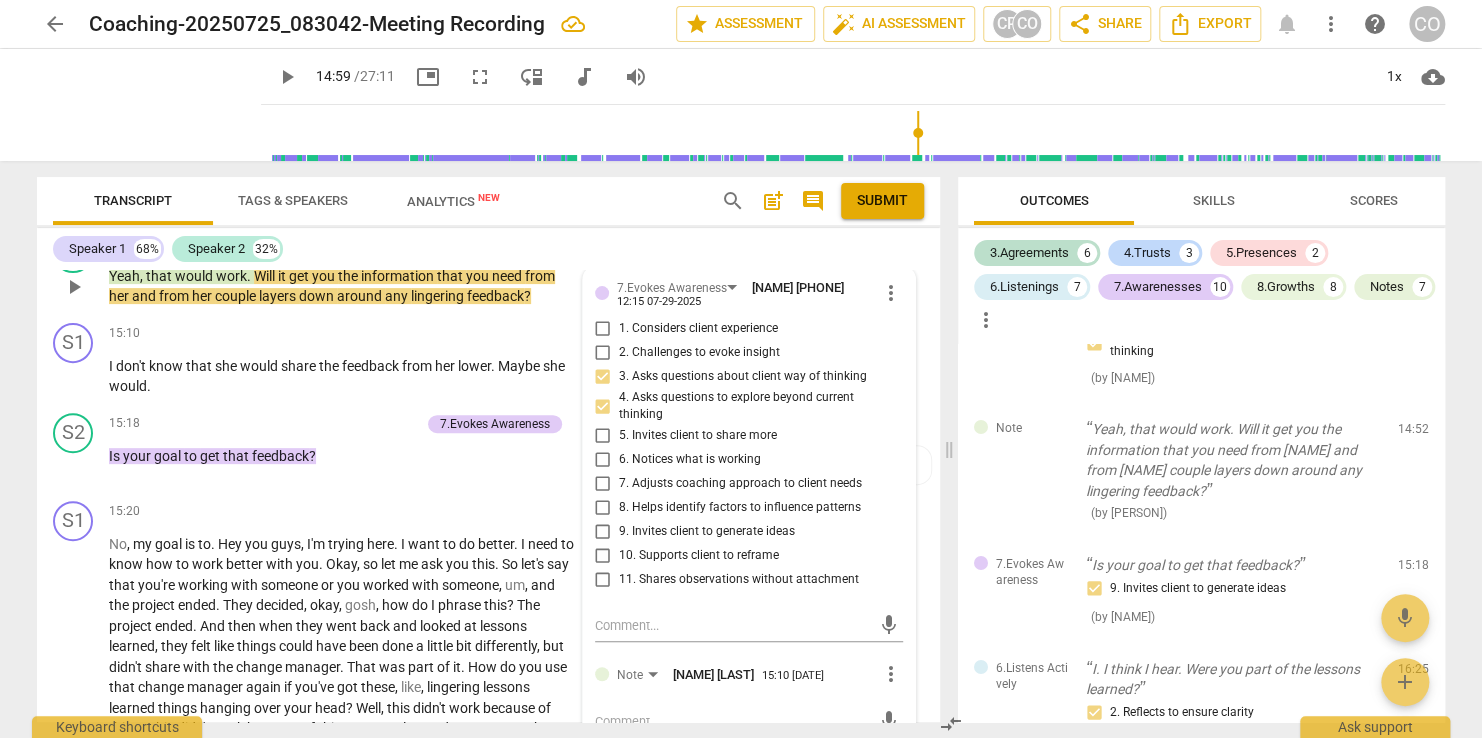 click on "7.Evokes Awareness [NAME] [LAST] 12:15 07-29-2025 more_vert 1. Considers client experience 2. Challenges to evoke insight 3. Asks questions about client way of thinking 4. Asks questions to explore beyond current thinking 5. Invites client to share more 6. Notices what is working 7. Adjusts coaching approach to client needs 8. Helps identify factors to influence patterns 9. Invites client to generate ideas 10. Supports client to reframe 11. Shares observations without attachment mic Note [NAME] [LAST] 15:10 08-01-2025 more_vert mic" at bounding box center (749, 510) 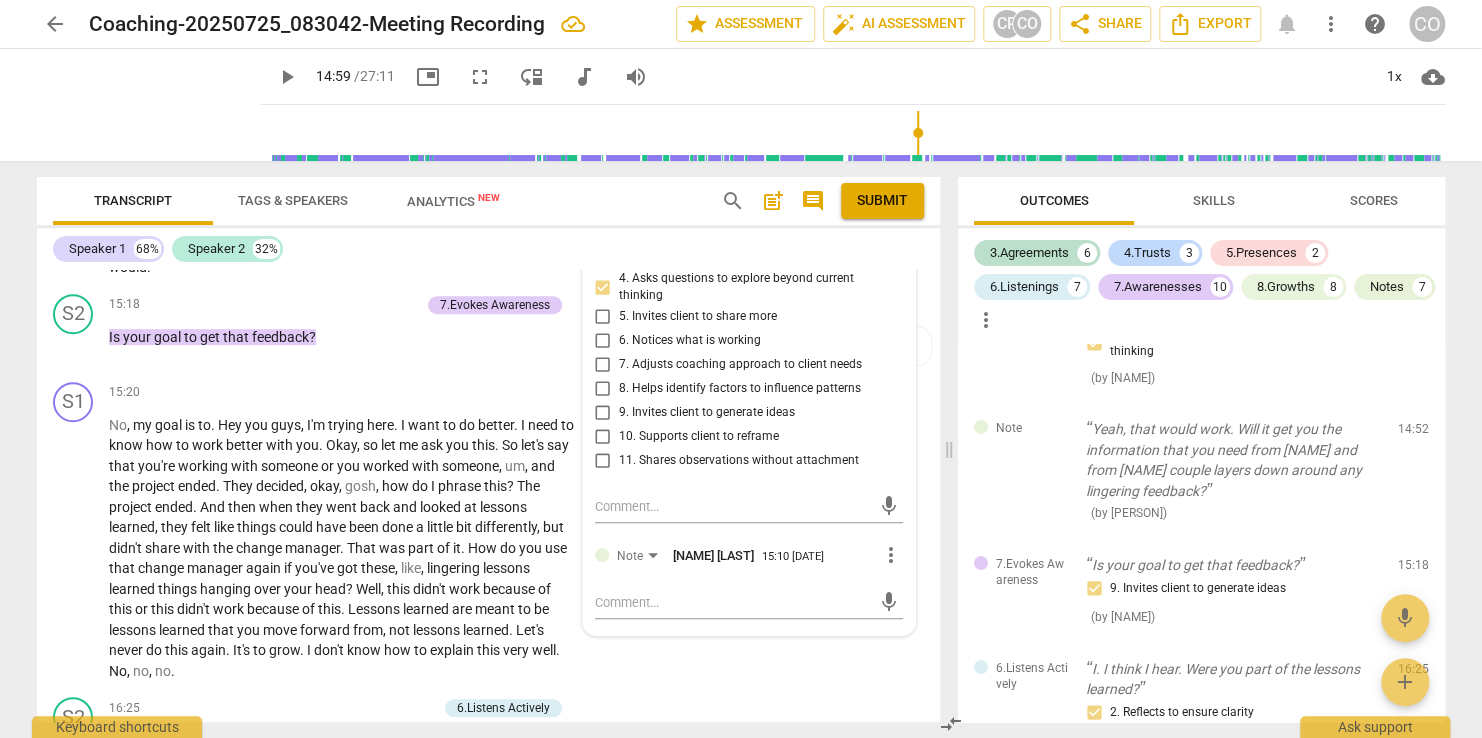 scroll, scrollTop: 7904, scrollLeft: 0, axis: vertical 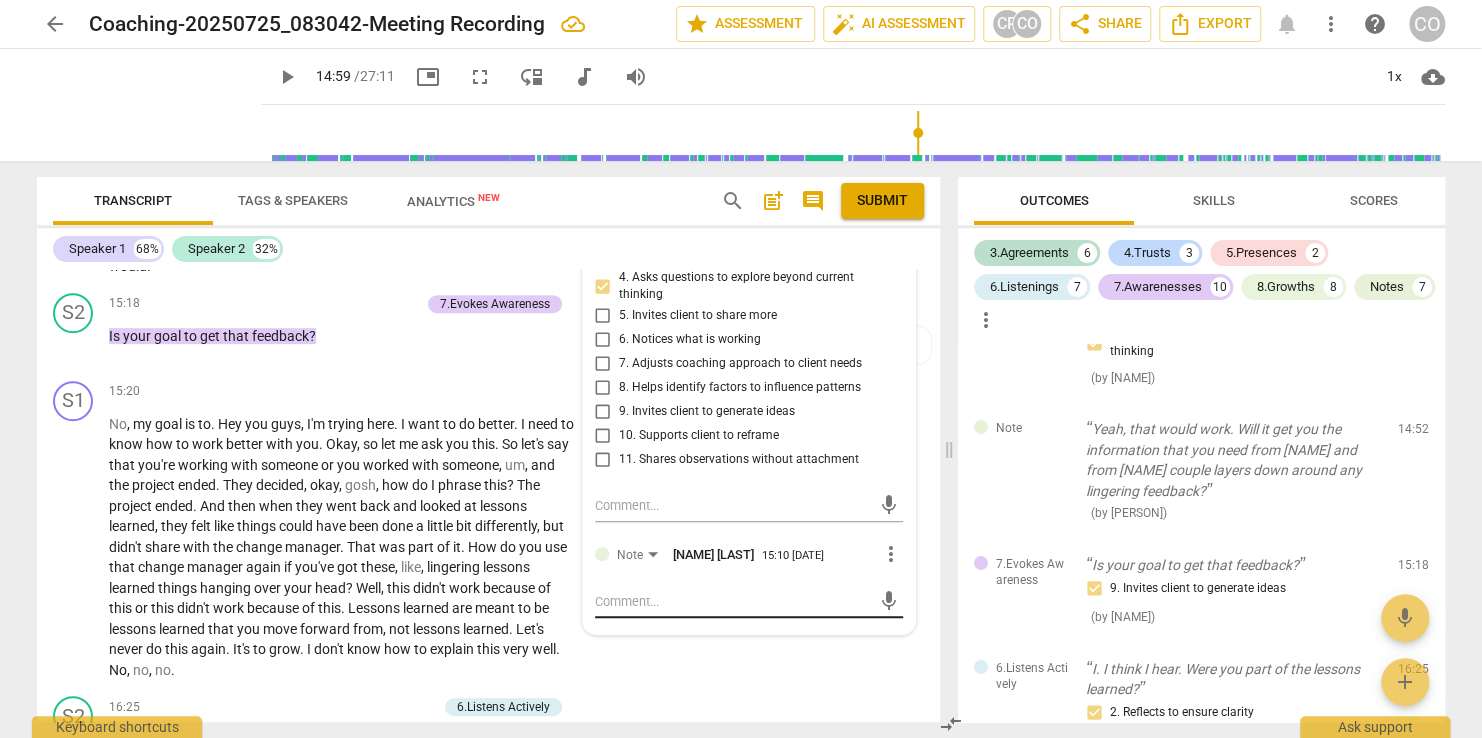click at bounding box center [733, 601] 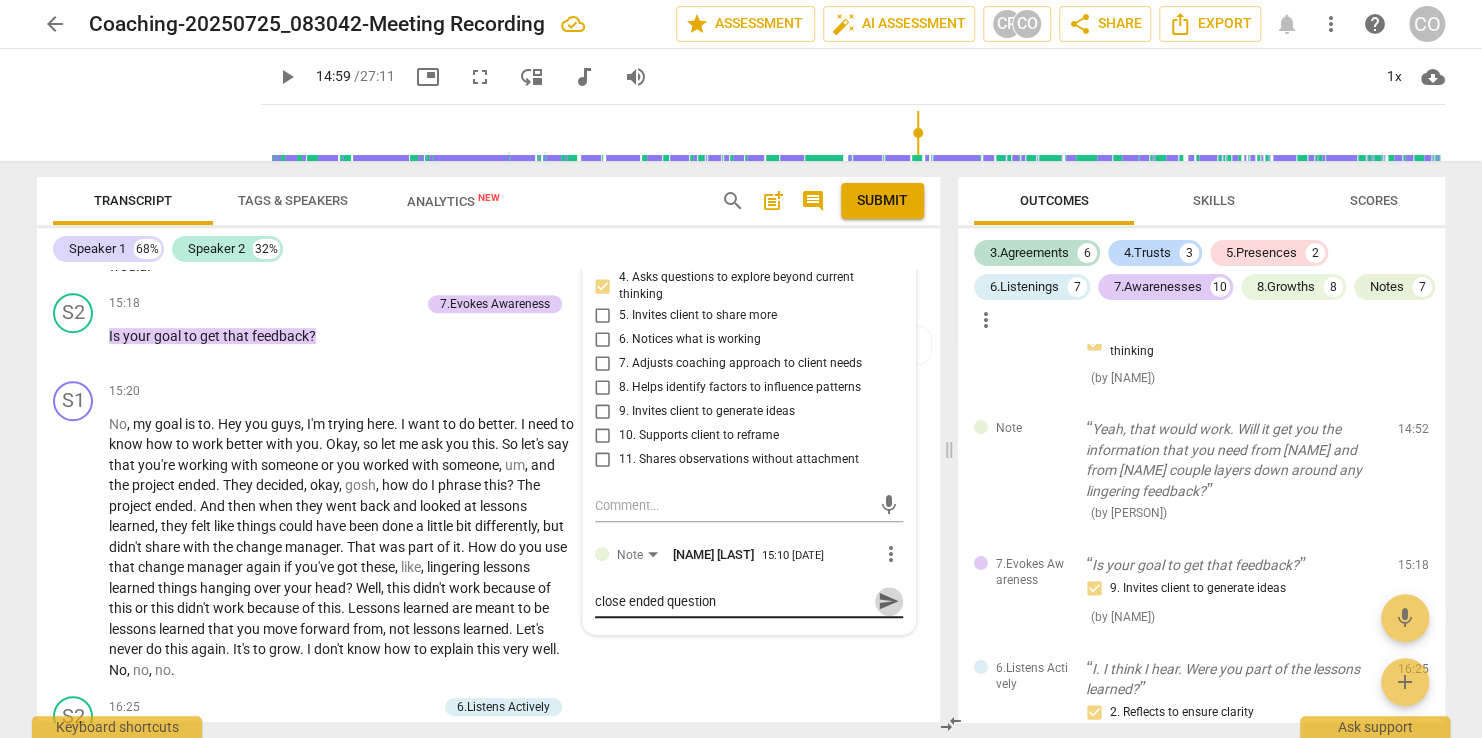 click on "send" at bounding box center [889, 602] 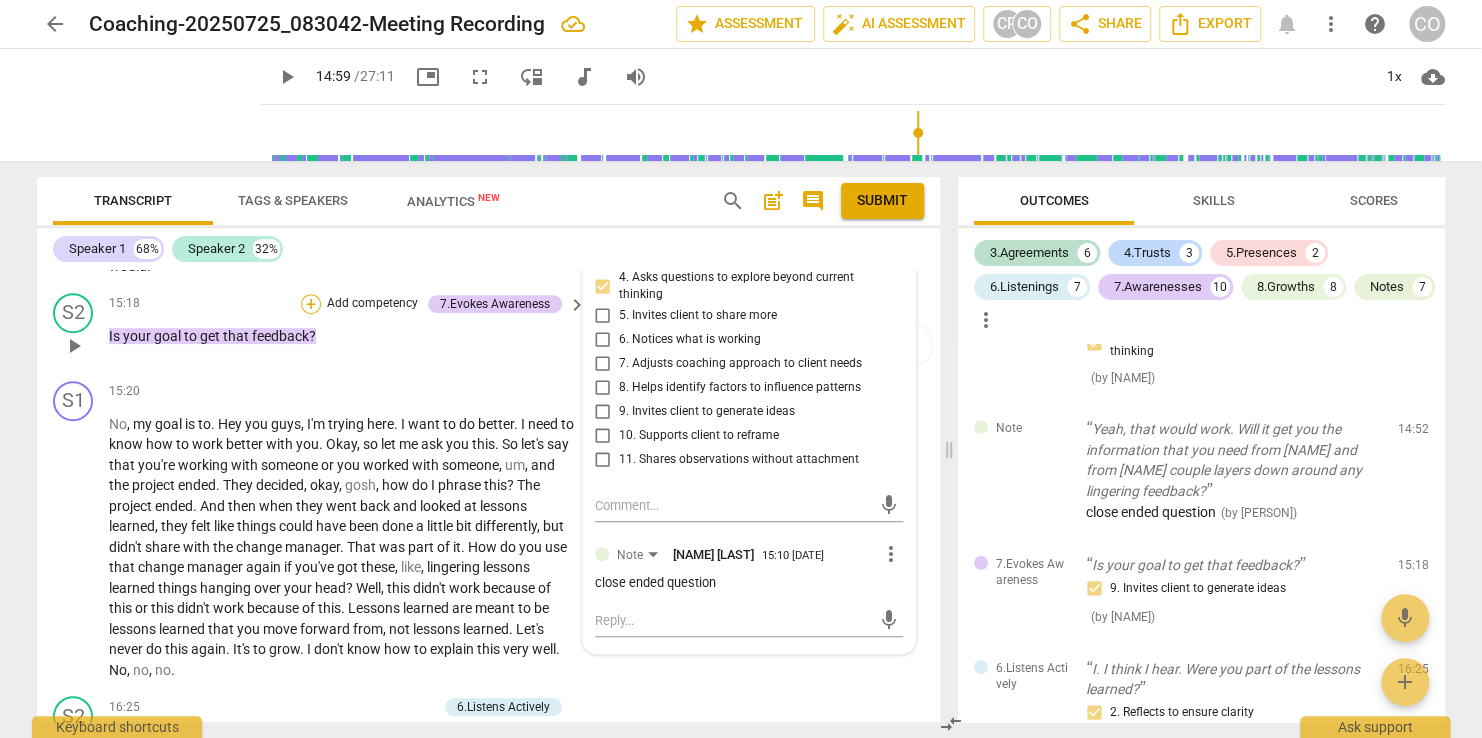 click on "+" at bounding box center [311, 304] 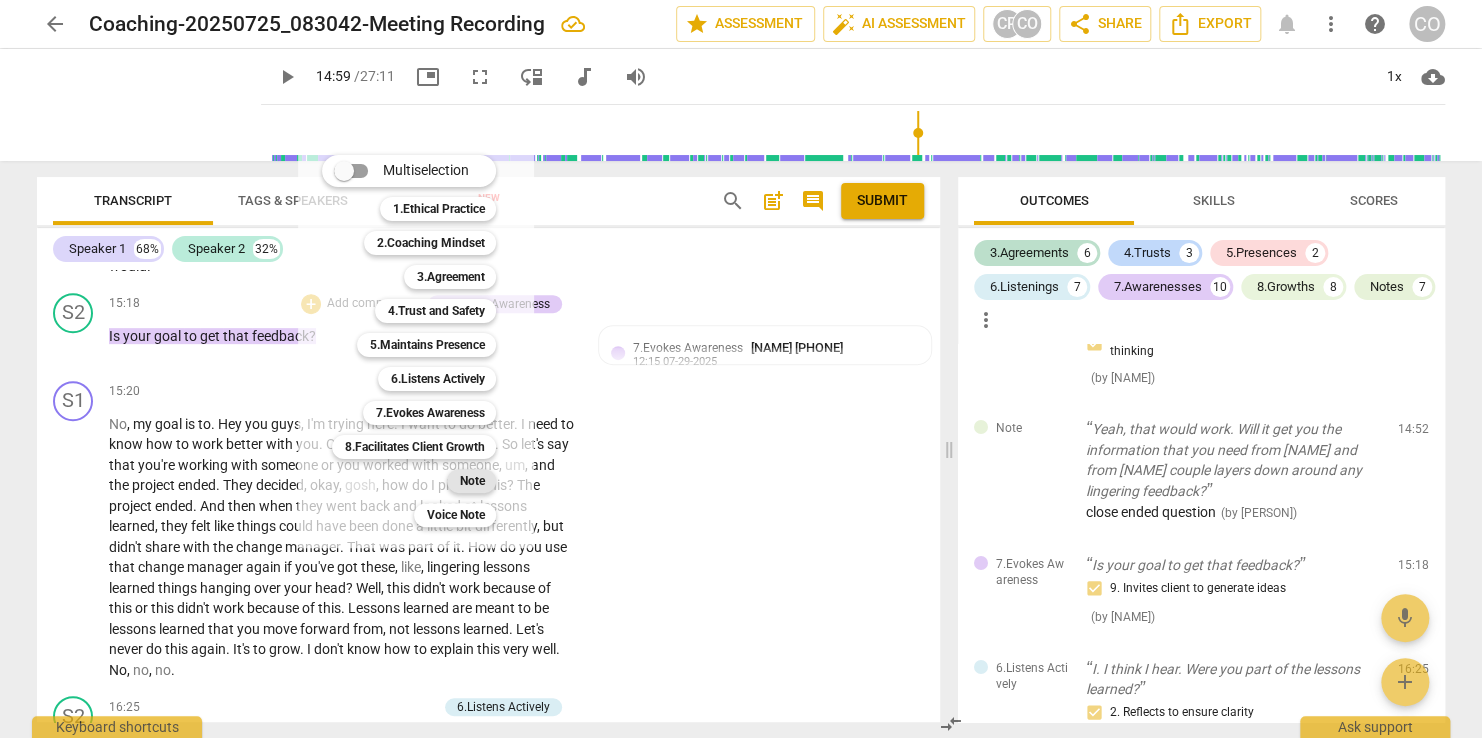 click on "Note" at bounding box center [471, 481] 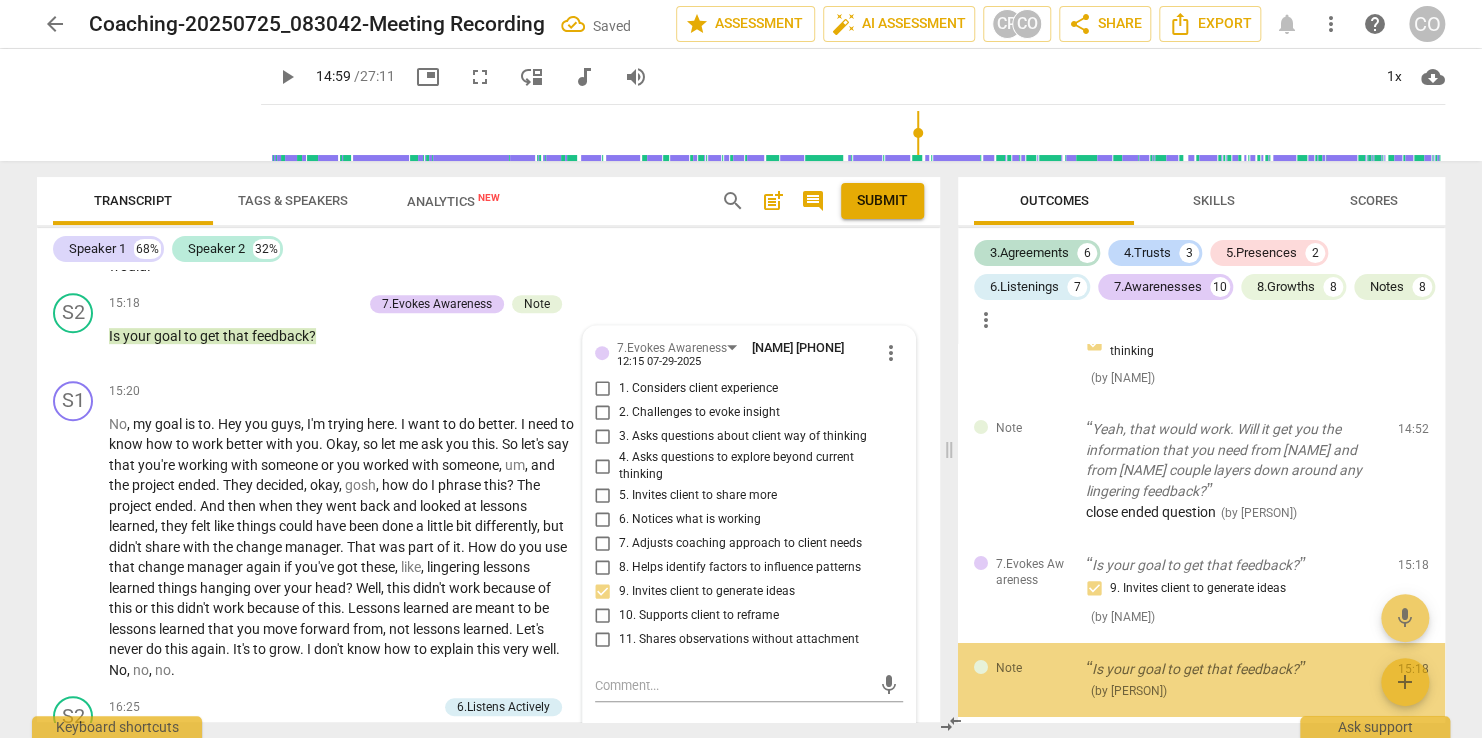 scroll, scrollTop: 7912, scrollLeft: 0, axis: vertical 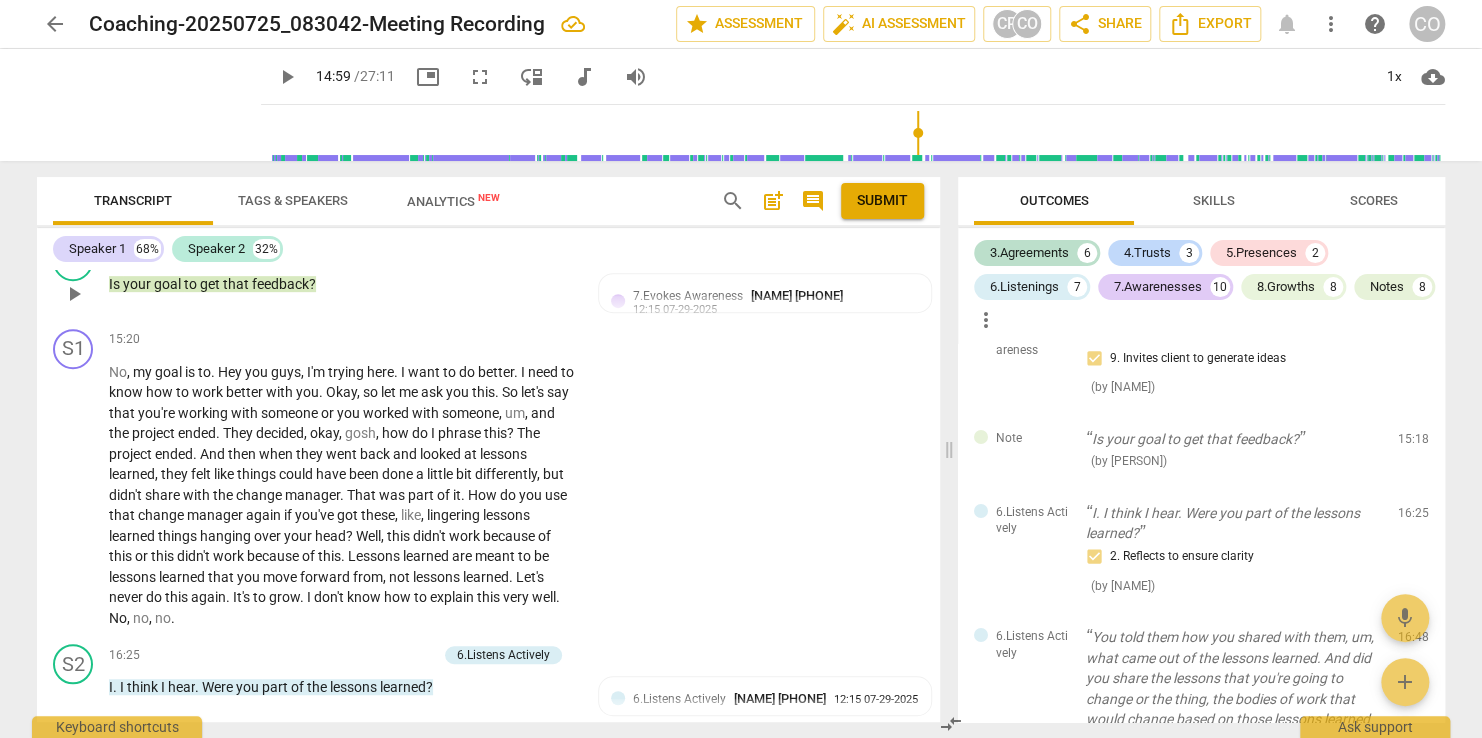 click on "Note" at bounding box center [537, 252] 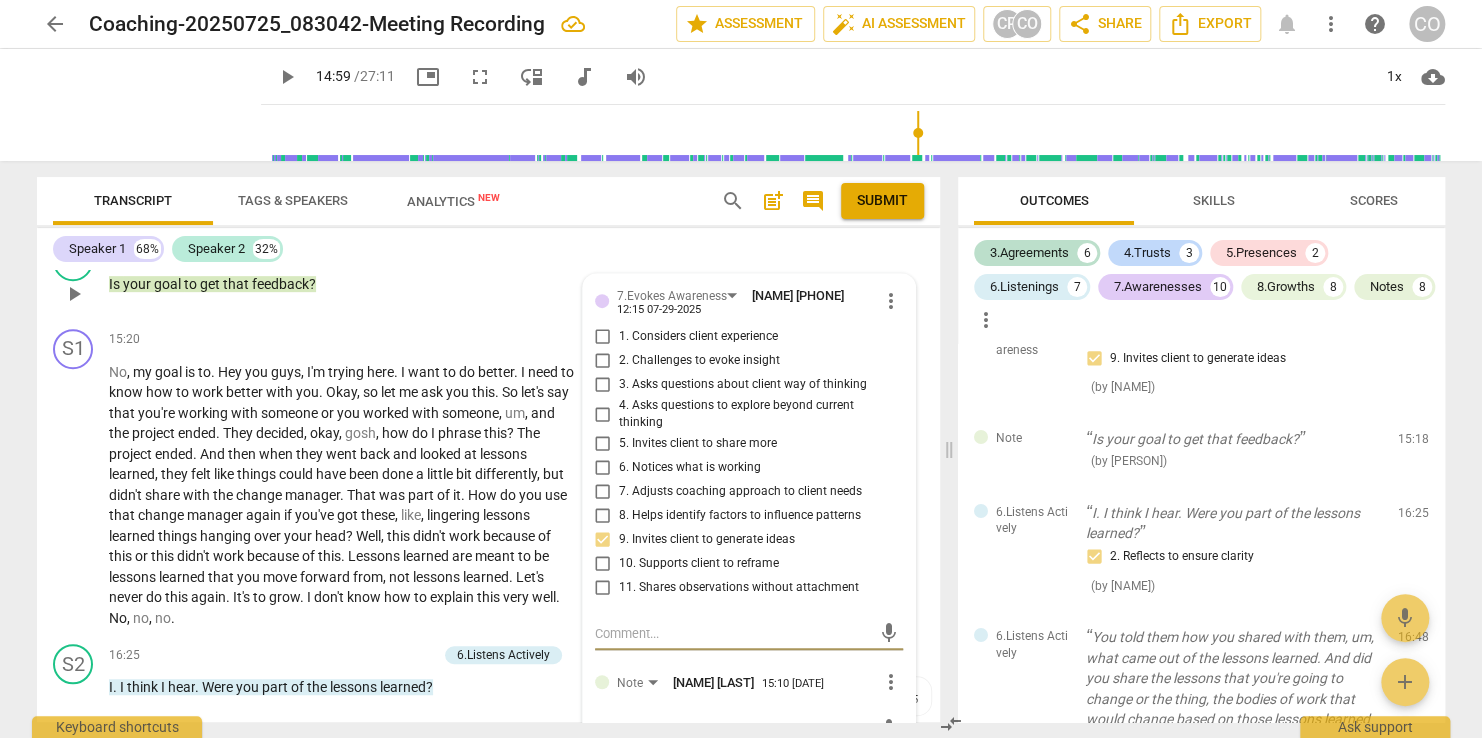 click on "7.Evokes Awareness [NAME] [LAST] 12:15 07-29-2025 more_vert 1. Considers client experience 2. Challenges to evoke insight 3. Asks questions about client way of thinking 4. Asks questions to explore beyond current thinking 5. Invites client to share more 6. Notices what is working 7. Adjusts coaching approach to client needs 8. Helps identify factors to influence patterns 9. Invites client to generate ideas 10. Supports client to reframe 11. Shares observations without attachment mic Note [NAME] [LAST] 15:10 08-01-2025 more_vert mic" at bounding box center [749, 518] 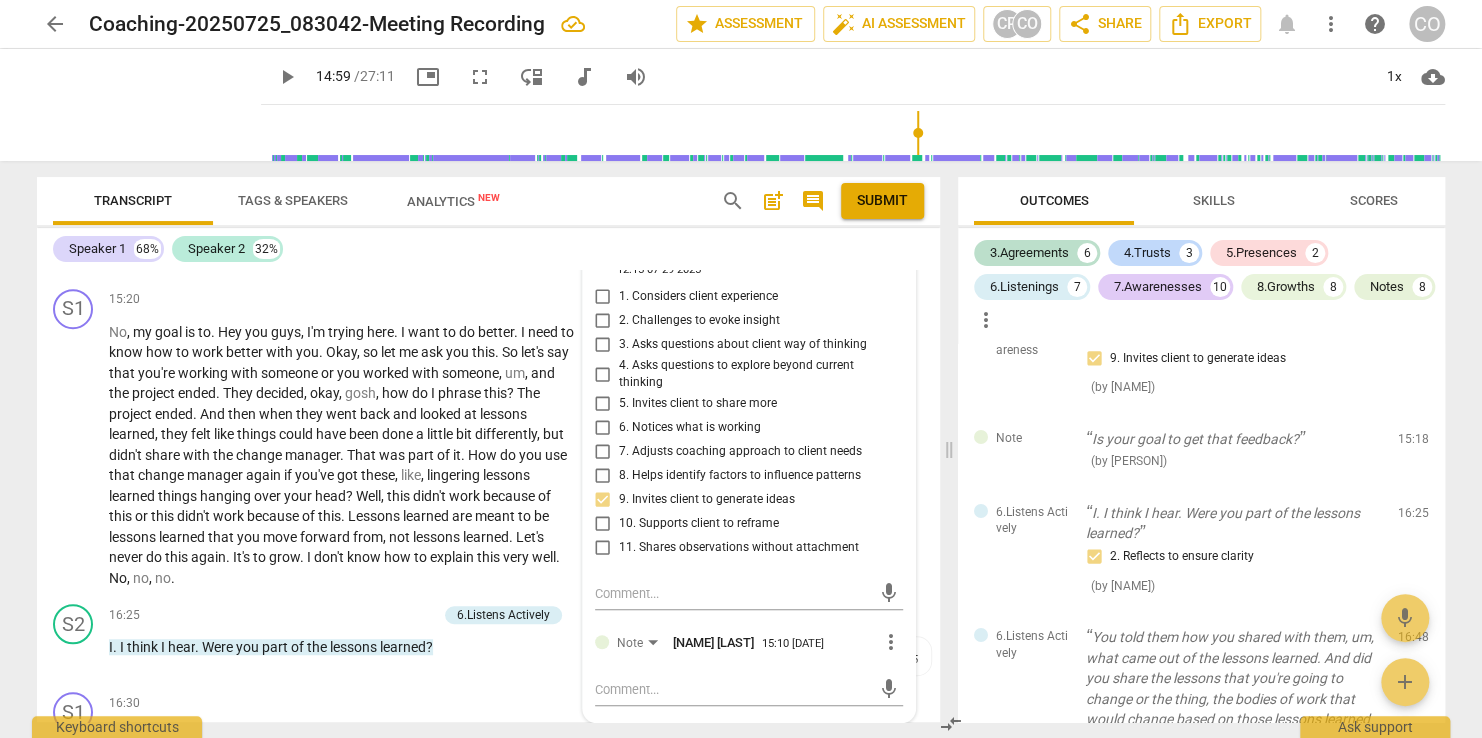scroll, scrollTop: 8036, scrollLeft: 0, axis: vertical 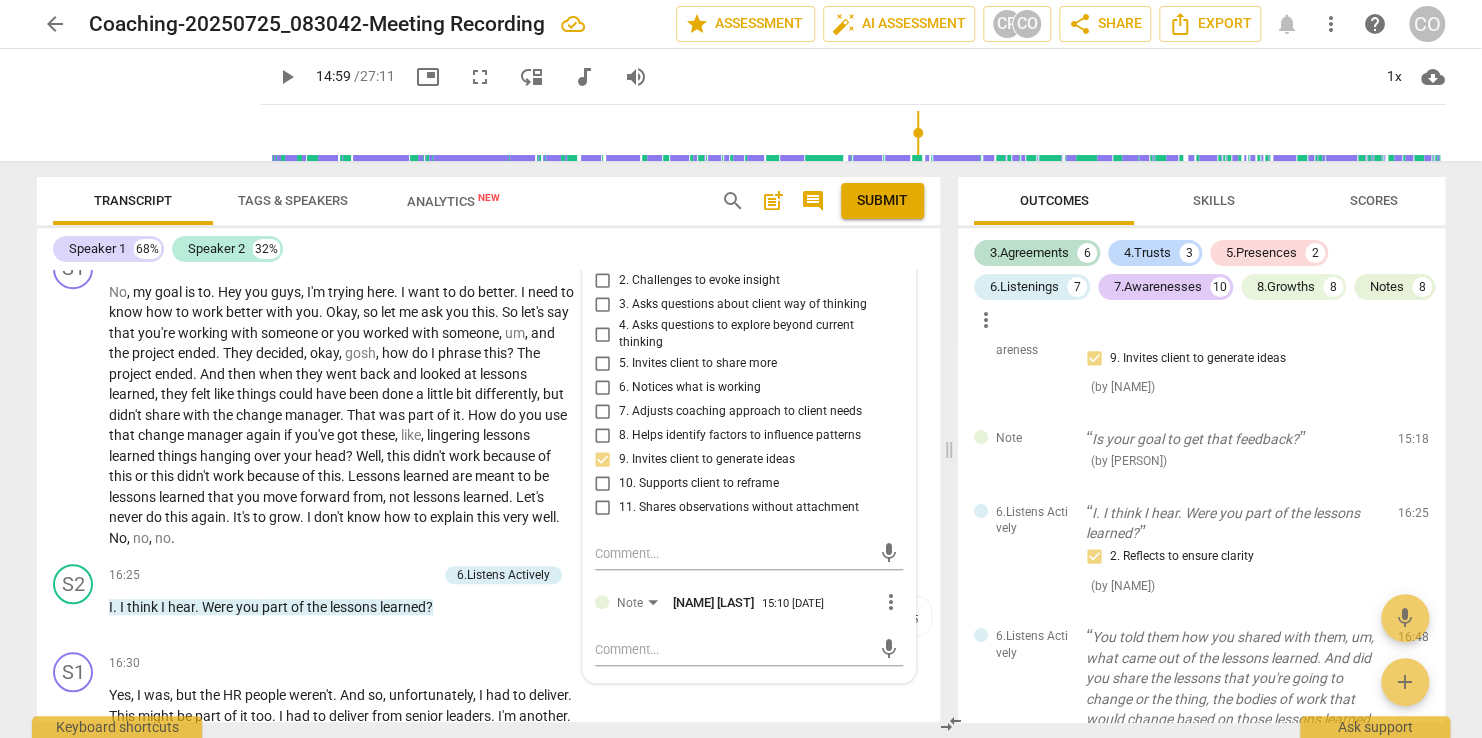 click at bounding box center [733, 649] 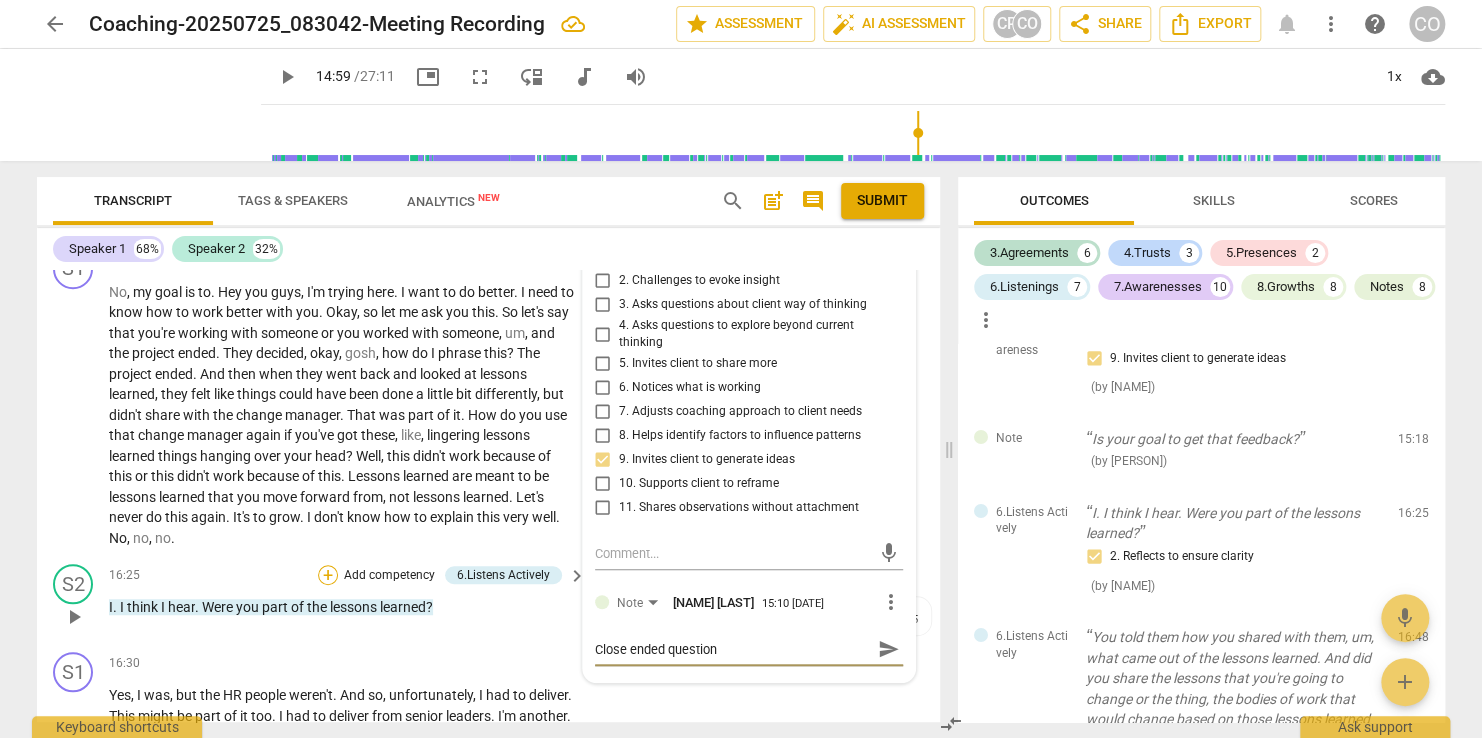 click on "+" at bounding box center (328, 575) 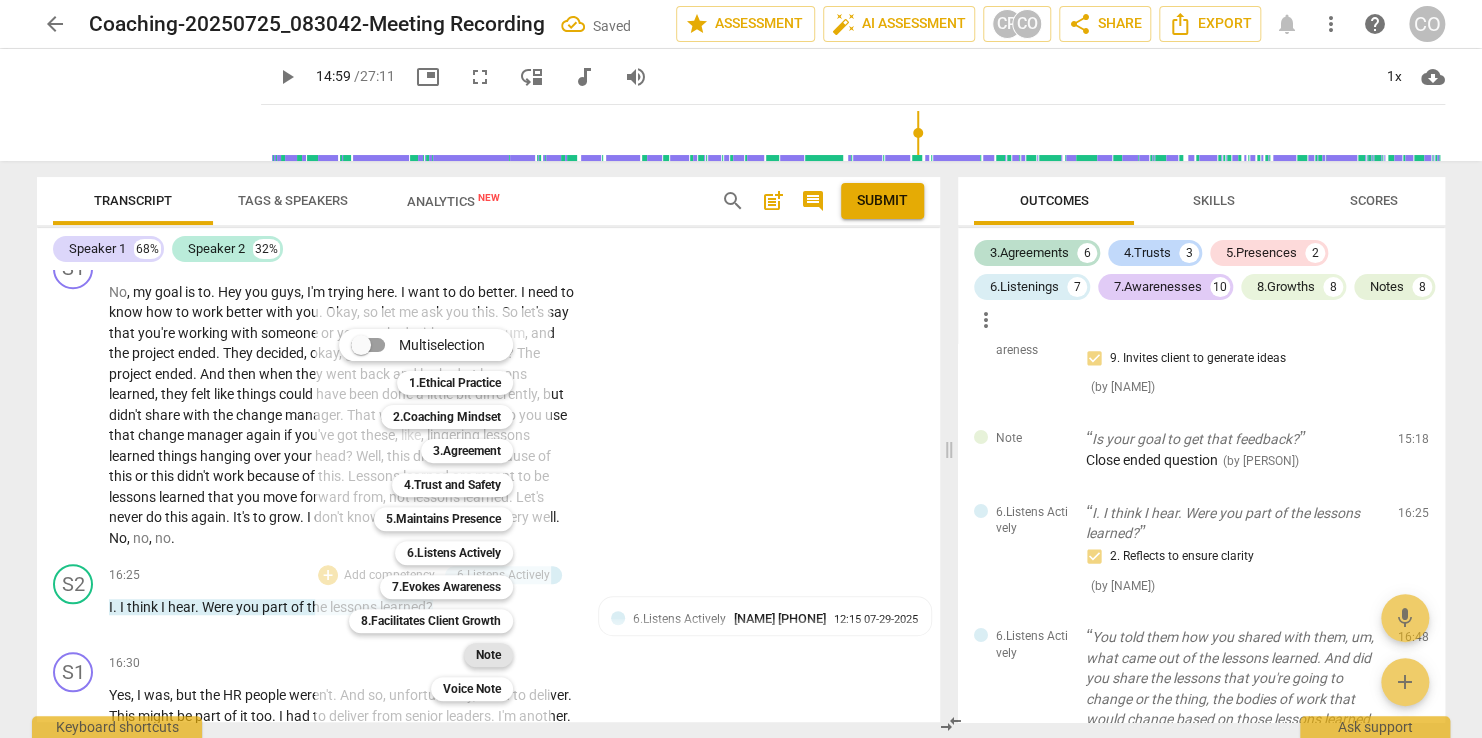 click on "Note" at bounding box center (488, 655) 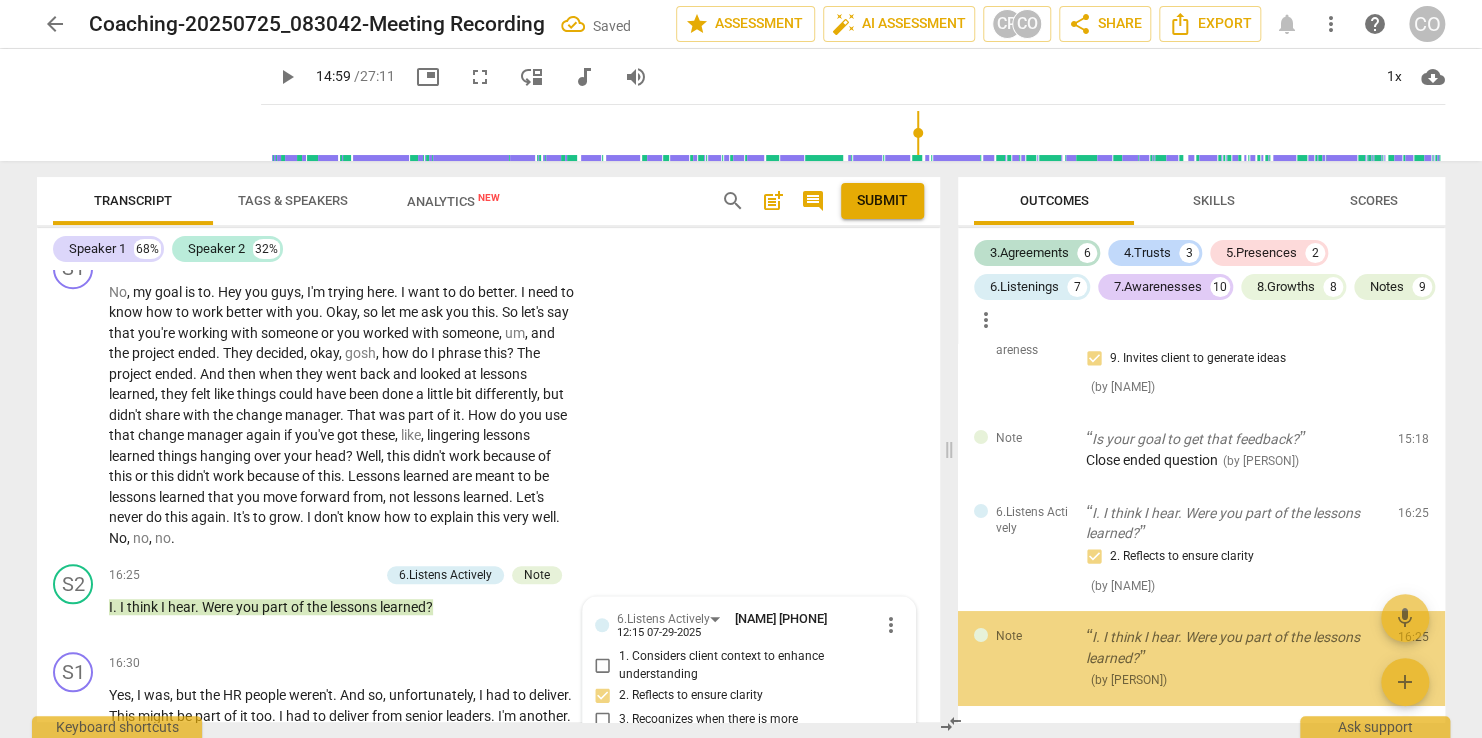 scroll, scrollTop: 8424, scrollLeft: 0, axis: vertical 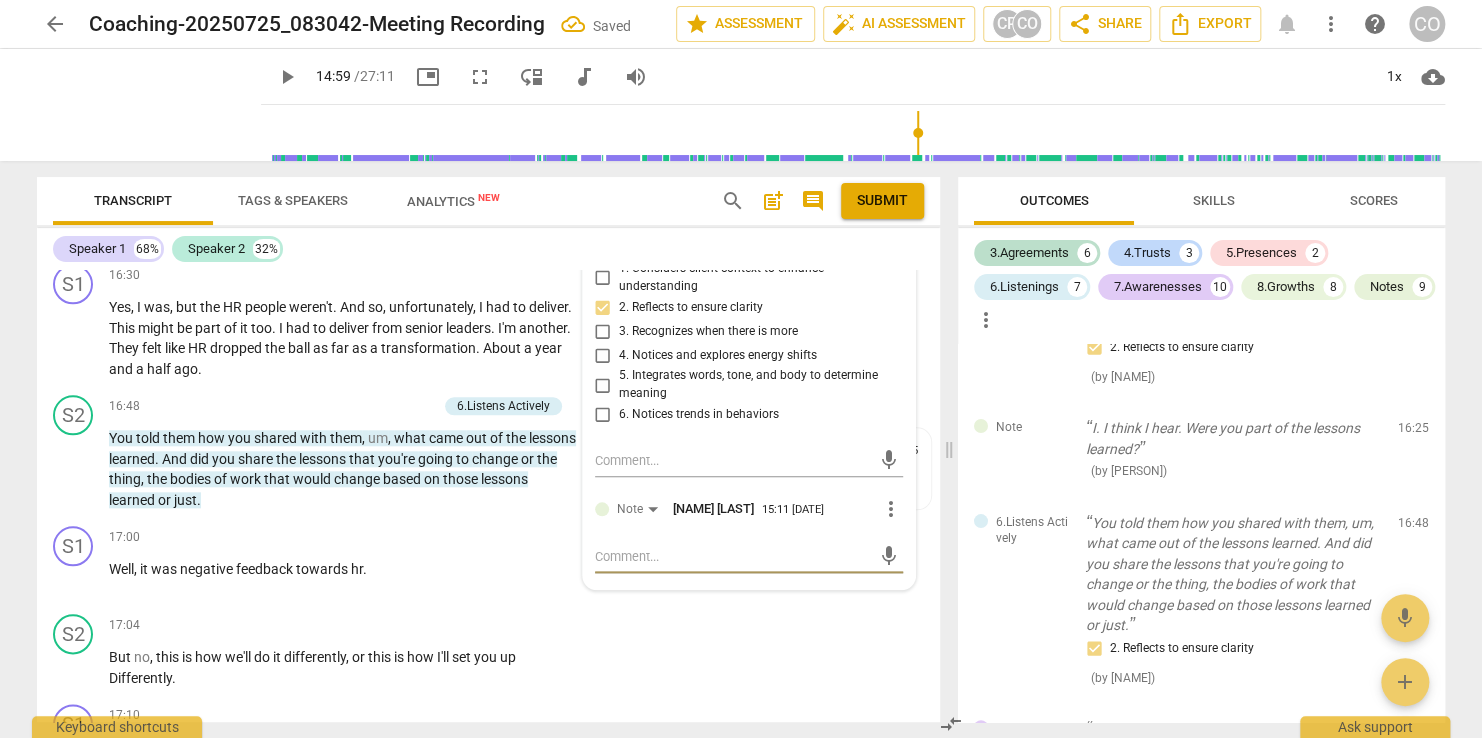 click at bounding box center [733, 556] 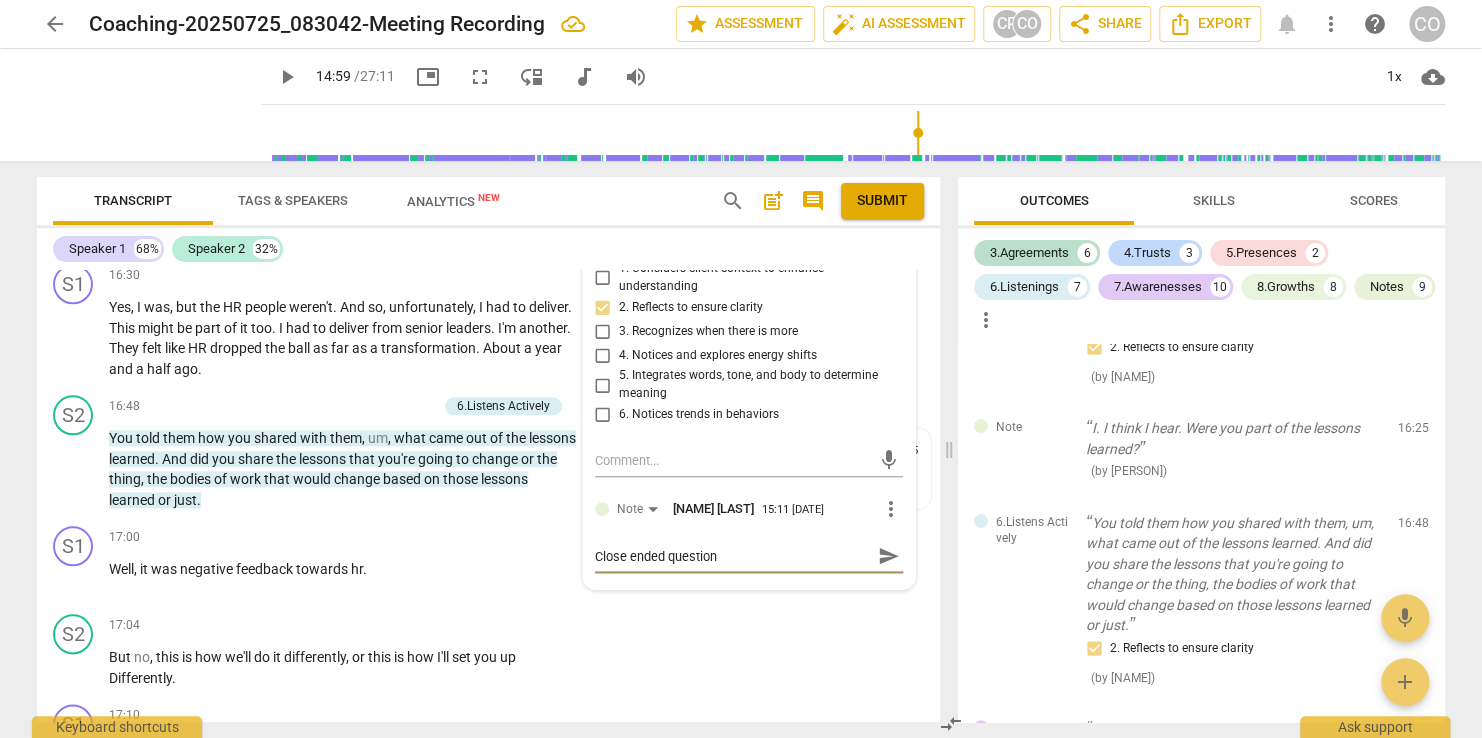 click on "send" at bounding box center [889, 556] 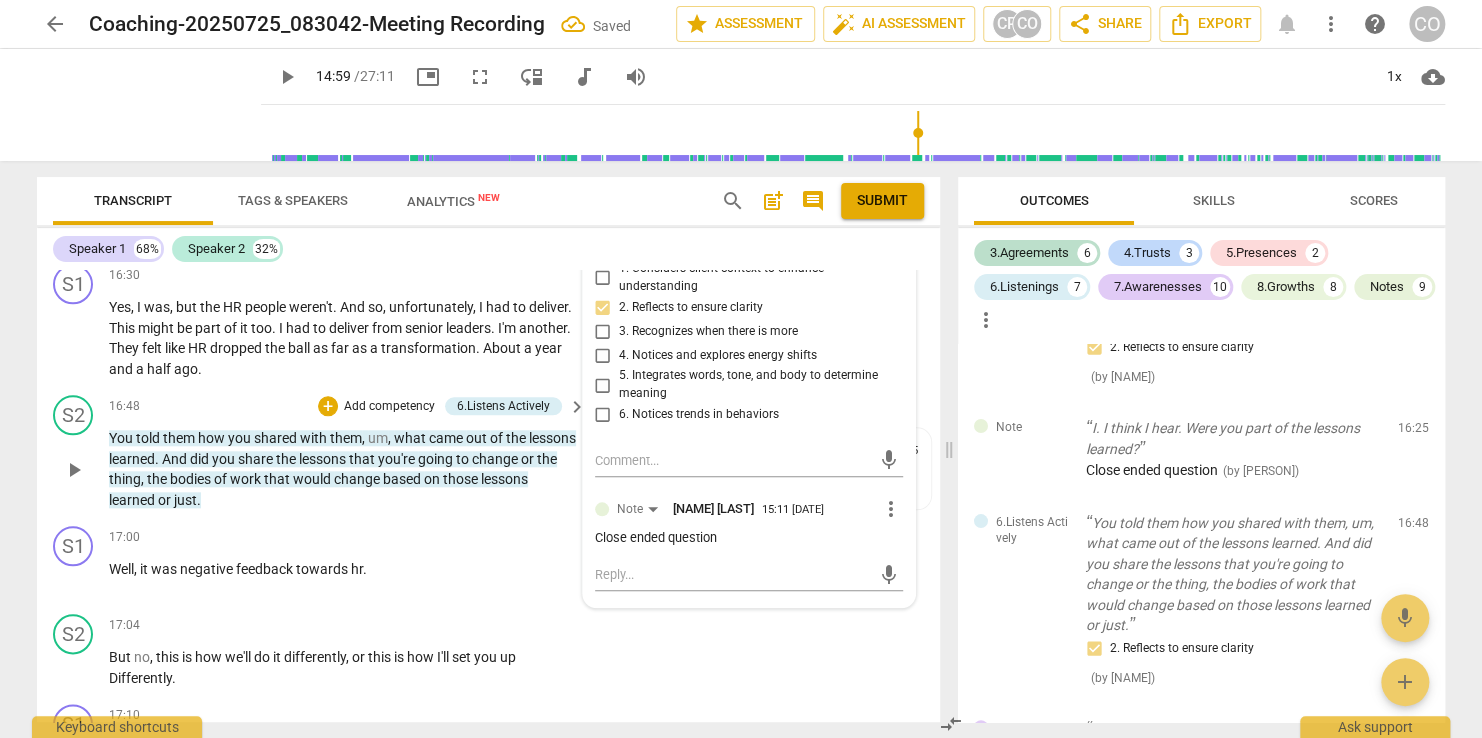 drag, startPoint x: 932, startPoint y: 513, endPoint x: 932, endPoint y: 494, distance: 19 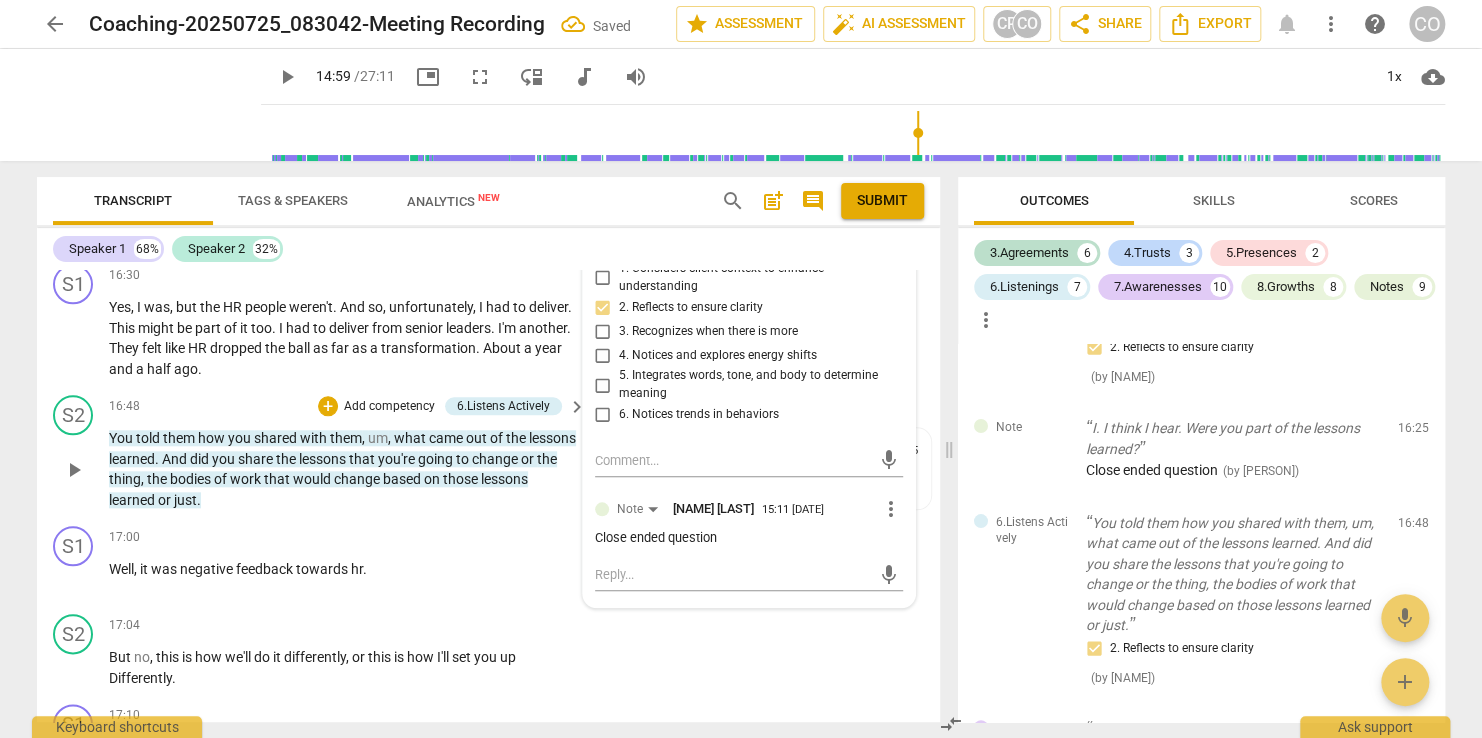 click on "6.Listens Actively [NAME] [PHONE] 07-29-2025 2. Reflects to ensure clarity" at bounding box center (488, 452) 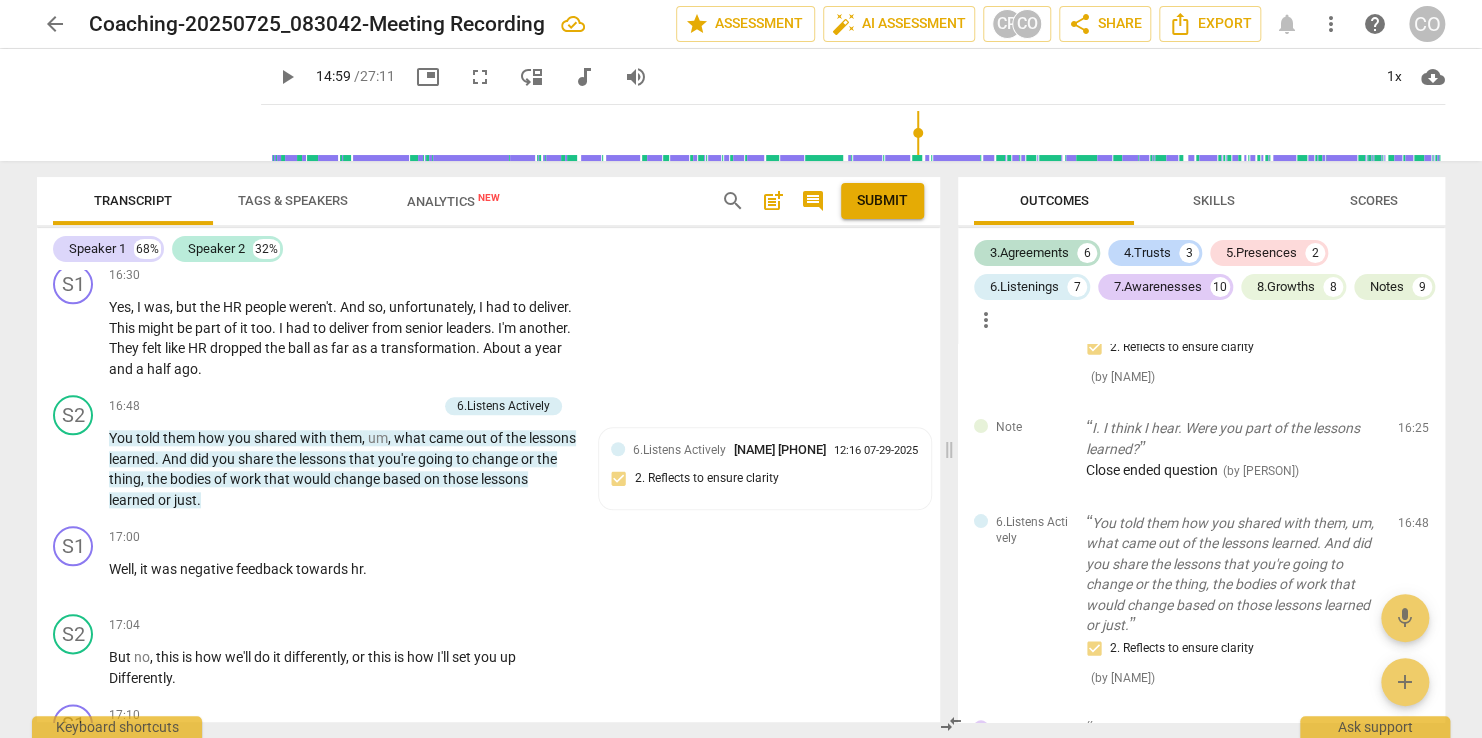 drag, startPoint x: 940, startPoint y: 510, endPoint x: 939, endPoint y: 498, distance: 12.0415945 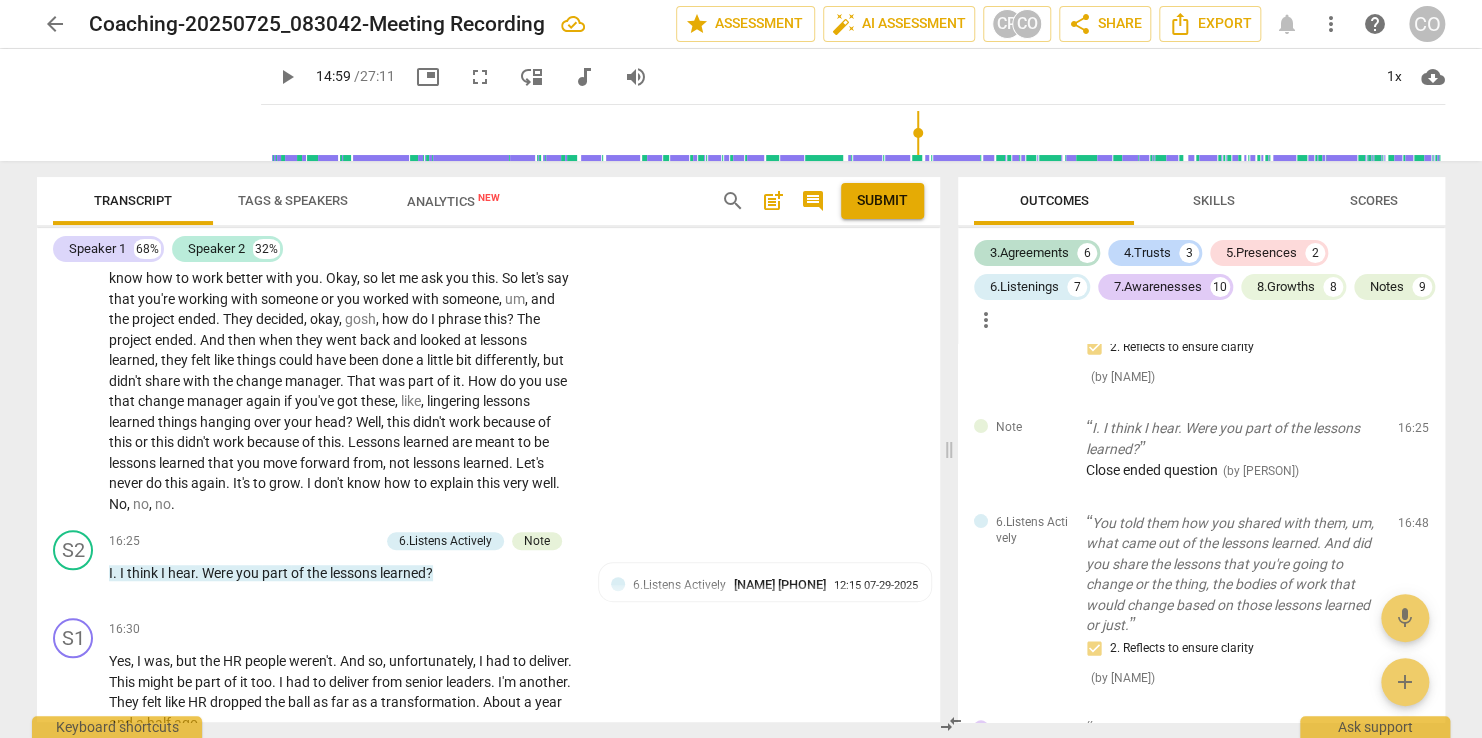 scroll, scrollTop: 7984, scrollLeft: 0, axis: vertical 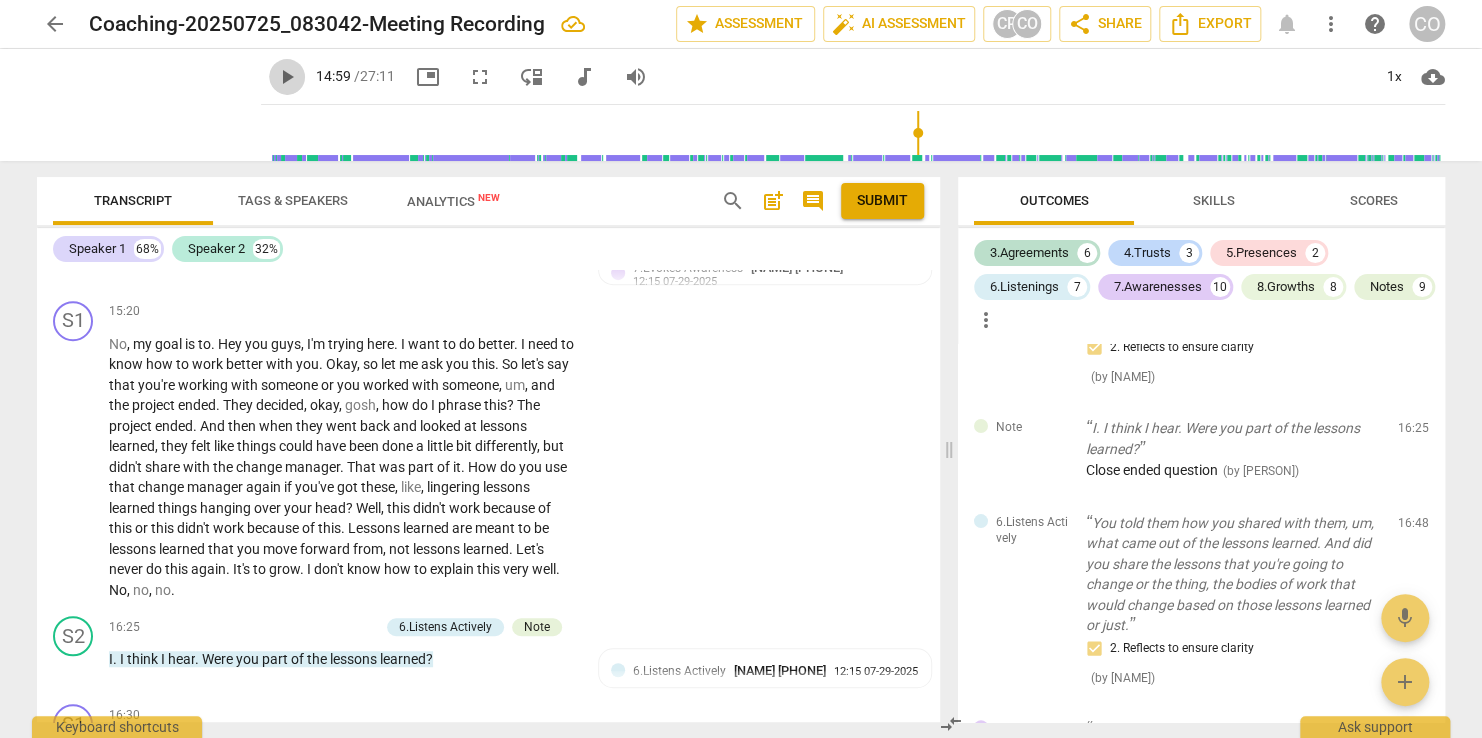 click on "play_arrow" at bounding box center [287, 77] 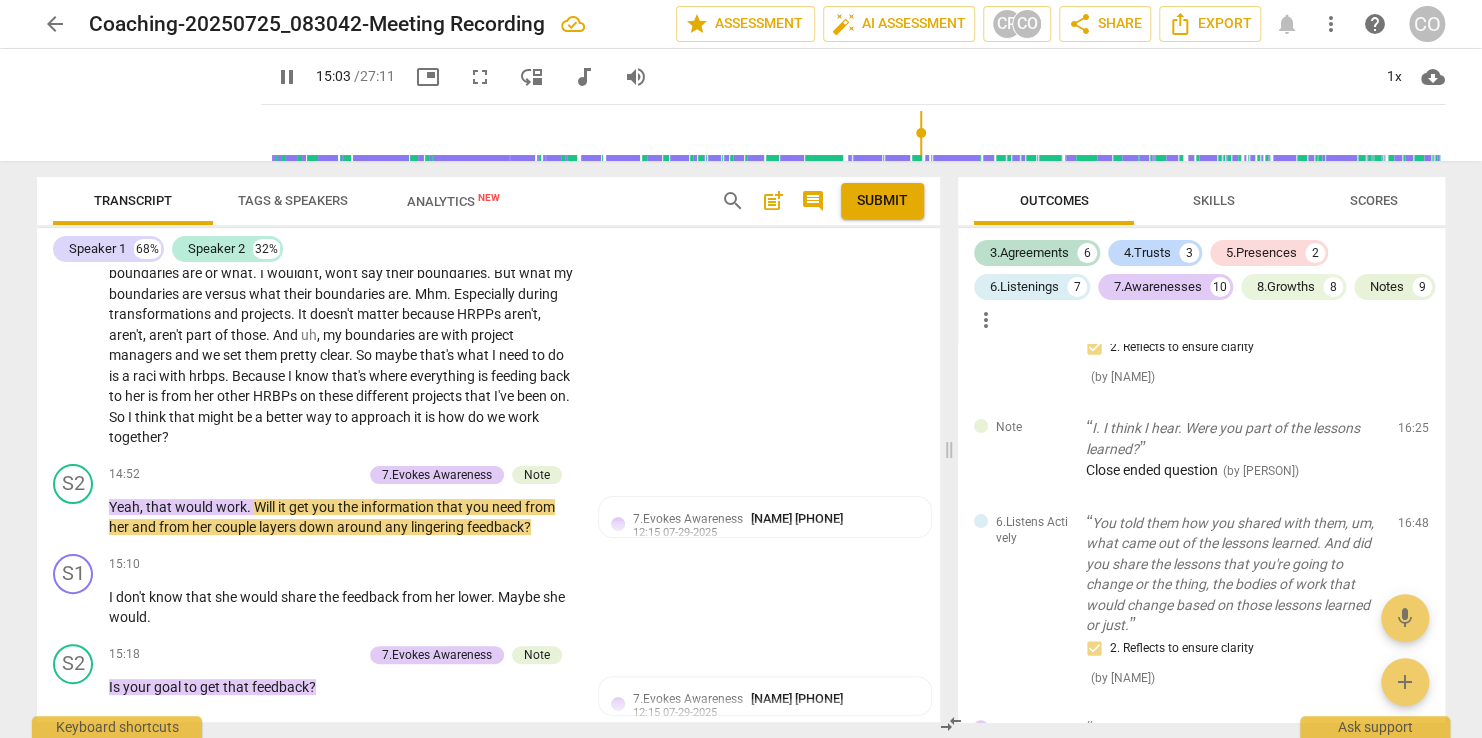 scroll, scrollTop: 7554, scrollLeft: 0, axis: vertical 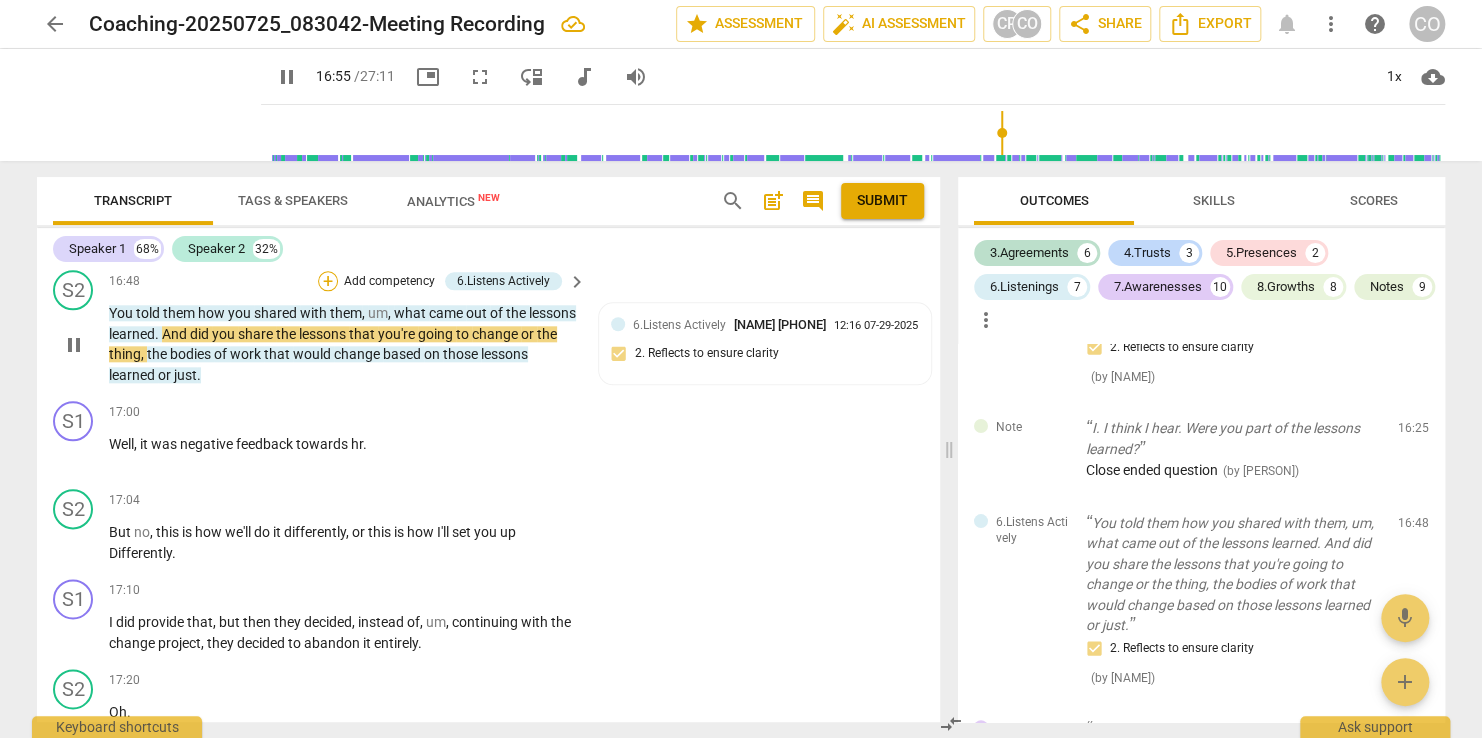 click on "+" at bounding box center (328, 281) 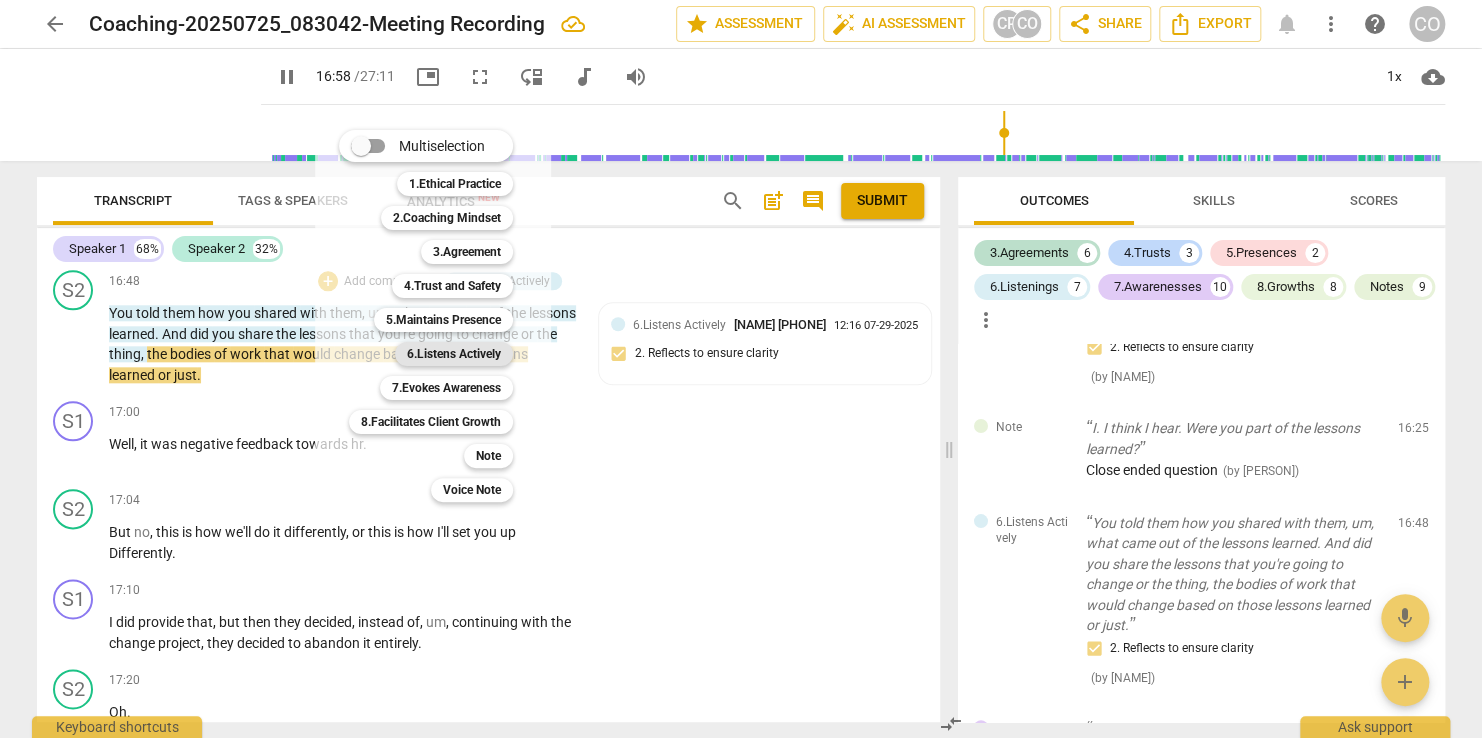 click on "6.Listens Actively" at bounding box center (454, 354) 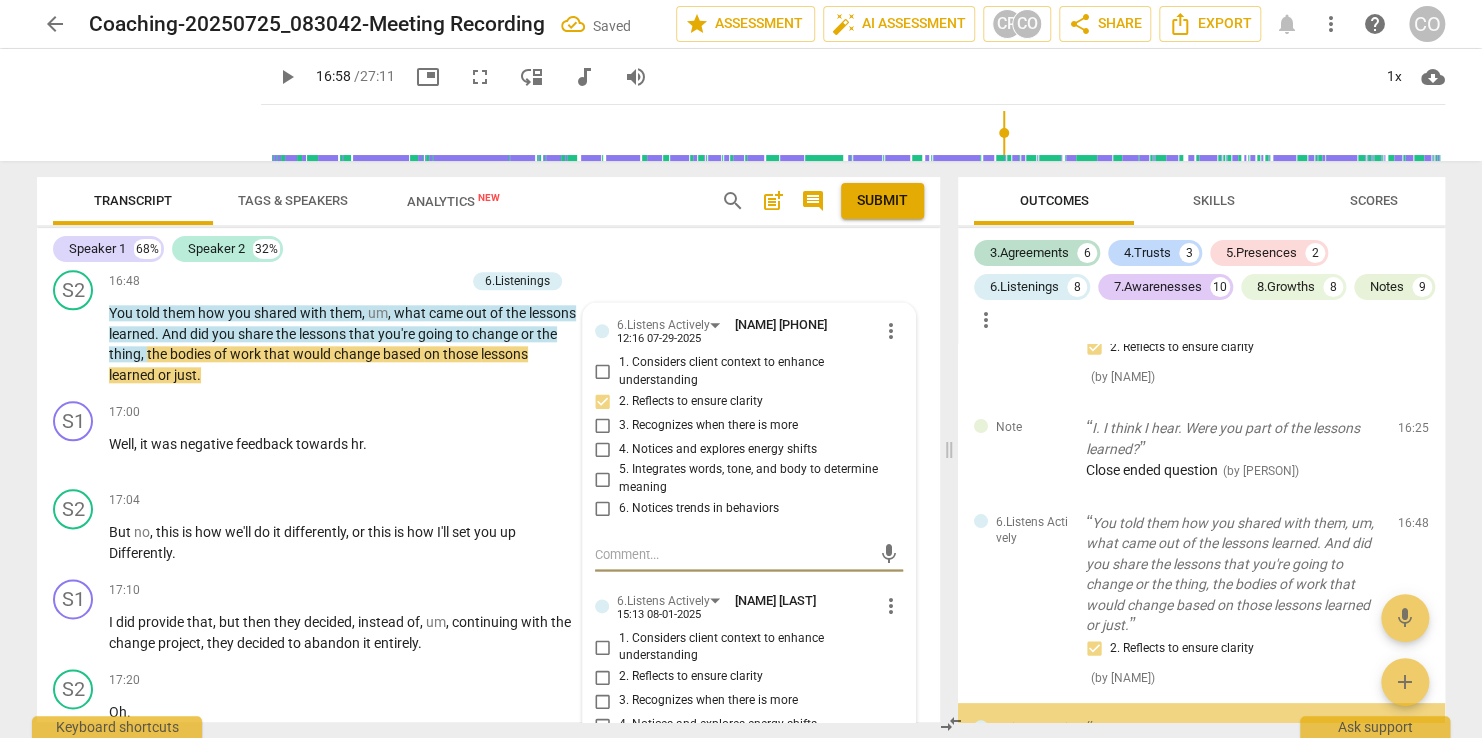 scroll, scrollTop: 4204, scrollLeft: 0, axis: vertical 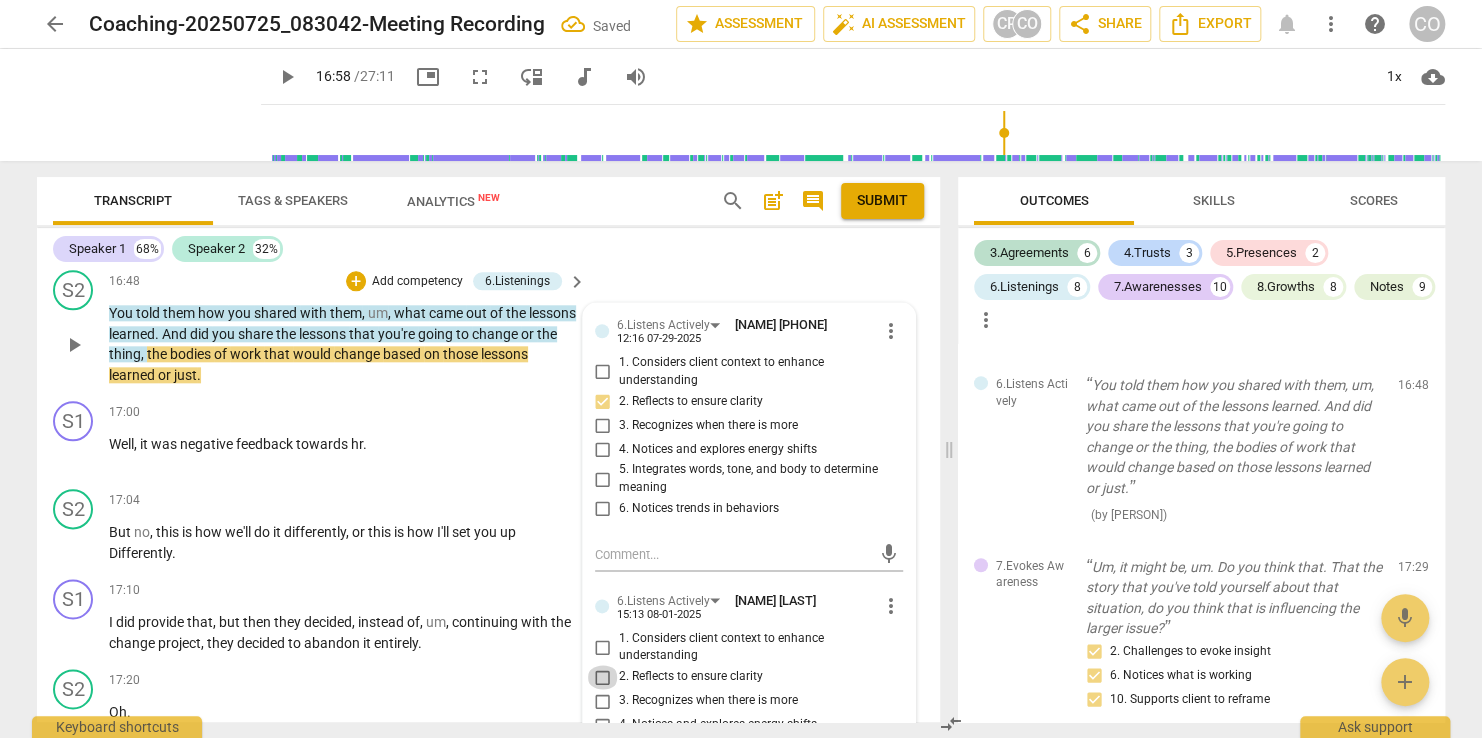 click on "2. Reflects to ensure clarity" at bounding box center [603, 677] 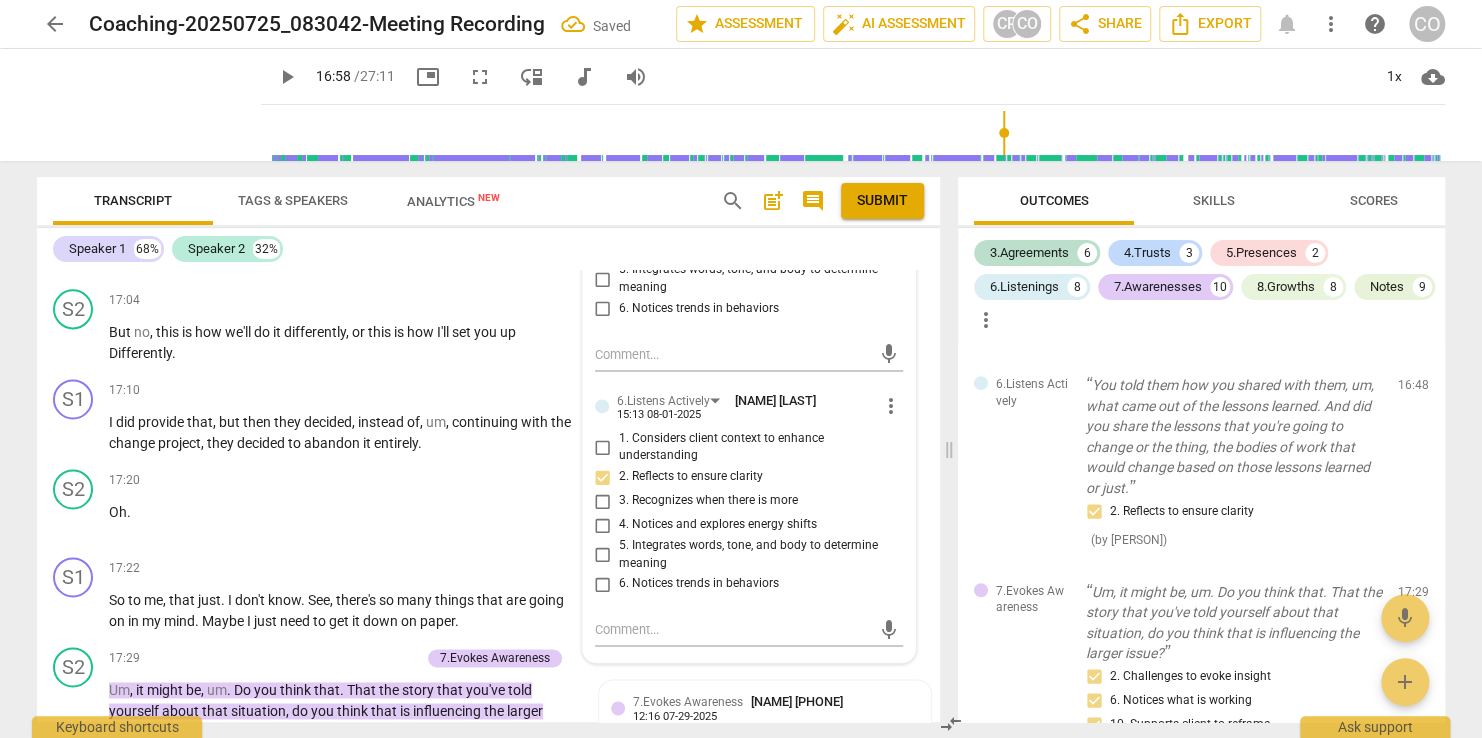 scroll, scrollTop: 8789, scrollLeft: 0, axis: vertical 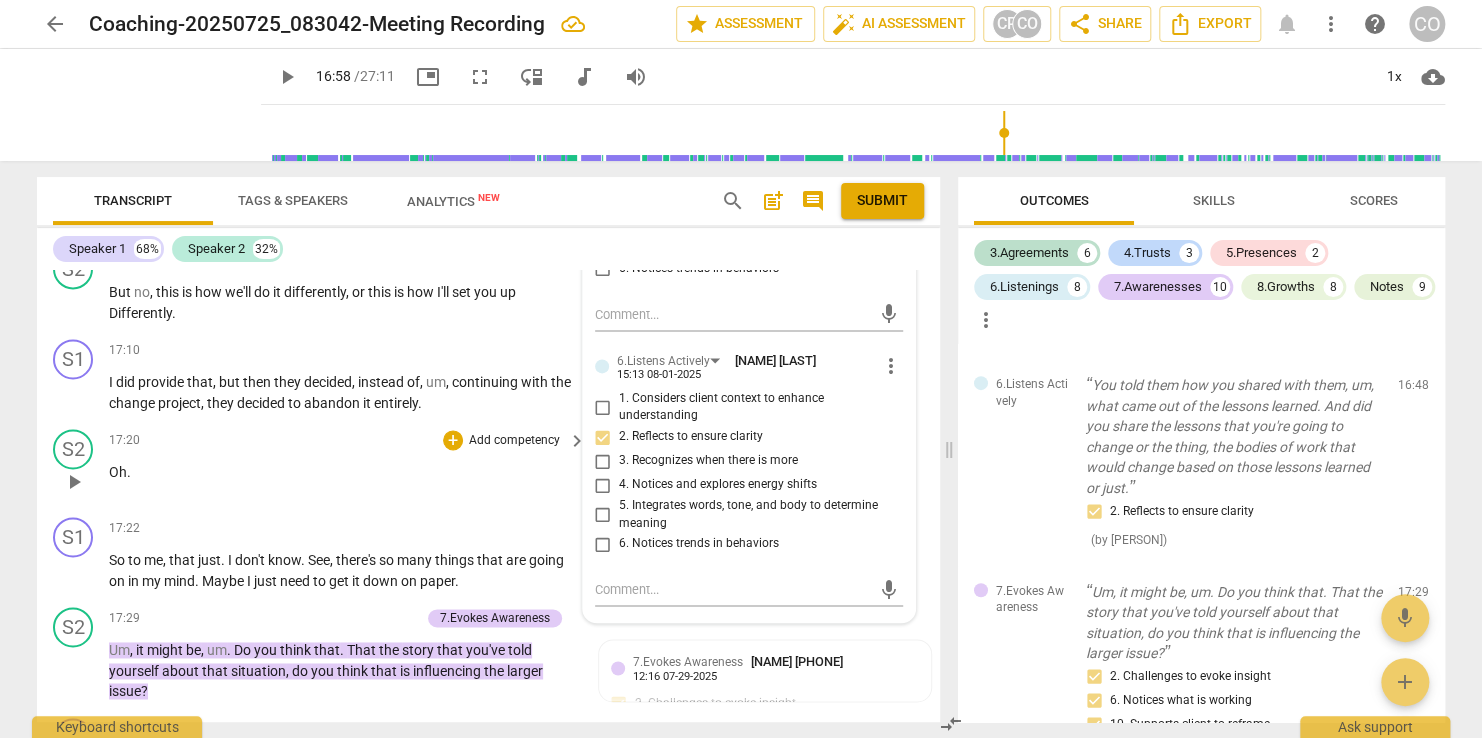 click on "Oh ." at bounding box center [342, 472] 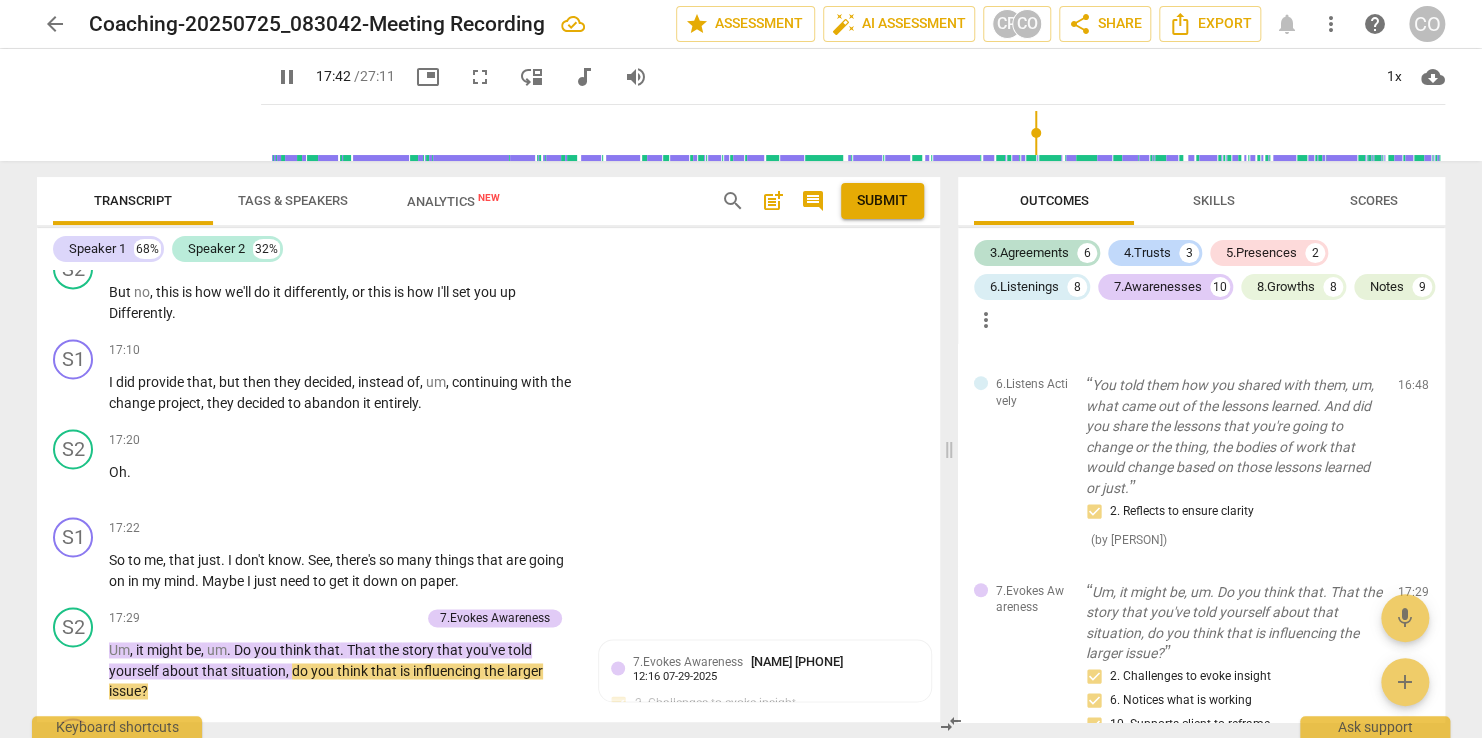 click on "pause" at bounding box center [287, 77] 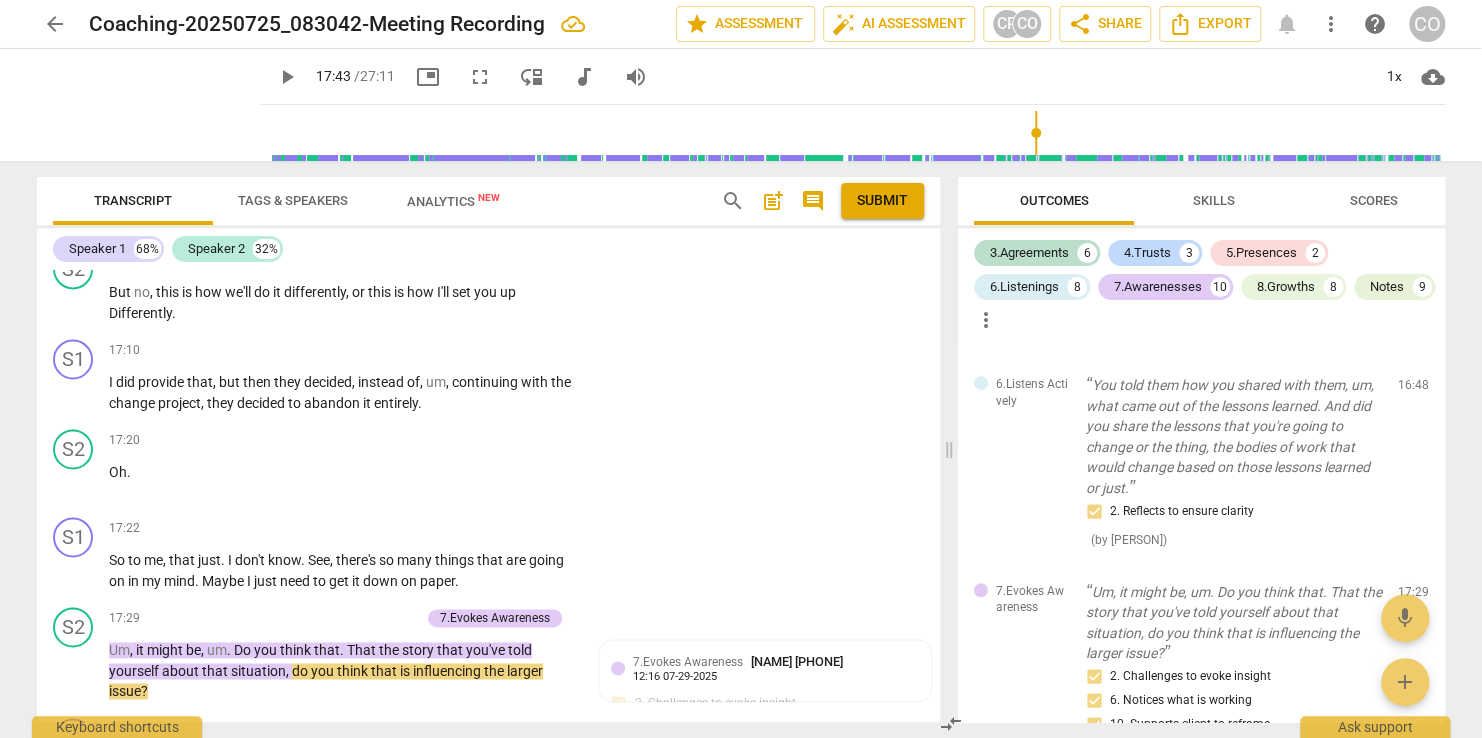 click on "play_arrow" at bounding box center (287, 77) 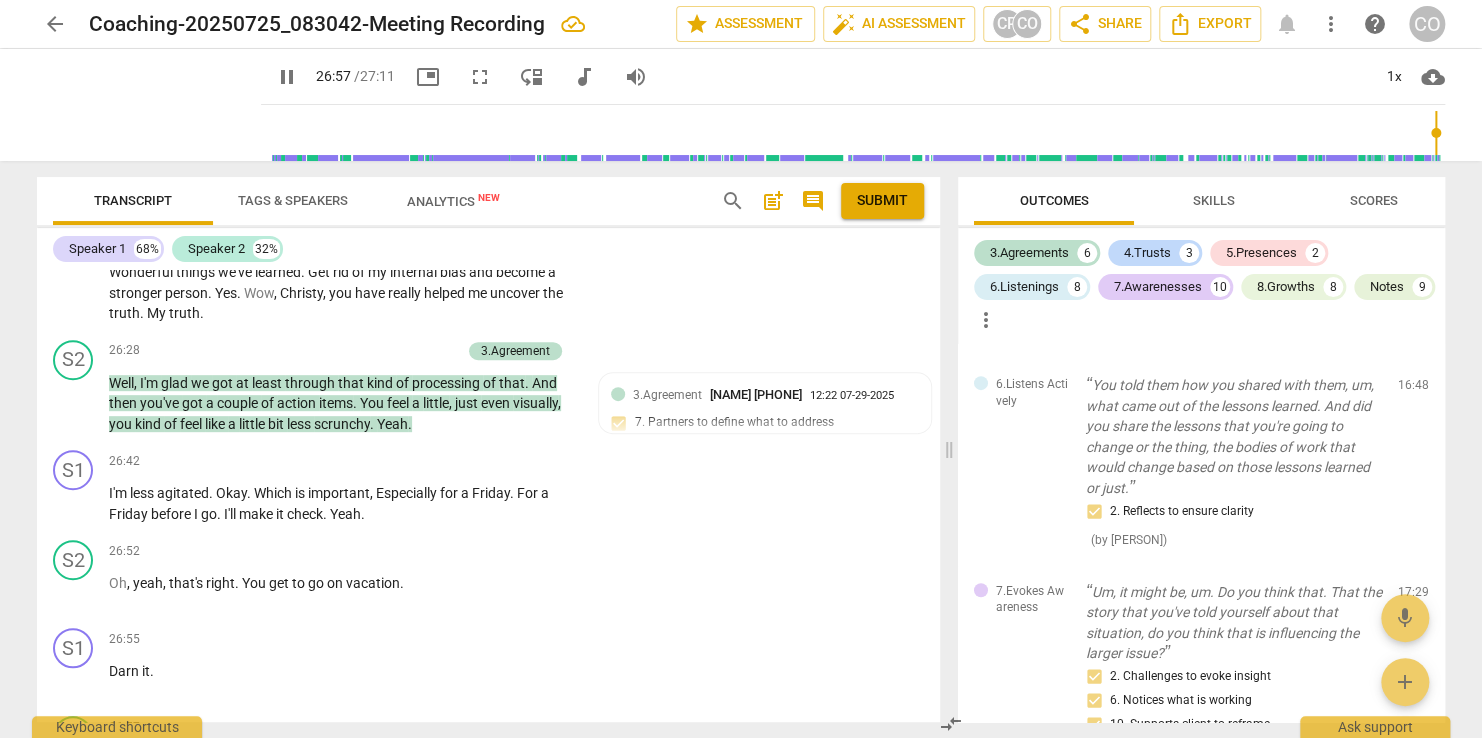 scroll, scrollTop: 15653, scrollLeft: 0, axis: vertical 